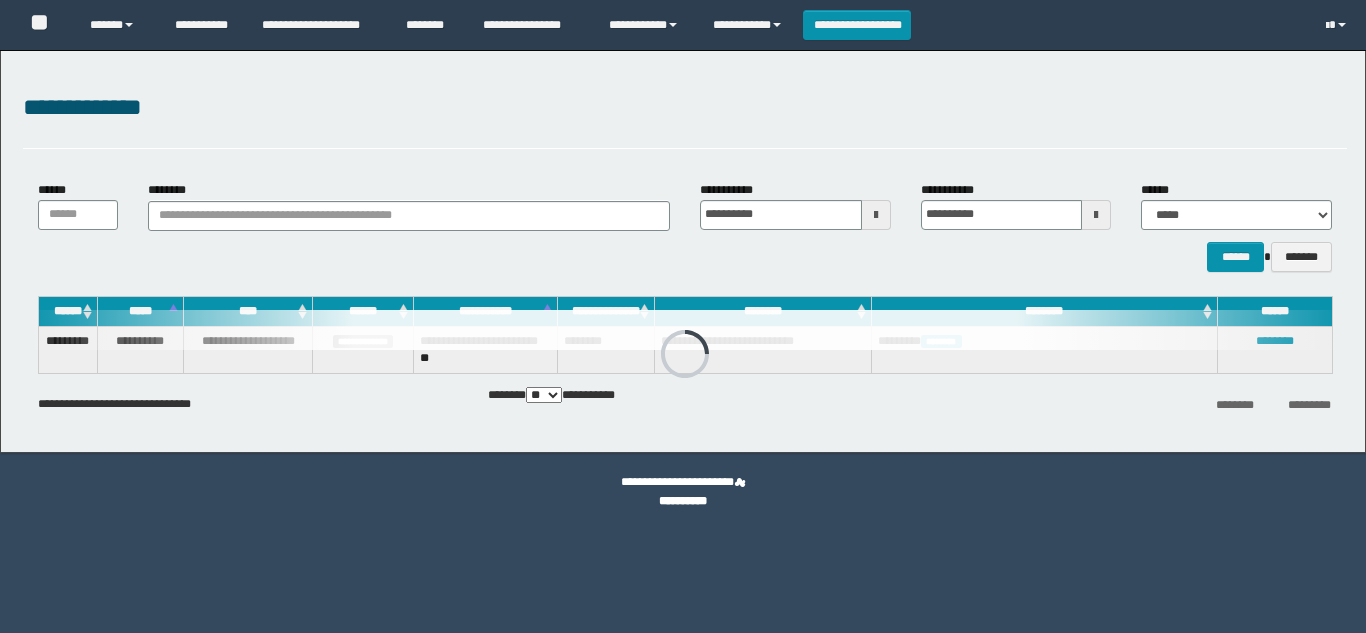 scroll, scrollTop: 0, scrollLeft: 0, axis: both 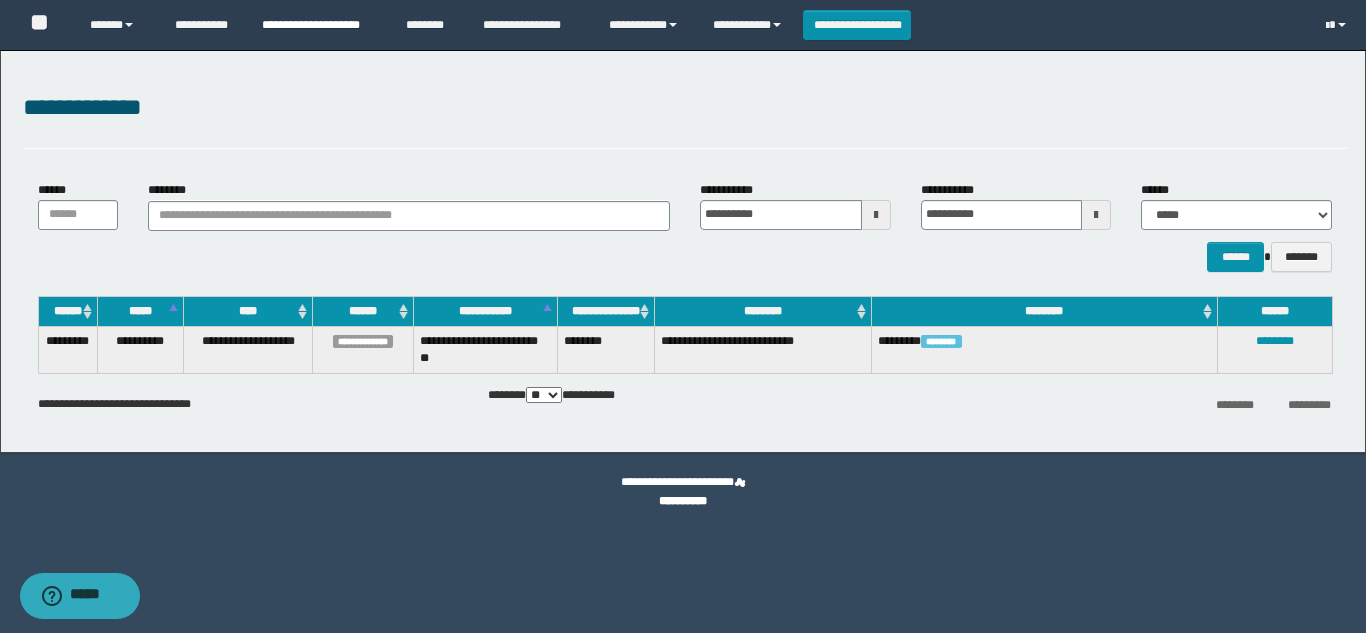 click on "**********" at bounding box center [319, 25] 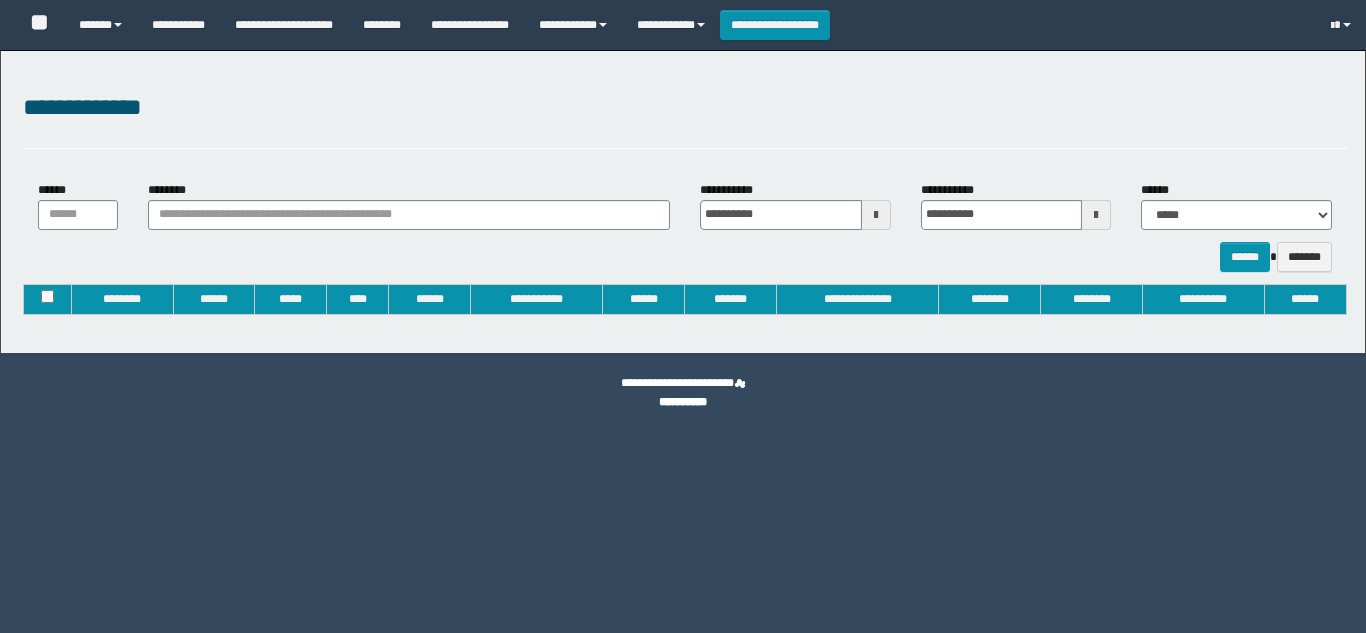 type on "**********" 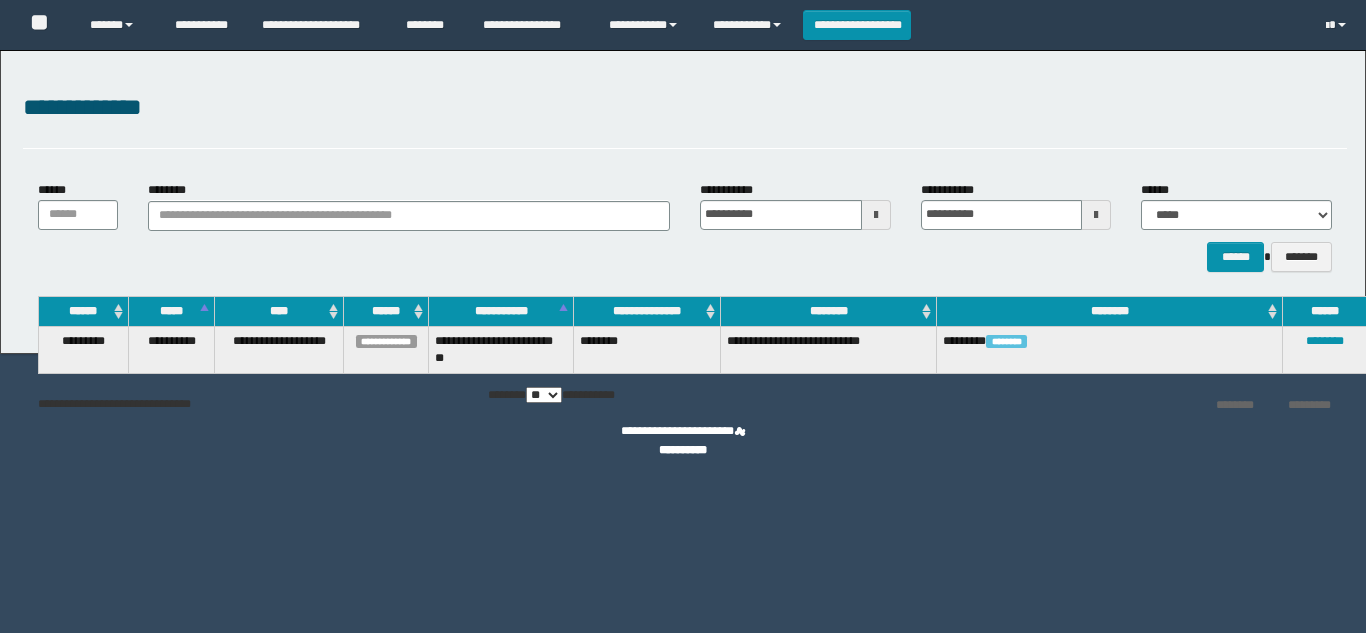 scroll, scrollTop: 0, scrollLeft: 0, axis: both 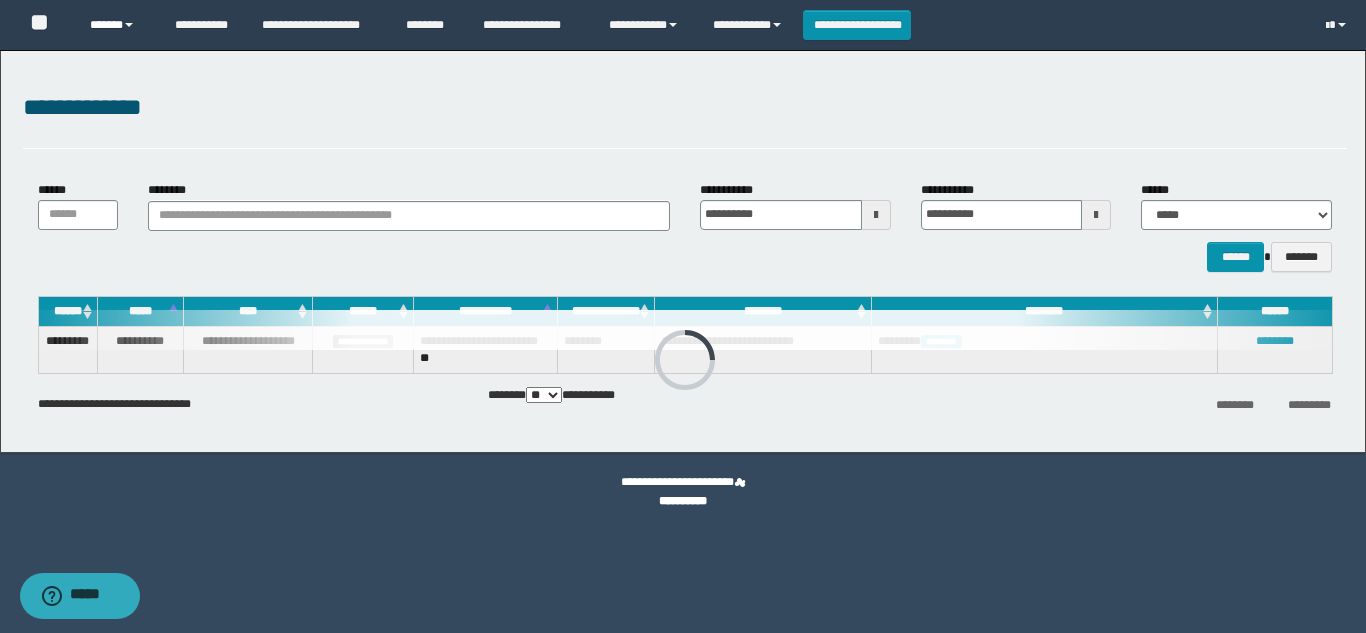 click on "******" at bounding box center (117, 25) 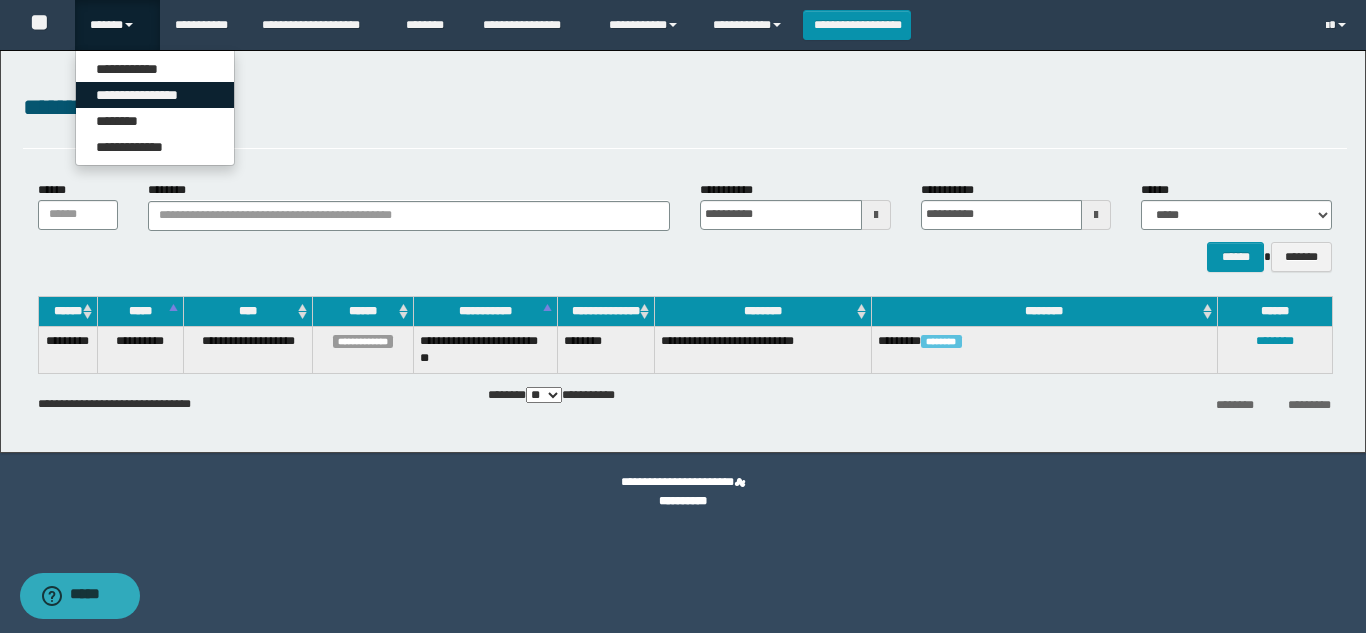 click on "**********" at bounding box center (155, 95) 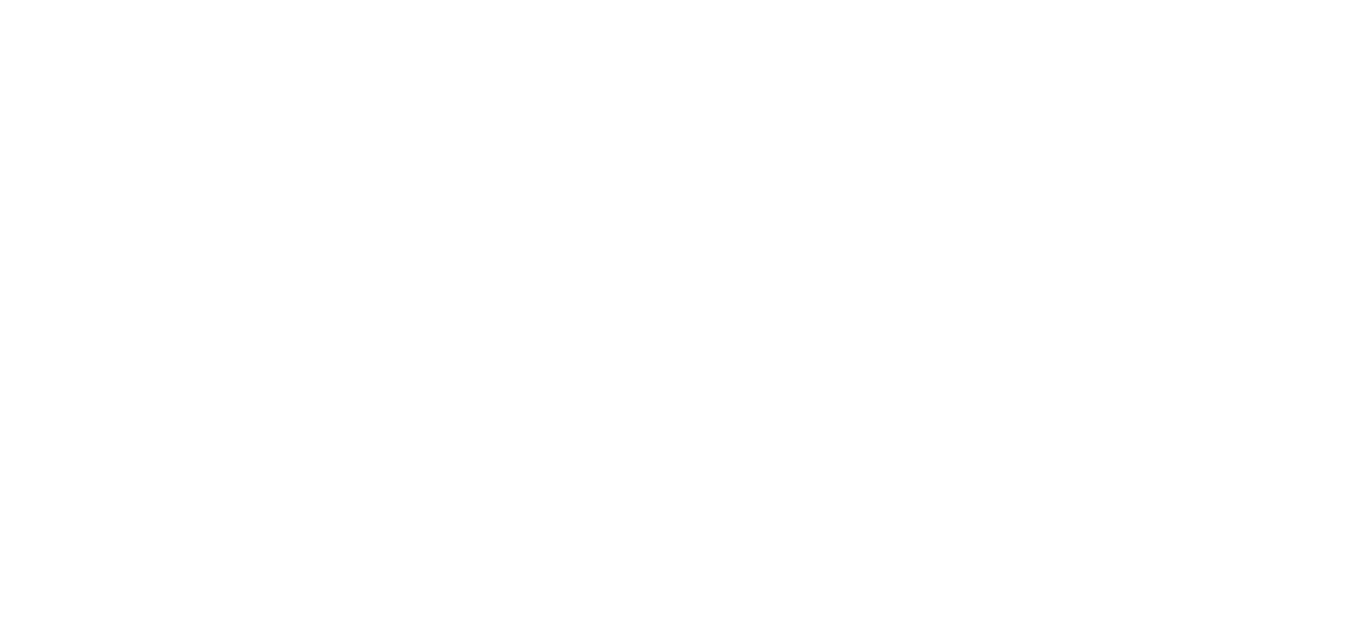 click at bounding box center [0, 0] 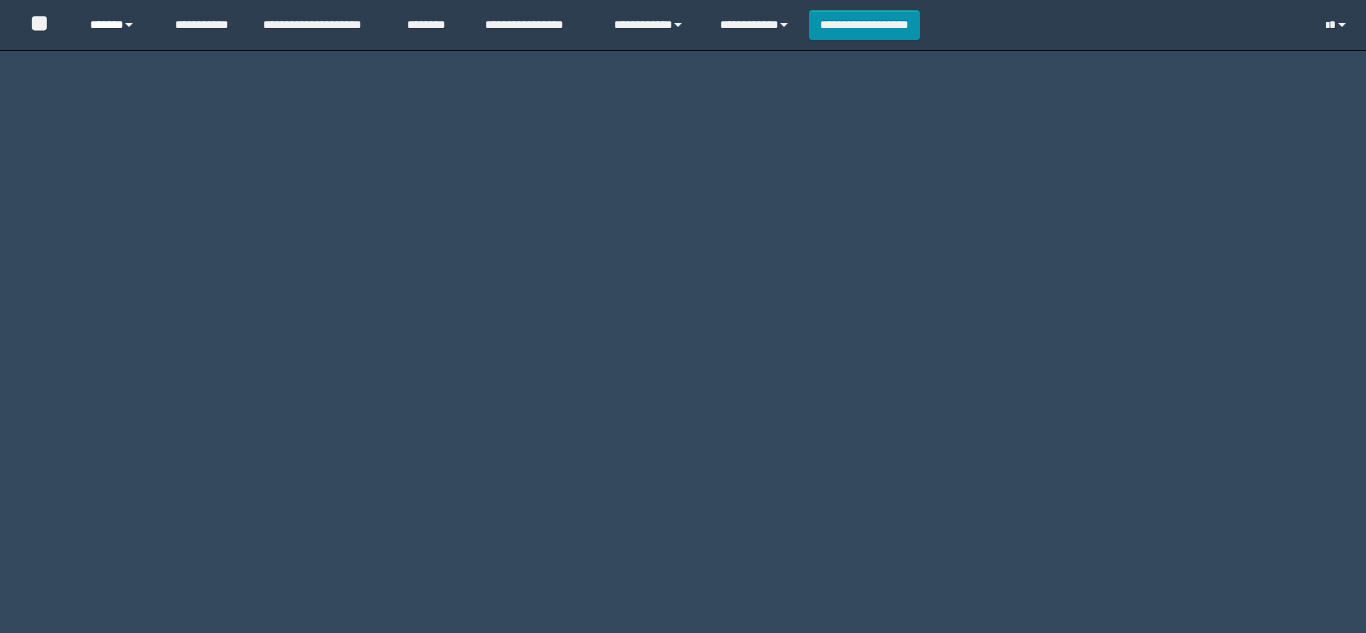 click on "******" at bounding box center (117, 25) 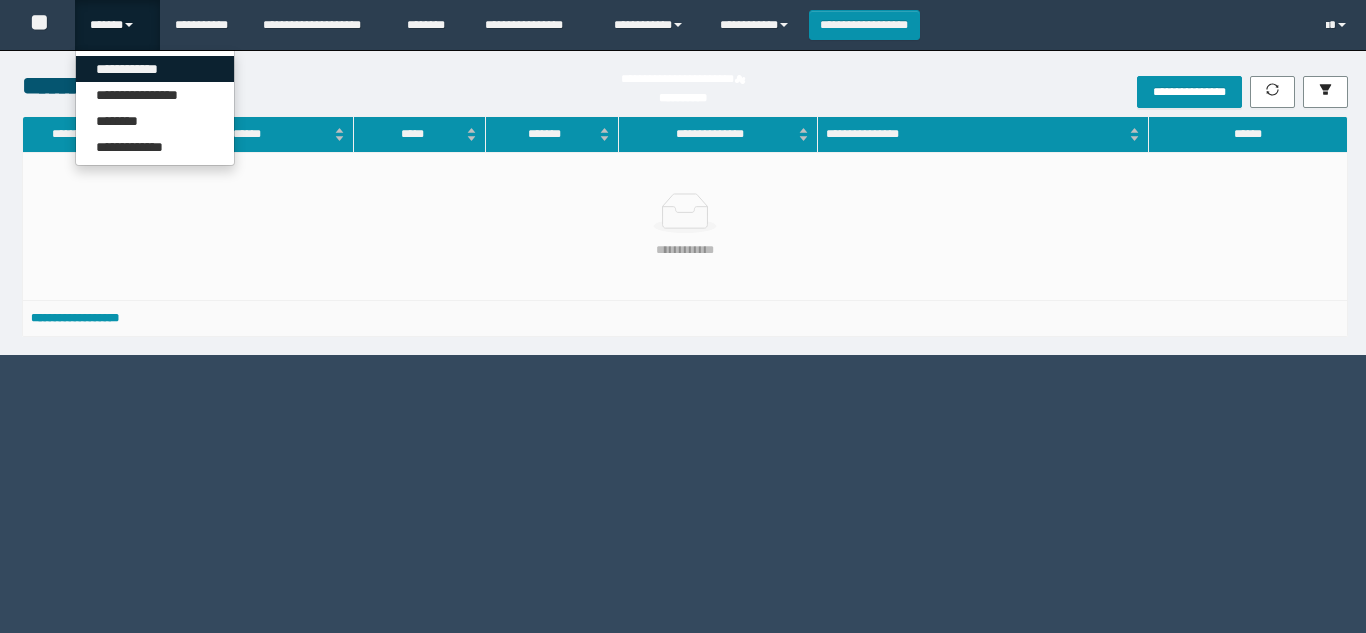 click on "**********" at bounding box center [155, 69] 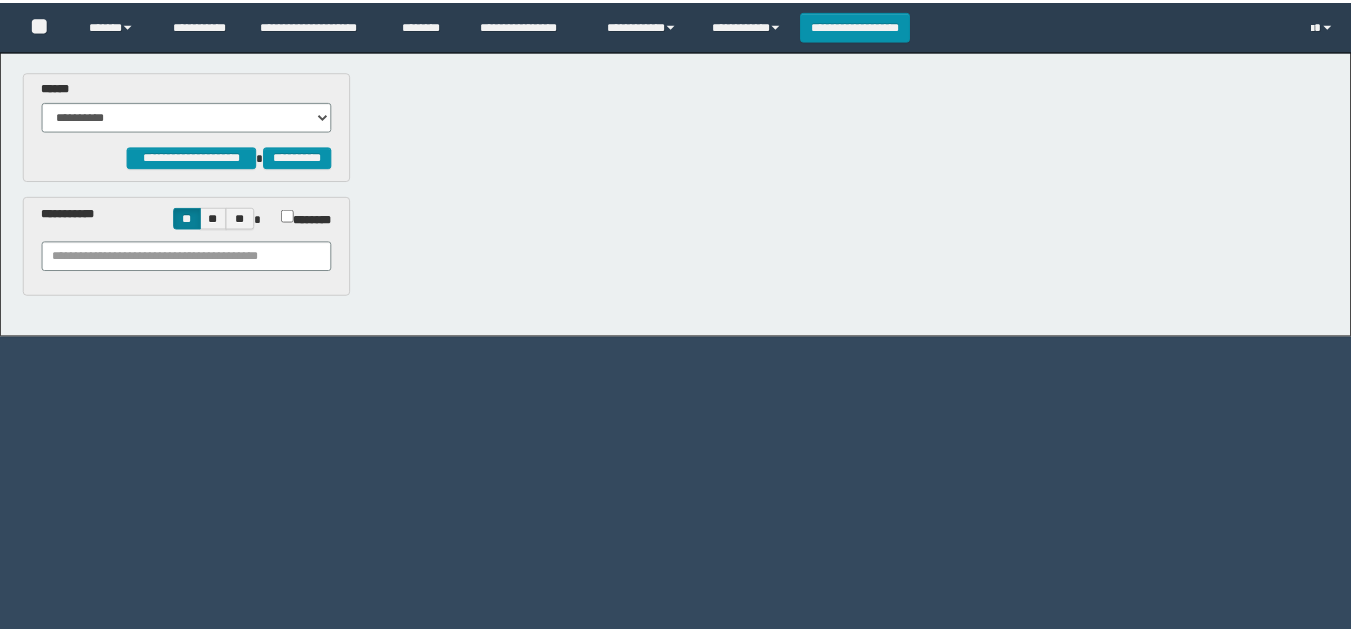 scroll, scrollTop: 0, scrollLeft: 0, axis: both 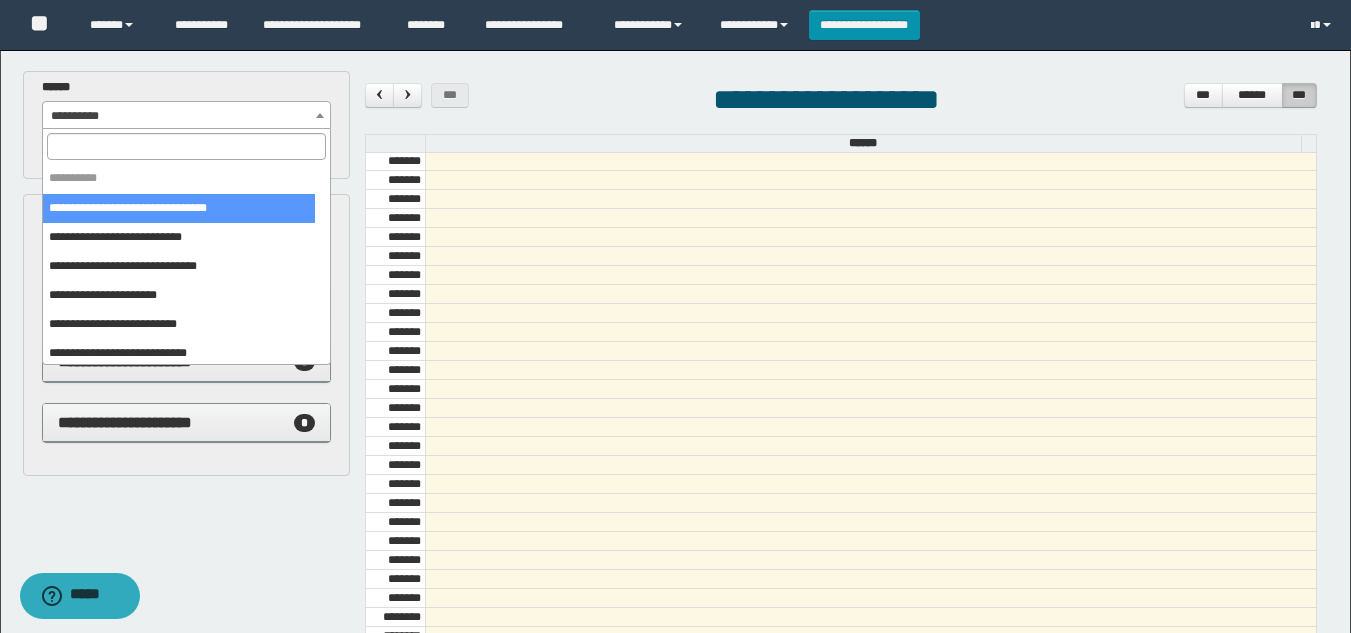 click on "**********" at bounding box center [186, 116] 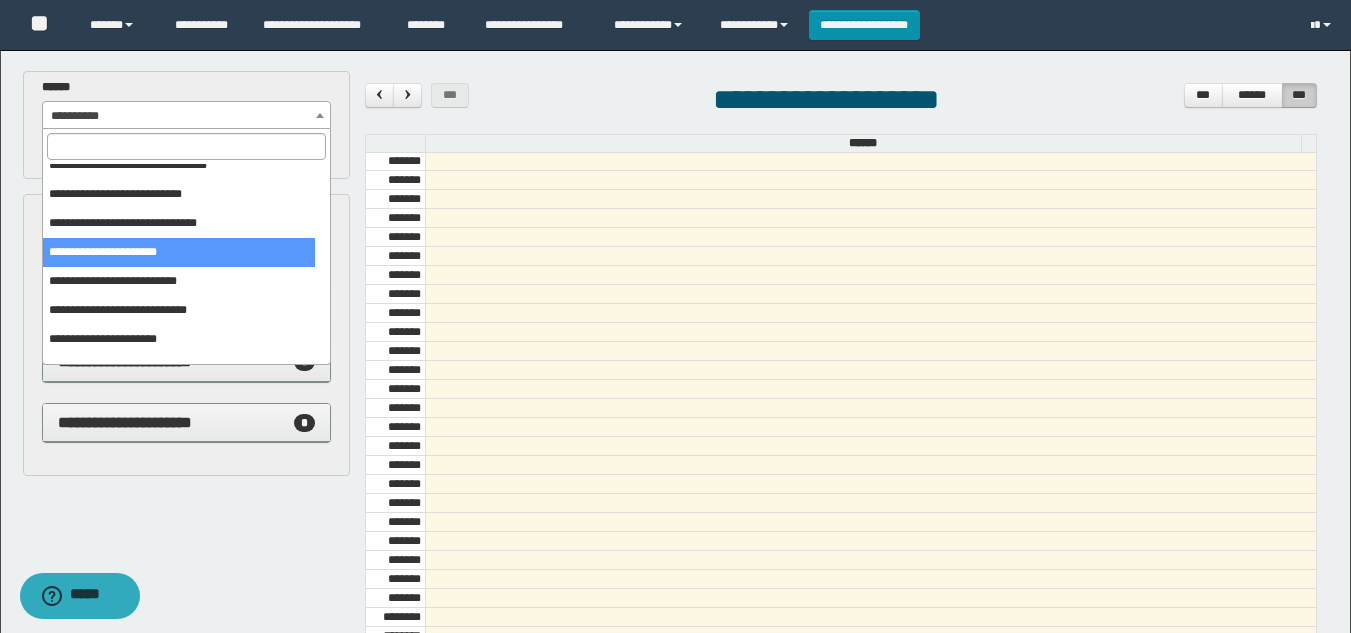 scroll, scrollTop: 150, scrollLeft: 0, axis: vertical 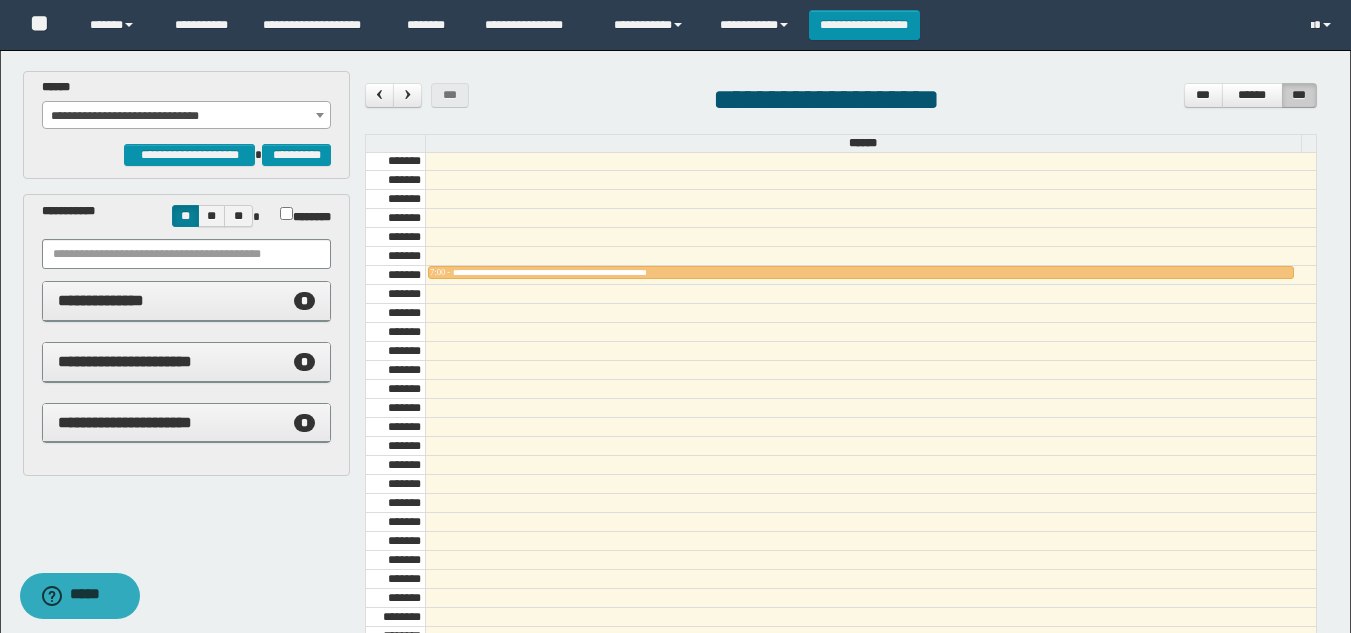click on "**********" at bounding box center (186, 115) 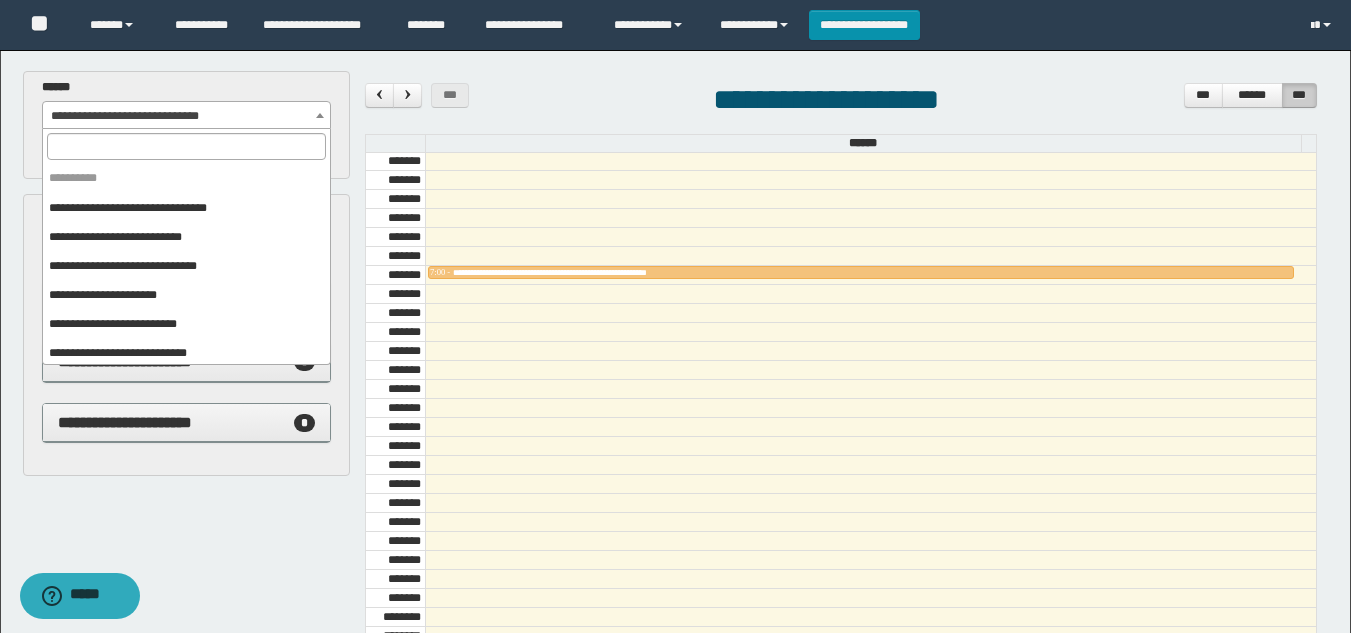 scroll, scrollTop: 150, scrollLeft: 0, axis: vertical 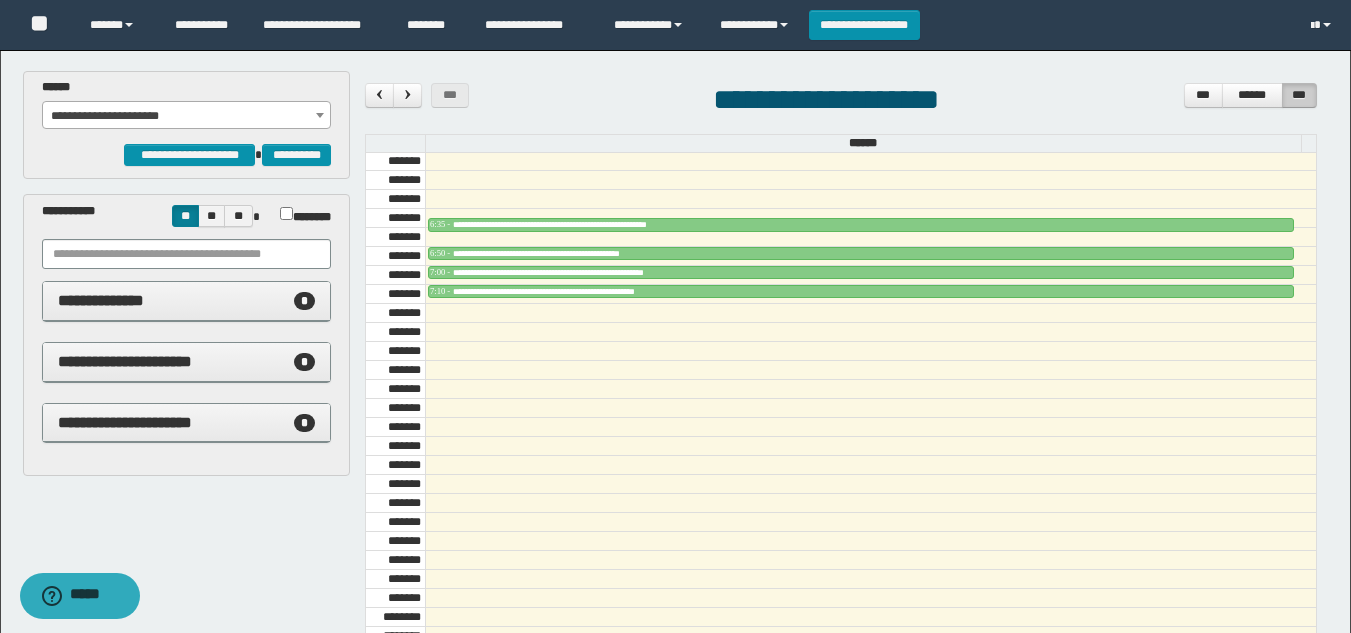 click on "**********" at bounding box center (186, 116) 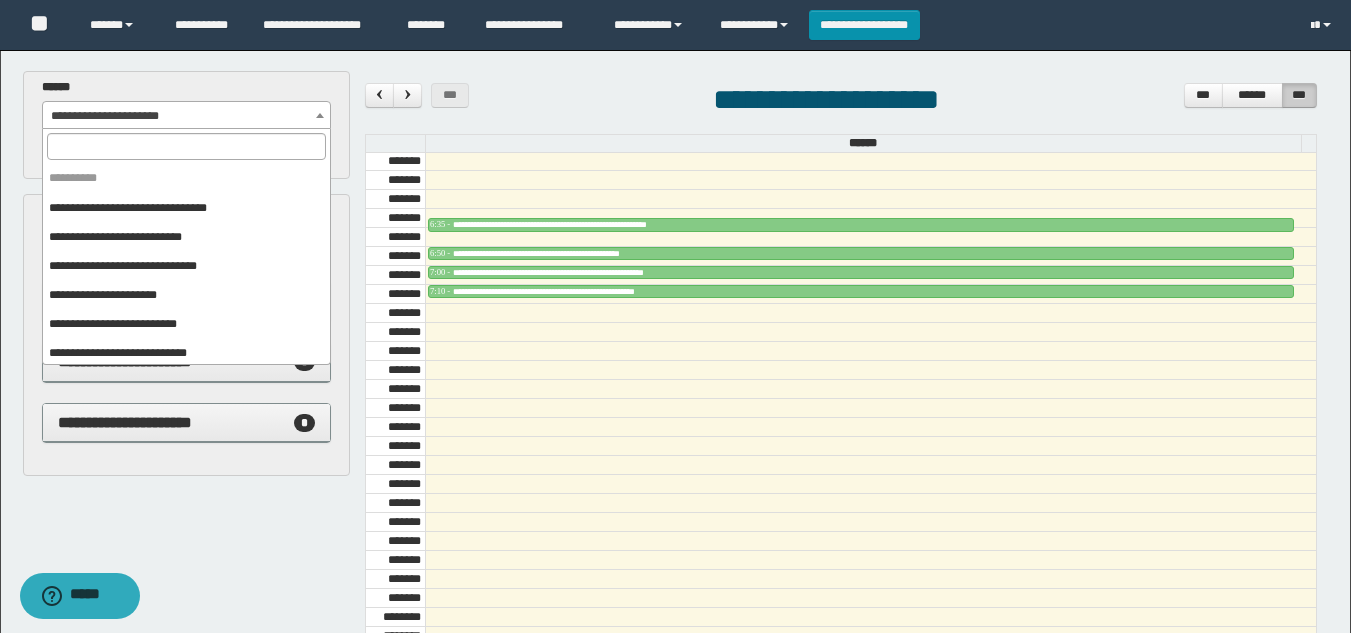scroll, scrollTop: 150, scrollLeft: 0, axis: vertical 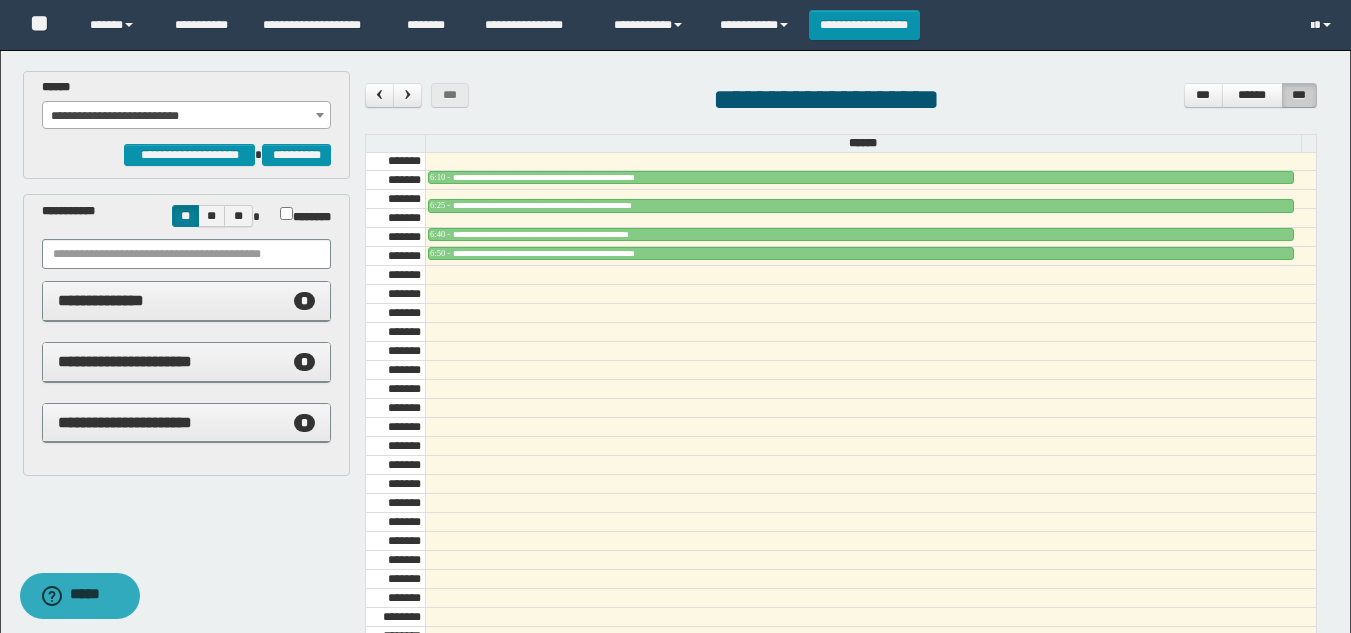 click on "**********" at bounding box center (186, 116) 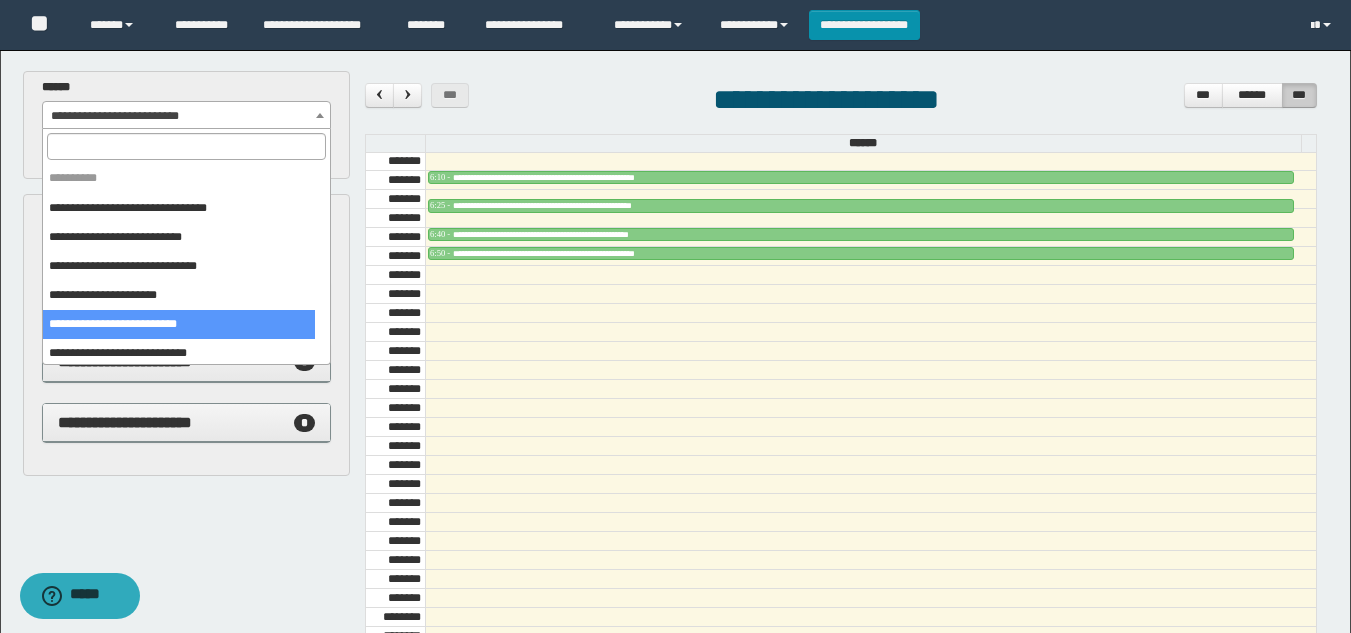 scroll, scrollTop: 150, scrollLeft: 0, axis: vertical 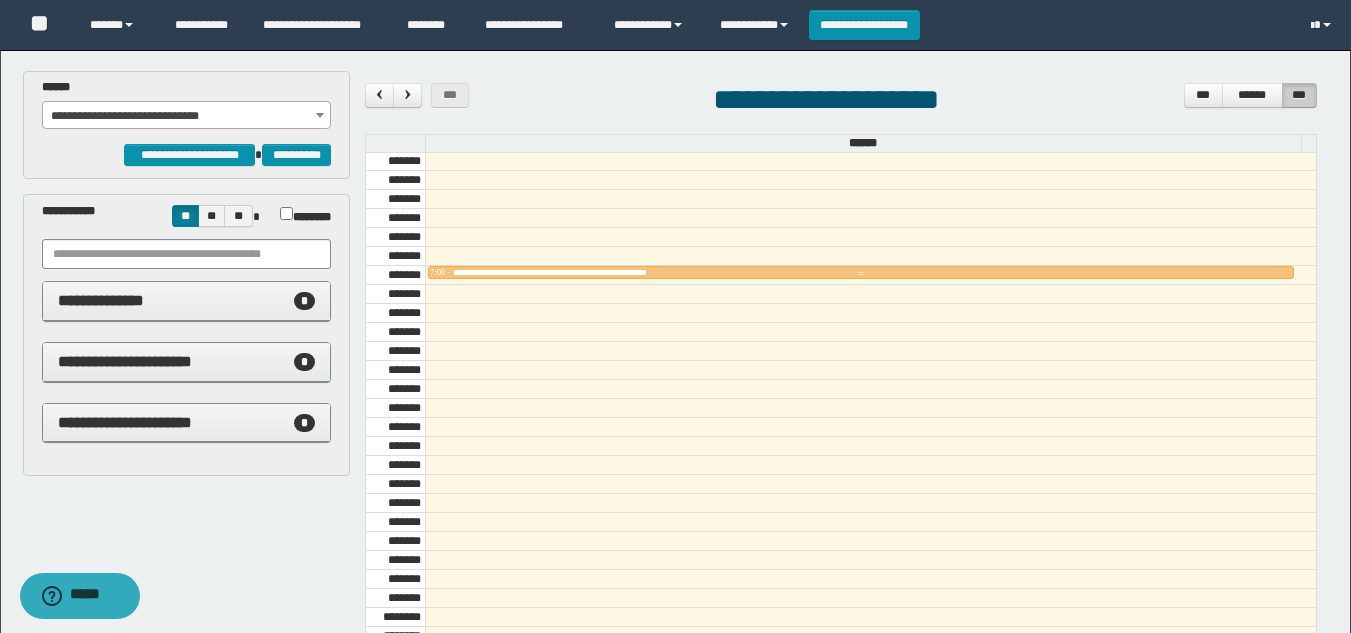 click at bounding box center (861, 274) 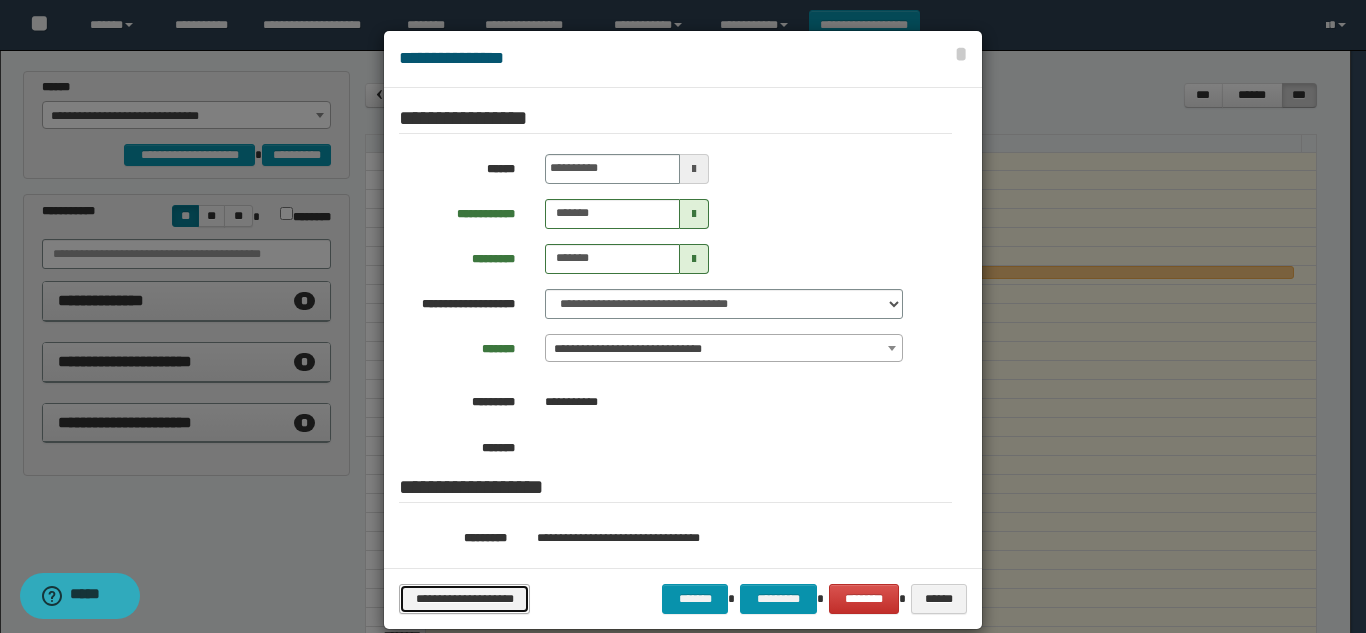click on "**********" at bounding box center (464, 599) 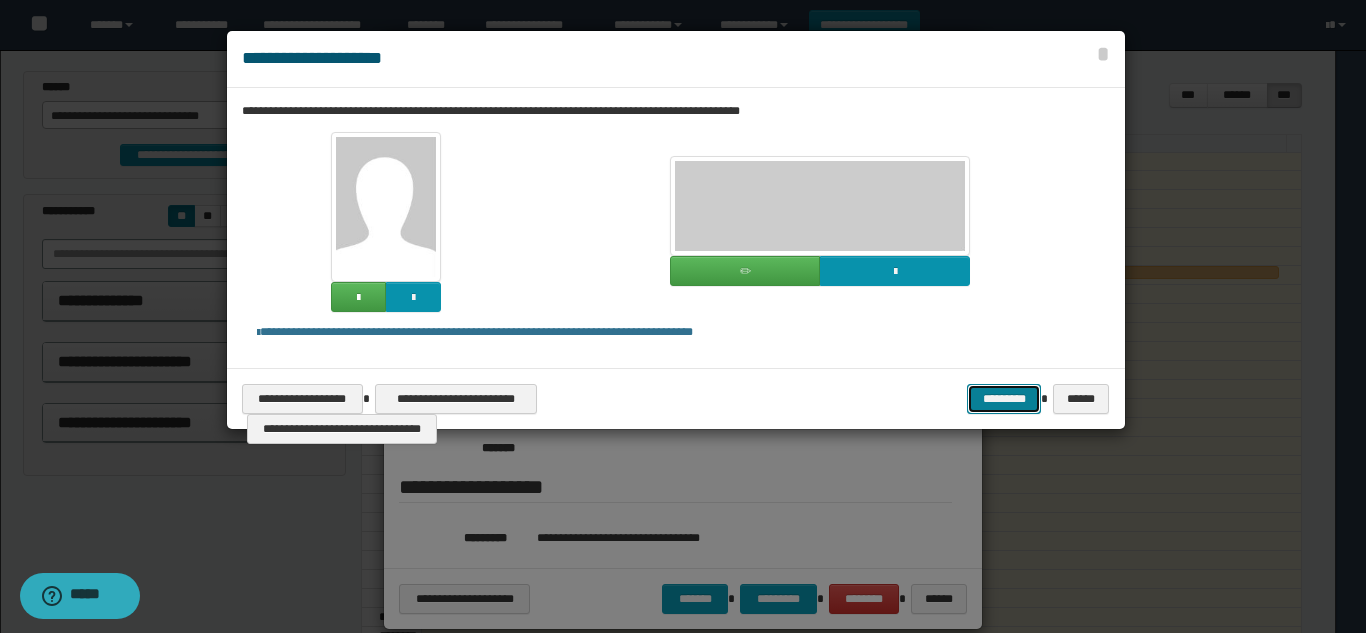 click on "*********" at bounding box center (1004, 399) 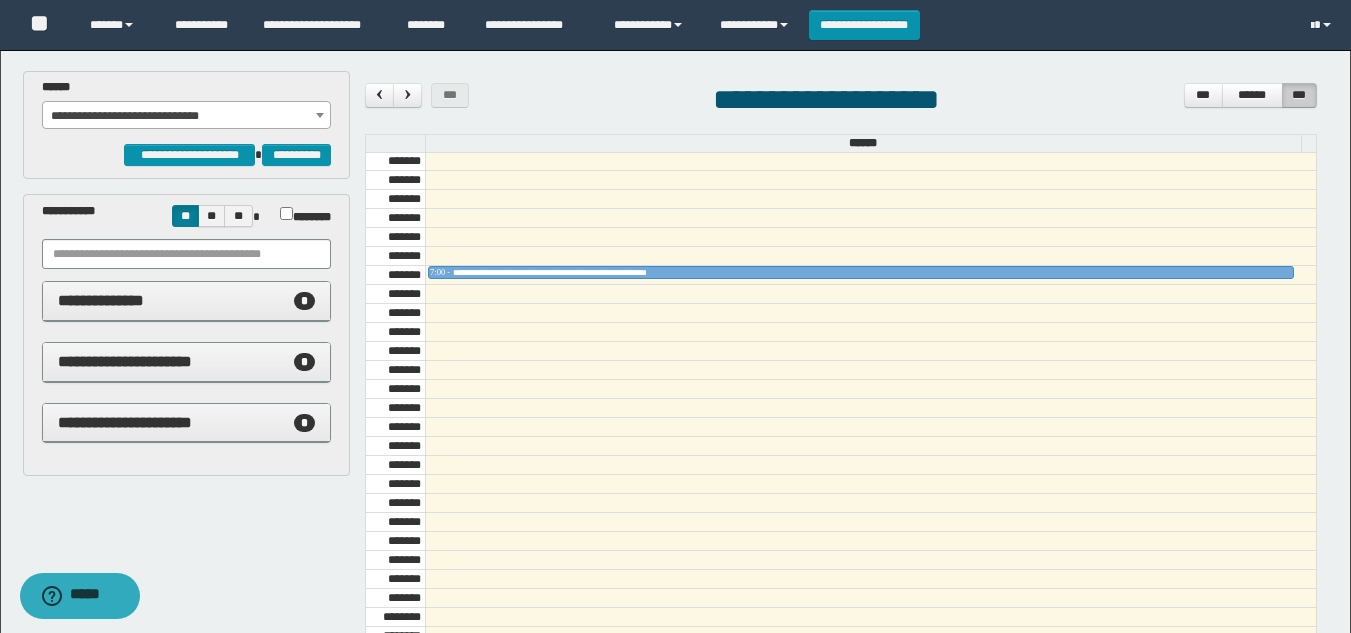 click on "**********" at bounding box center (186, 116) 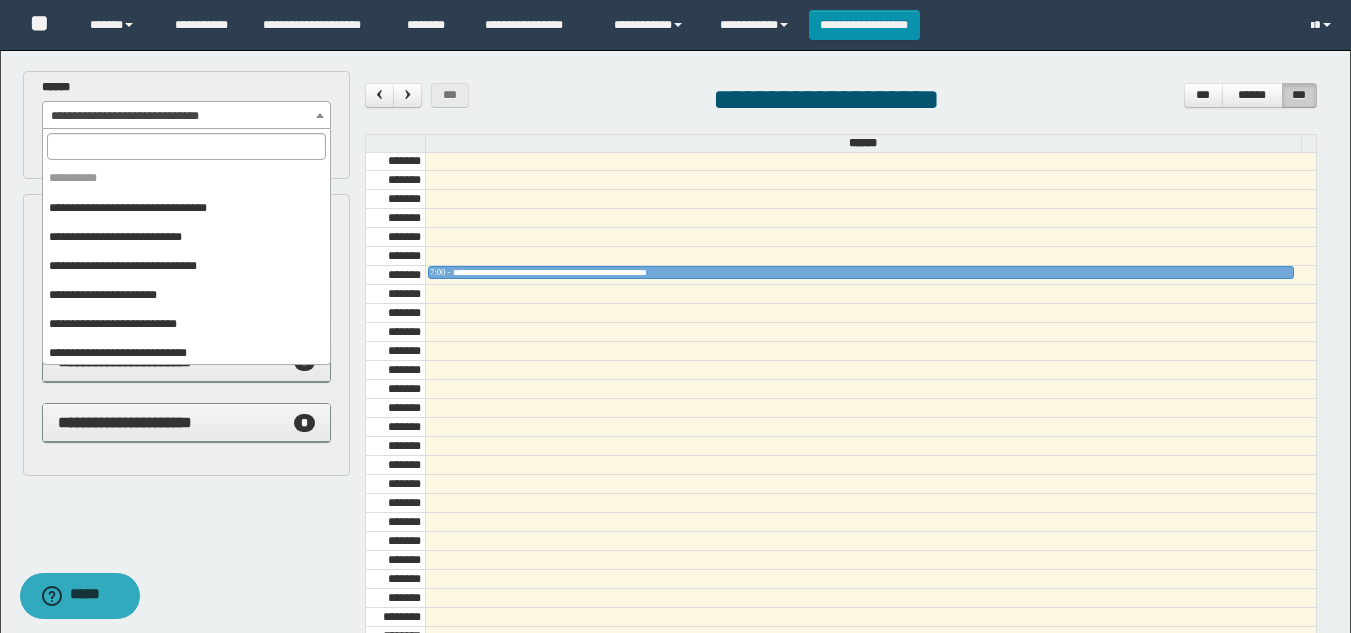 scroll, scrollTop: 150, scrollLeft: 0, axis: vertical 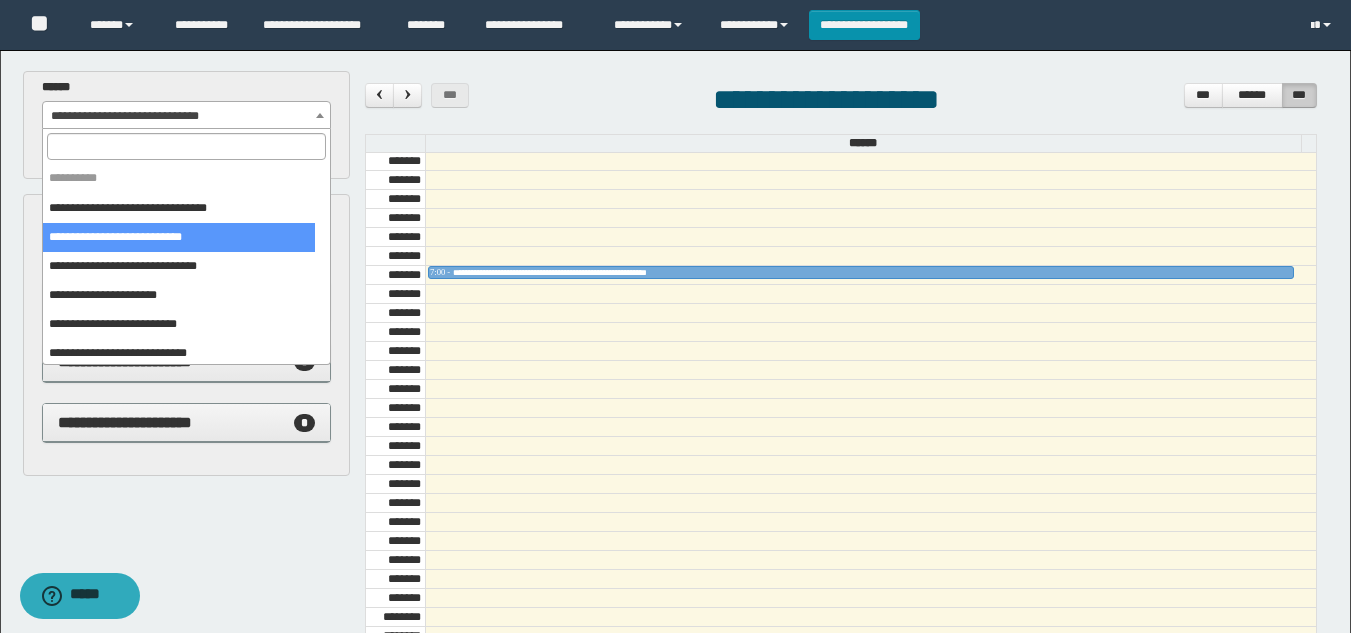 select on "******" 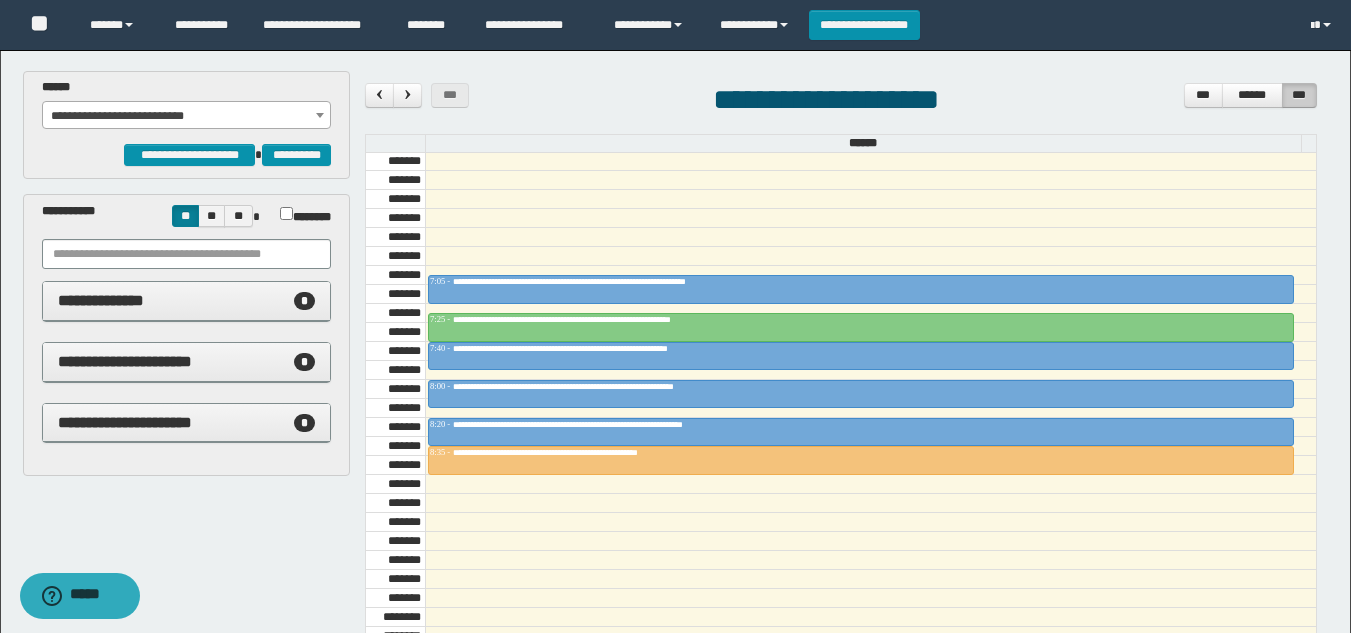 click at bounding box center [870, 275] 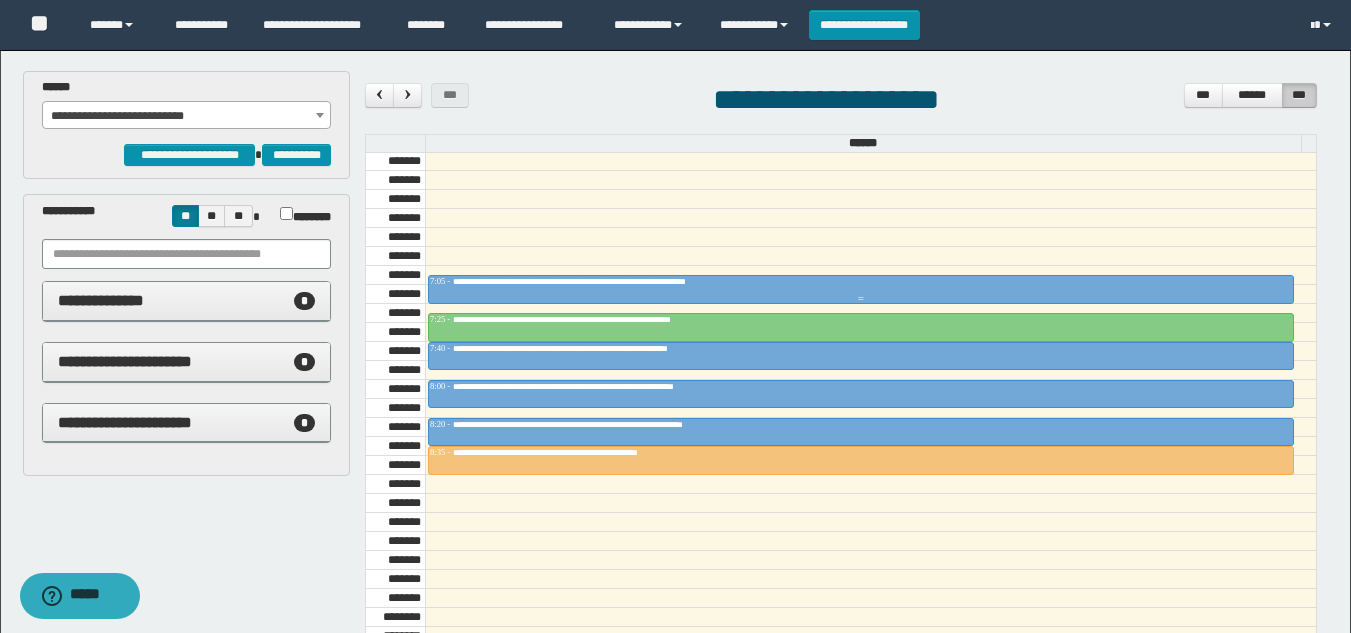 click on "**********" at bounding box center [612, 281] 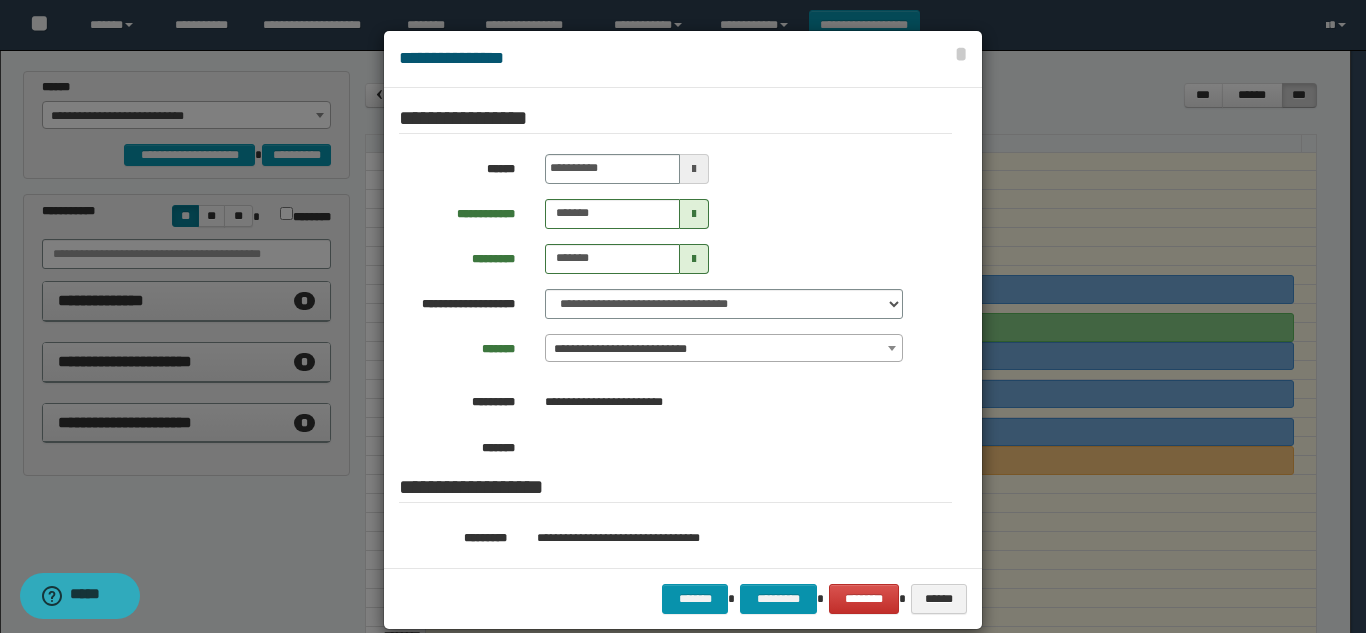 click at bounding box center [683, 330] 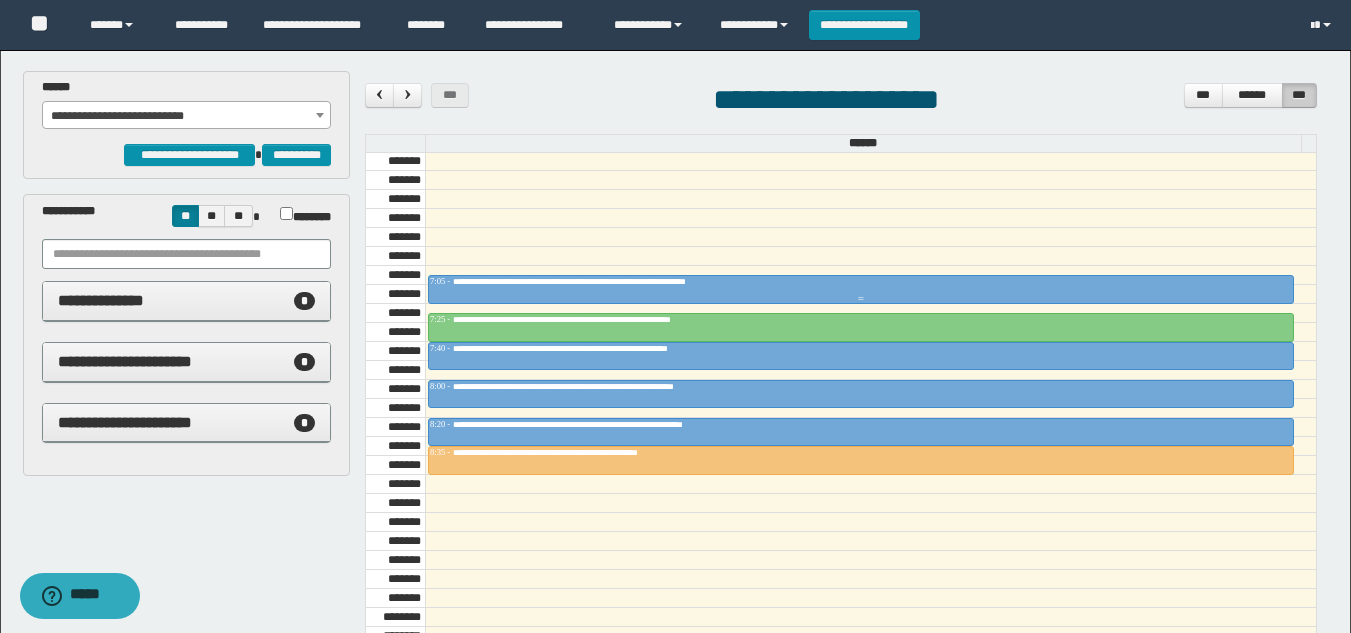 click on "**********" at bounding box center (612, 281) 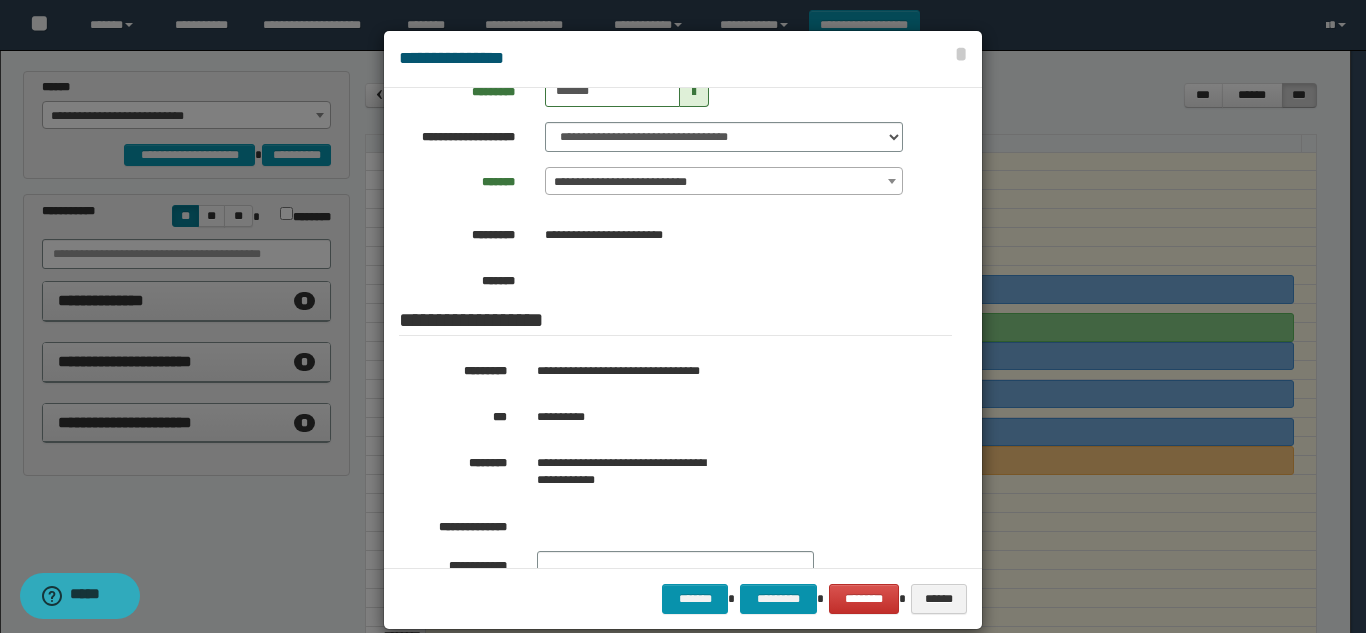 scroll, scrollTop: 179, scrollLeft: 0, axis: vertical 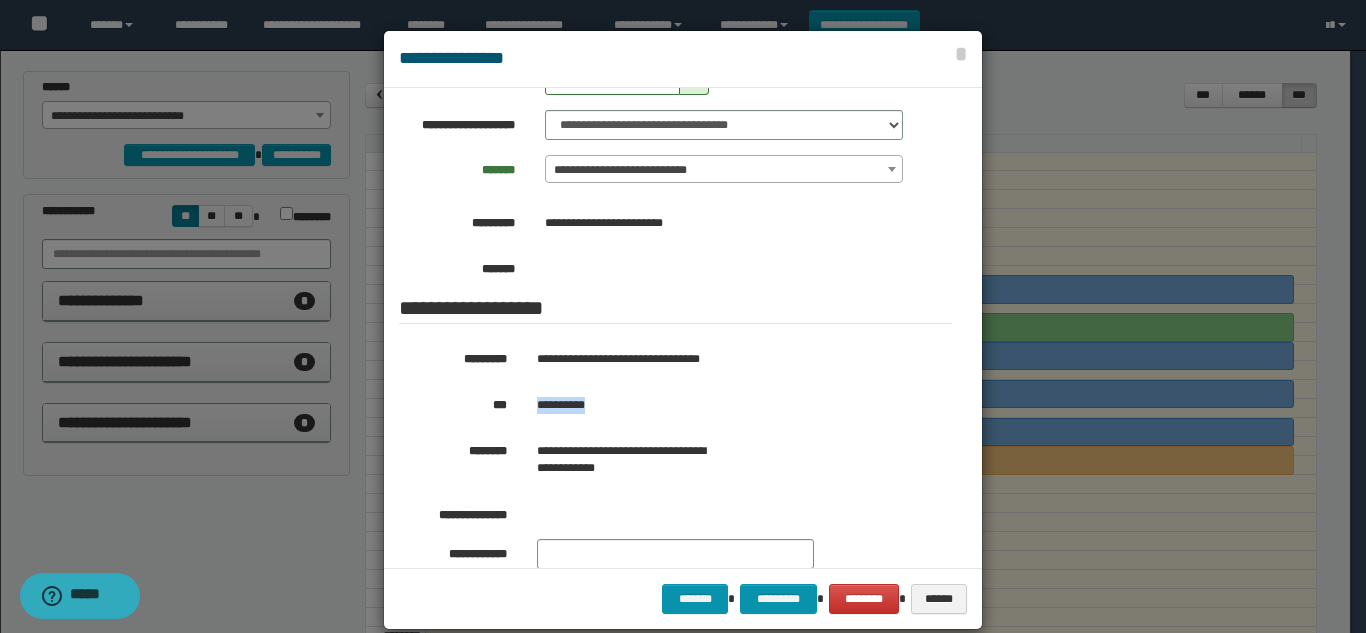 drag, startPoint x: 621, startPoint y: 407, endPoint x: 515, endPoint y: 420, distance: 106.7942 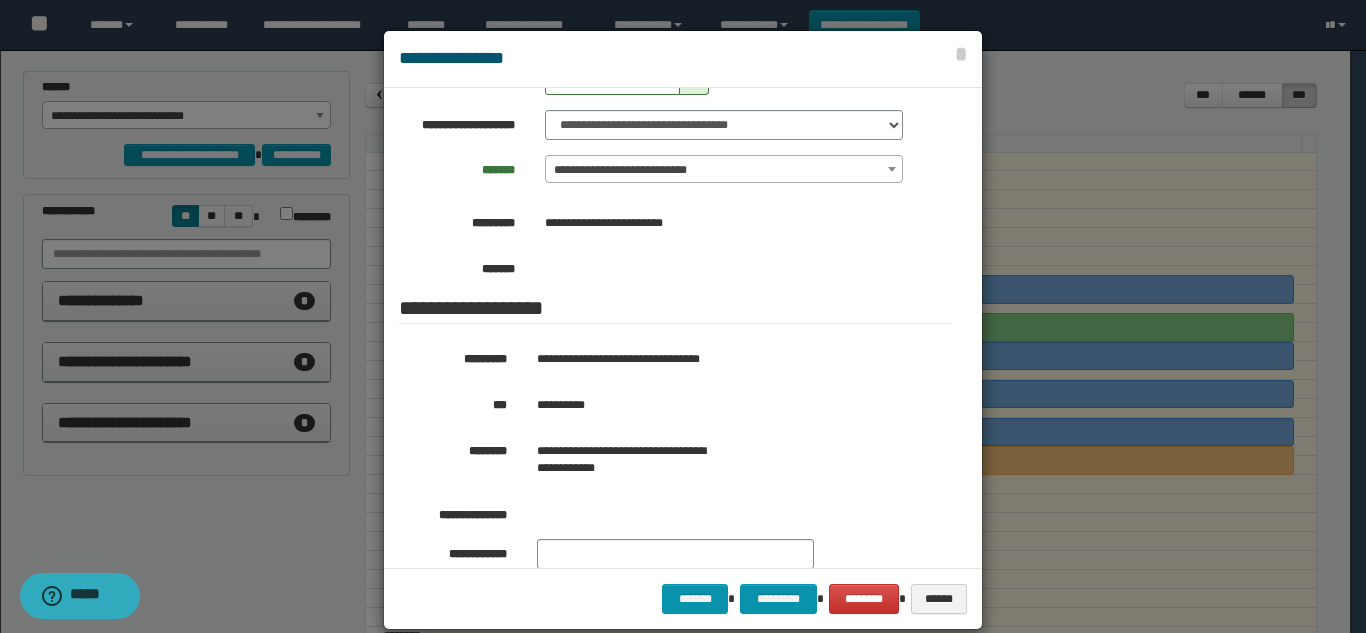 click at bounding box center (683, 330) 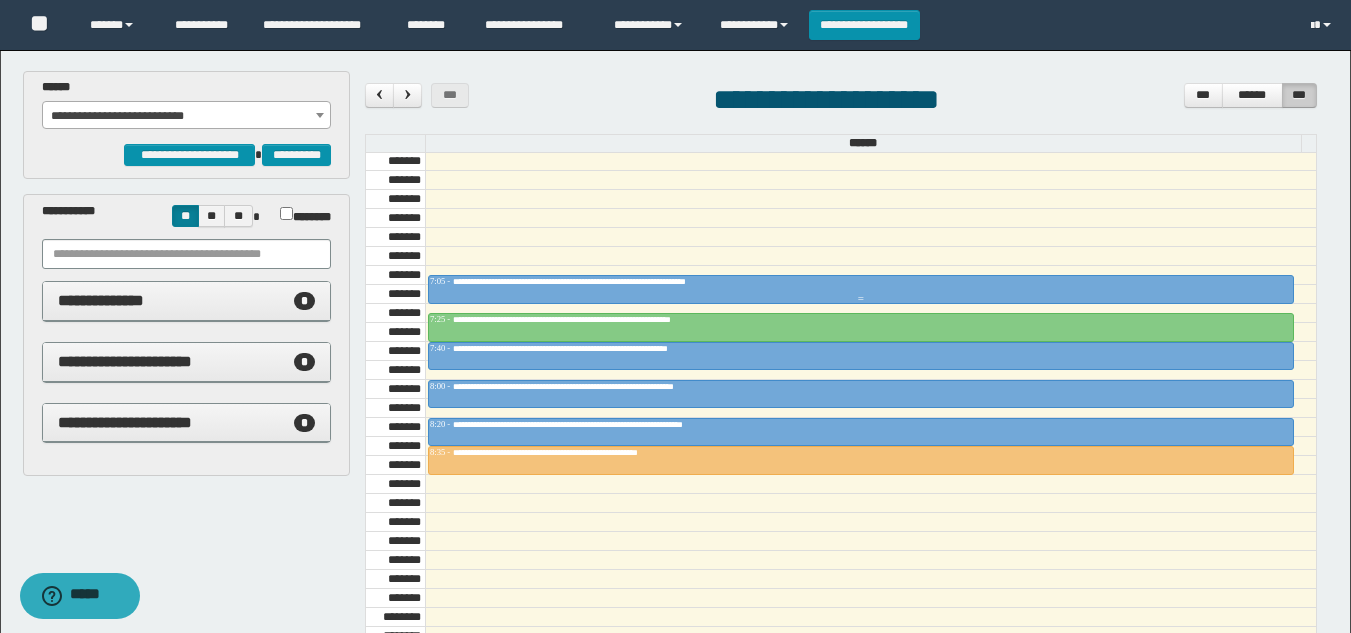click on "**********" at bounding box center (612, 281) 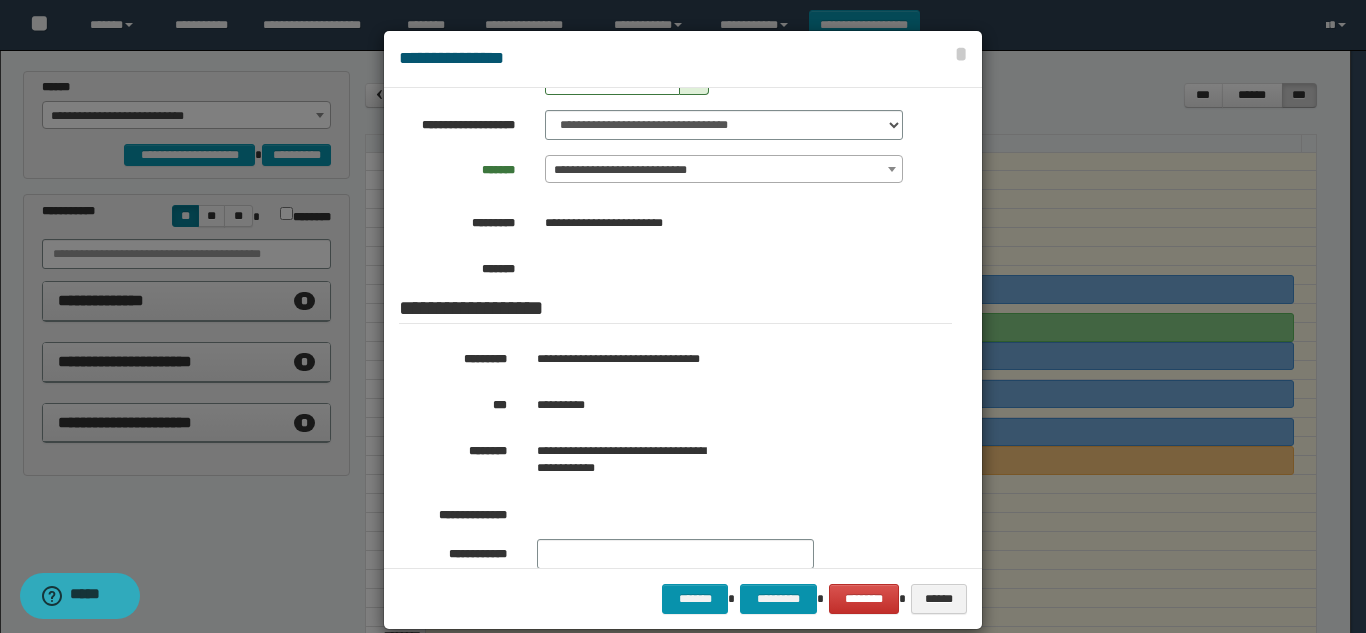 click on "**********" at bounding box center (724, 170) 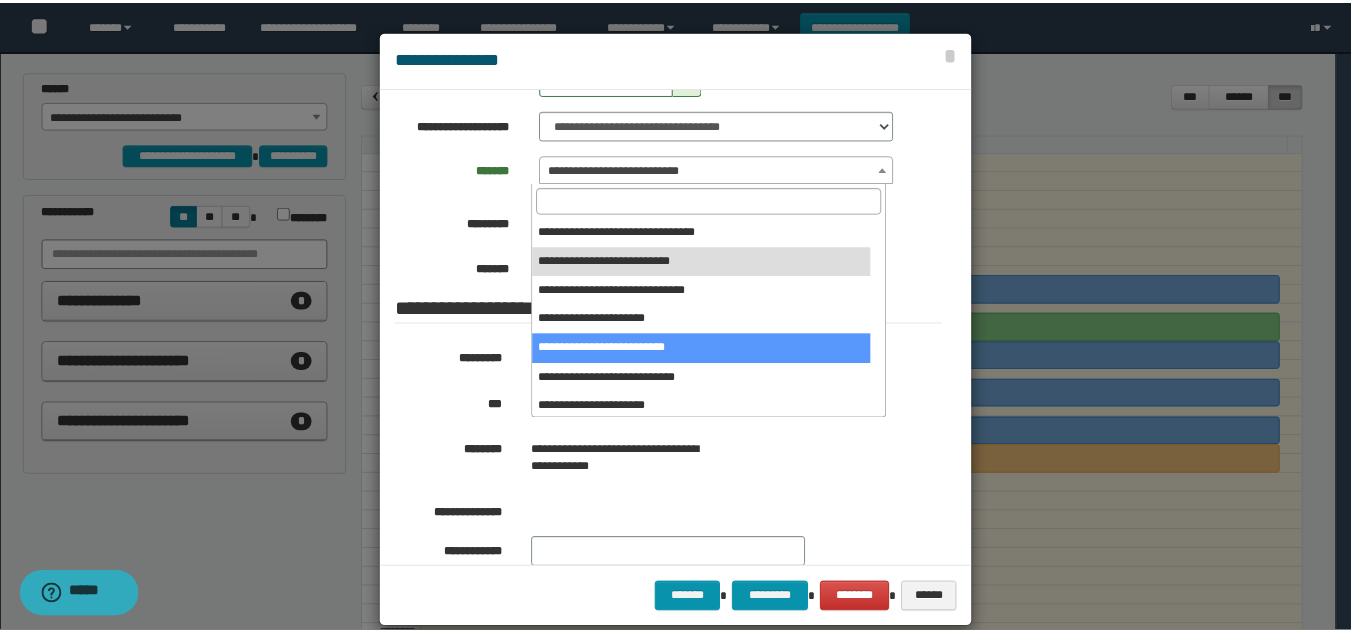 scroll, scrollTop: 120, scrollLeft: 0, axis: vertical 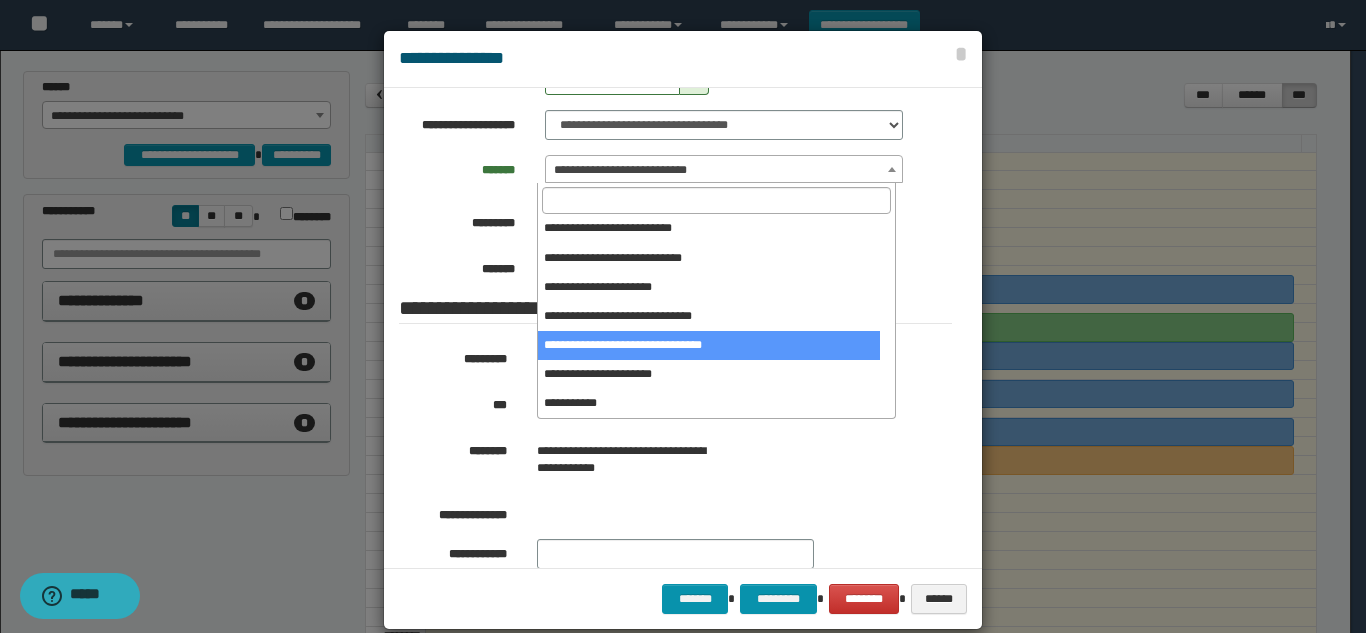 select on "******" 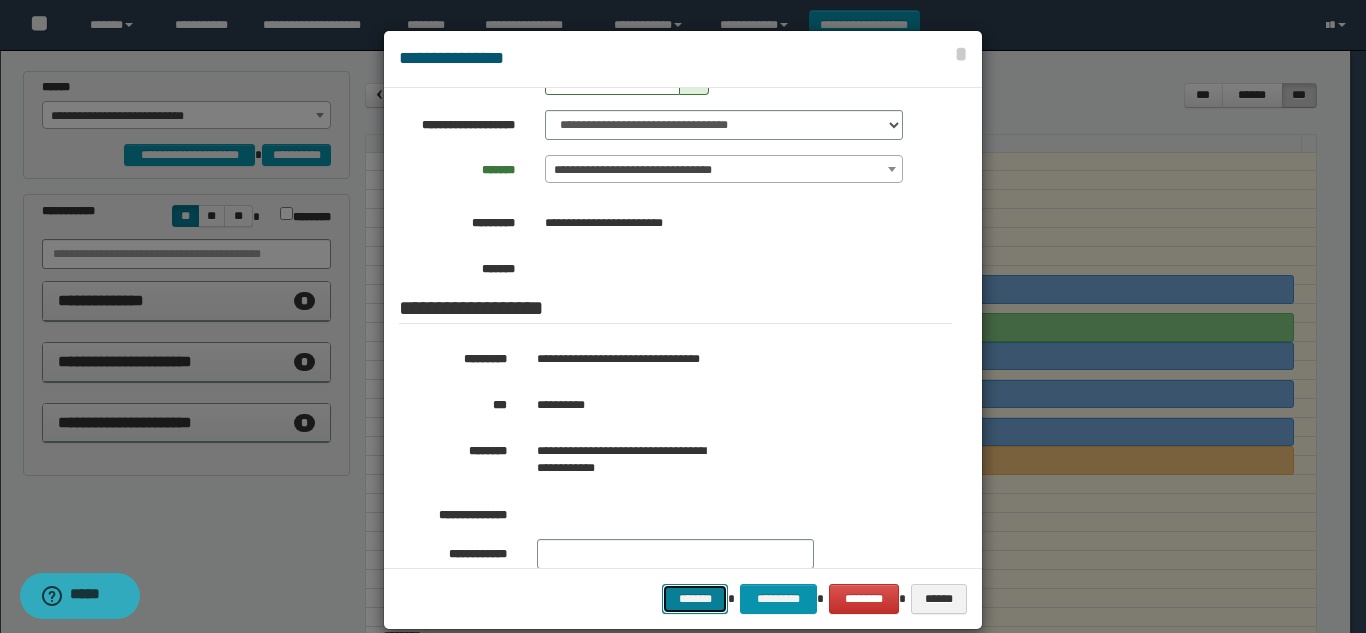 click on "*******" at bounding box center (695, 599) 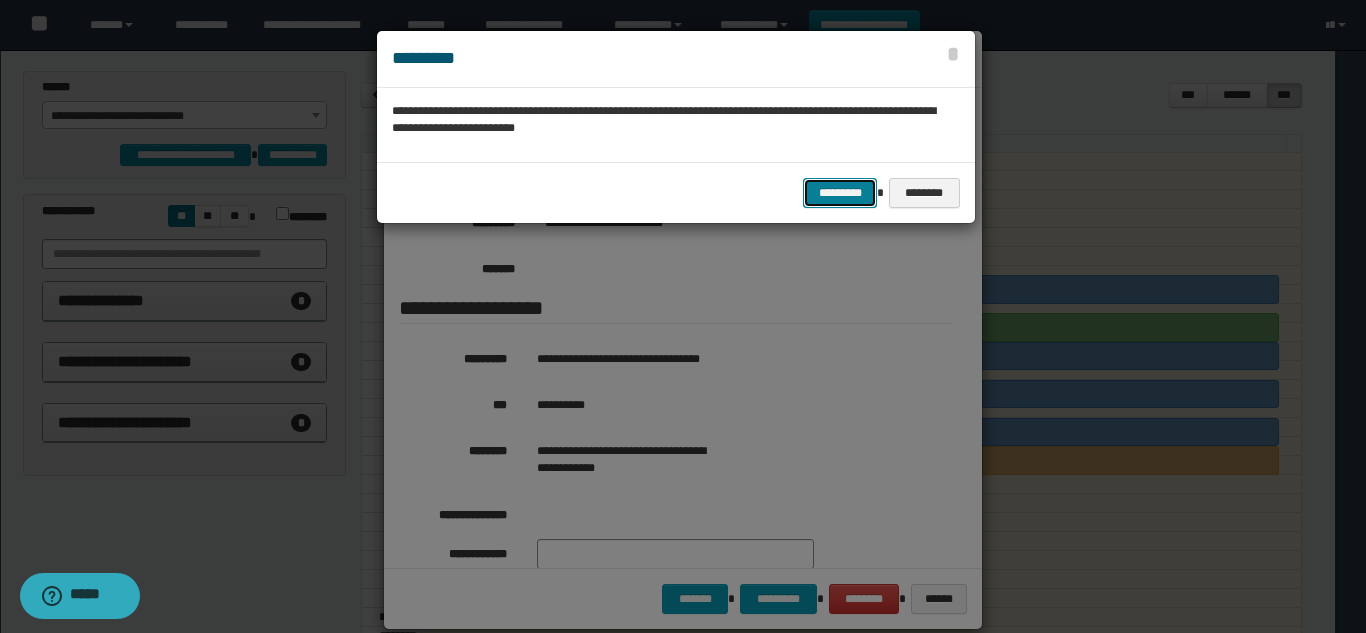 click on "*********" at bounding box center [840, 193] 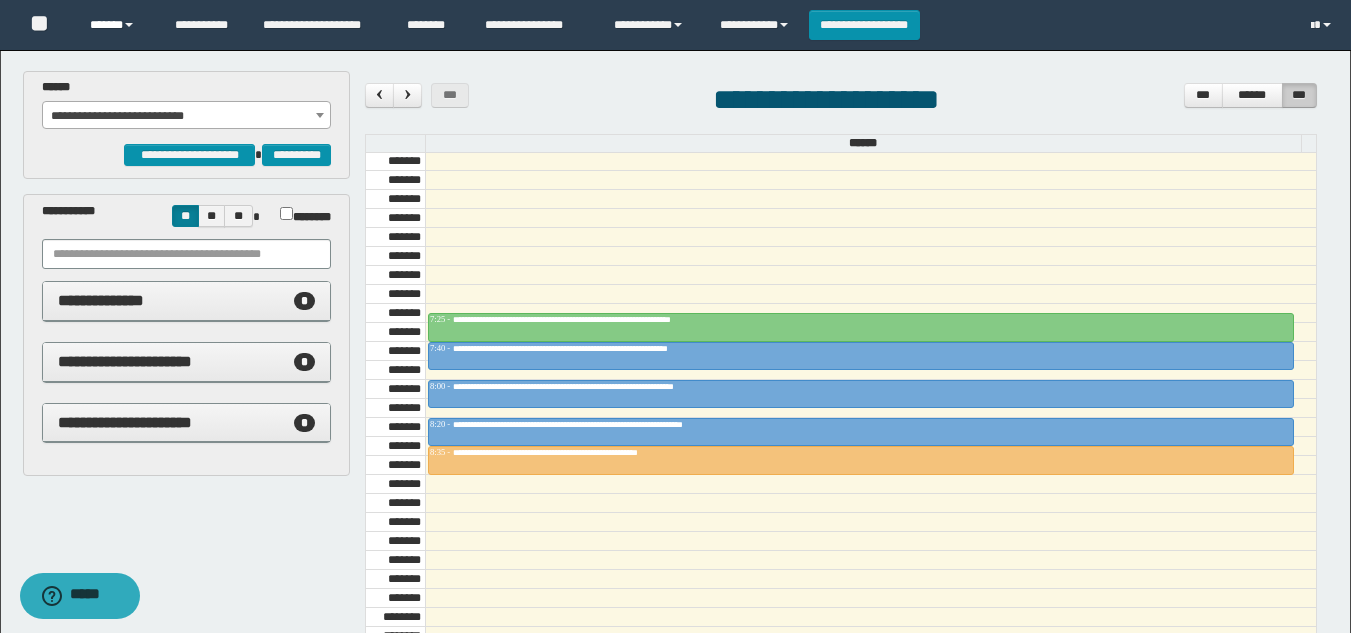 click on "******" at bounding box center (117, 25) 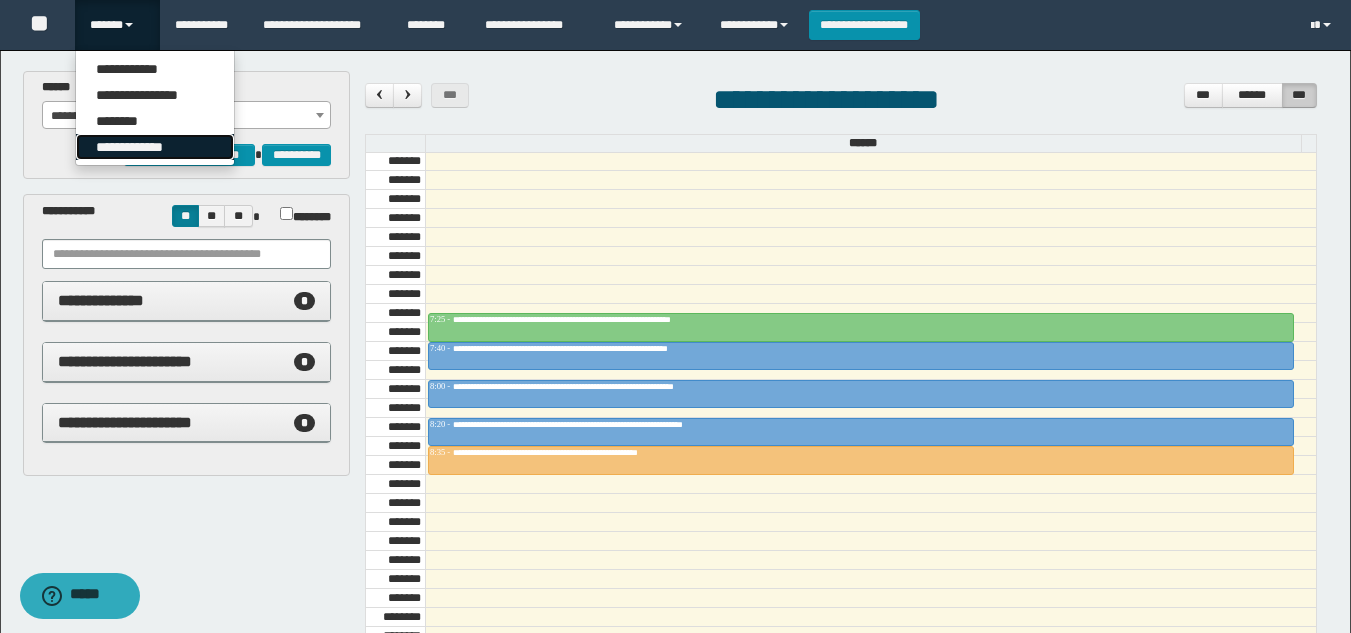 click on "**********" at bounding box center [155, 147] 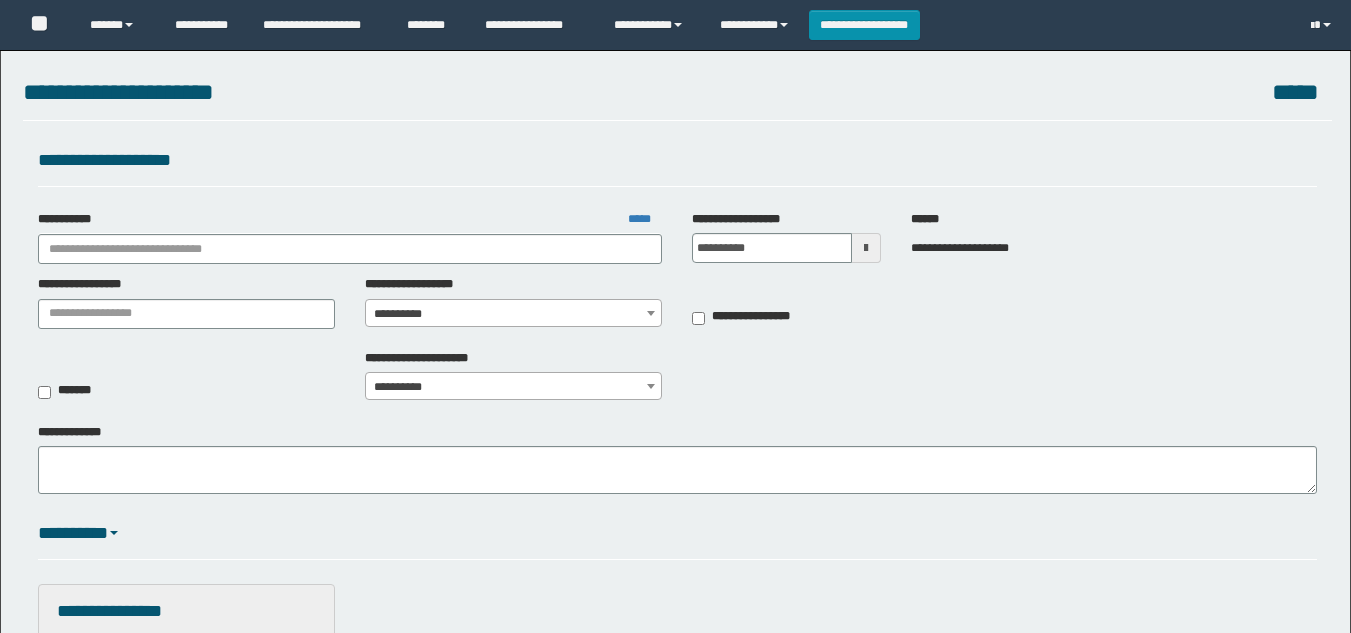 scroll, scrollTop: 0, scrollLeft: 0, axis: both 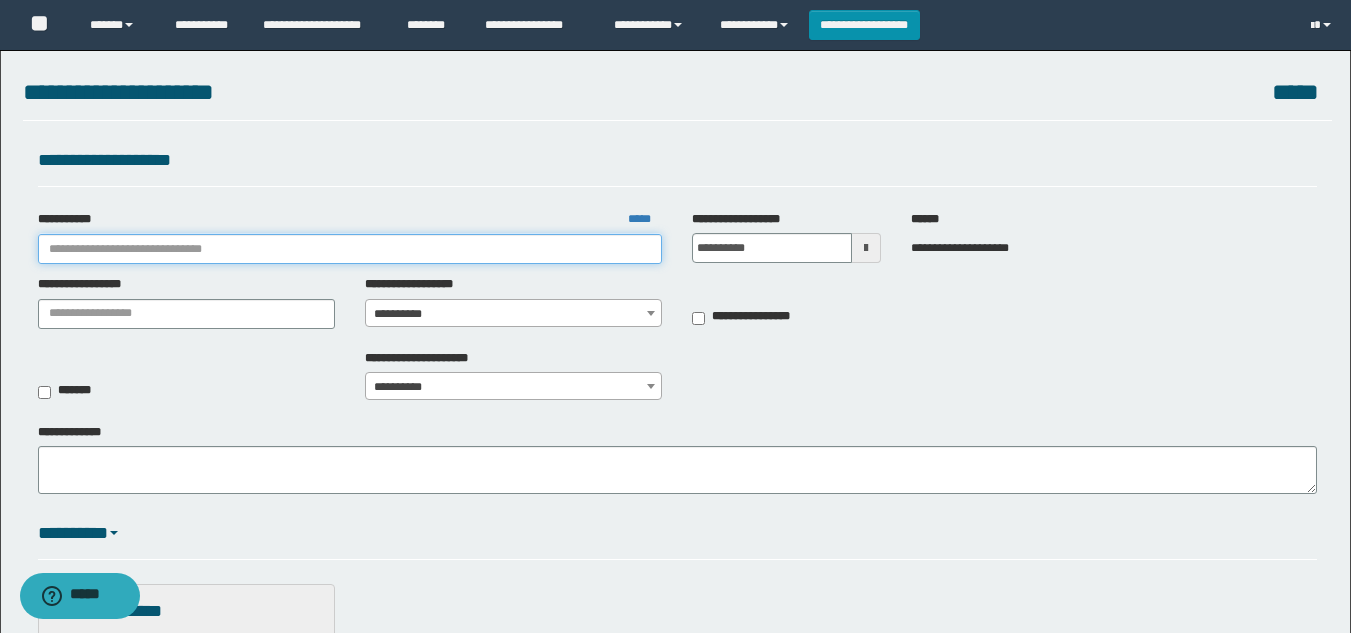 click on "**********" at bounding box center [350, 249] 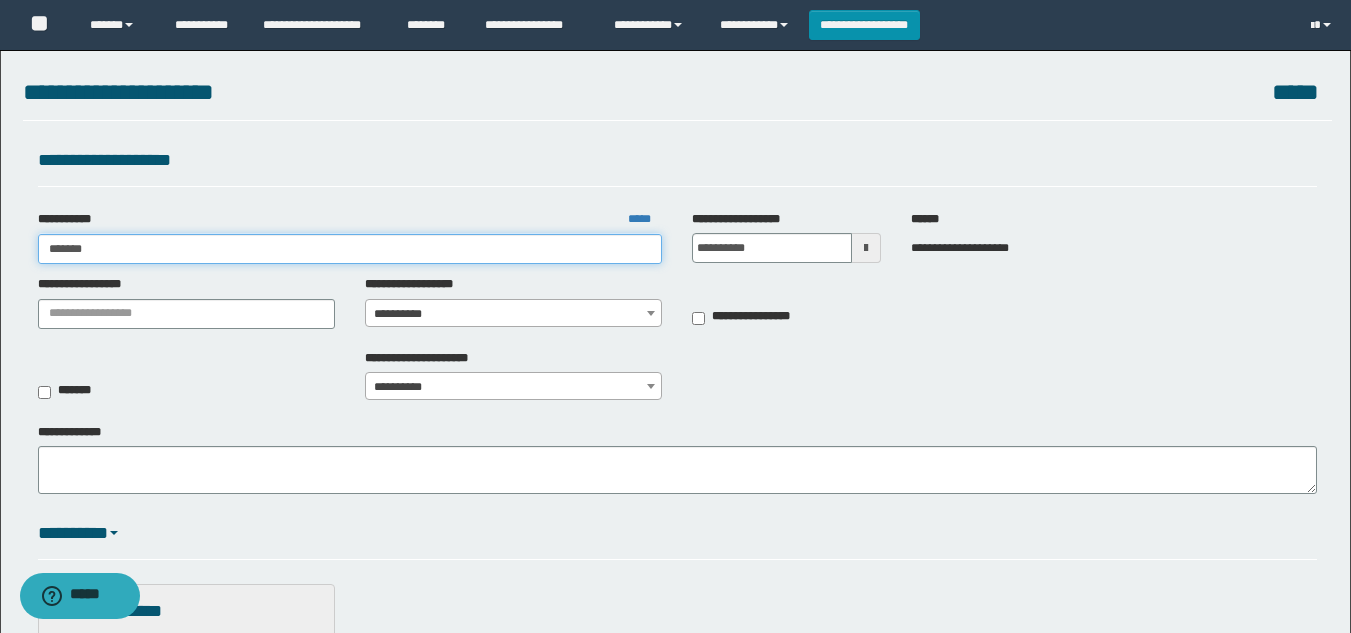 type on "********" 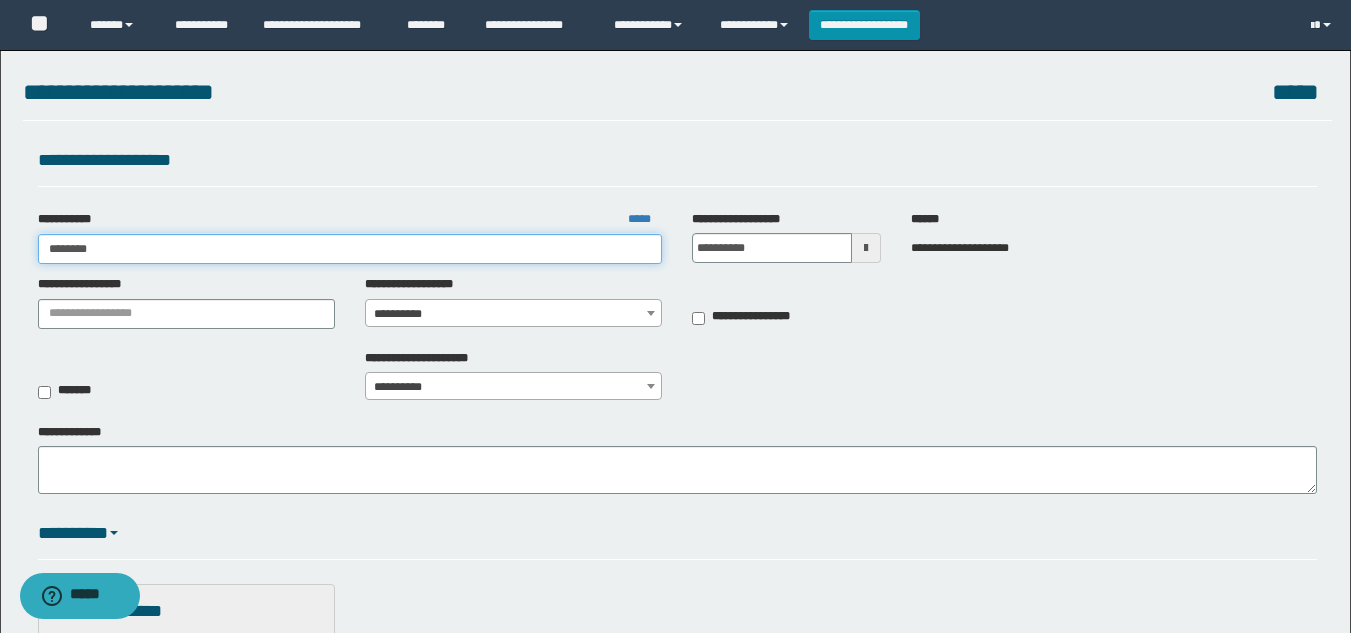 type on "********" 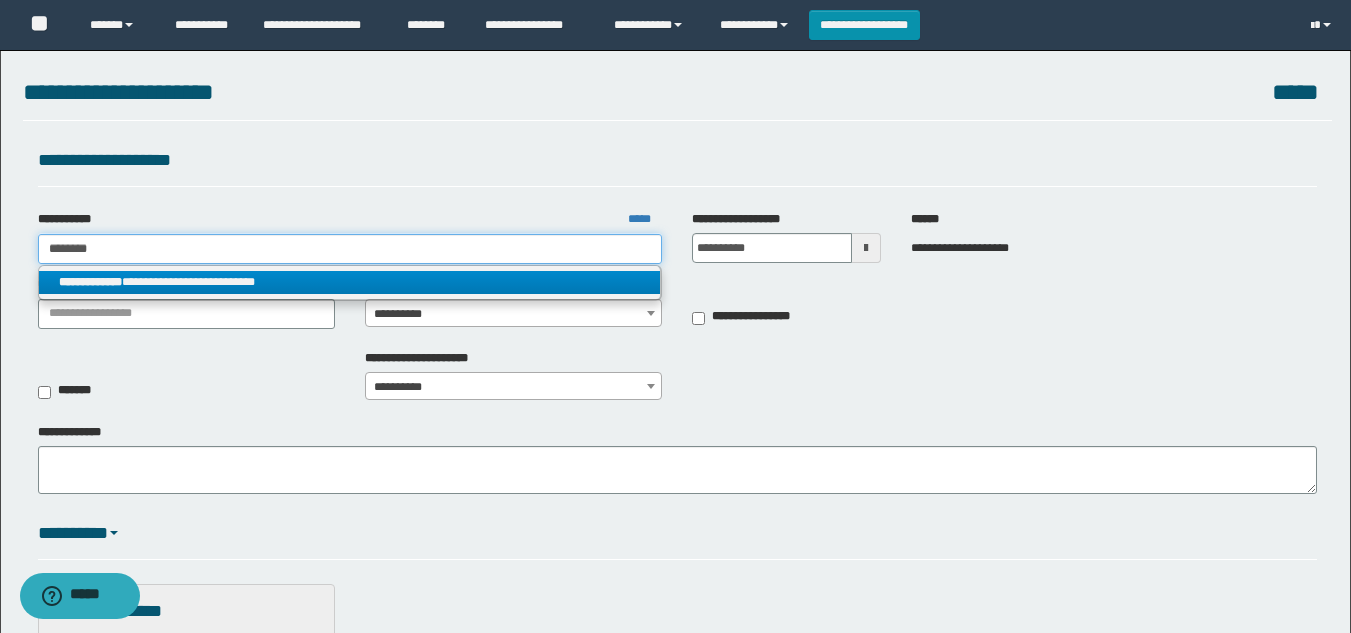 type on "********" 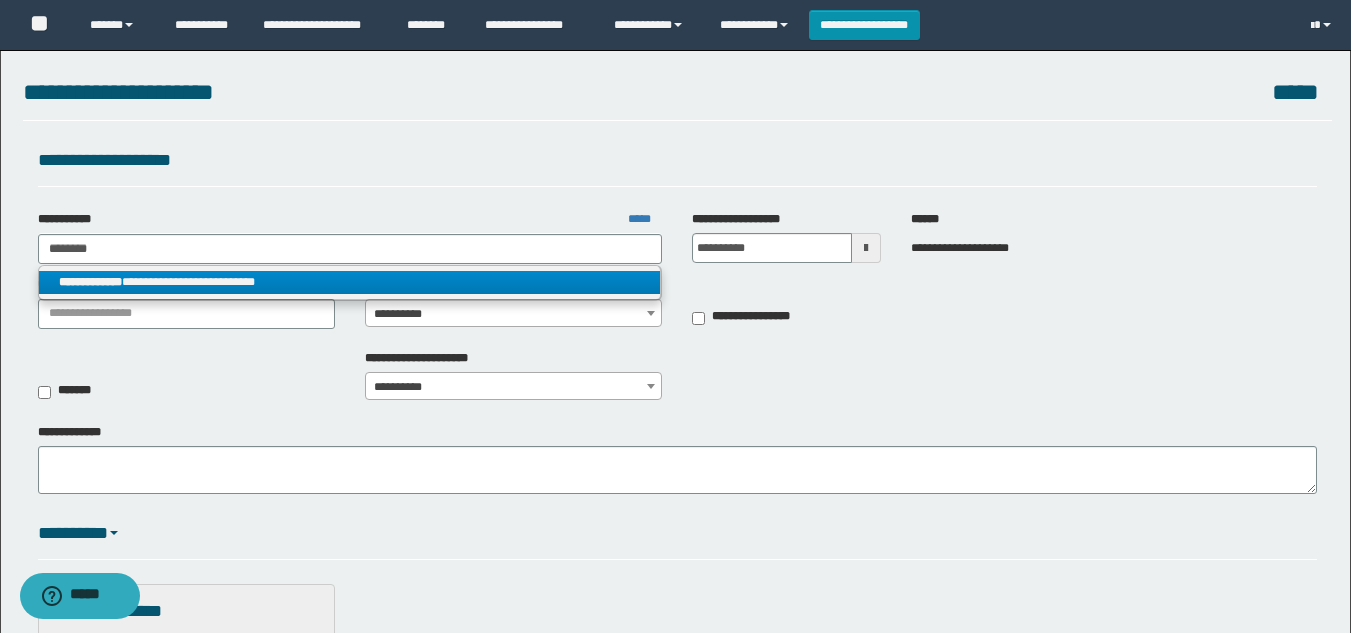 click on "**********" at bounding box center (350, 282) 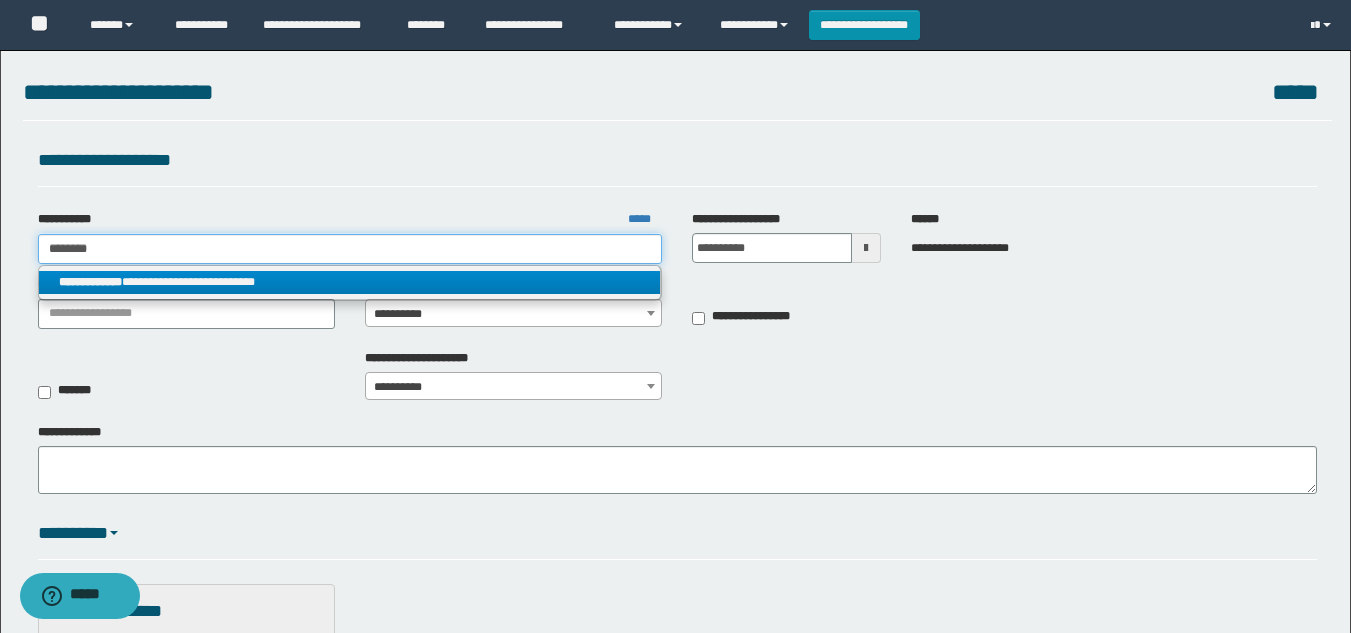 type 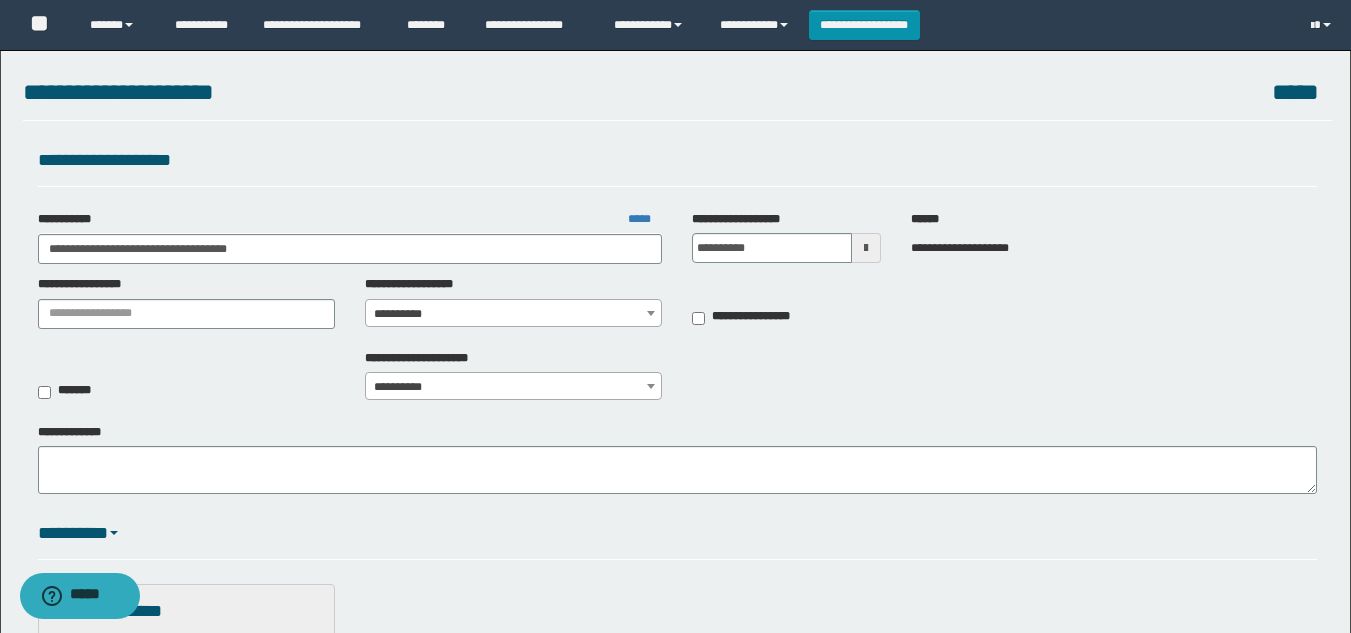 click on "**********" at bounding box center [513, 314] 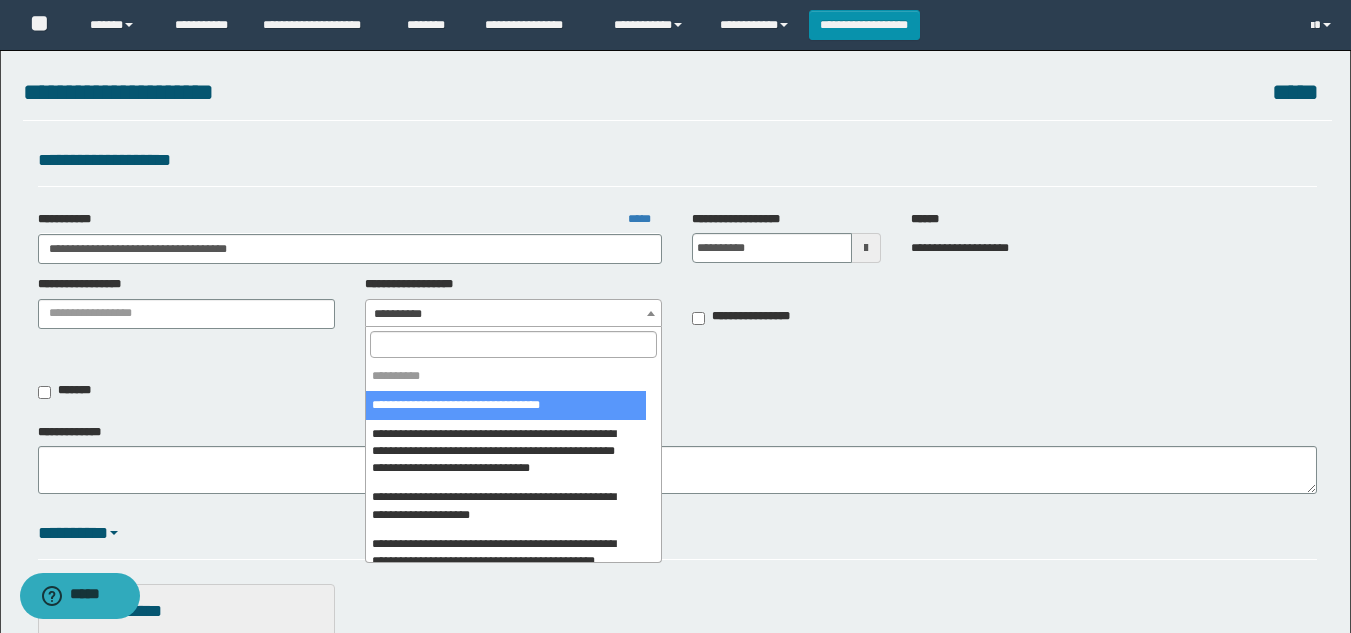 click at bounding box center [513, 344] 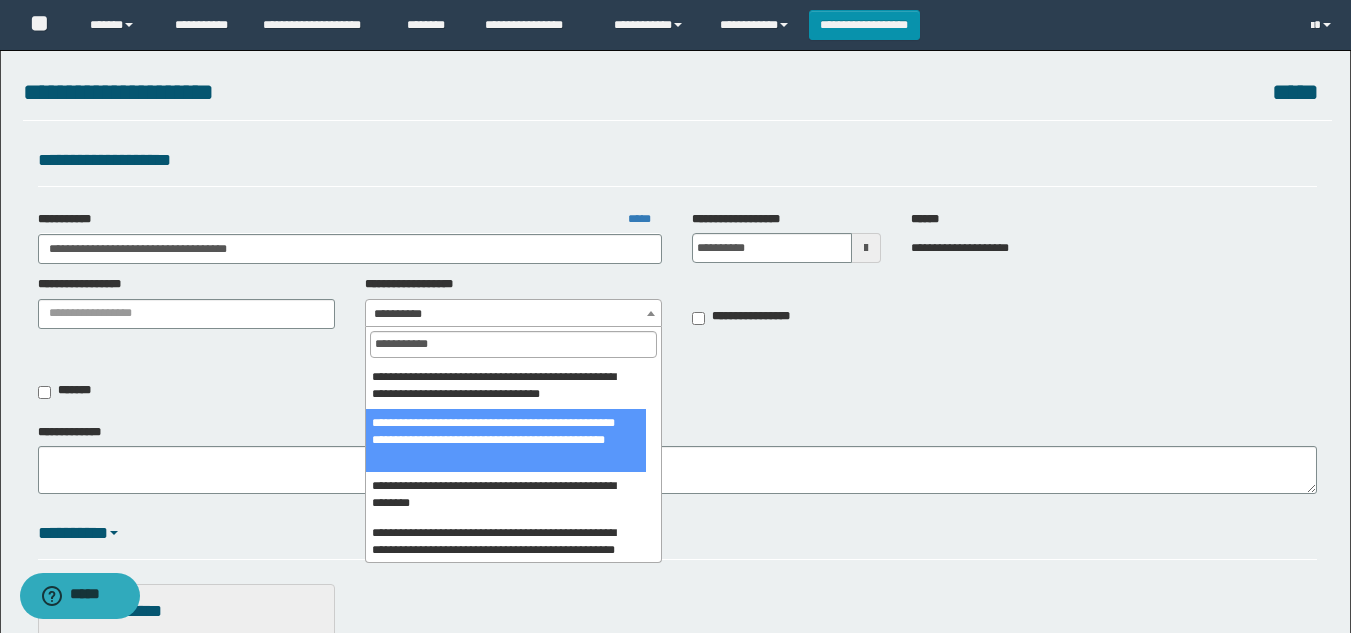scroll, scrollTop: 160, scrollLeft: 0, axis: vertical 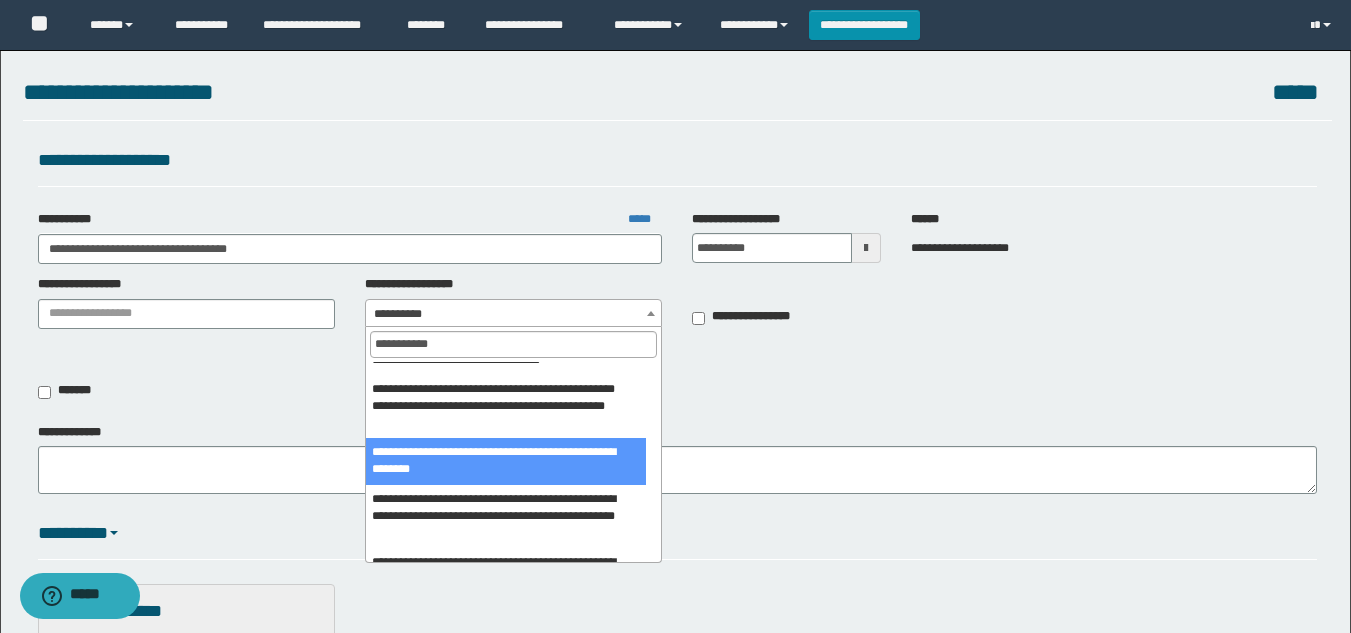 type on "**********" 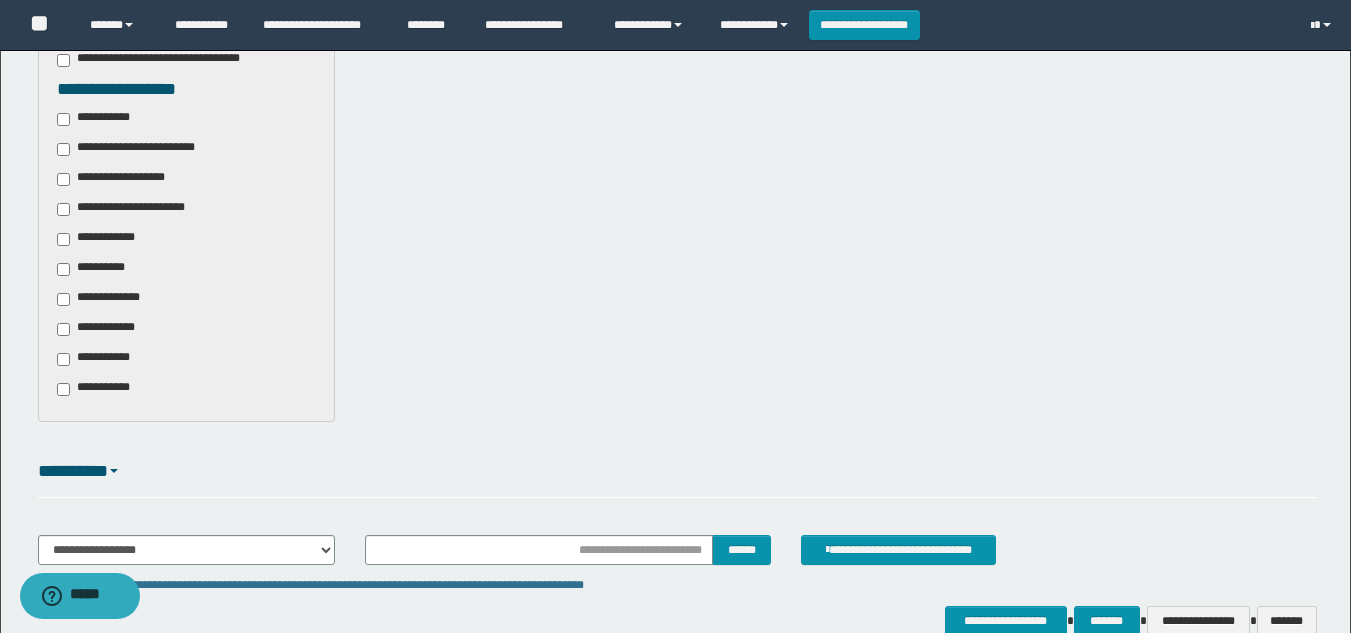 scroll, scrollTop: 619, scrollLeft: 0, axis: vertical 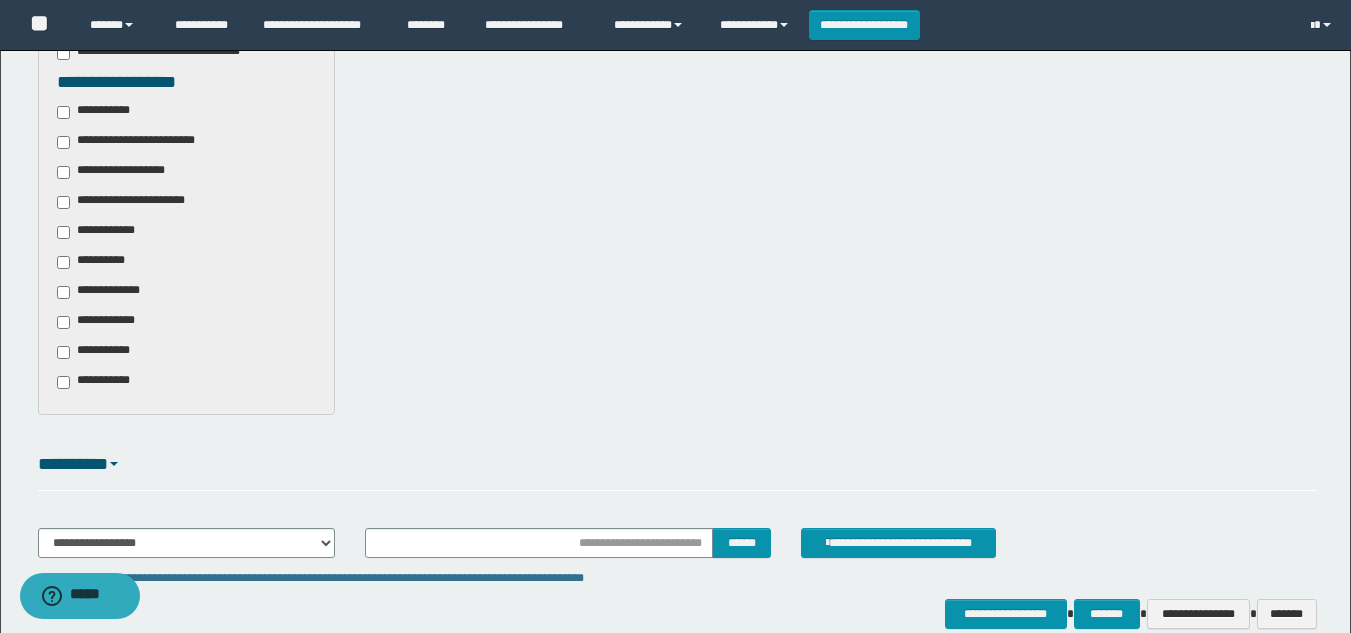 click on "**********" at bounding box center [100, 322] 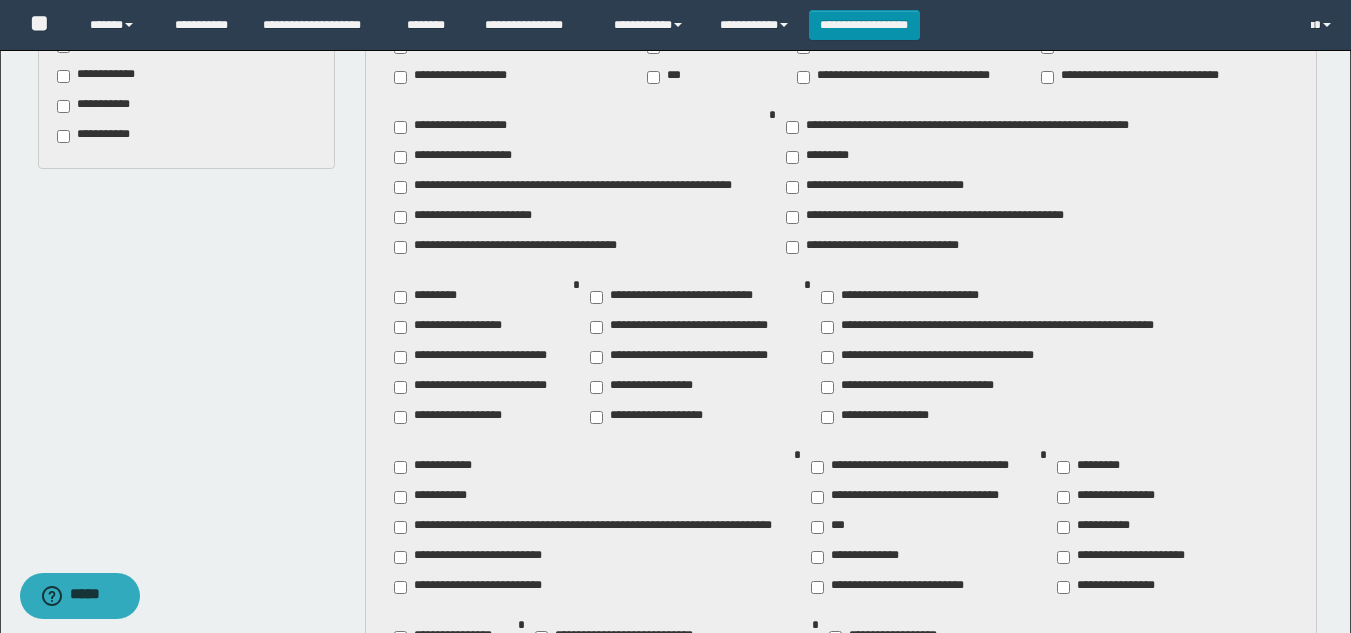 scroll, scrollTop: 889, scrollLeft: 0, axis: vertical 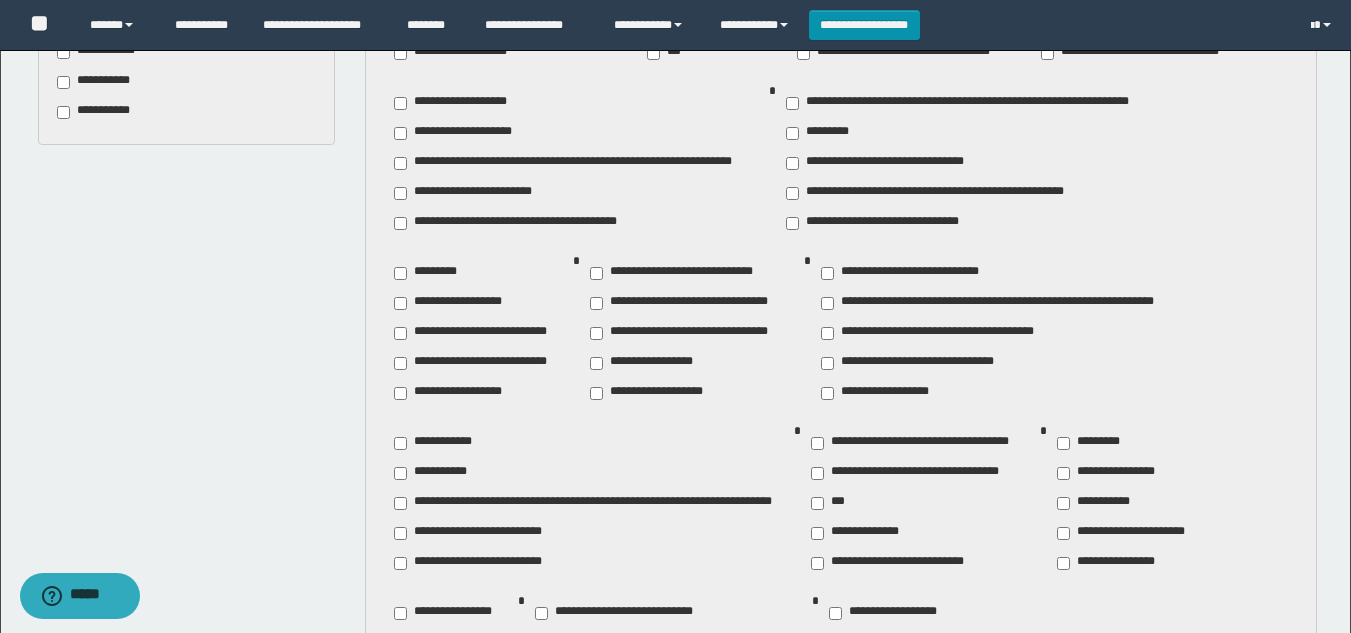 click on "**********" at bounding box center (891, 393) 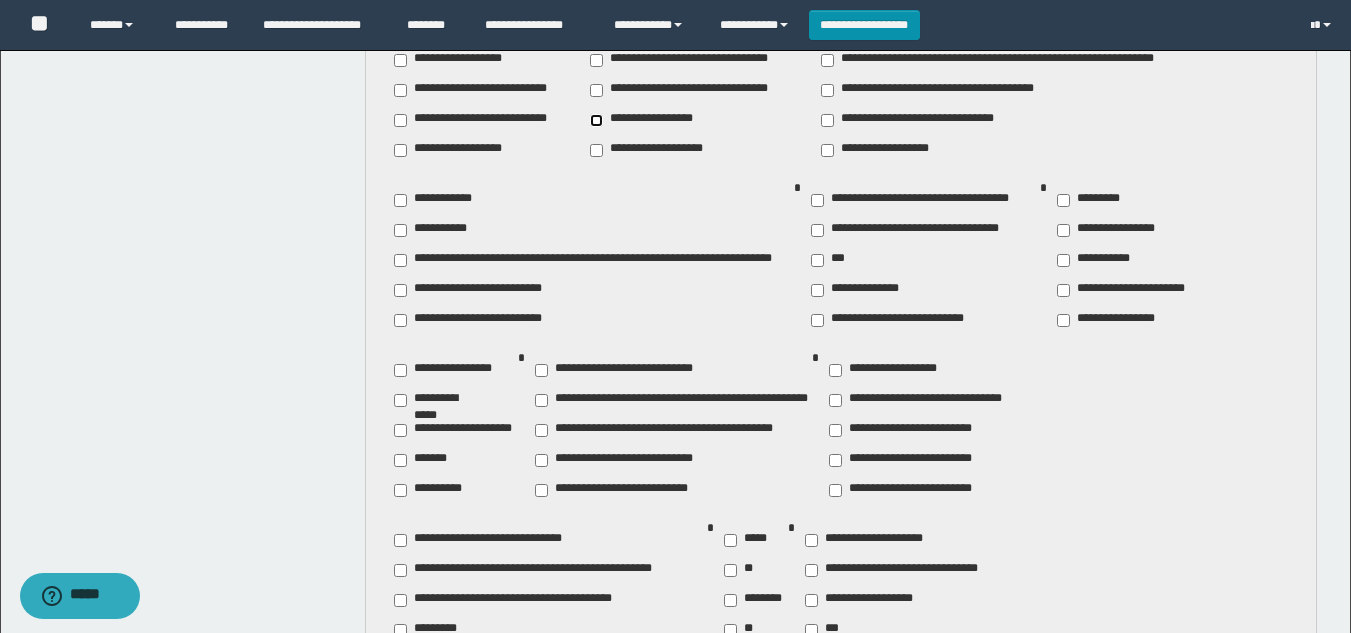 scroll, scrollTop: 1139, scrollLeft: 0, axis: vertical 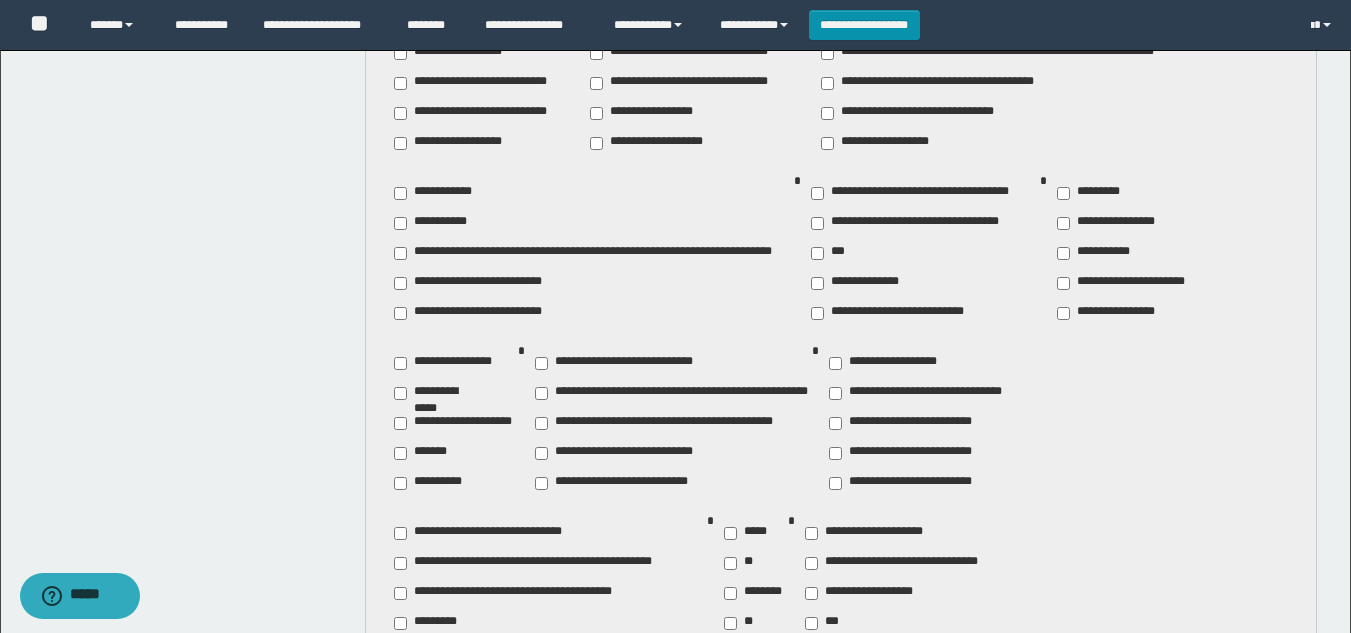 click on "**********" at bounding box center (440, 393) 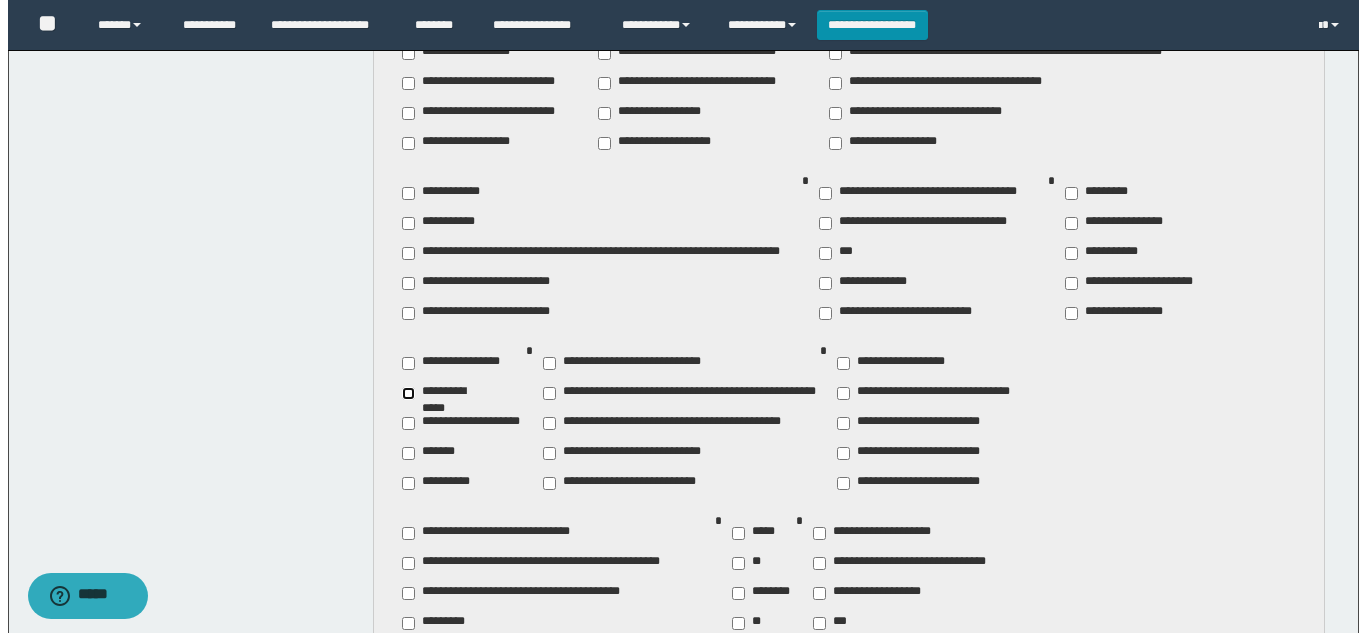 scroll, scrollTop: 1692, scrollLeft: 0, axis: vertical 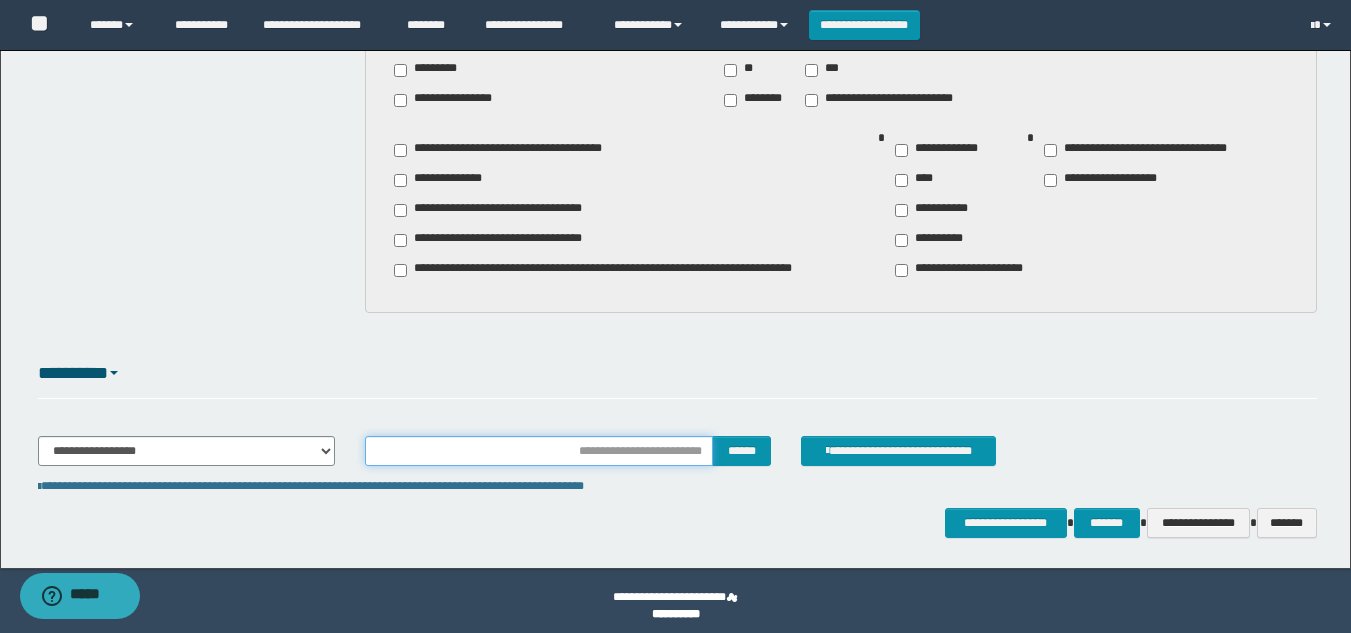 click at bounding box center [539, 451] 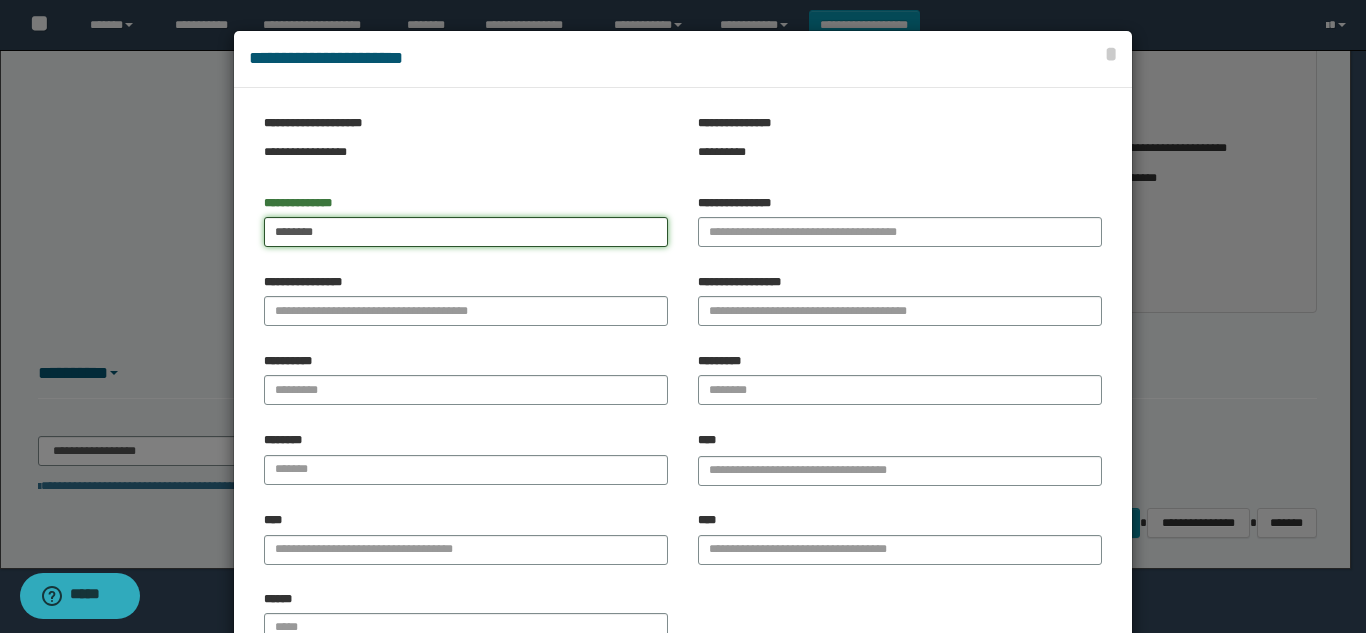type on "********" 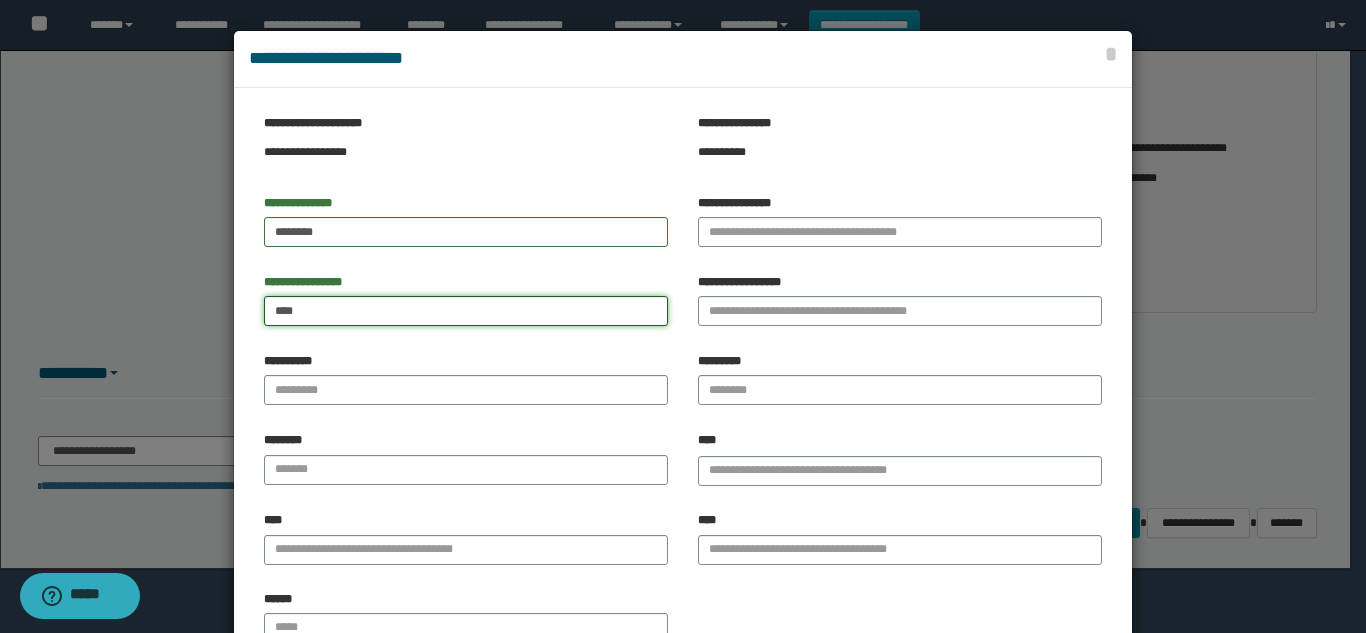 type on "****" 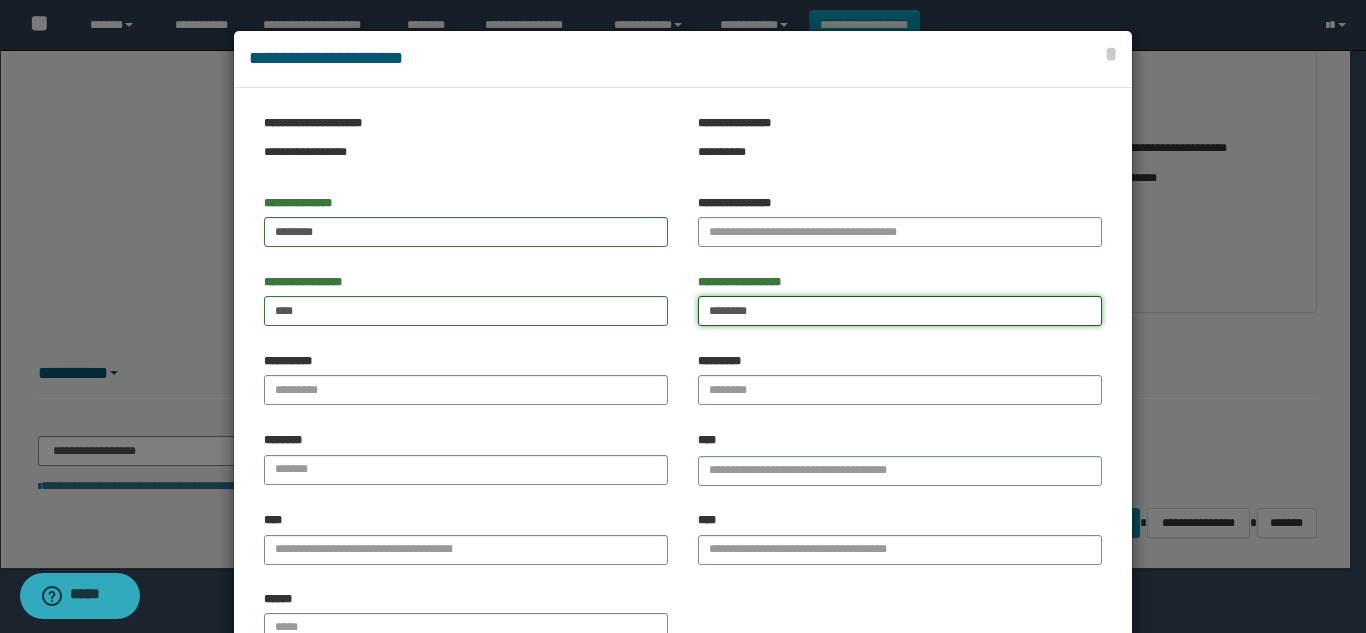 type on "********" 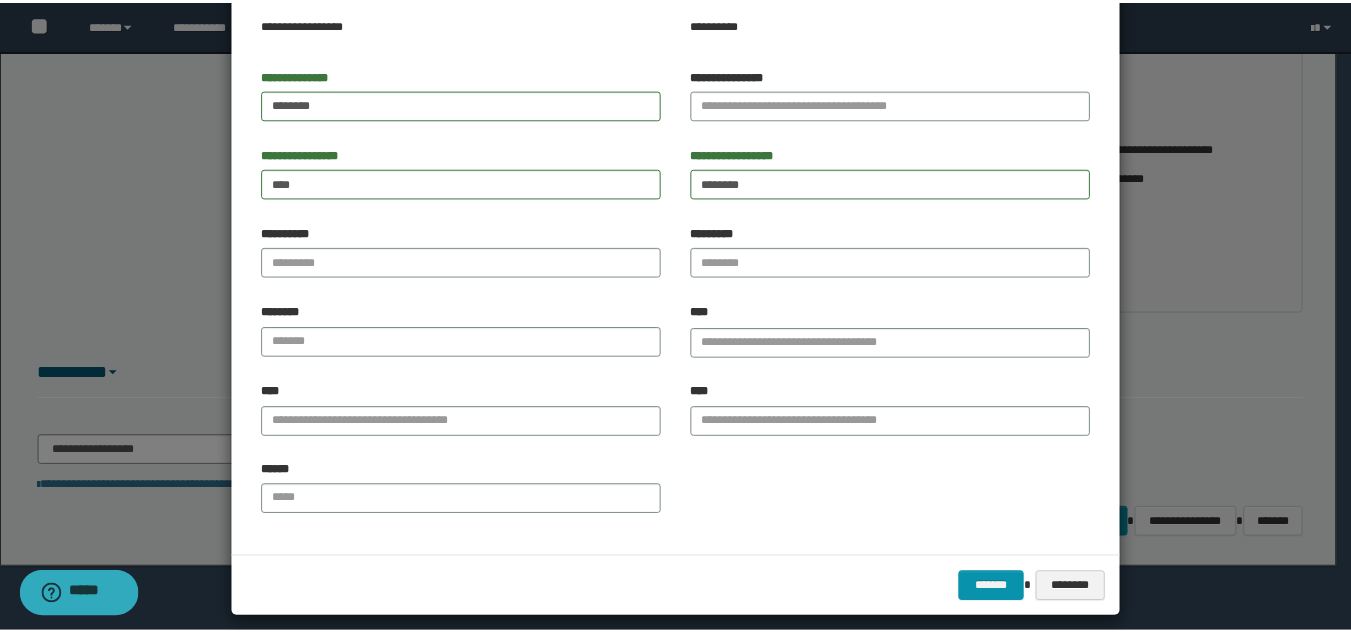 scroll, scrollTop: 144, scrollLeft: 0, axis: vertical 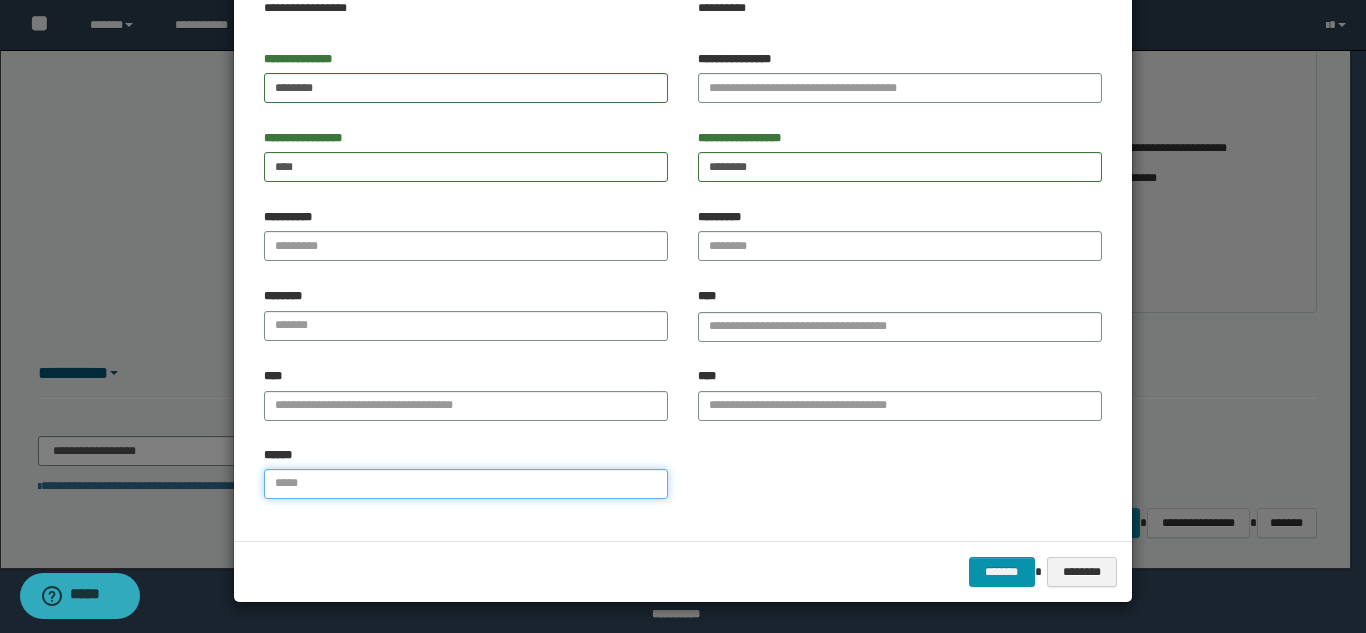 click on "******" at bounding box center (466, 484) 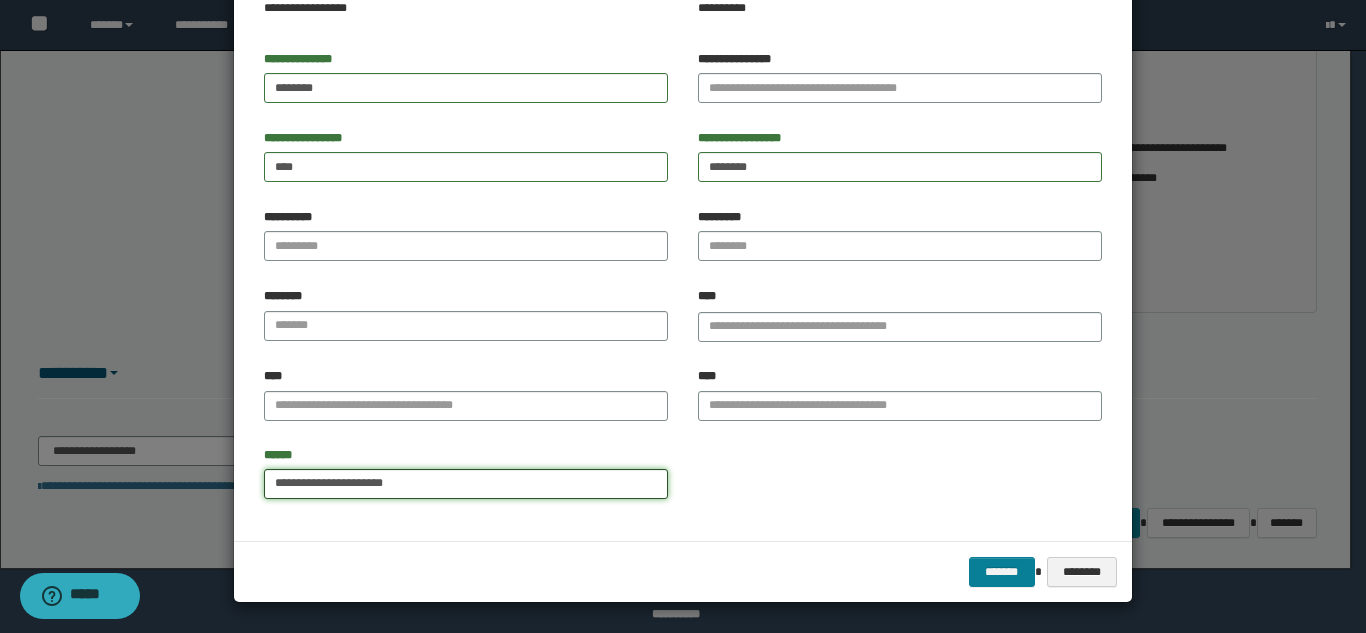 type on "**********" 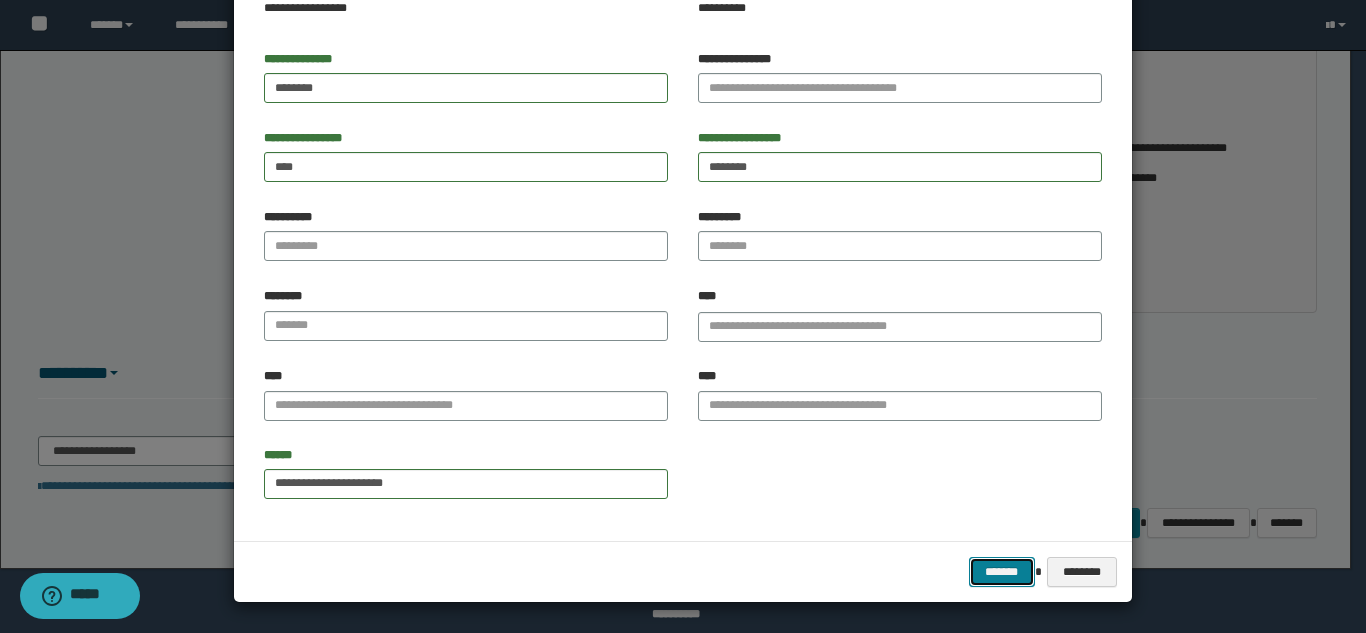 click on "*******" at bounding box center [1002, 572] 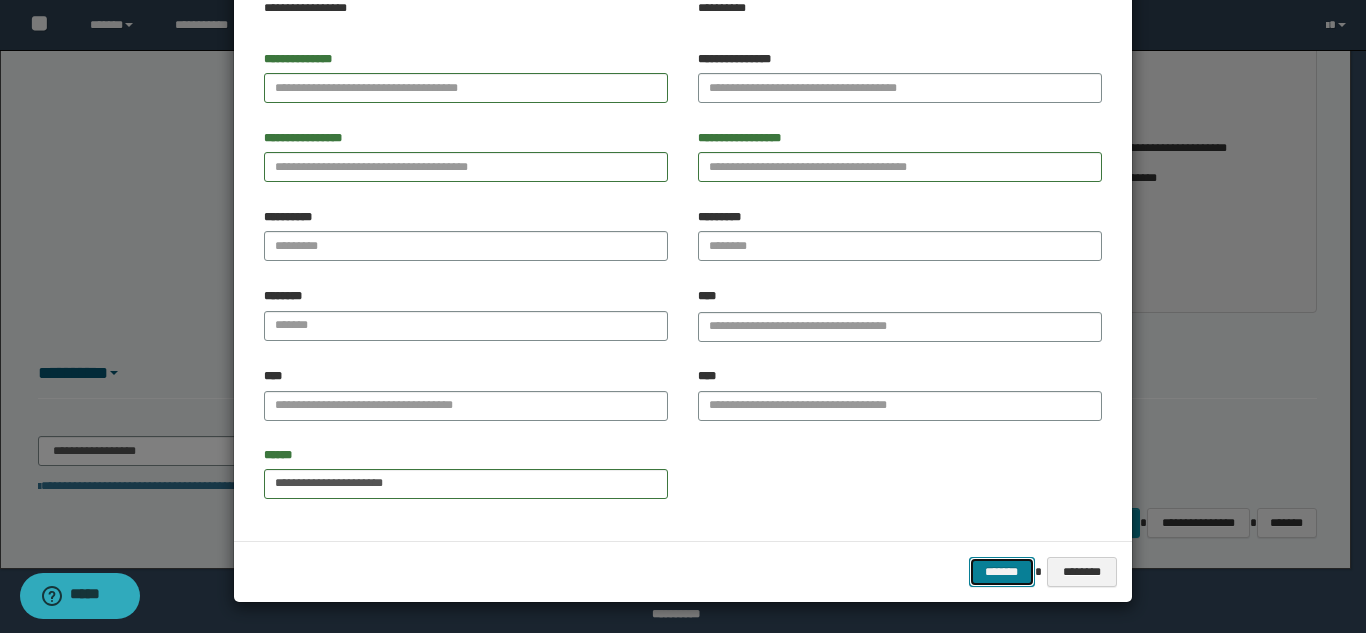 type 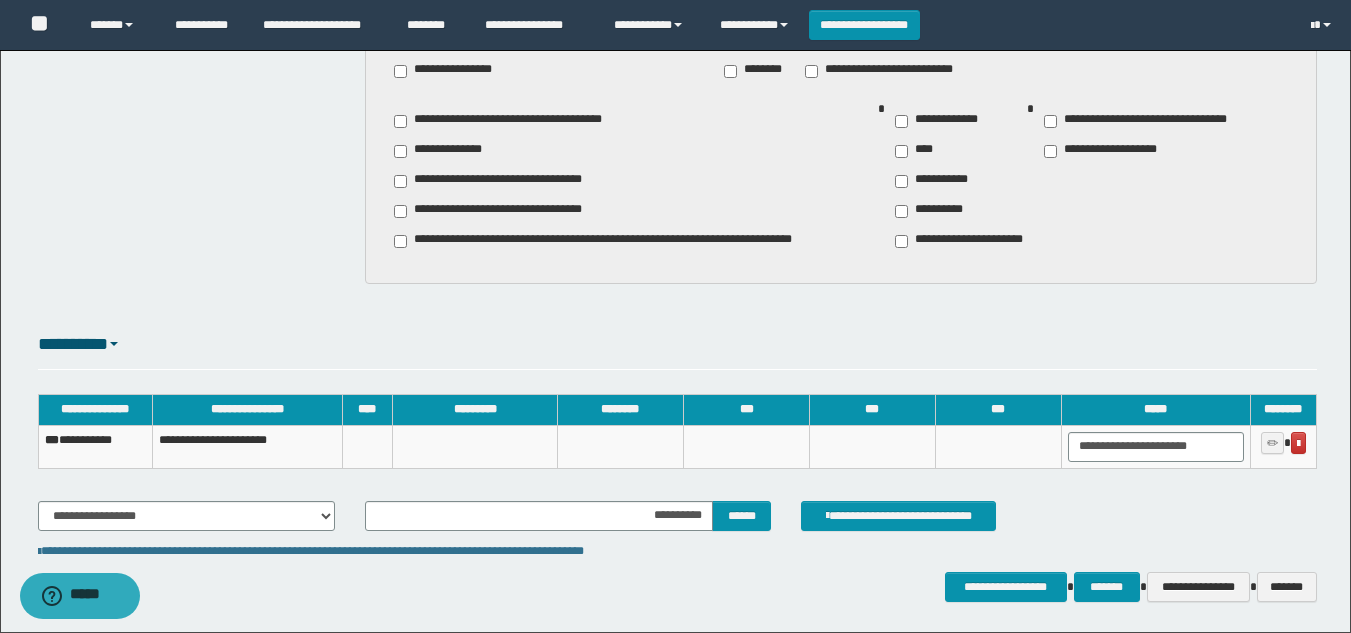 scroll, scrollTop: 1795, scrollLeft: 0, axis: vertical 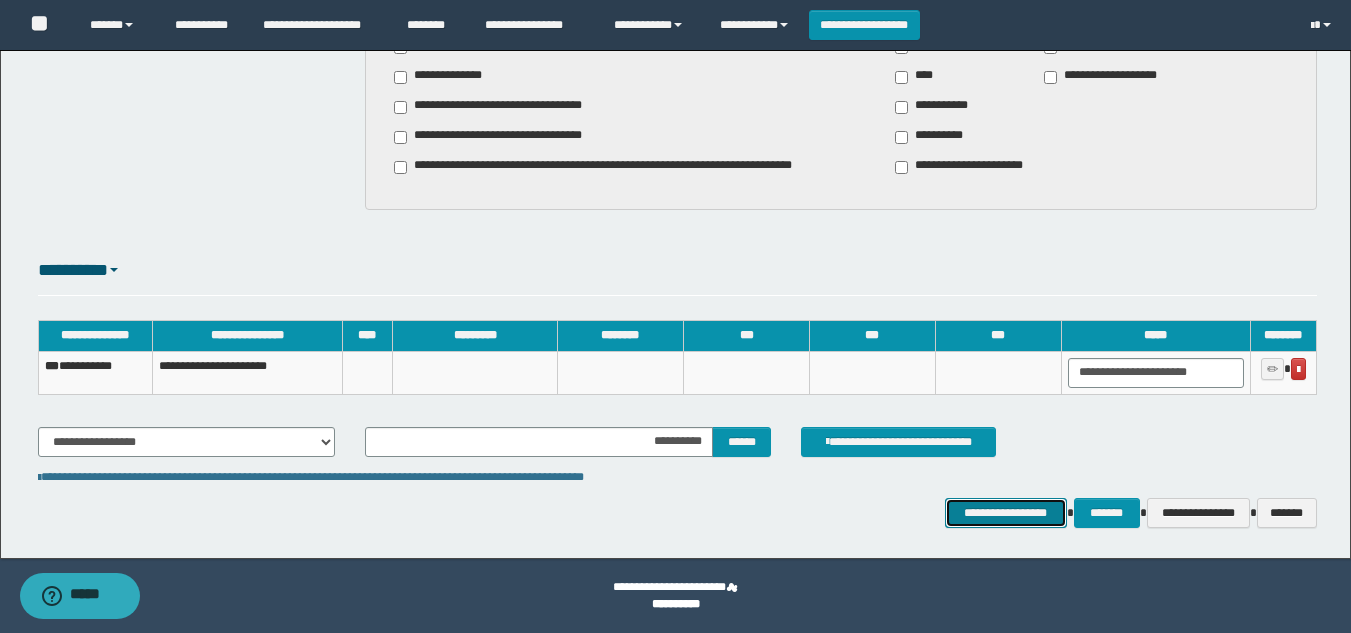 click on "**********" at bounding box center (1006, 513) 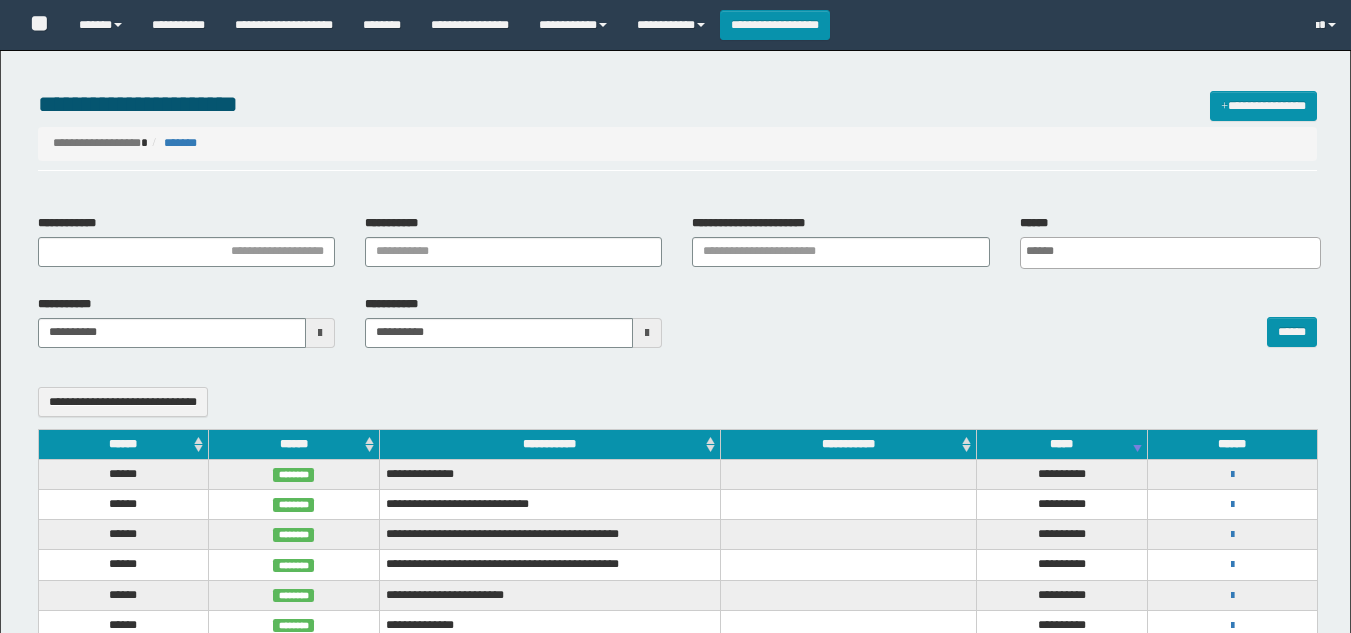 select 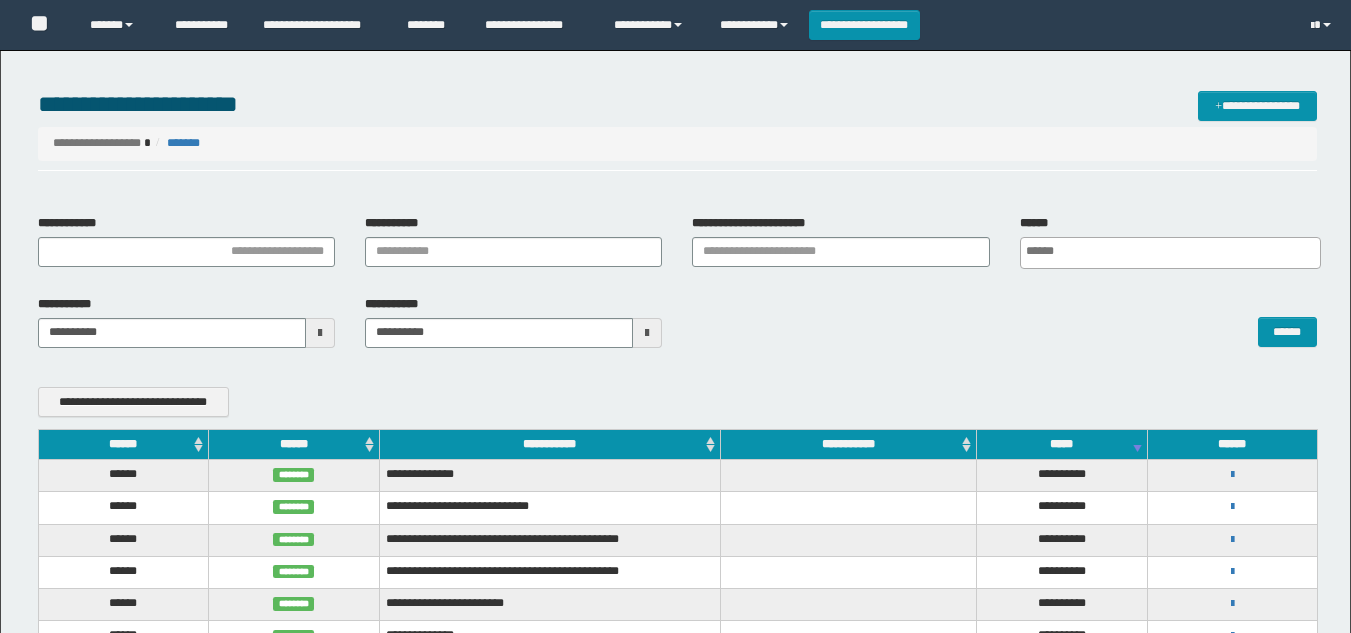 scroll, scrollTop: 0, scrollLeft: 0, axis: both 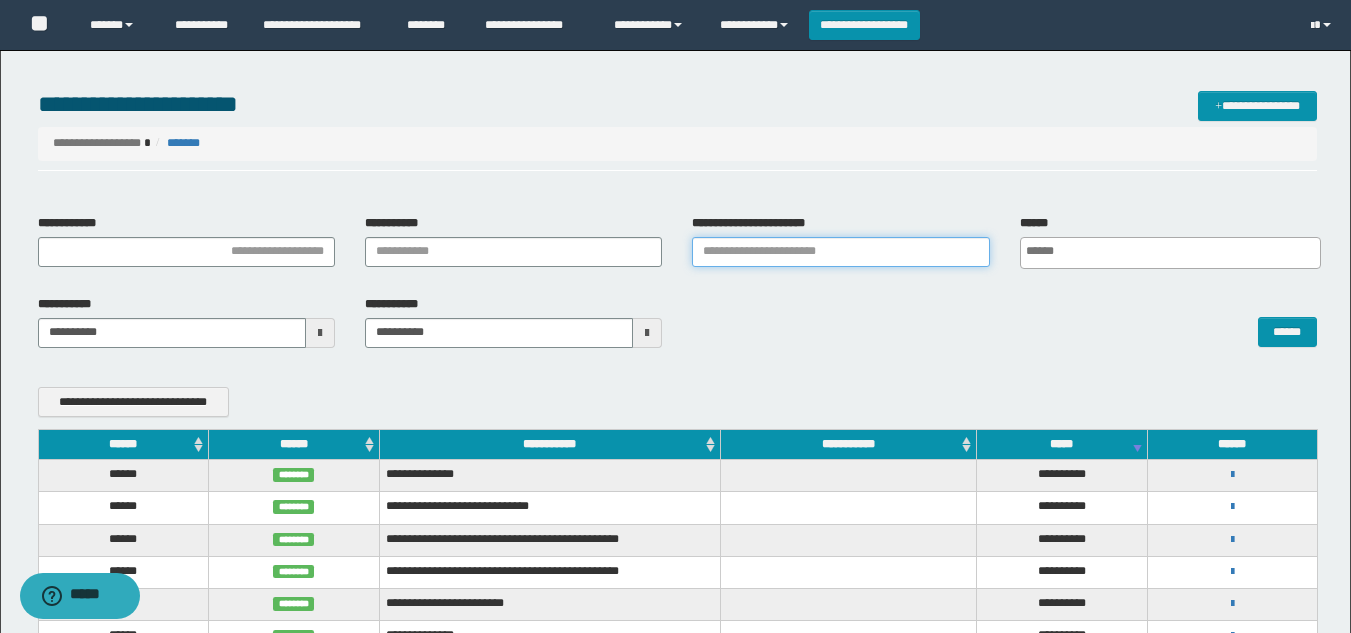 paste on "**********" 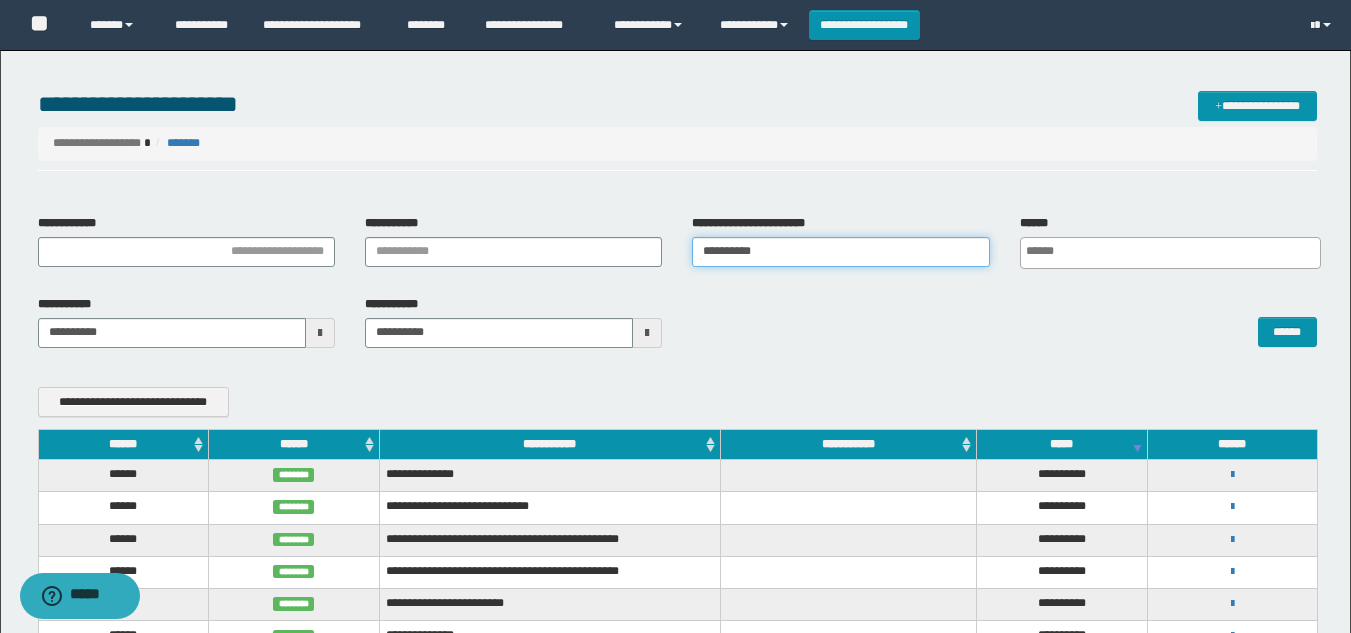 click on "**********" at bounding box center (840, 252) 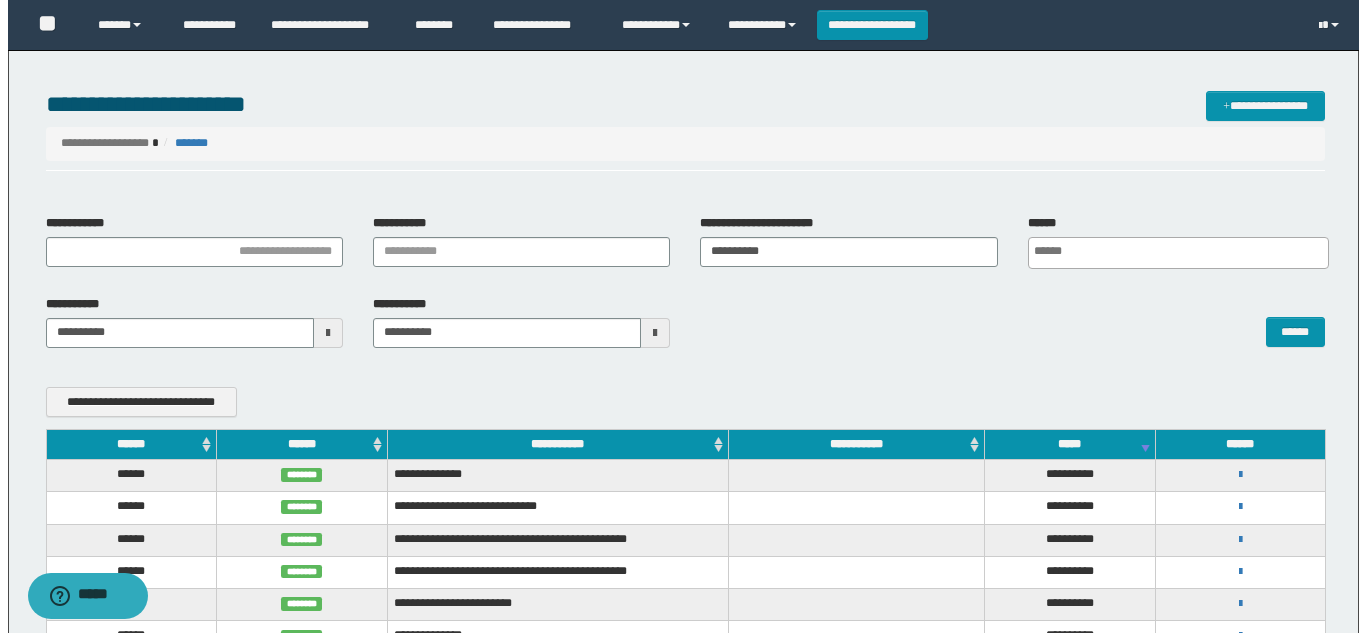 scroll, scrollTop: 0, scrollLeft: 5, axis: horizontal 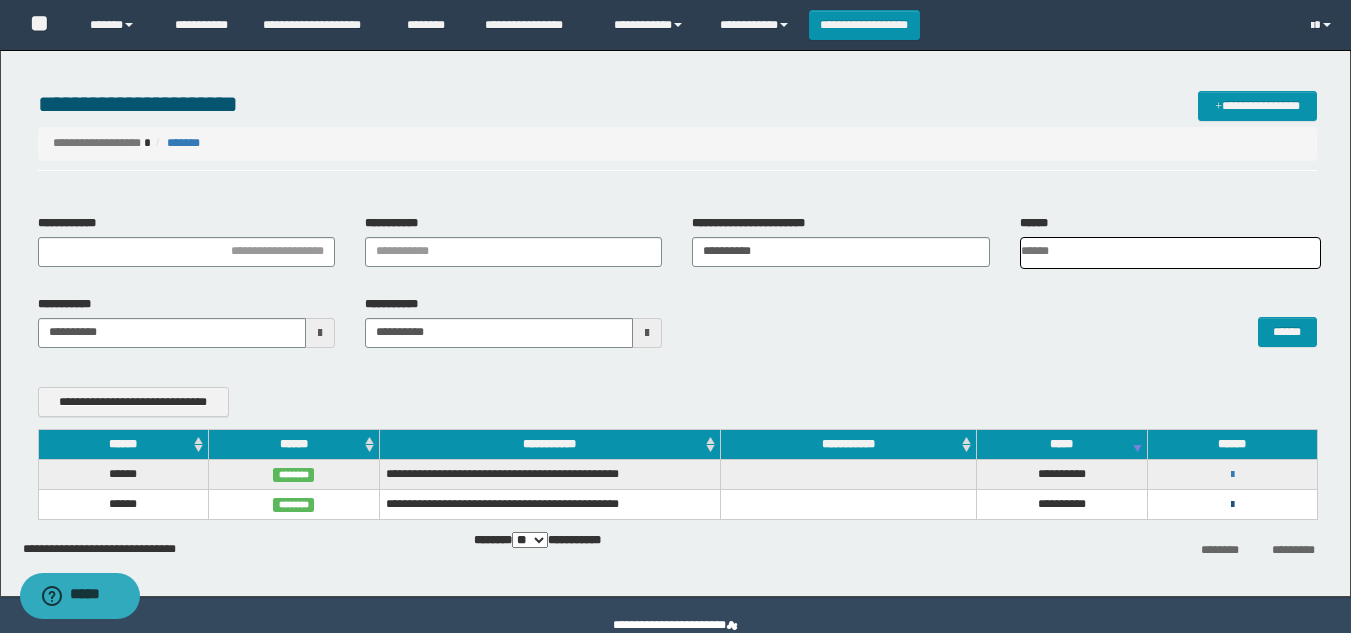 click at bounding box center [1232, 505] 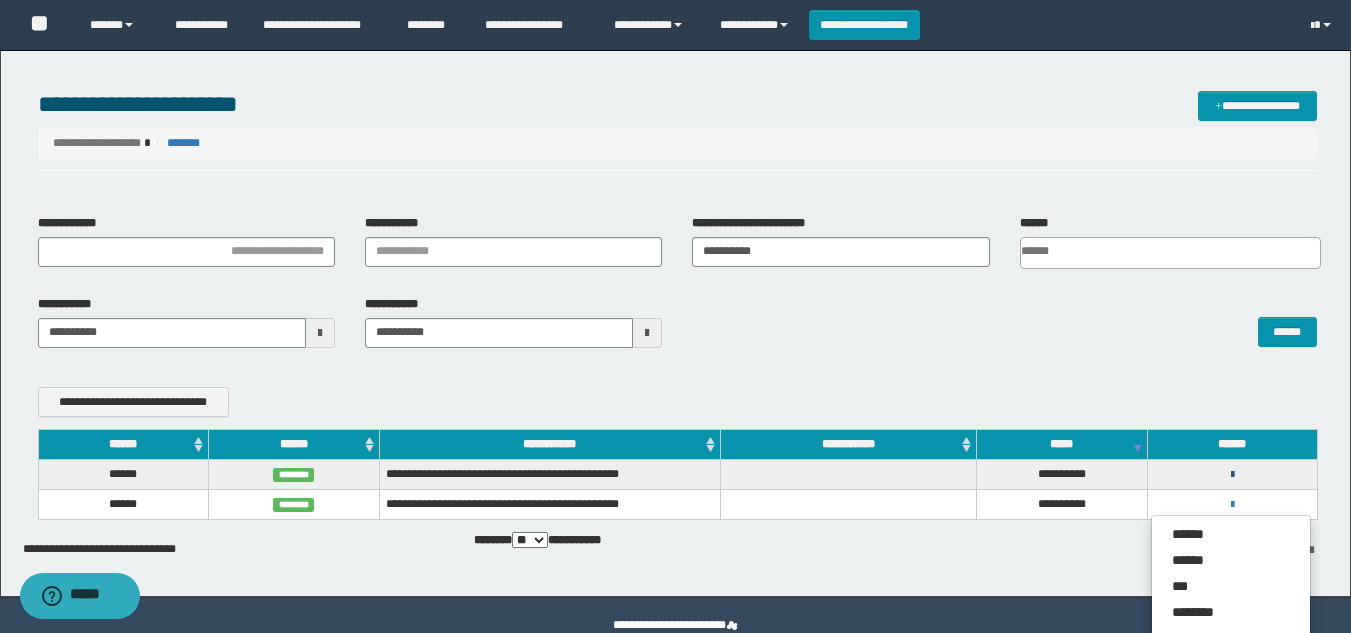 click at bounding box center [1232, 475] 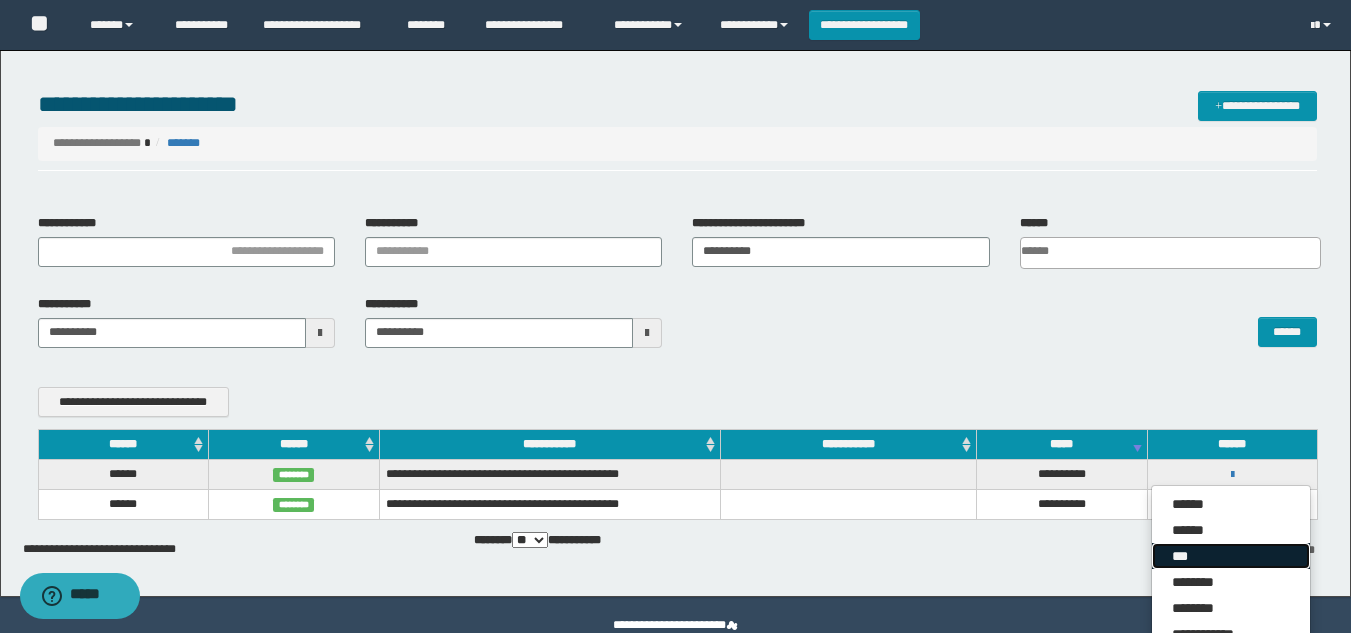 click on "***" at bounding box center [1231, 556] 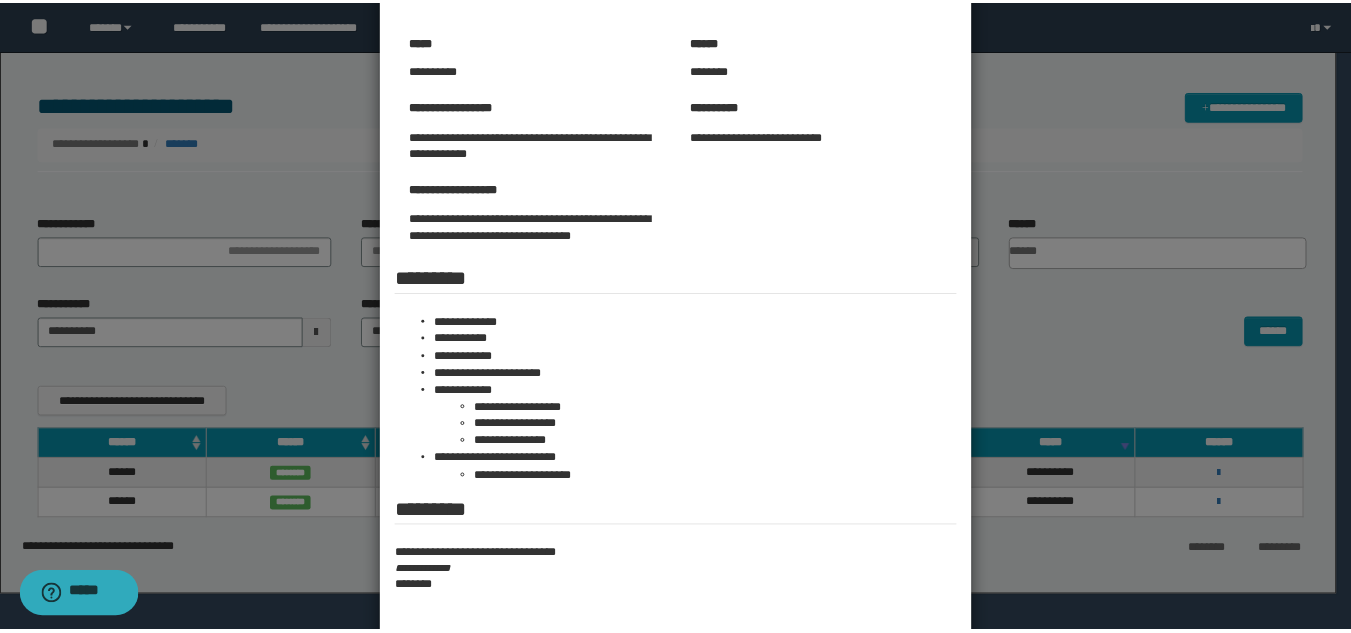 scroll, scrollTop: 169, scrollLeft: 0, axis: vertical 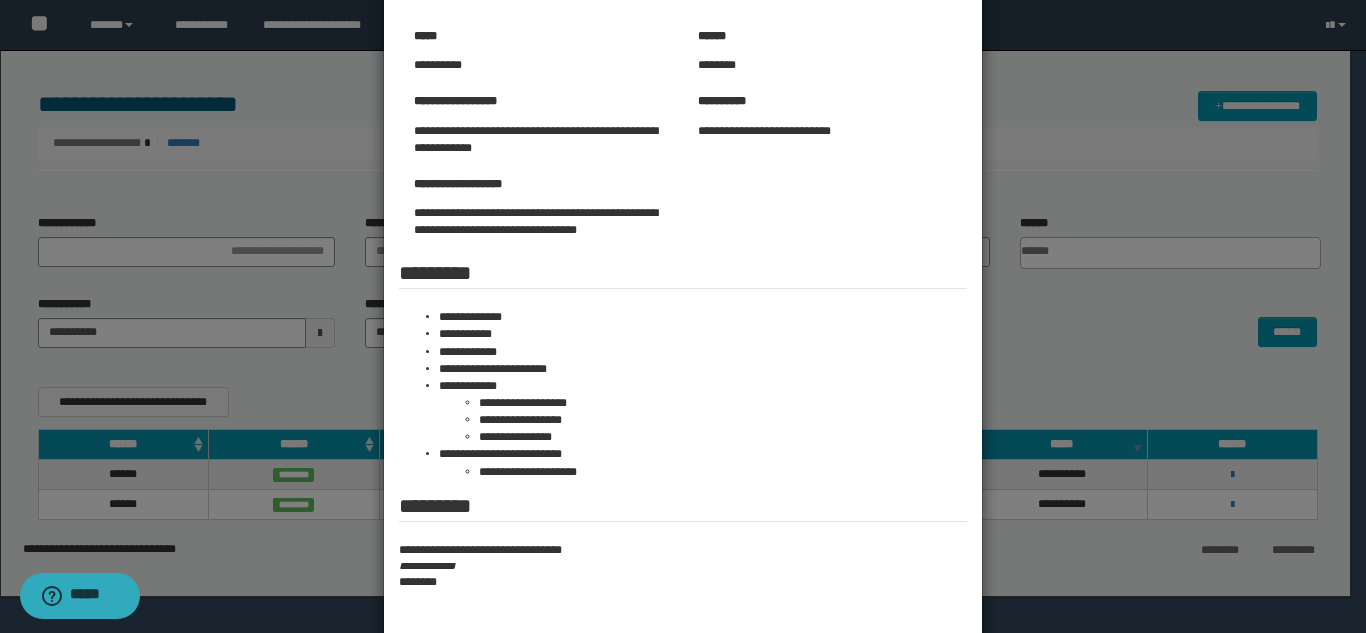click at bounding box center [683, 283] 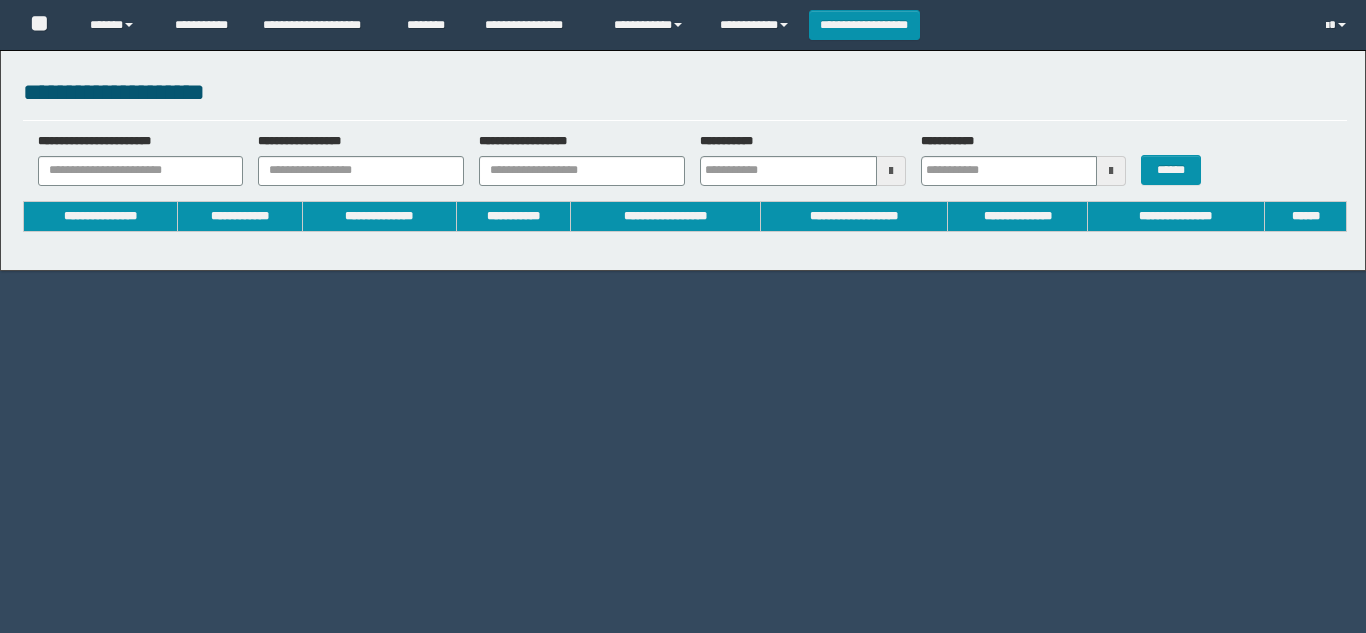 scroll, scrollTop: 0, scrollLeft: 0, axis: both 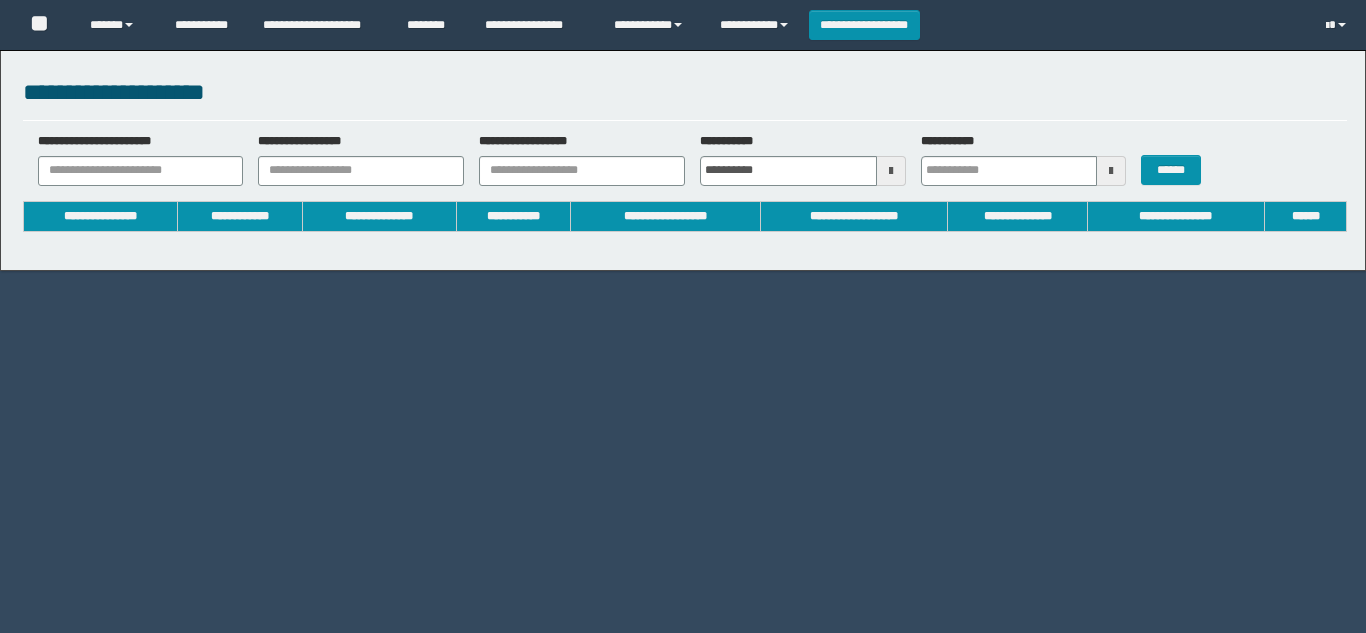 type on "**********" 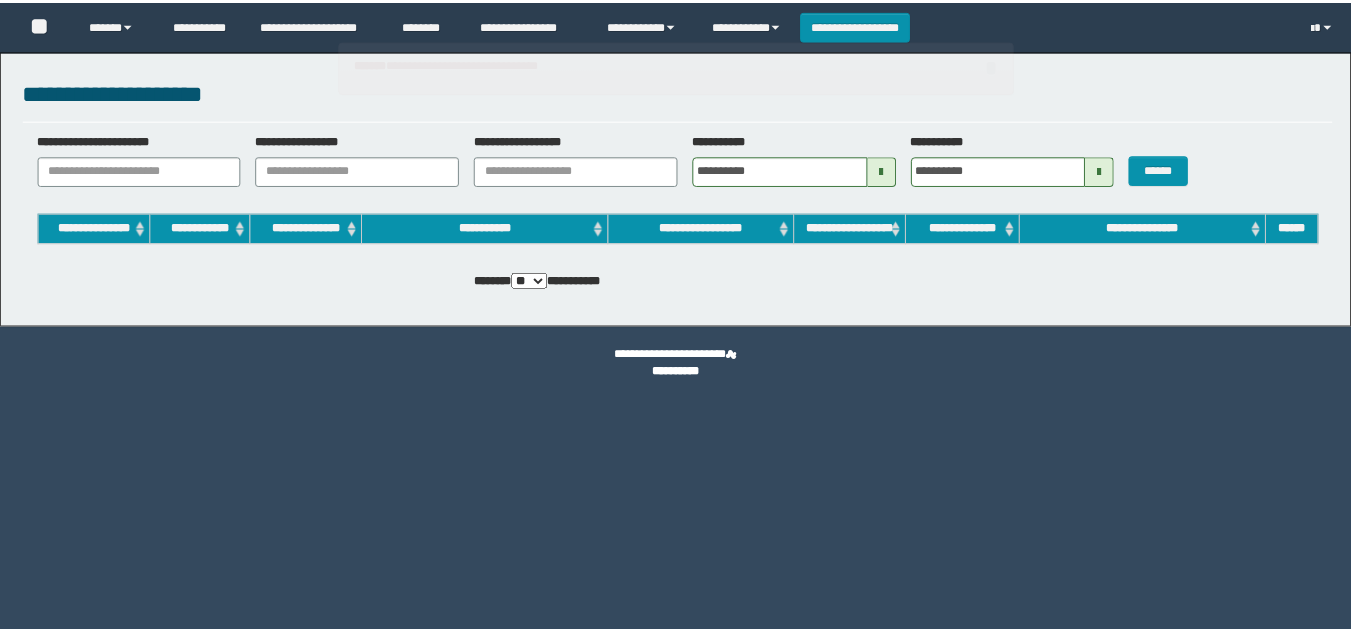 scroll, scrollTop: 0, scrollLeft: 0, axis: both 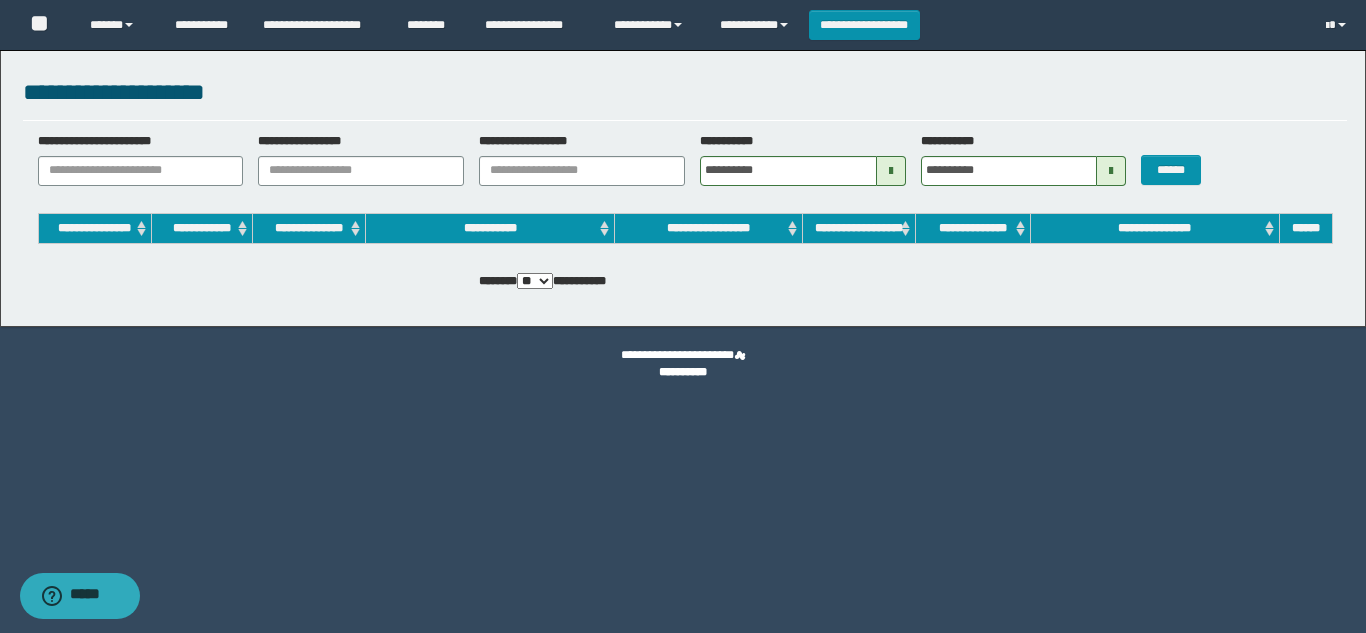 click at bounding box center (891, 171) 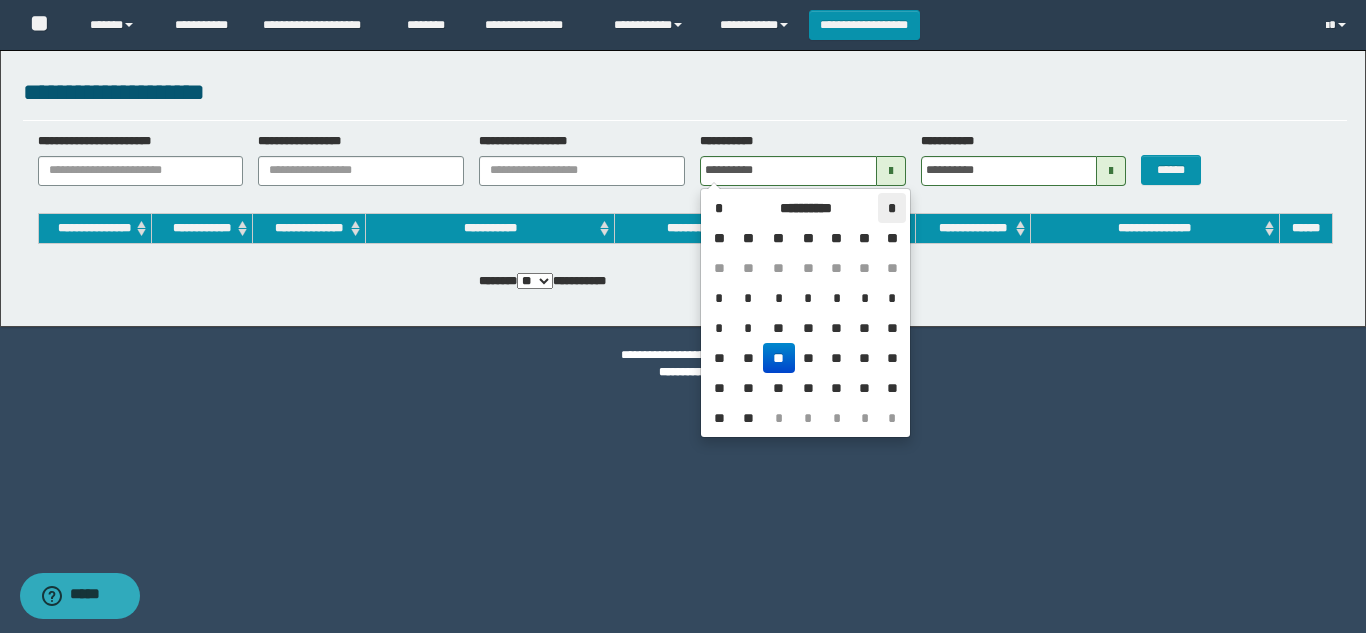 click on "*" at bounding box center [891, 208] 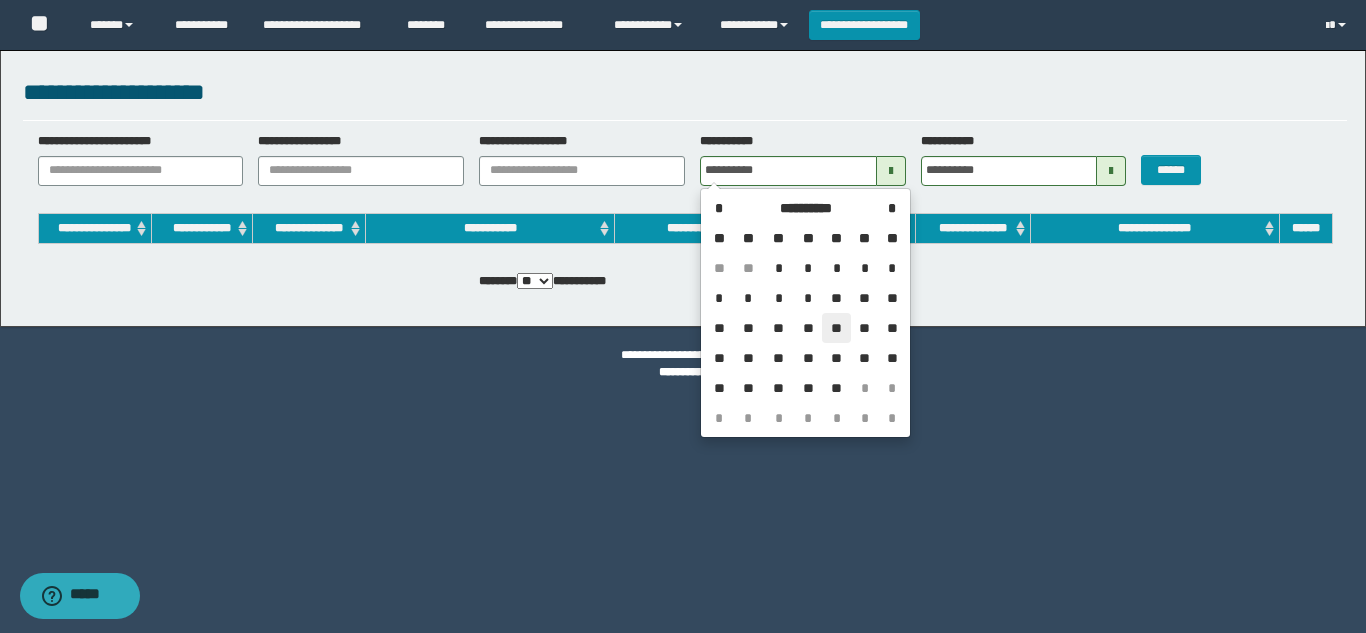 click on "**" at bounding box center (836, 328) 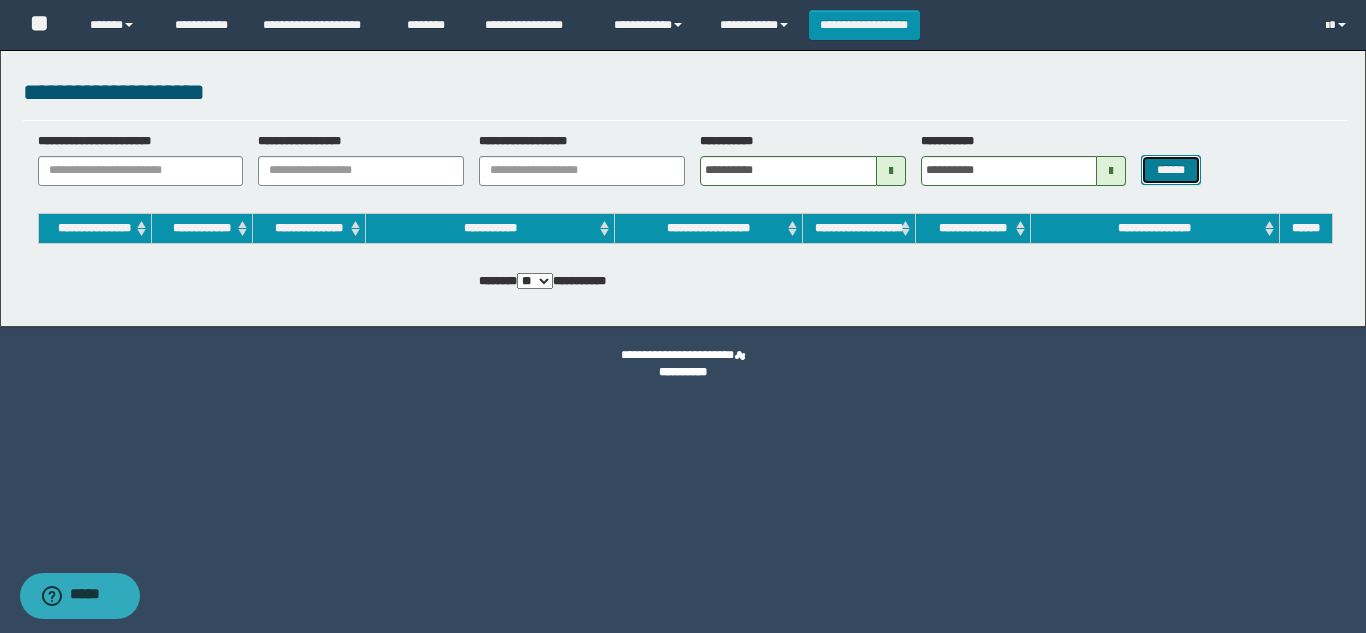 click on "******" at bounding box center (1170, 170) 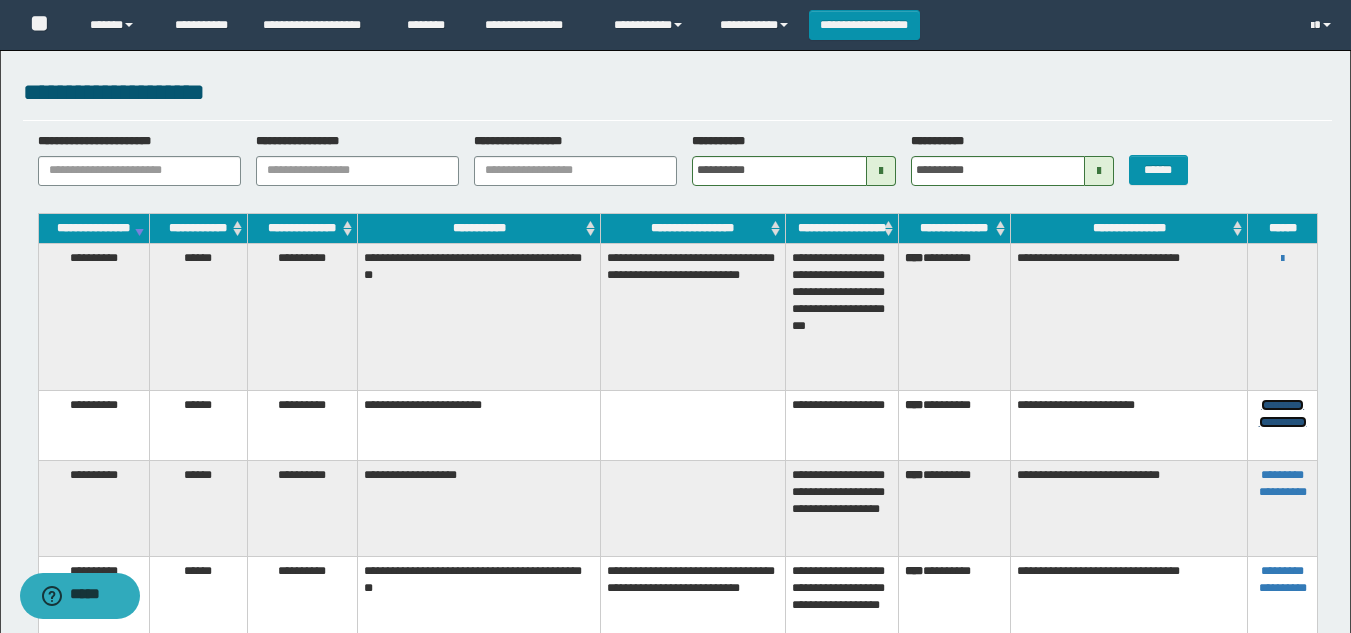 click on "**********" at bounding box center [1283, 413] 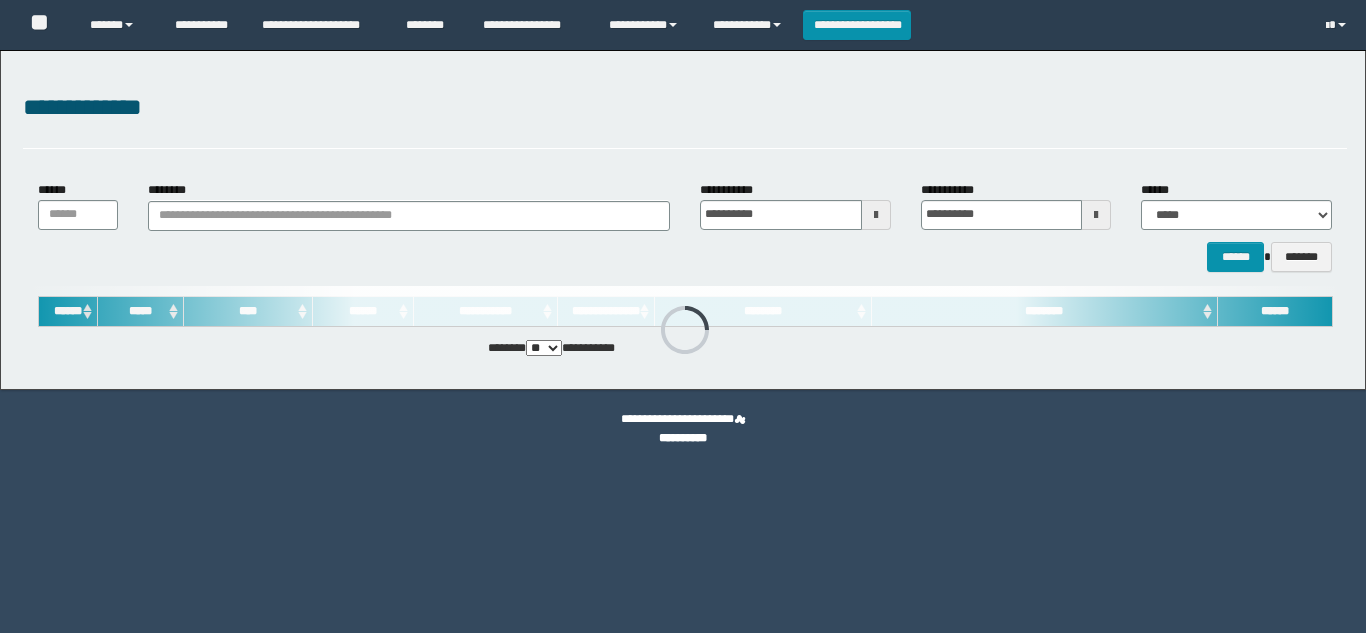 scroll, scrollTop: 0, scrollLeft: 0, axis: both 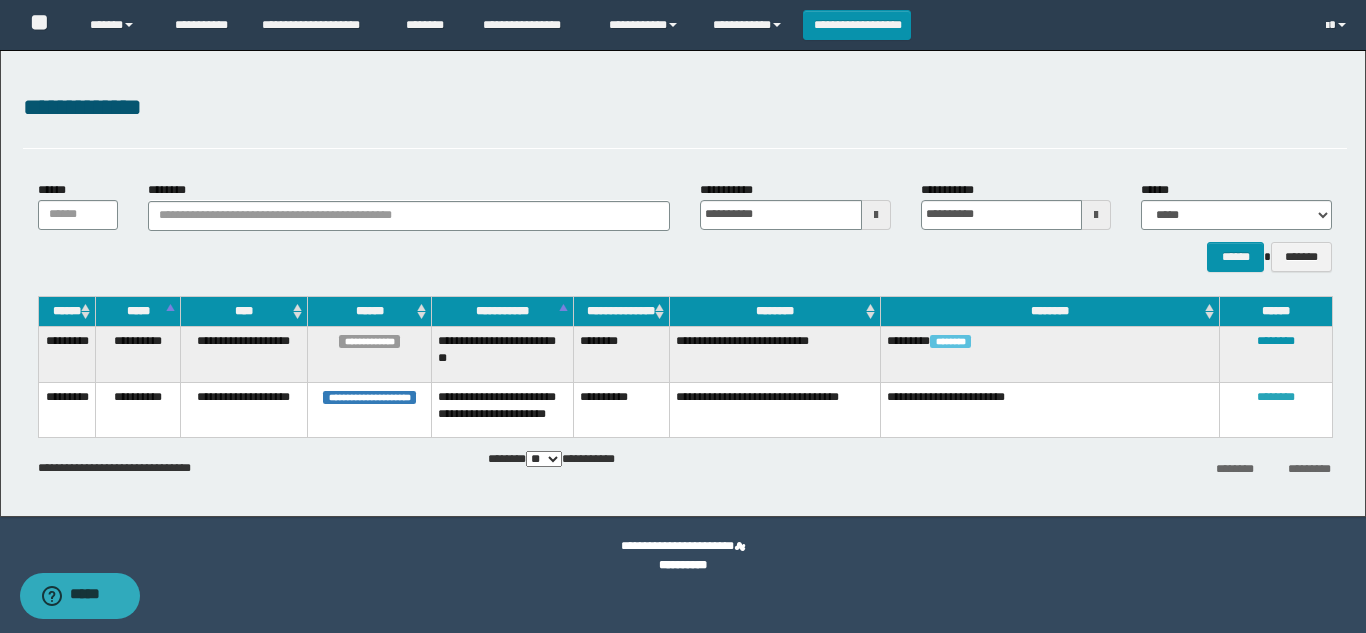 click on "********" at bounding box center [1276, 397] 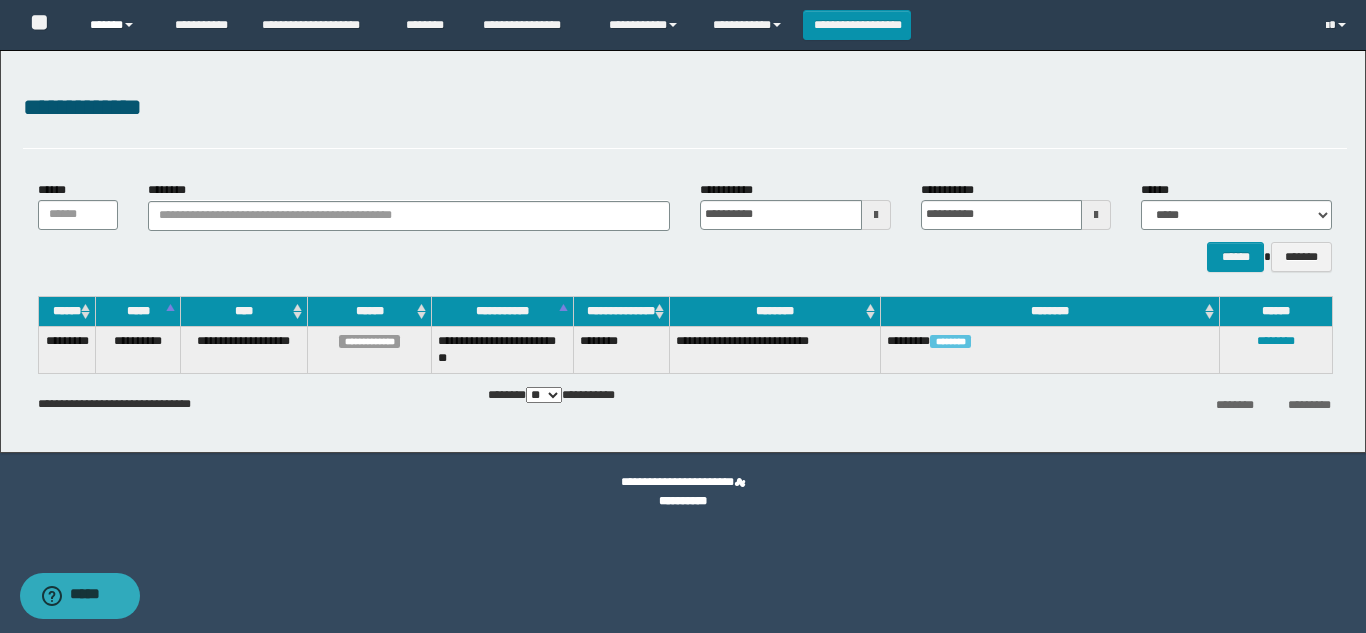 click on "******" at bounding box center [117, 25] 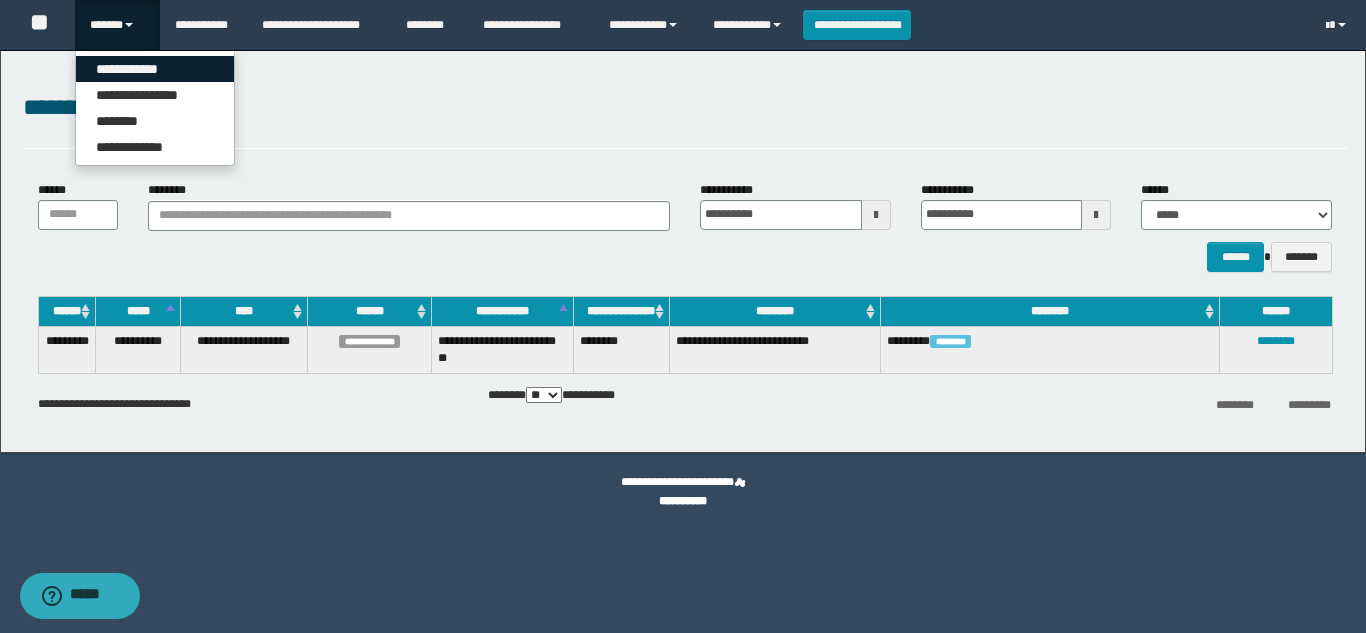 click on "**********" at bounding box center (155, 69) 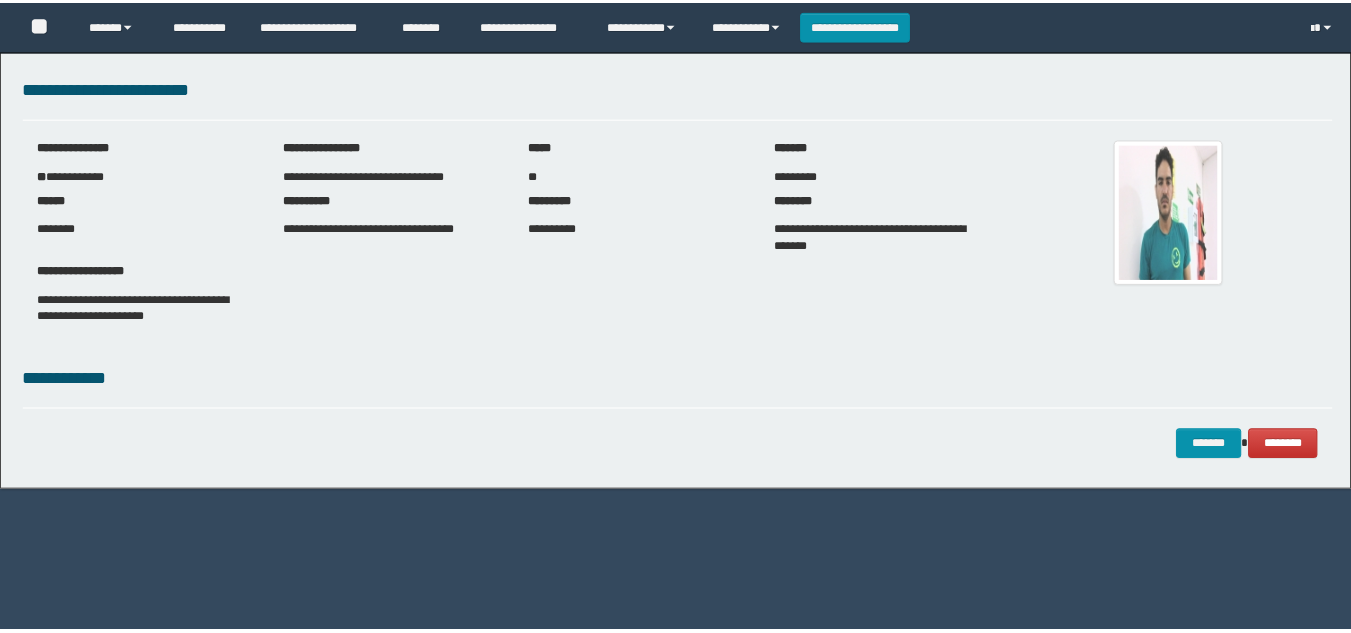 scroll, scrollTop: 0, scrollLeft: 0, axis: both 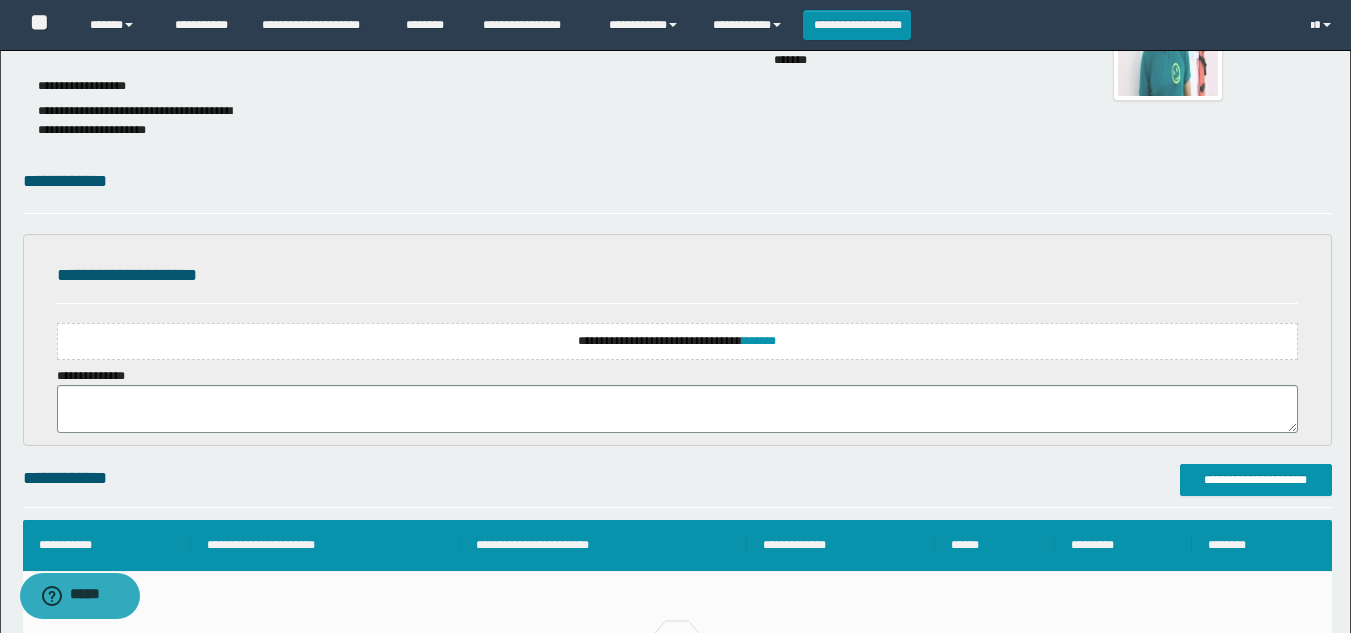 click on "**********" at bounding box center [677, 341] 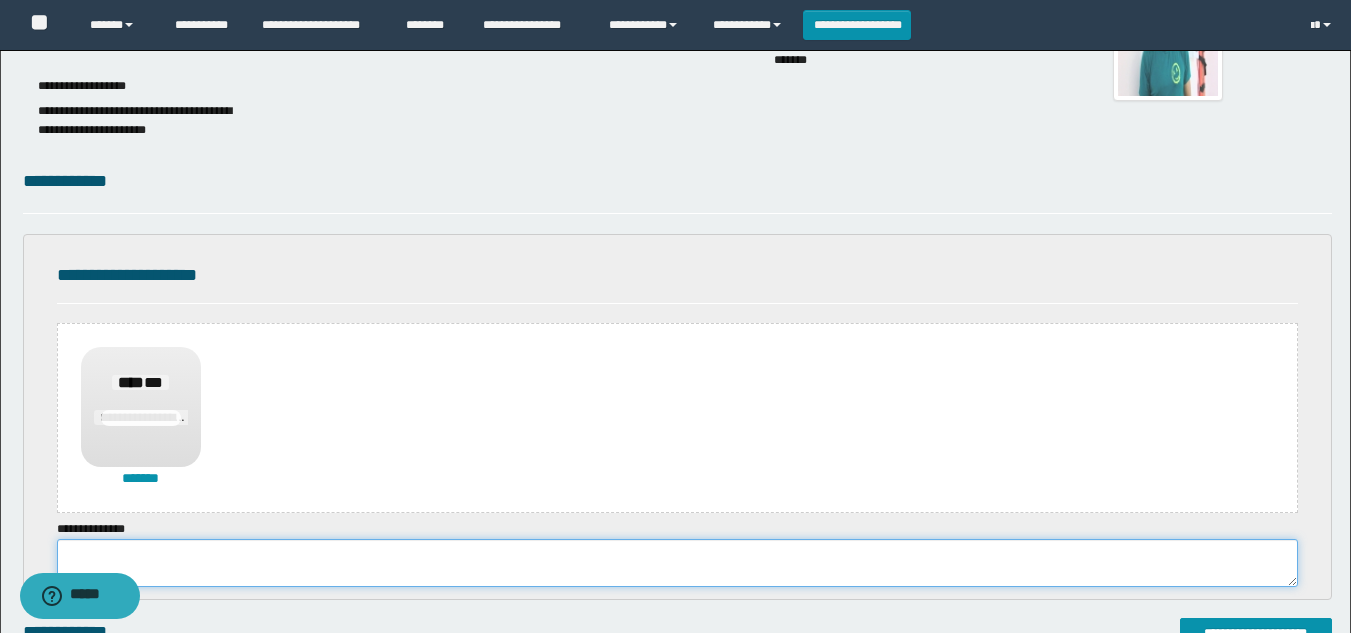 click at bounding box center (677, 563) 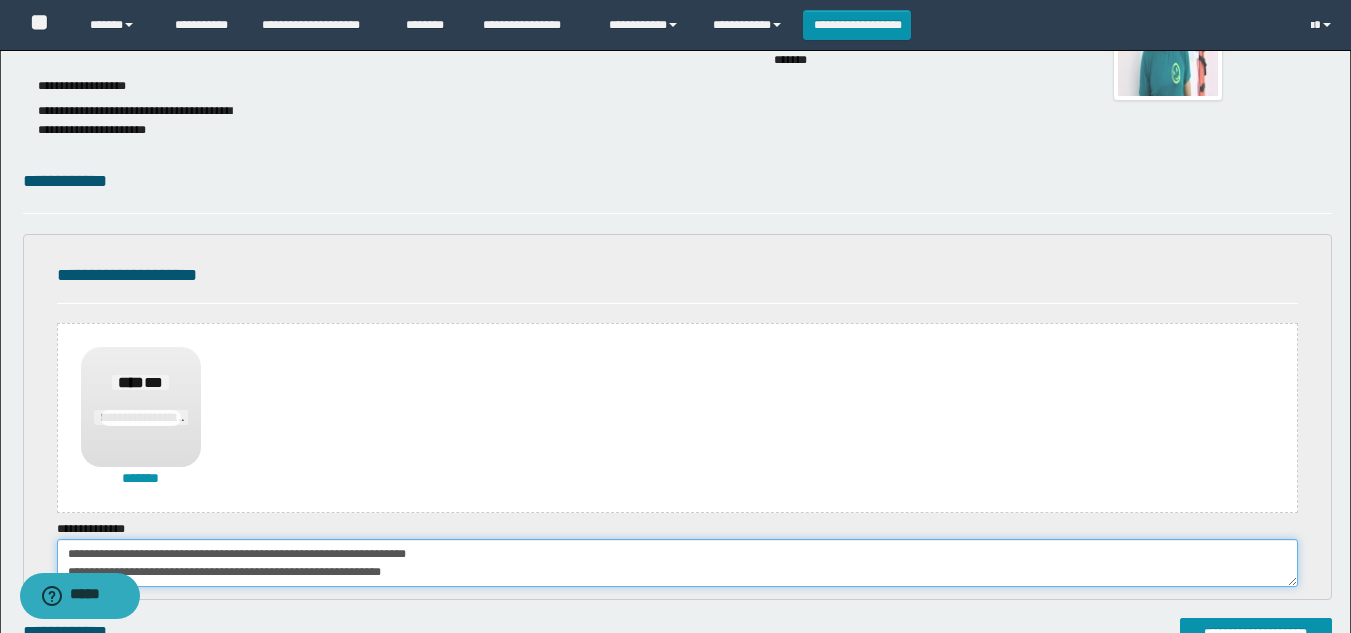 scroll, scrollTop: 0, scrollLeft: 0, axis: both 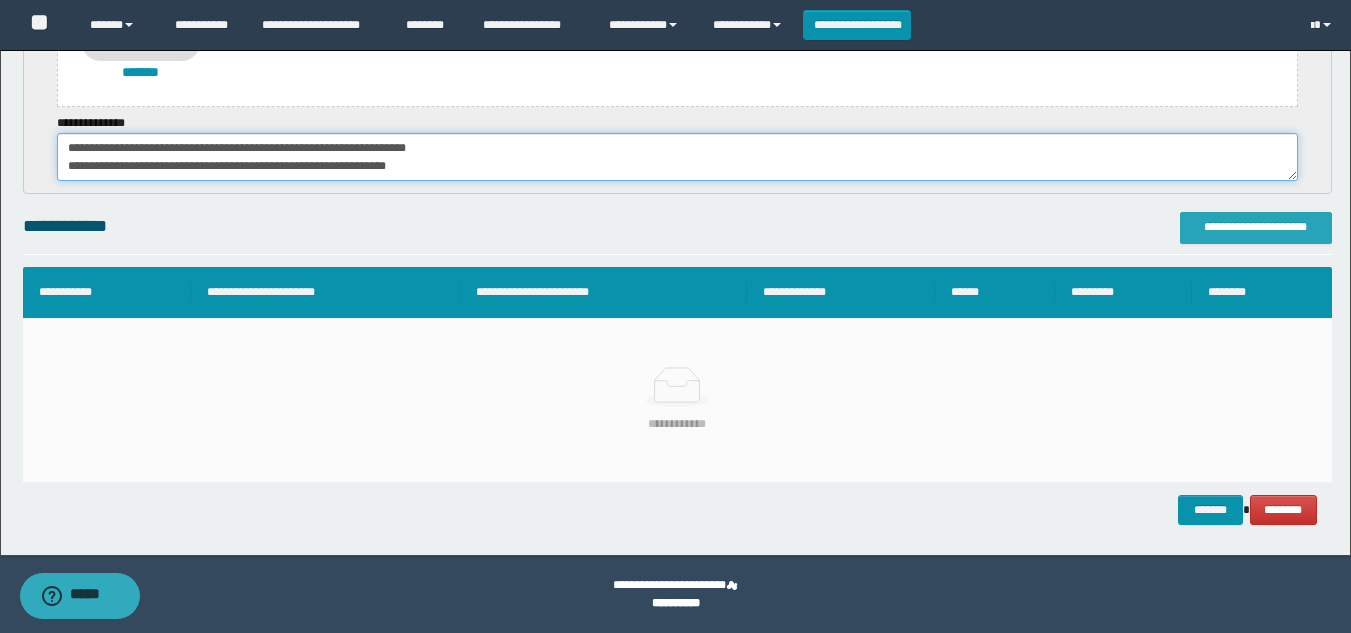 type on "**********" 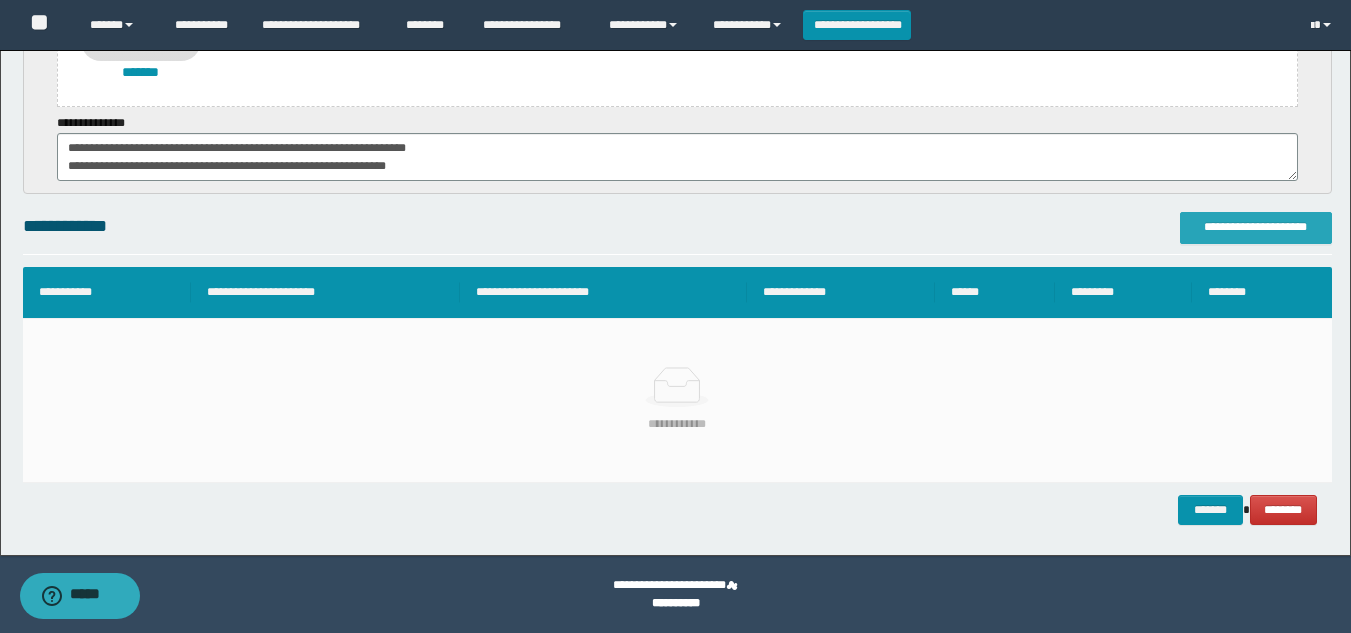 click on "**********" at bounding box center [1256, 227] 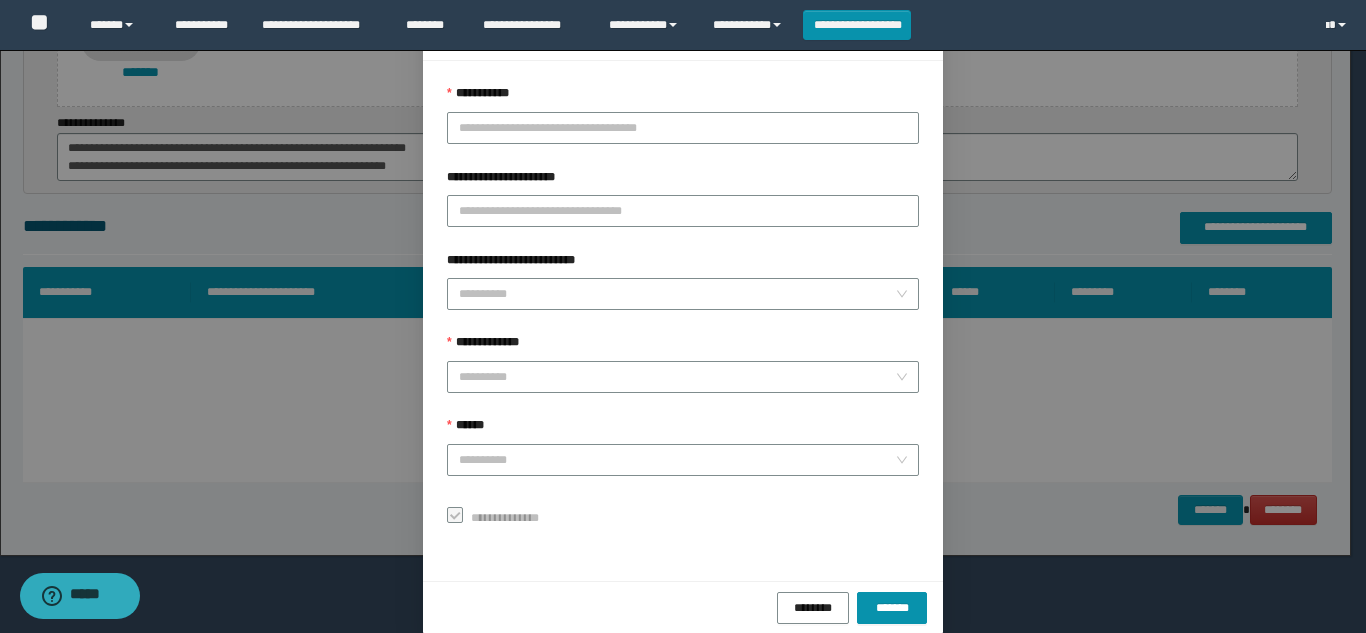 scroll, scrollTop: 110, scrollLeft: 0, axis: vertical 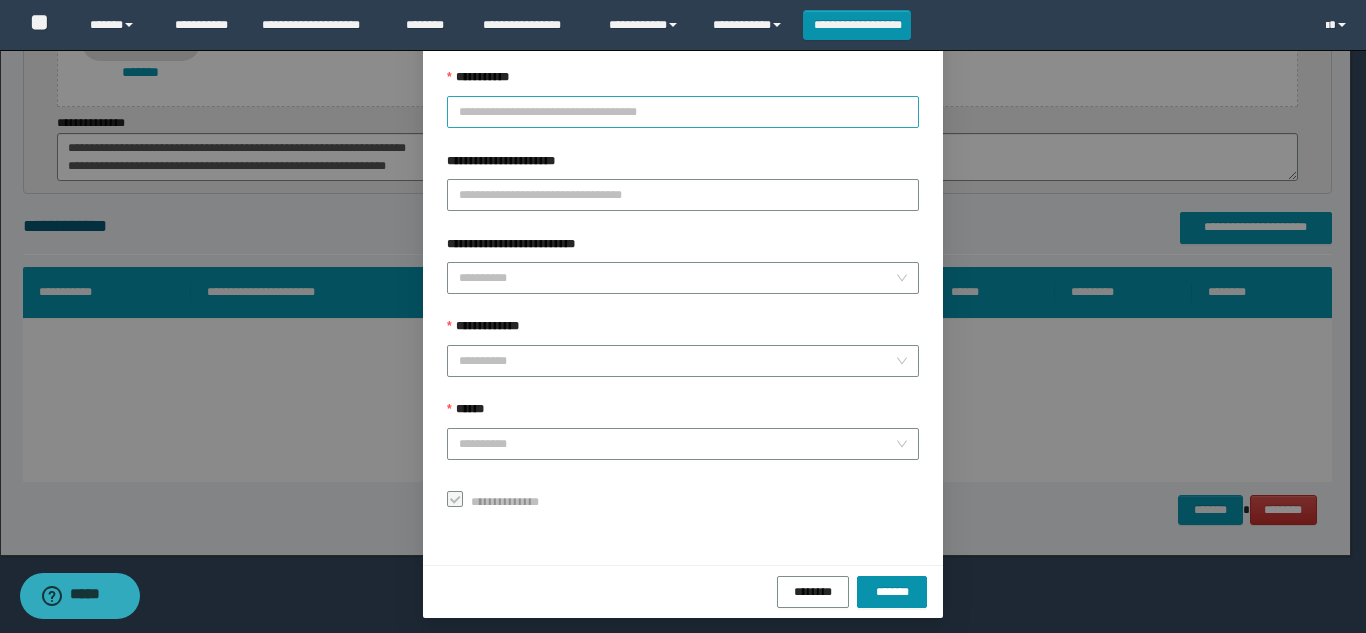 click on "**********" at bounding box center (683, 112) 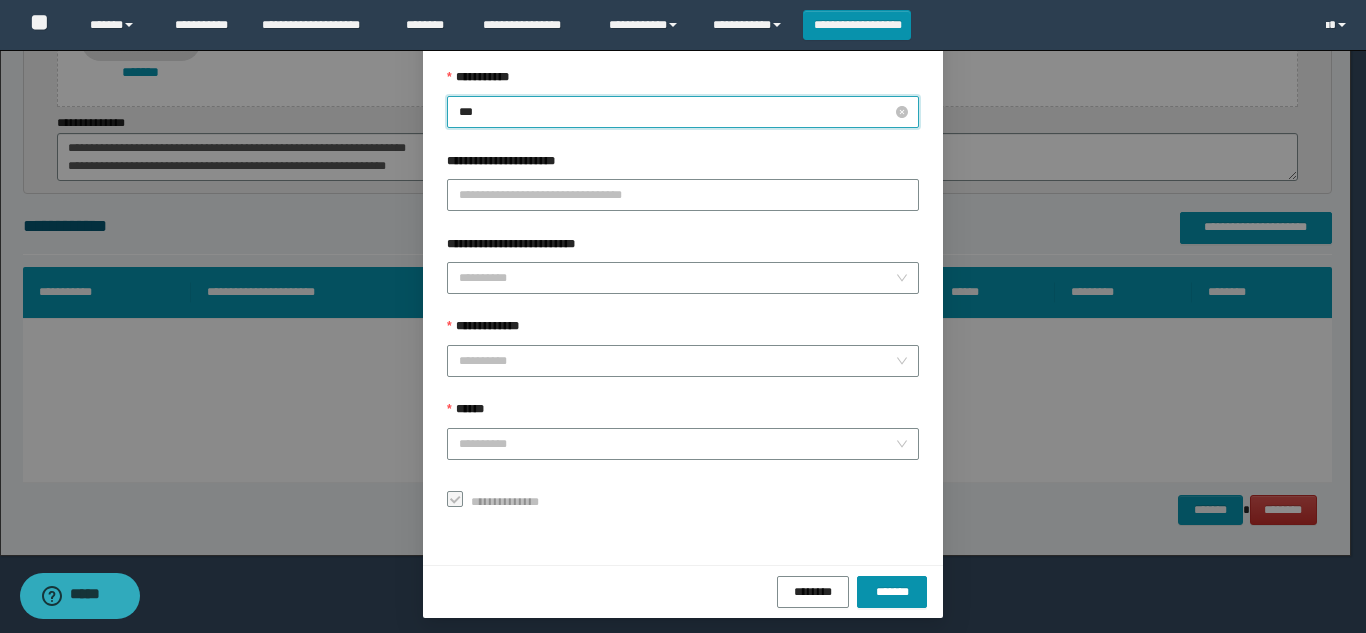 type on "****" 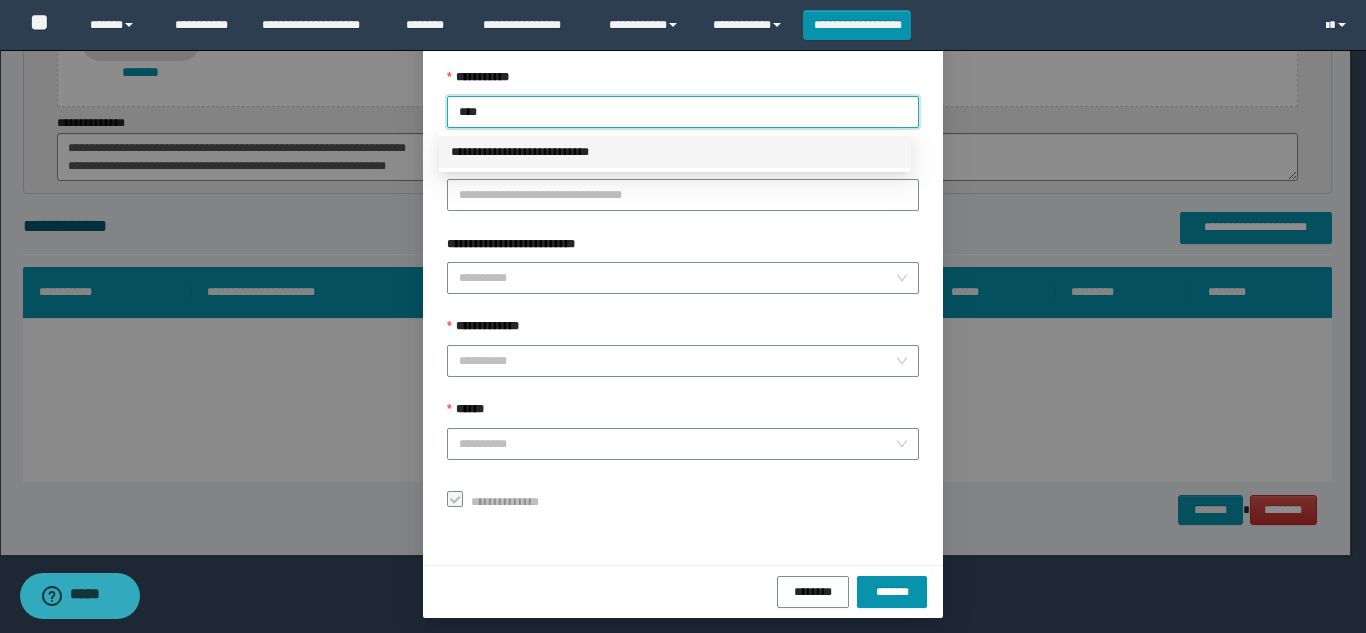 click on "**********" at bounding box center (675, 152) 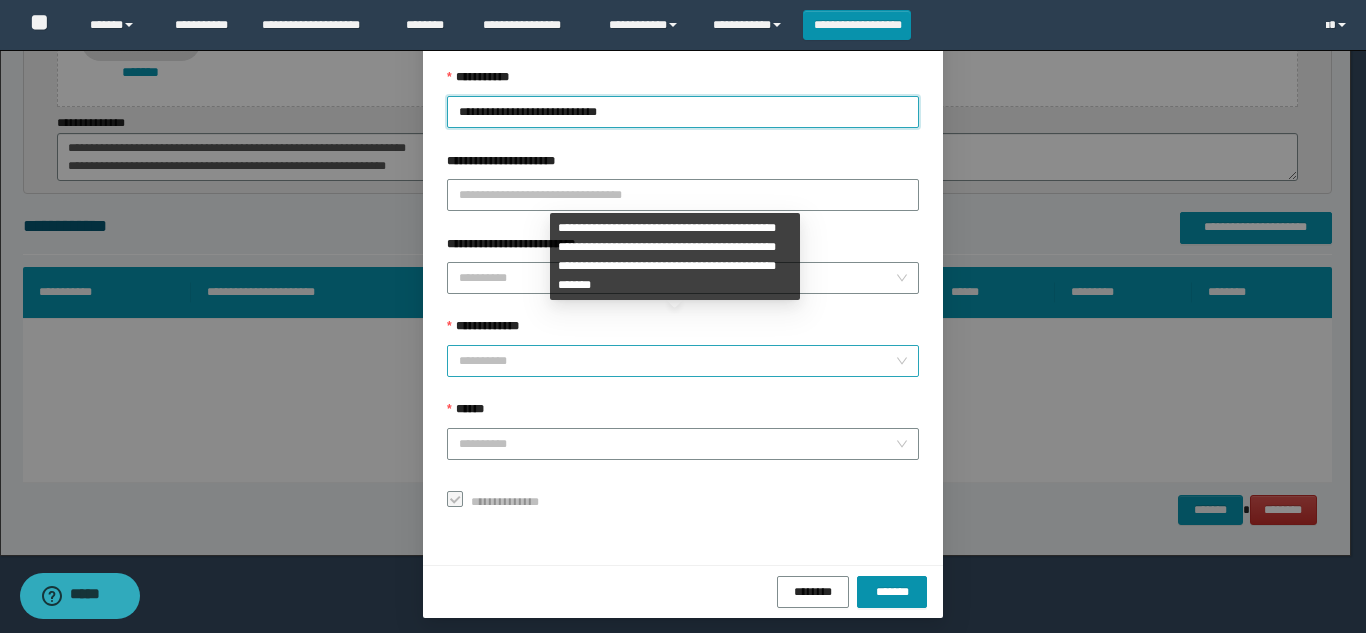 click on "**********" at bounding box center [677, 361] 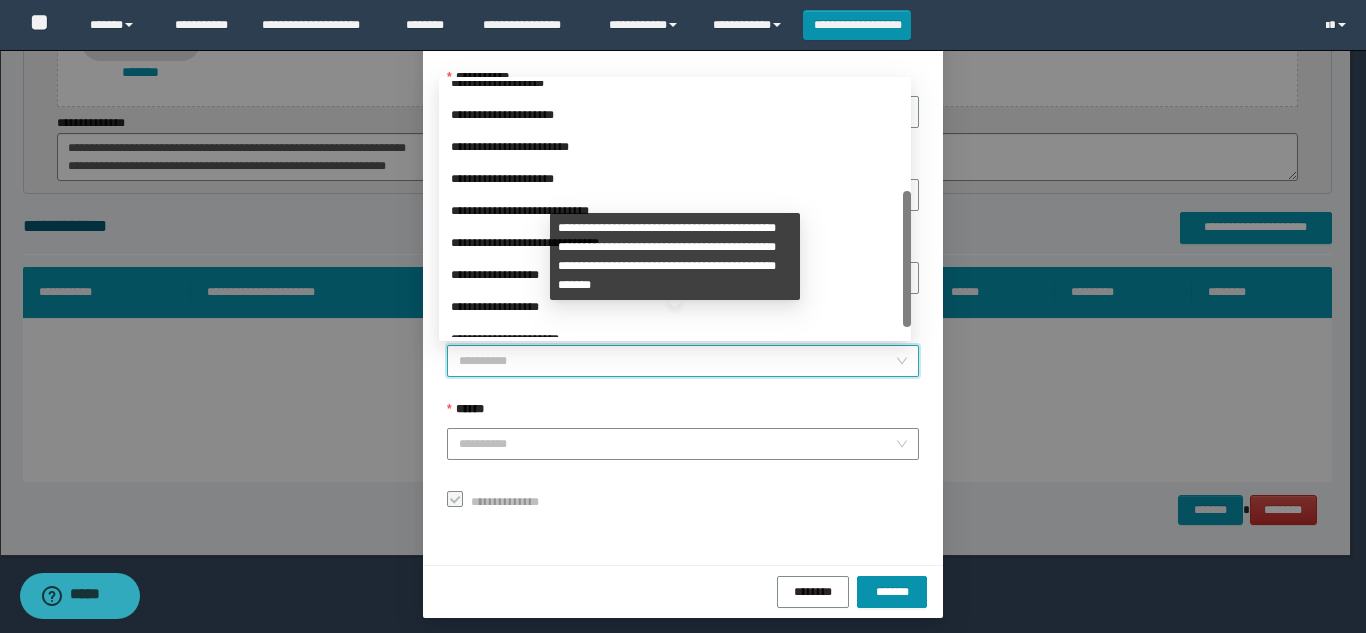 drag, startPoint x: 908, startPoint y: 162, endPoint x: 902, endPoint y: 276, distance: 114.15778 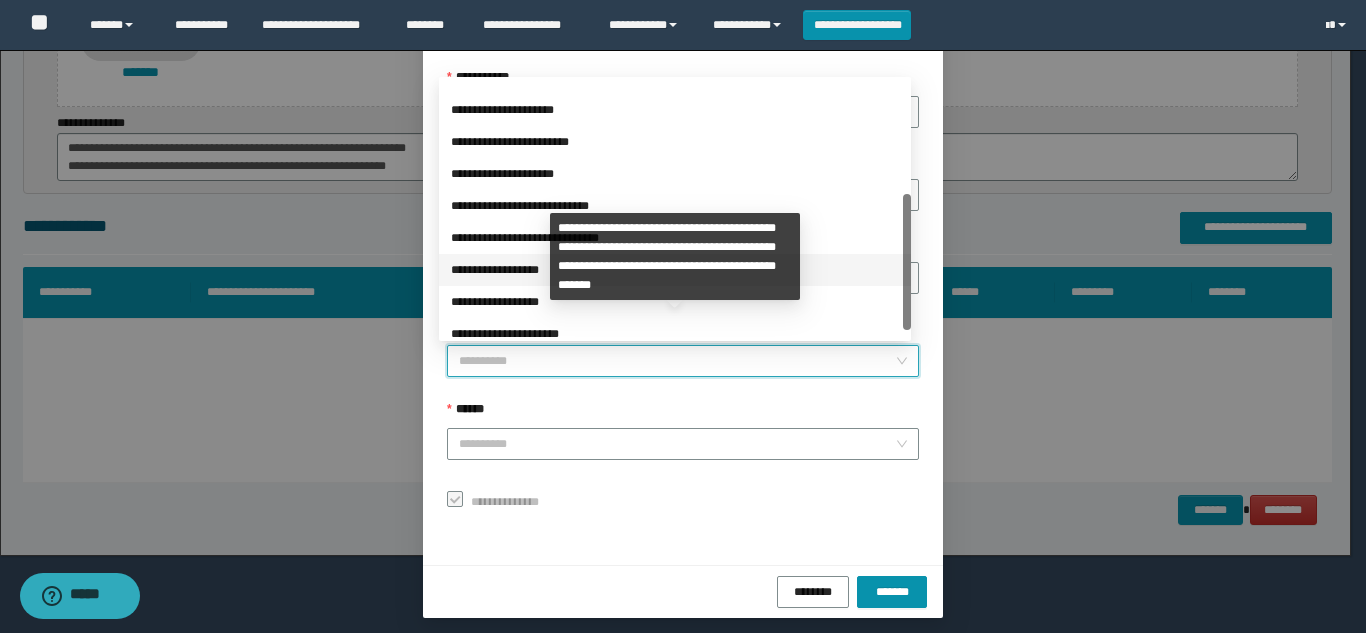 click on "**********" at bounding box center (675, 270) 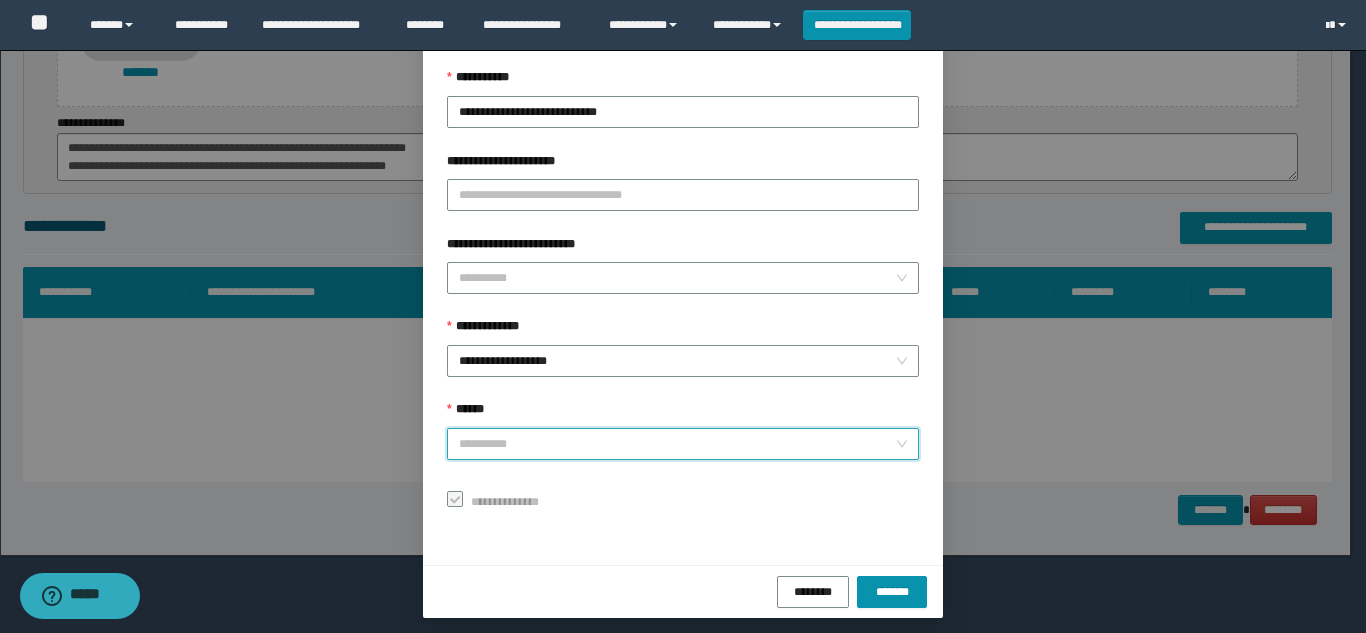 click on "******" at bounding box center (677, 444) 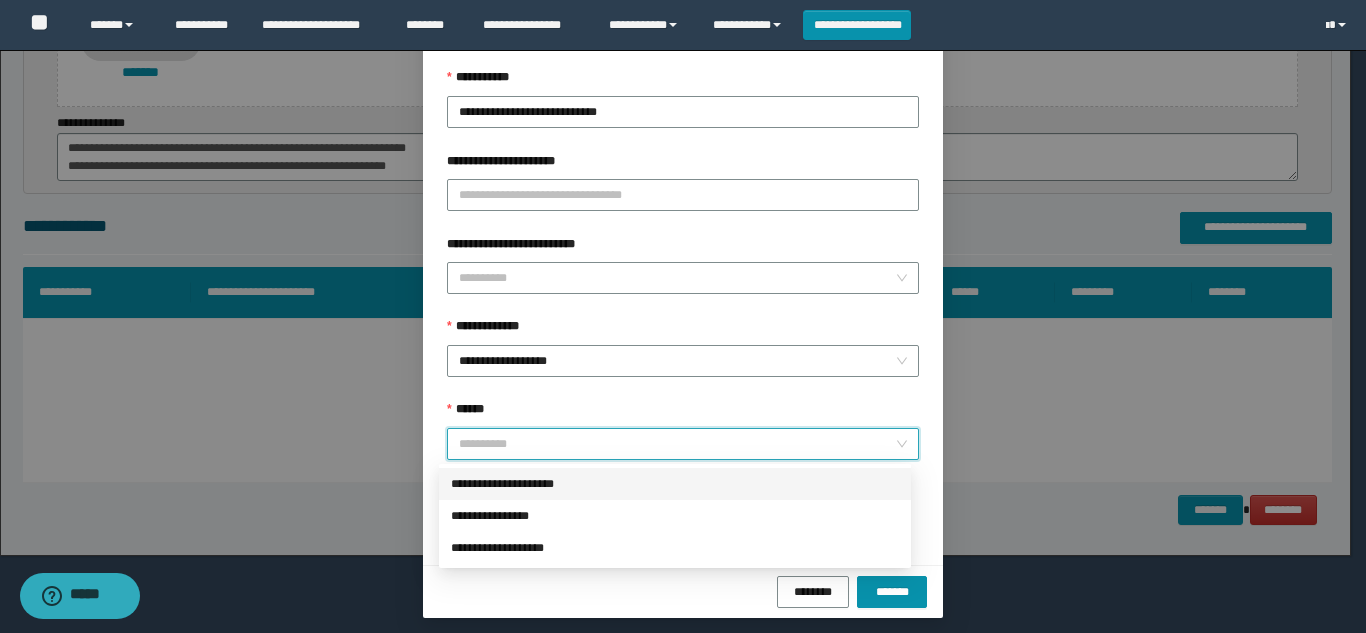 click on "**********" at bounding box center (675, 484) 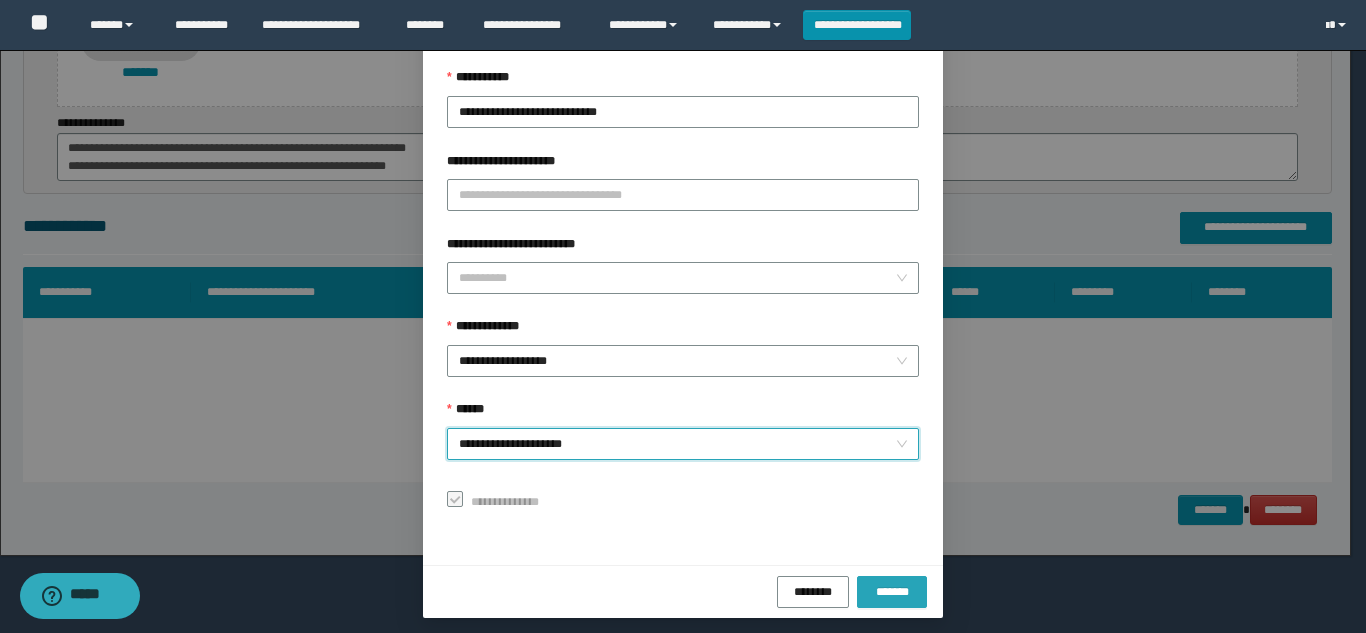 click on "*******" at bounding box center (892, 592) 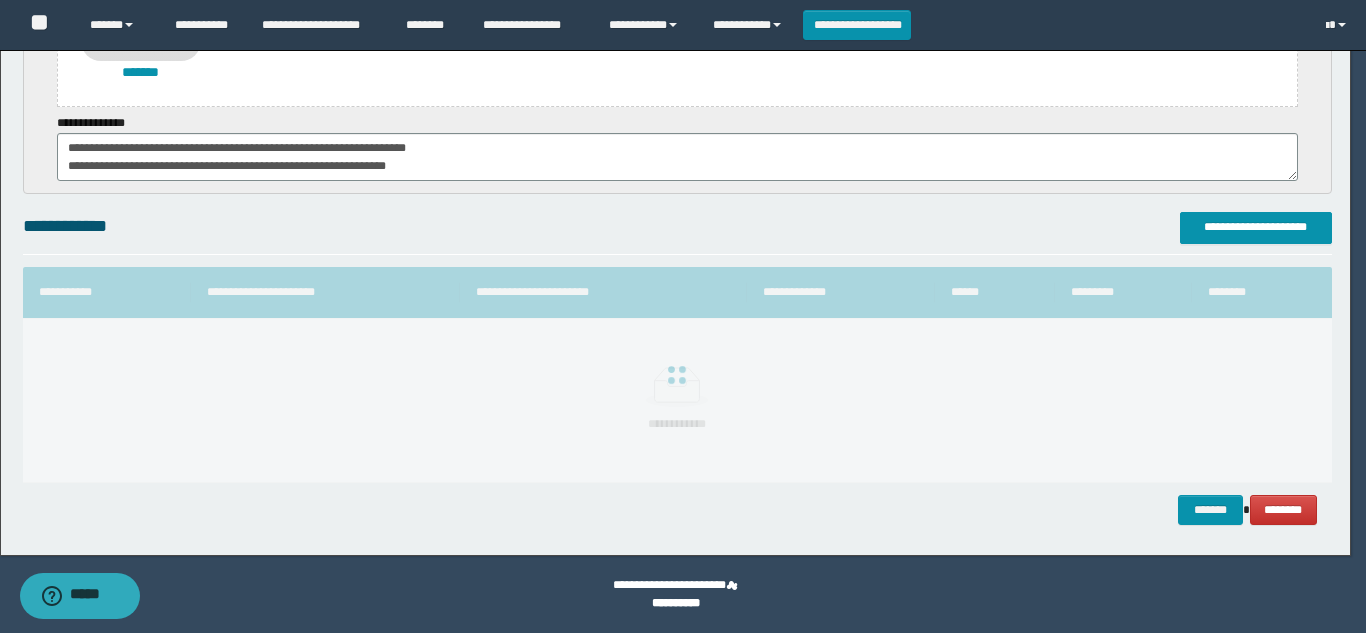scroll, scrollTop: 72, scrollLeft: 0, axis: vertical 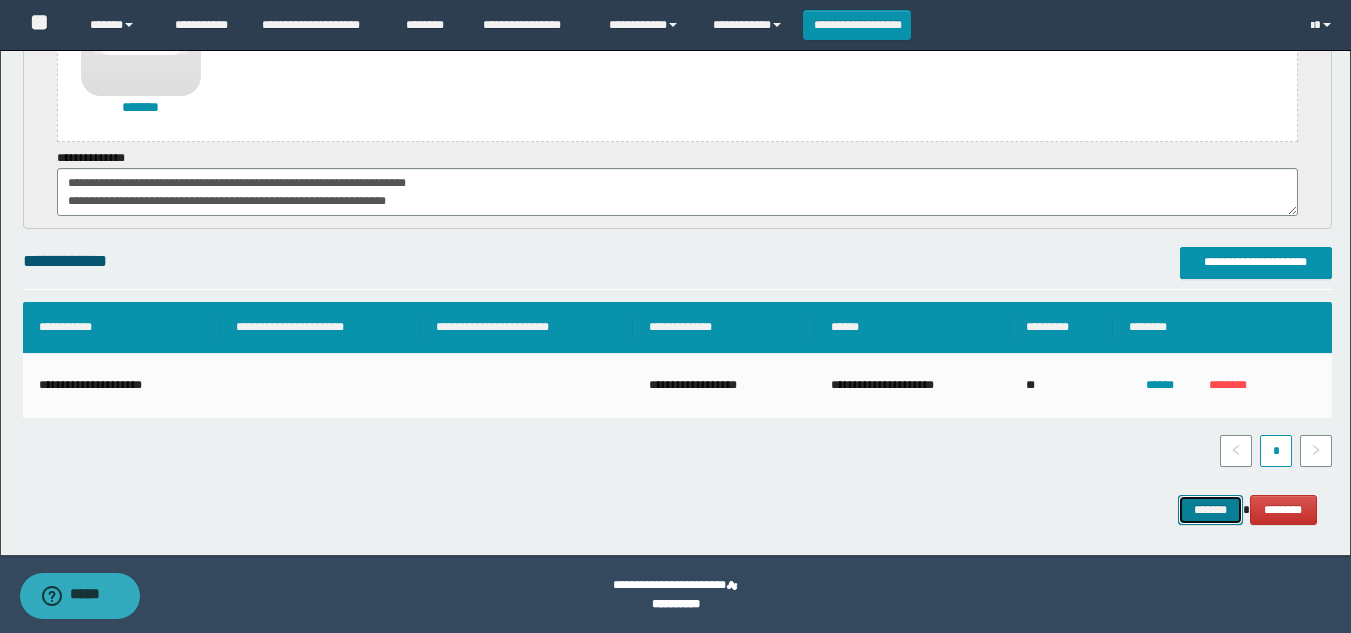 click on "*******" at bounding box center [1210, 510] 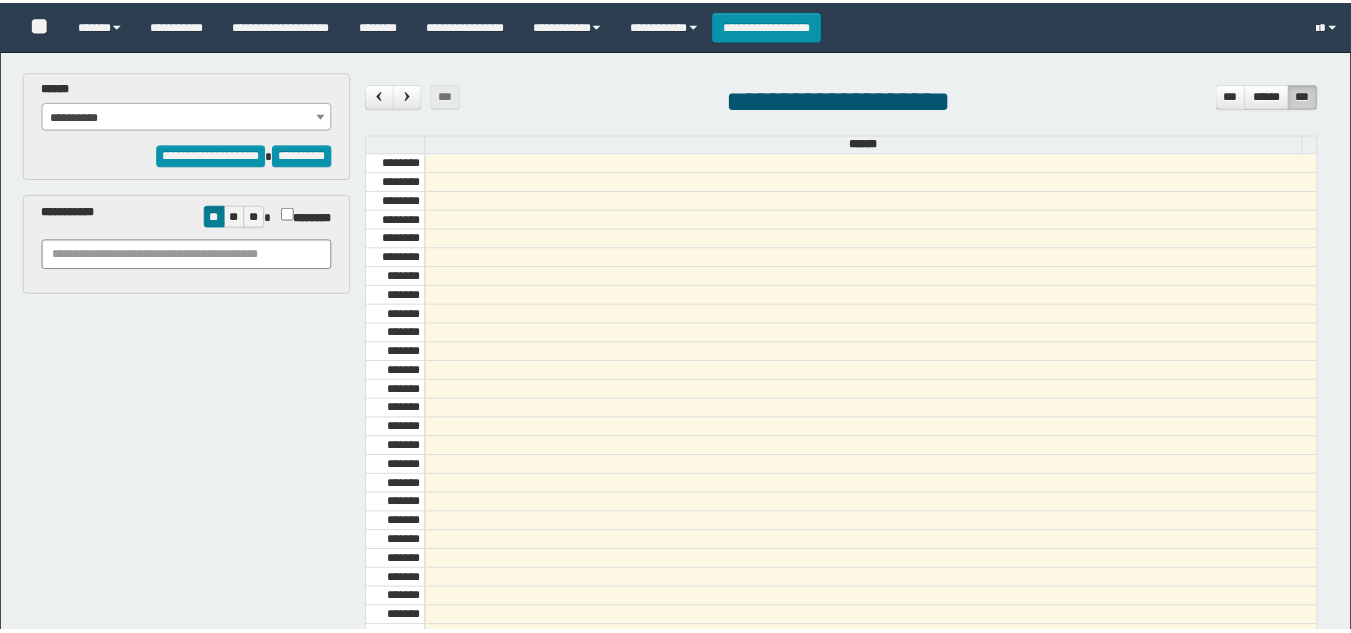 scroll, scrollTop: 0, scrollLeft: 0, axis: both 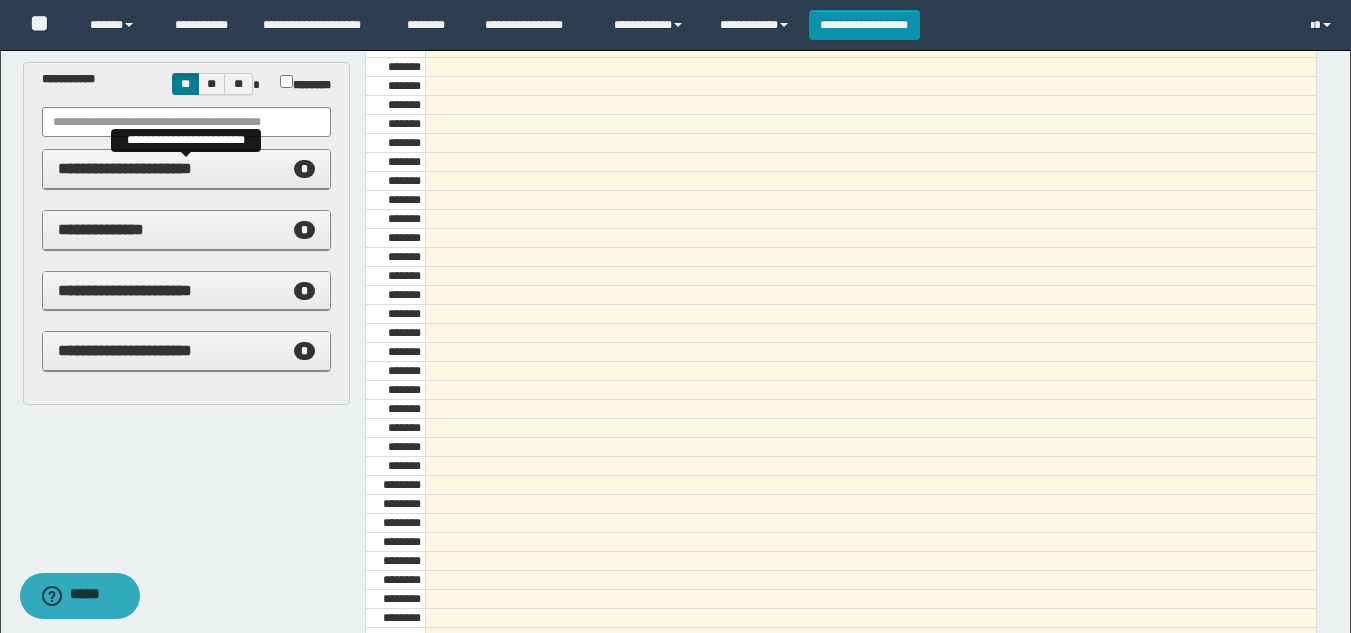click on "**********" at bounding box center [186, 169] 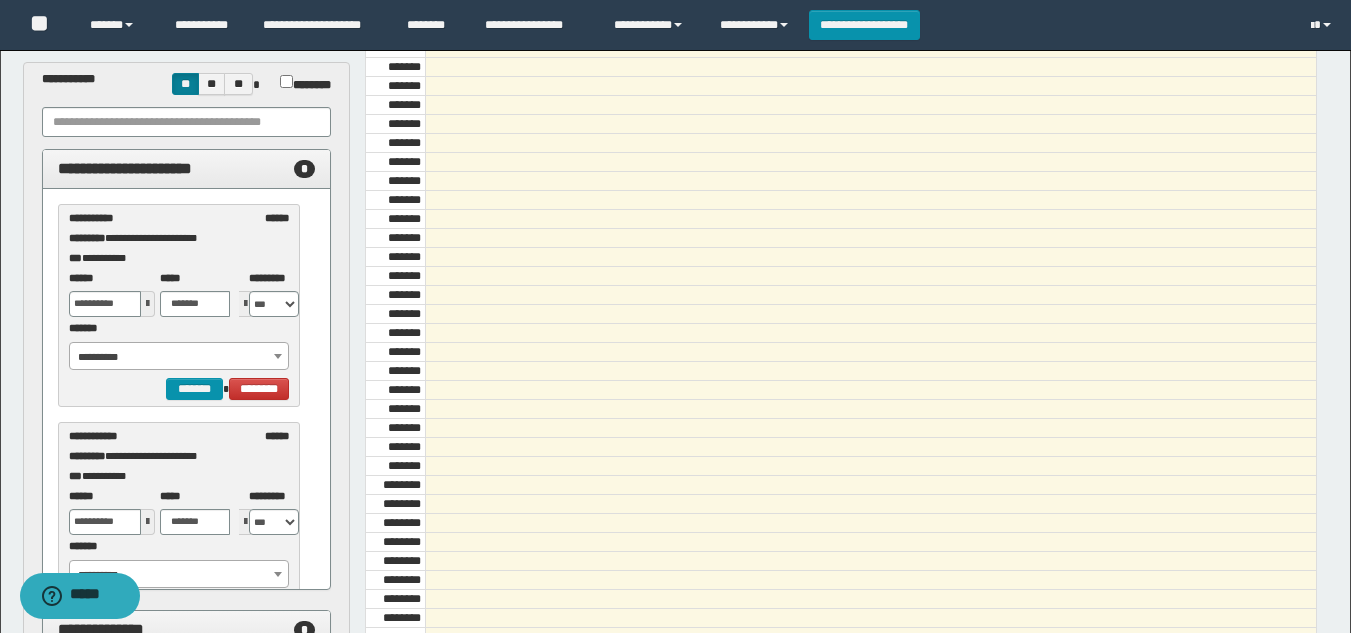 click at bounding box center [148, 304] 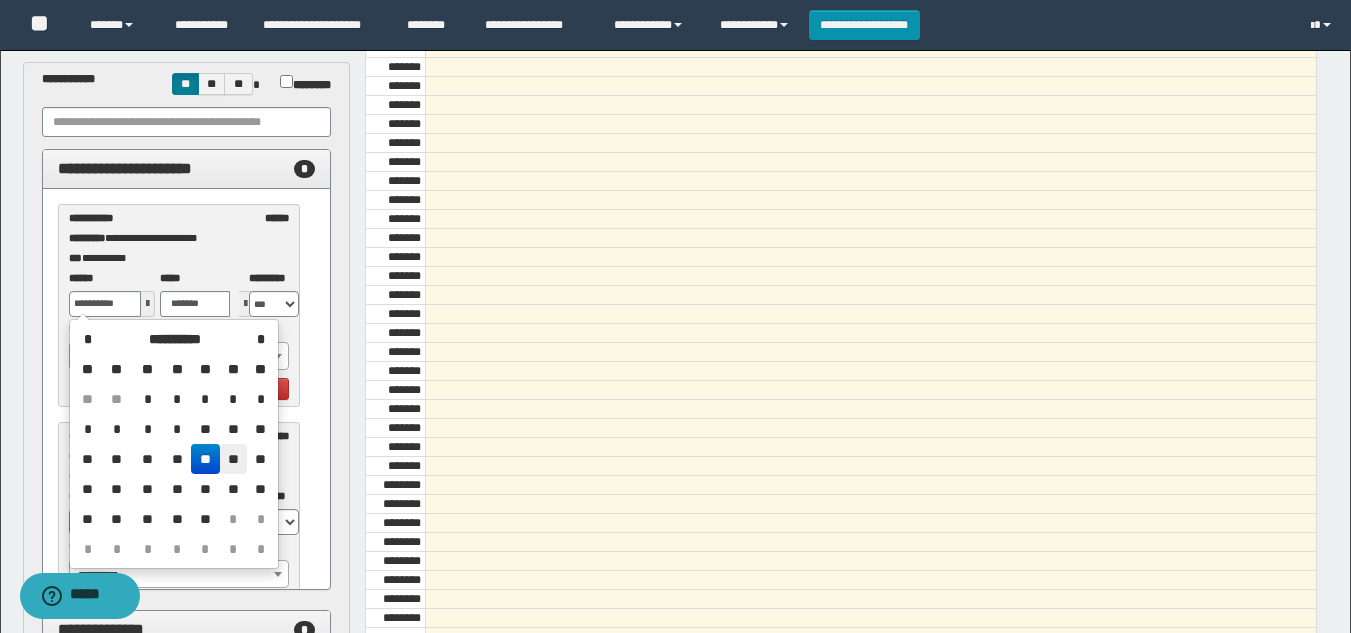 click on "**" at bounding box center [234, 459] 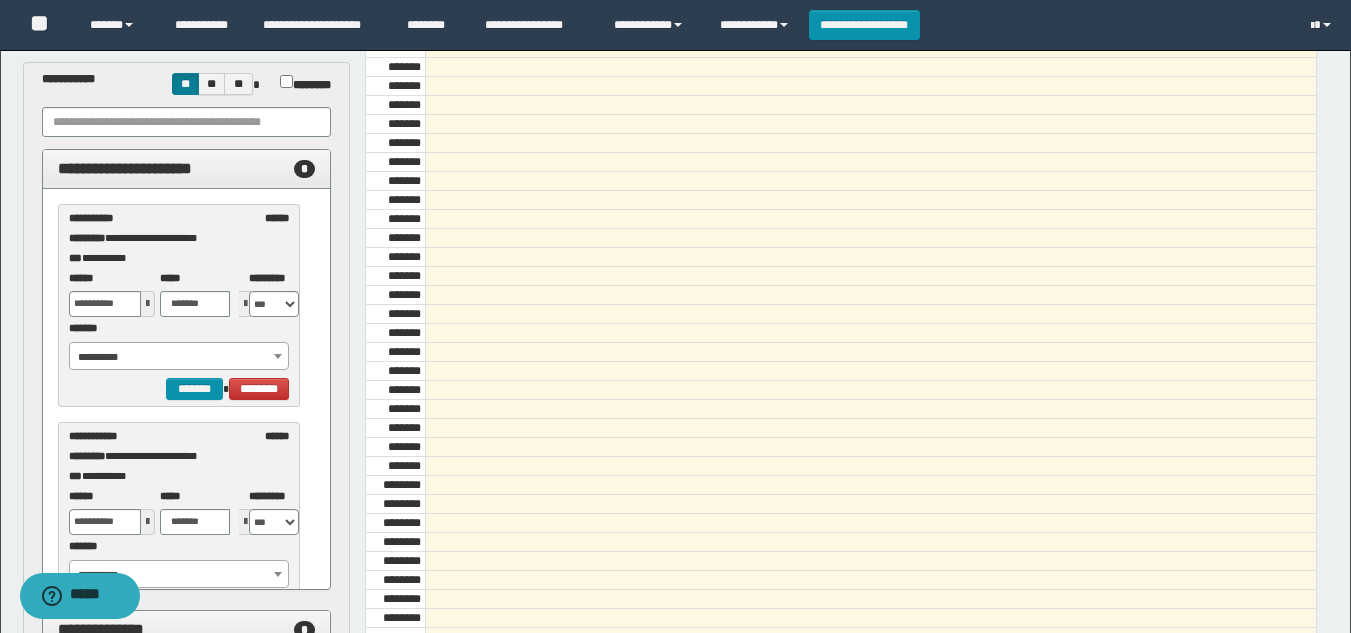 click on "**********" at bounding box center (179, 357) 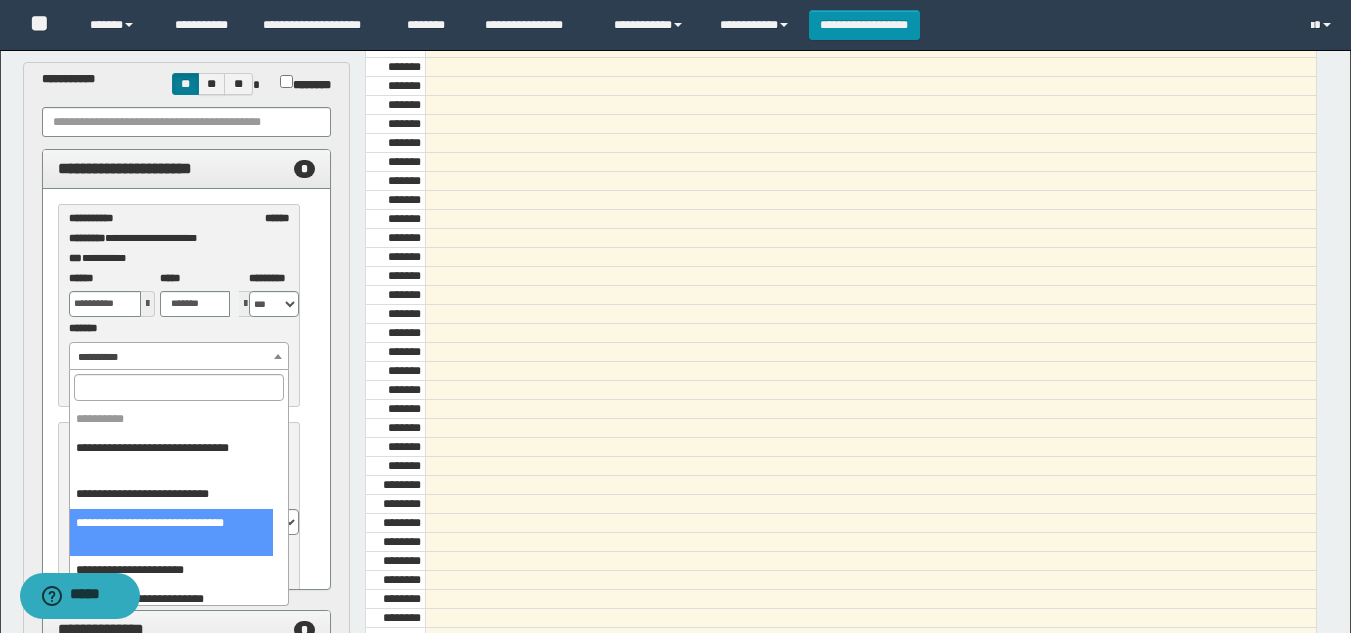 select on "******" 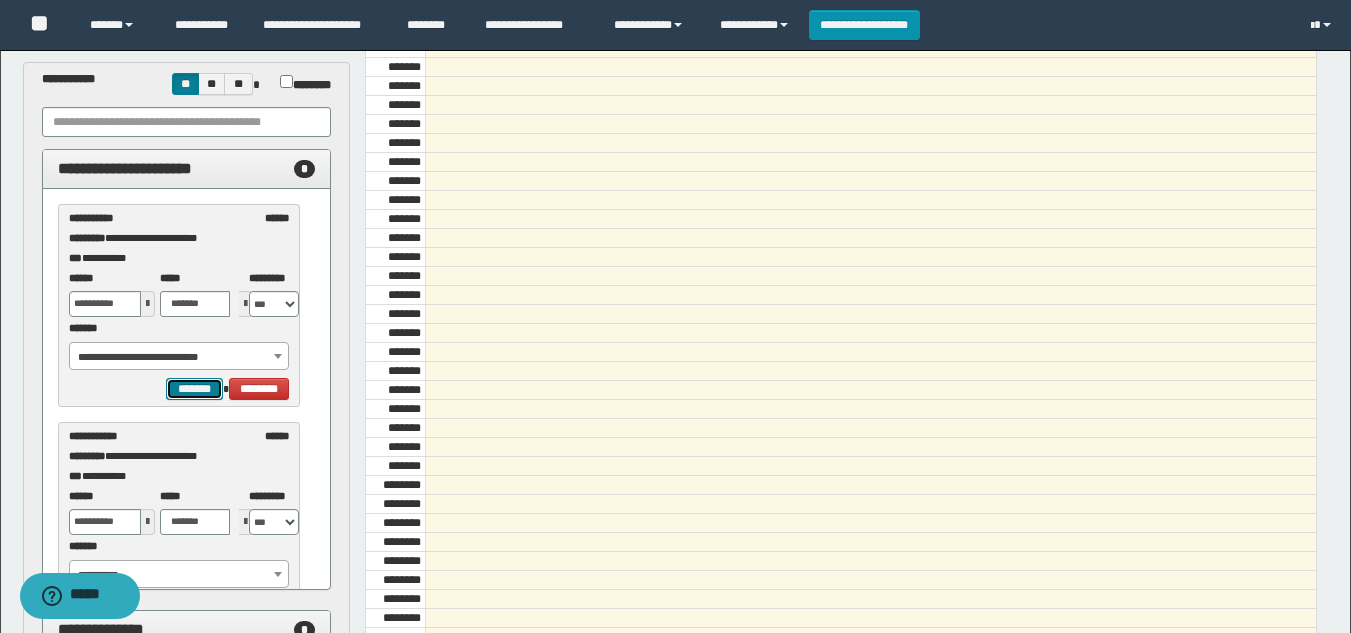 click on "*******" at bounding box center [194, 389] 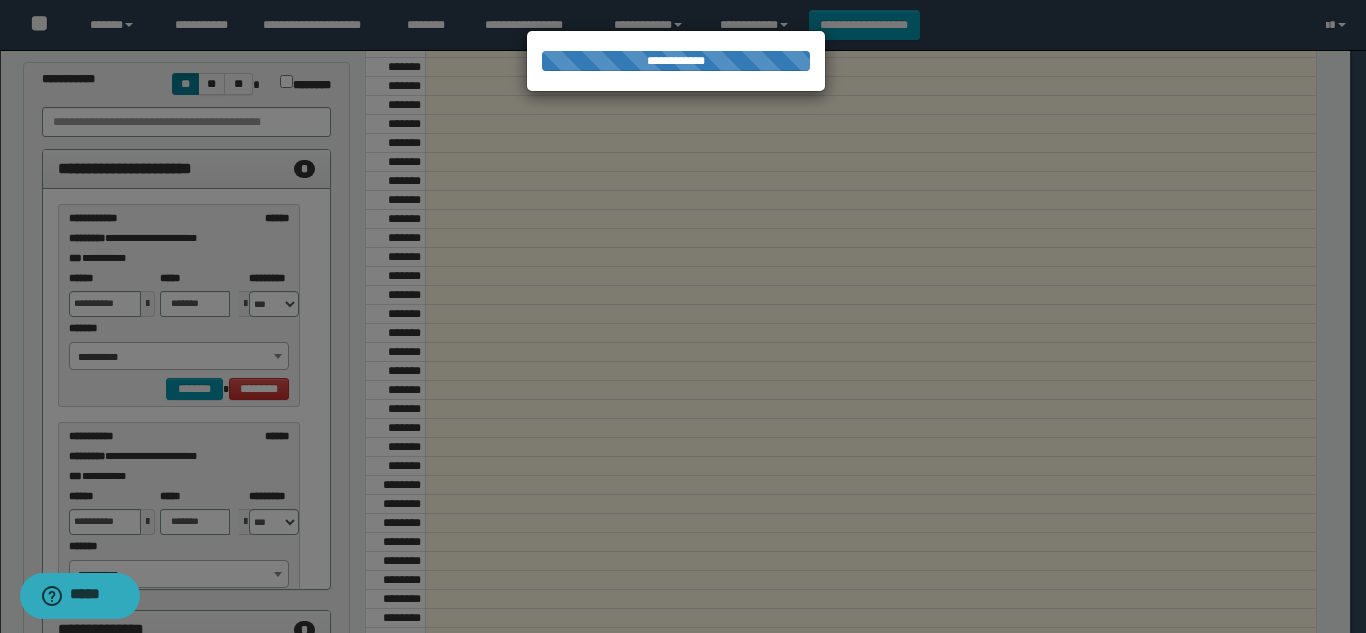 select on "******" 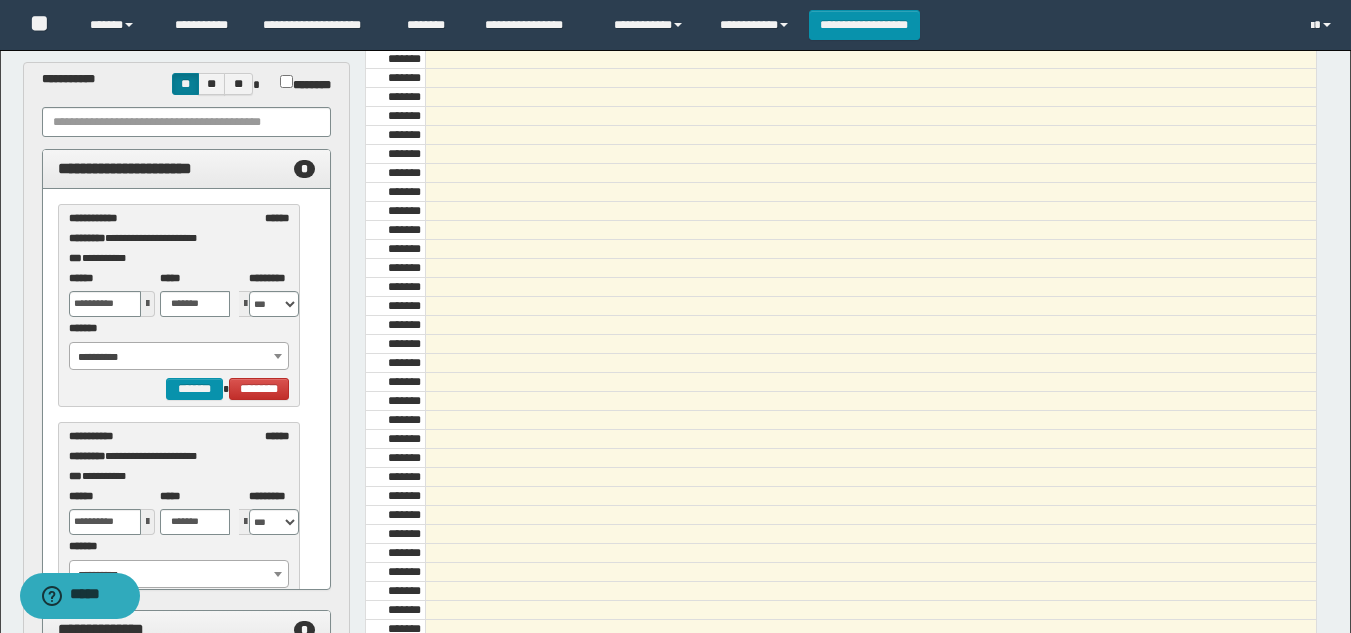 scroll, scrollTop: 0, scrollLeft: 0, axis: both 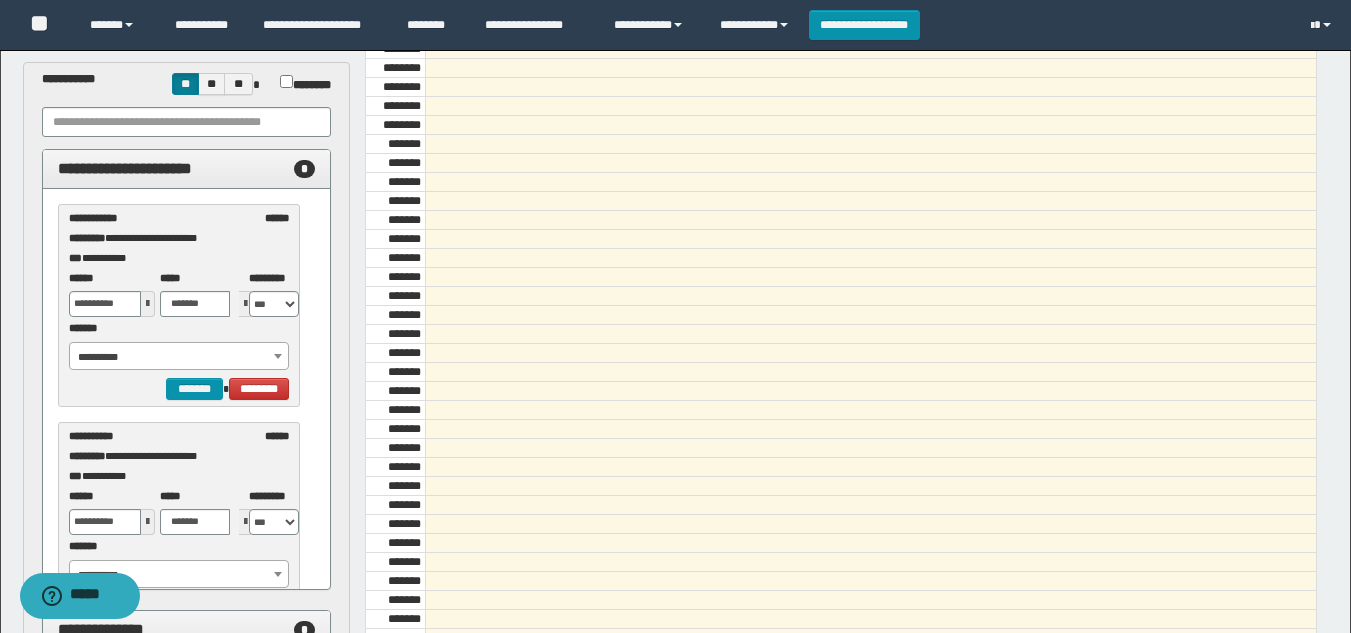 click at bounding box center [148, 304] 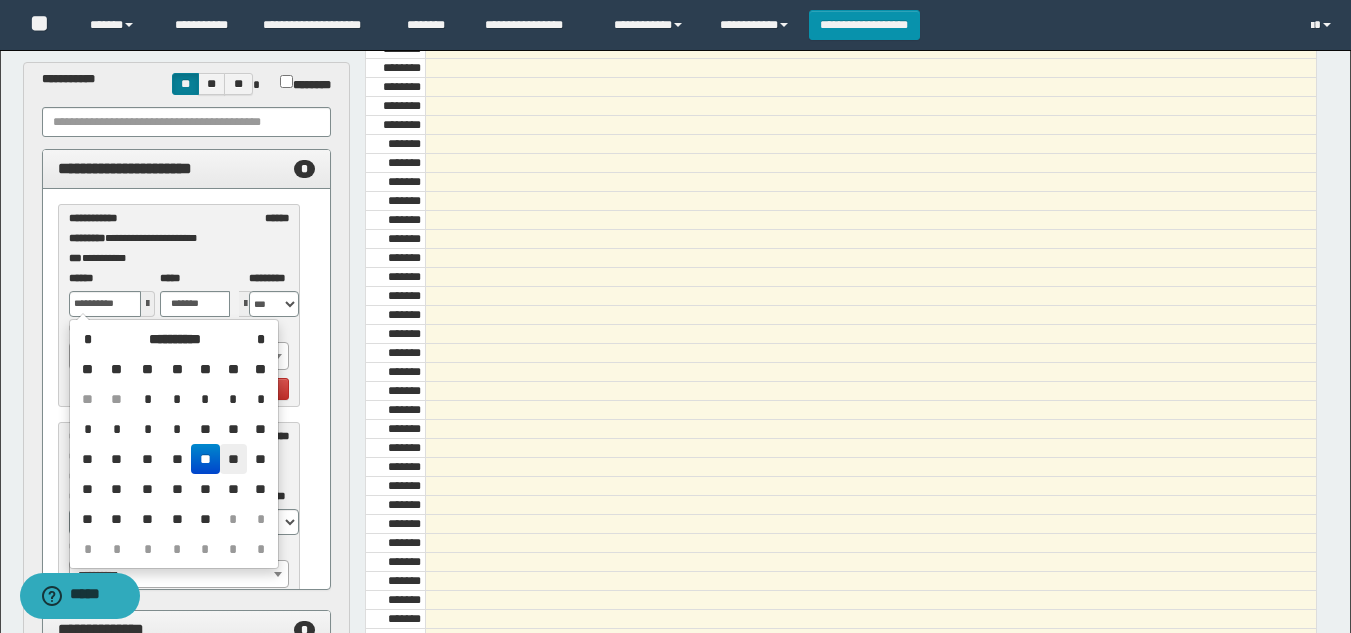 click on "**" at bounding box center [234, 459] 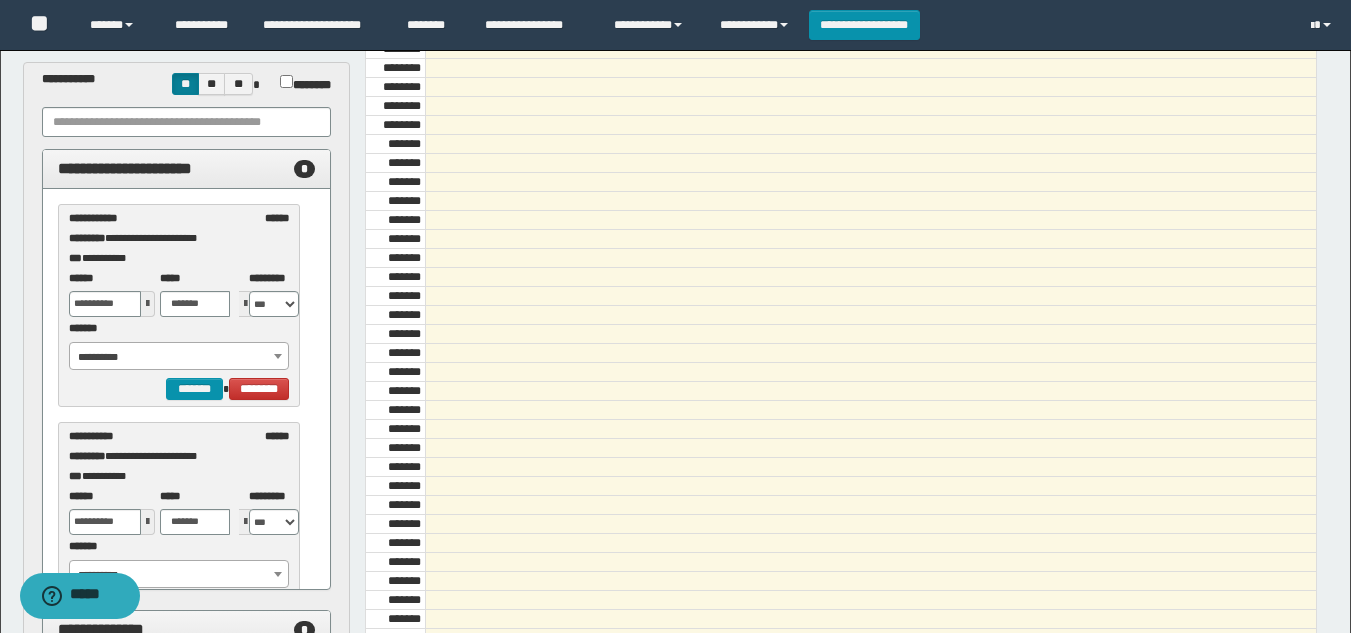 click on "**********" at bounding box center [179, 357] 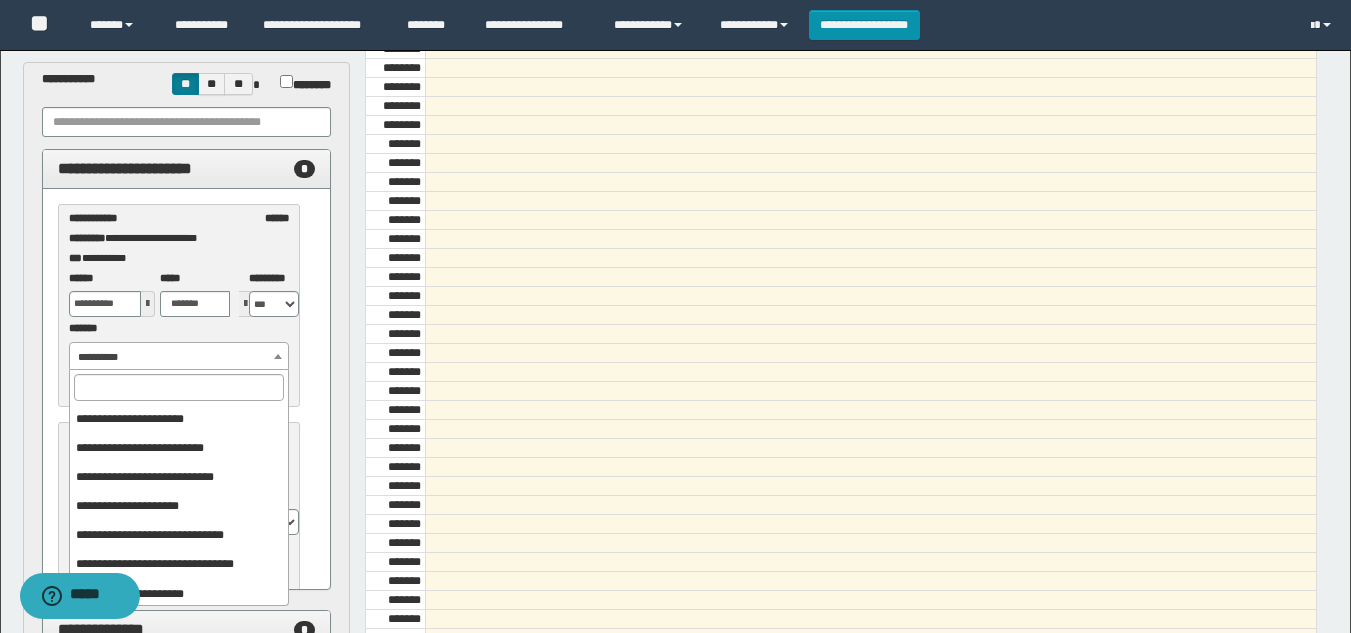 scroll, scrollTop: 184, scrollLeft: 0, axis: vertical 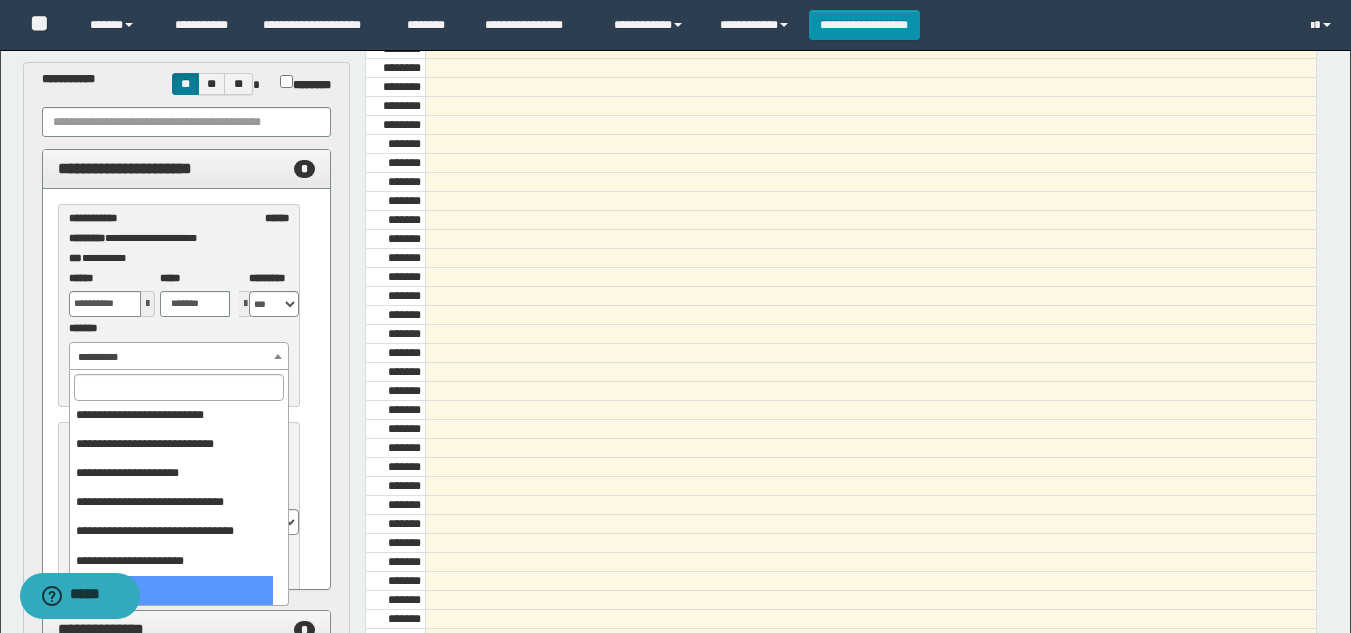 select on "******" 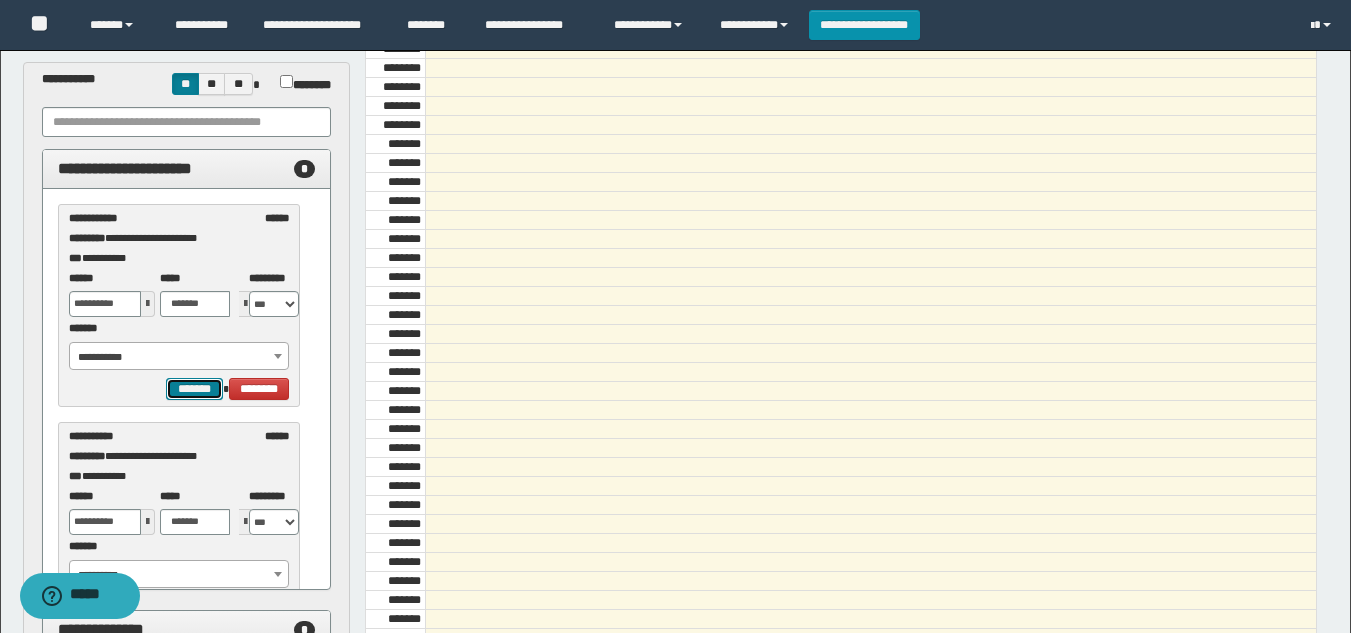 click on "*******" at bounding box center (194, 389) 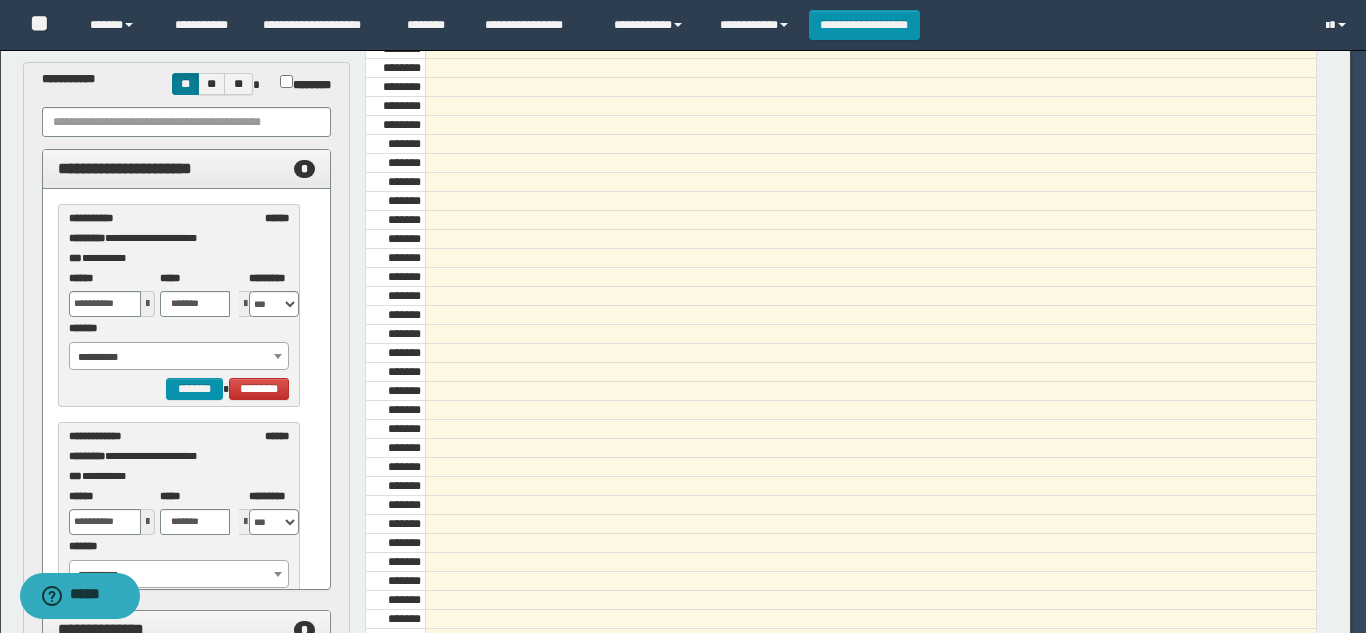 select on "******" 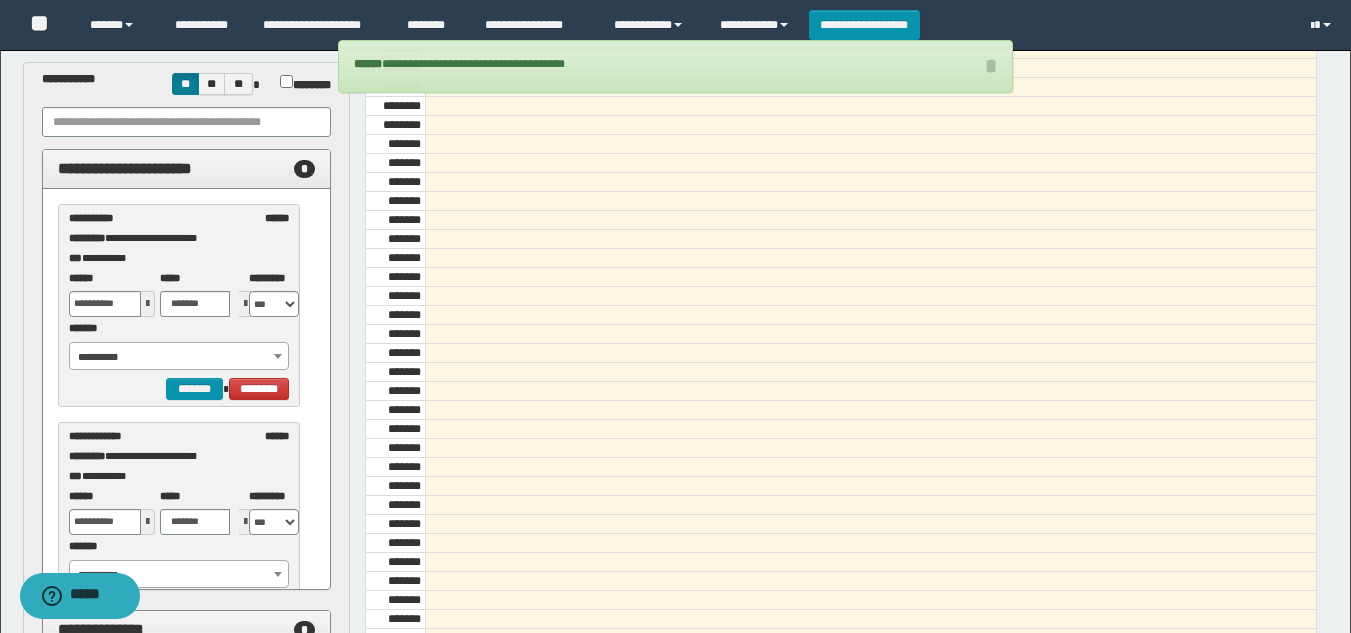 click at bounding box center [148, 304] 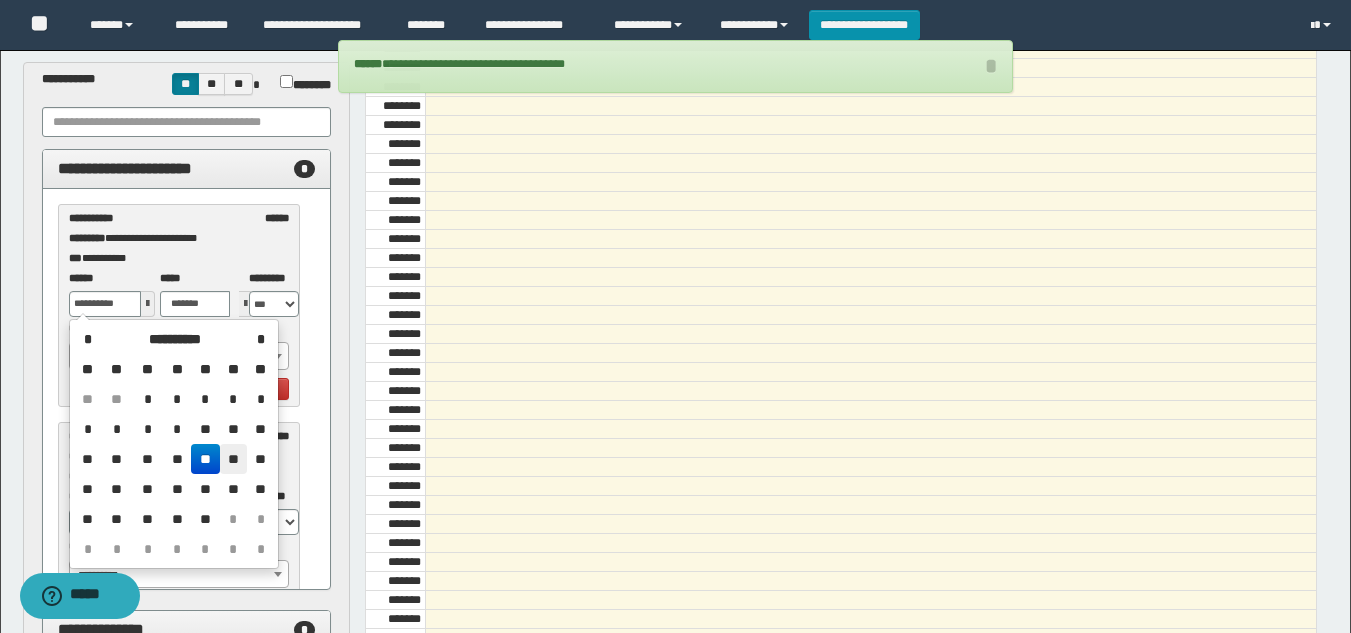 click on "**" at bounding box center [234, 459] 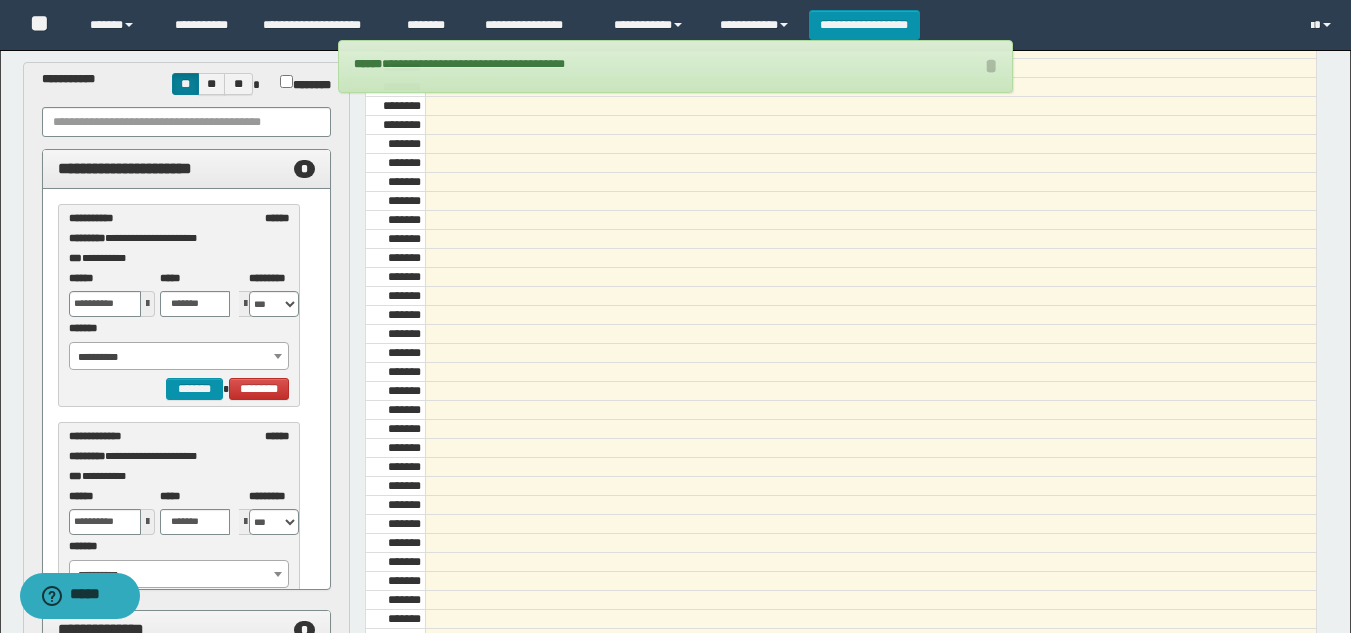 click on "**********" at bounding box center [179, 357] 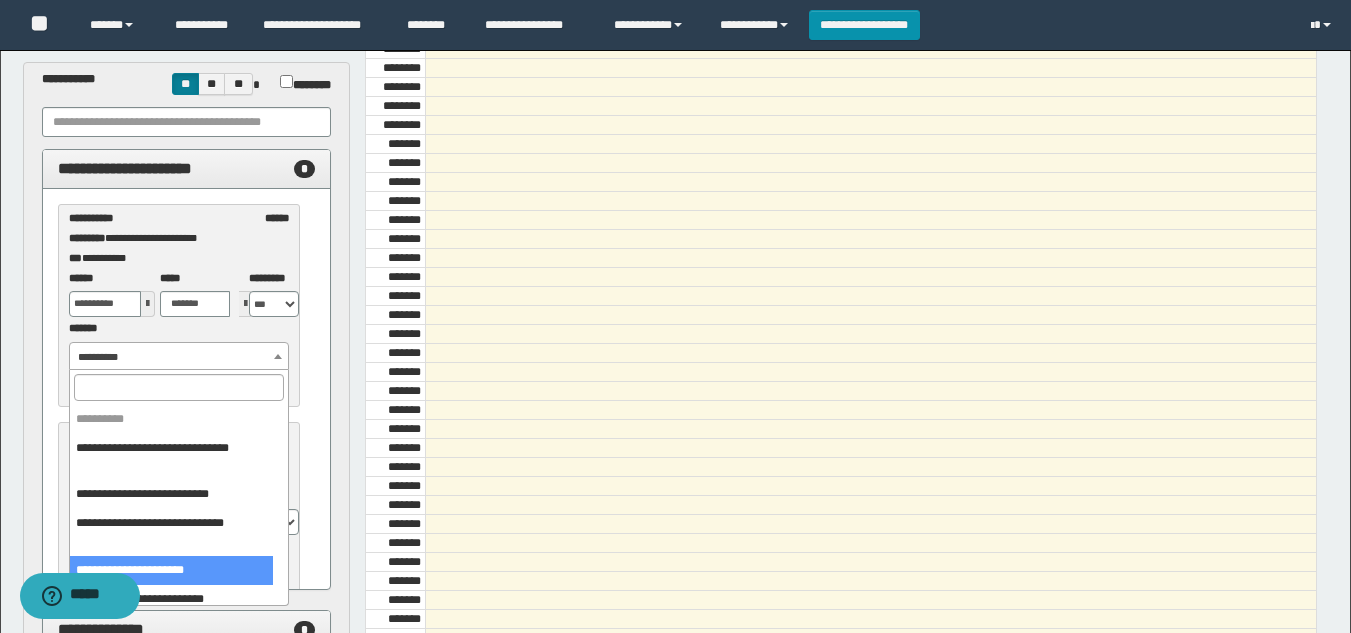 select on "******" 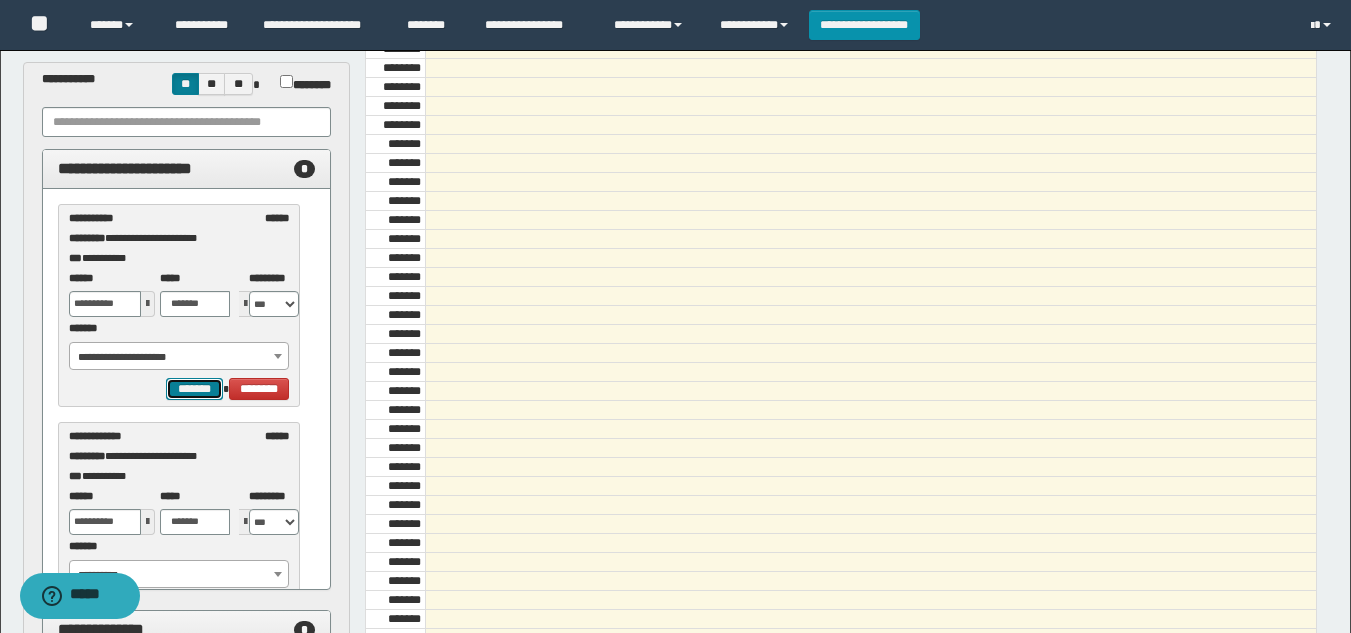 click on "*******" at bounding box center [194, 389] 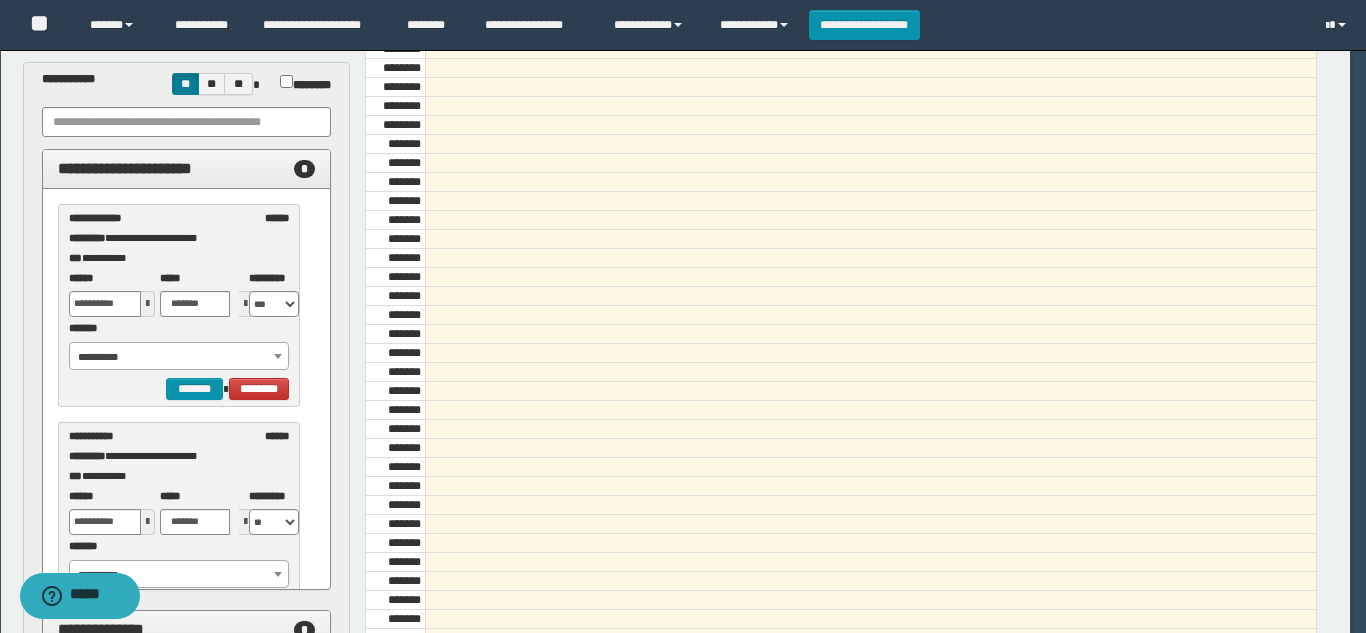 select on "******" 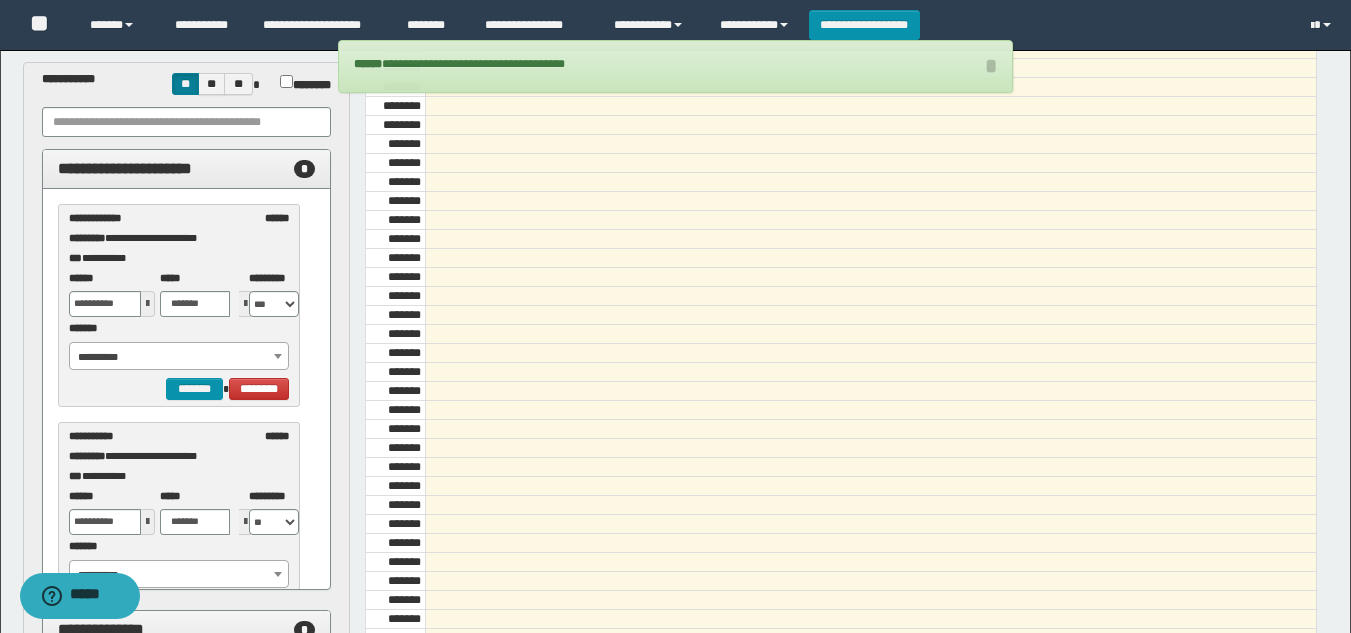 click at bounding box center (148, 304) 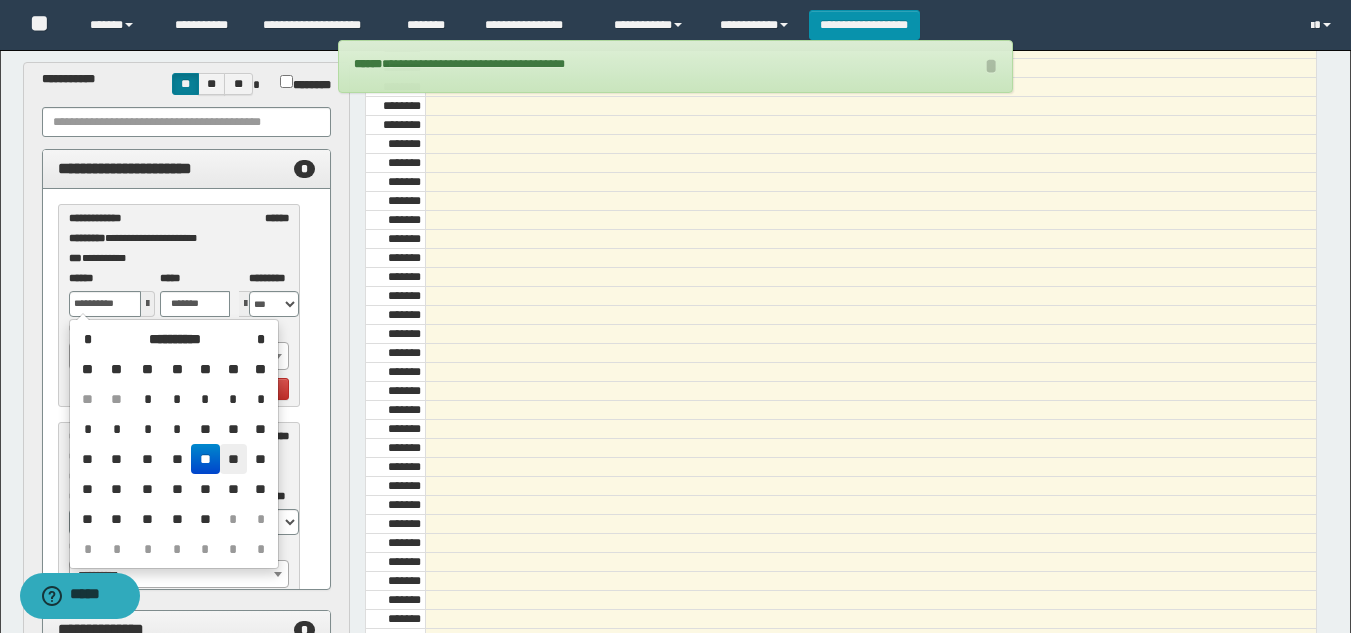 click on "**" at bounding box center (234, 459) 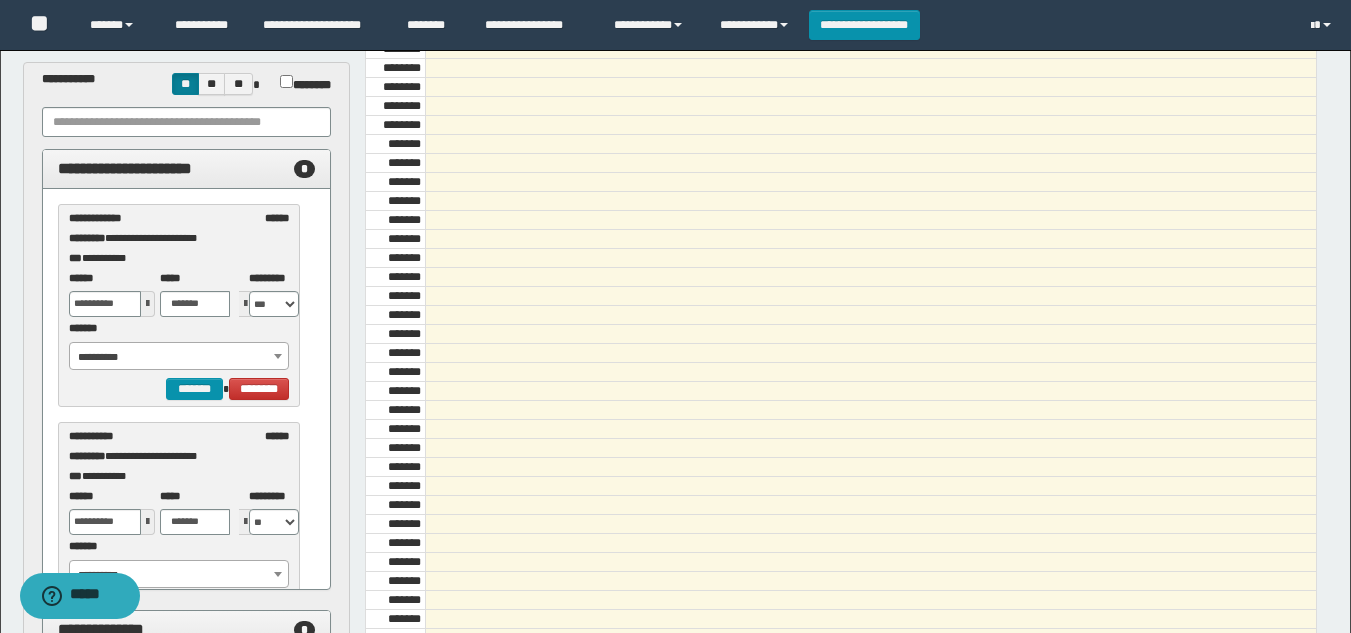 click on "**********" at bounding box center (179, 357) 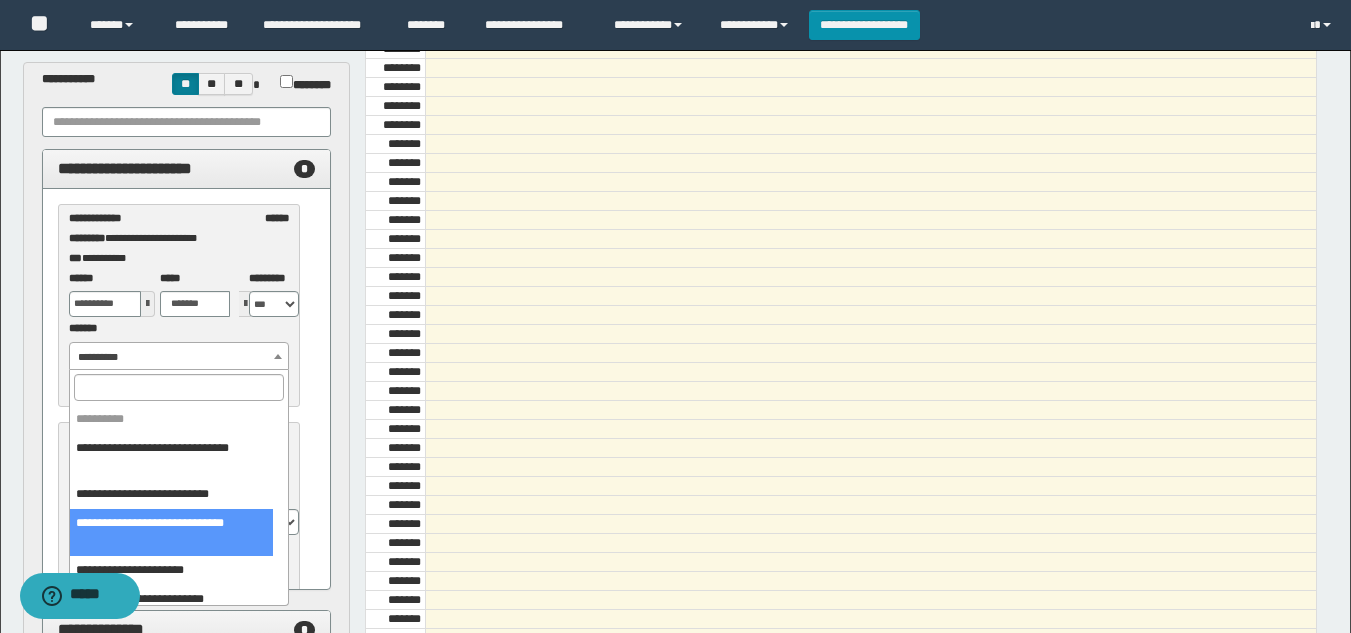 select on "******" 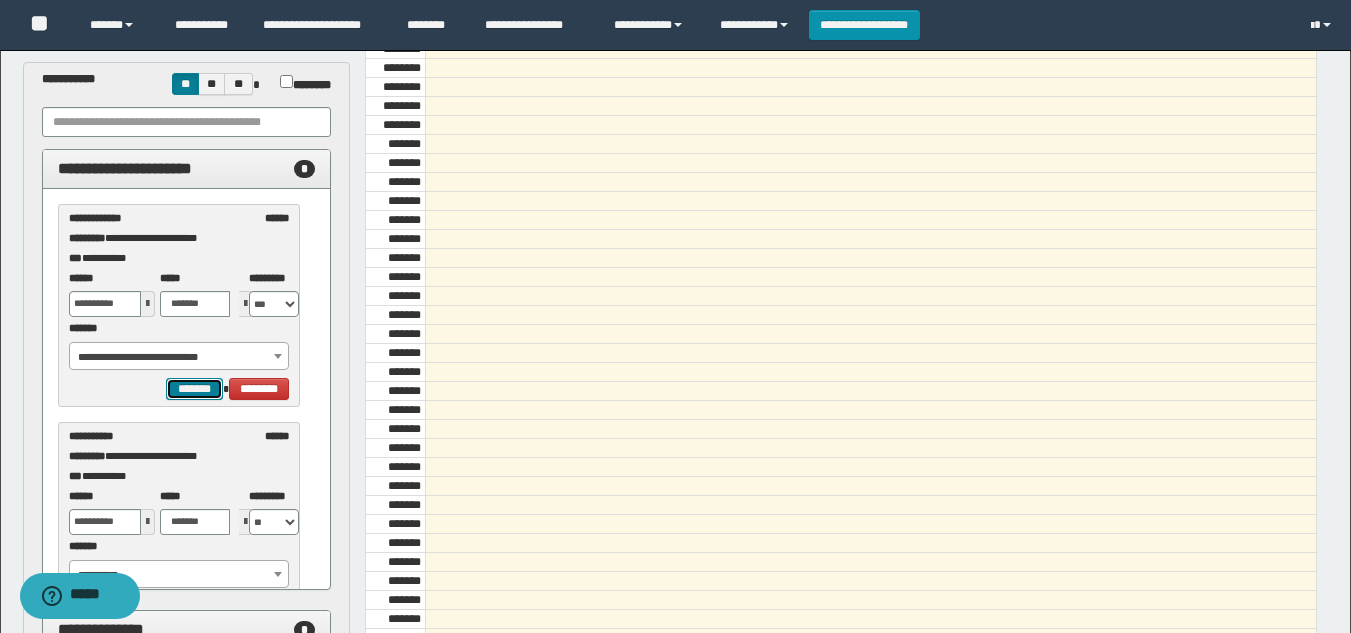 click on "*******" at bounding box center (194, 389) 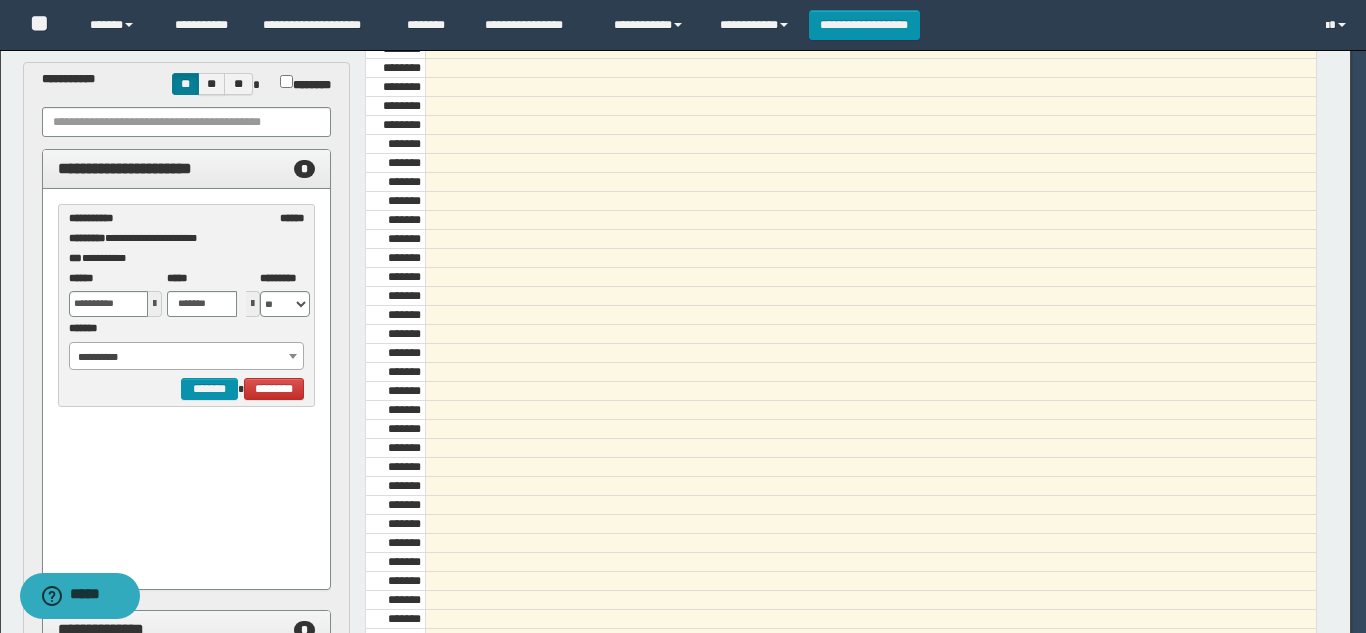select on "******" 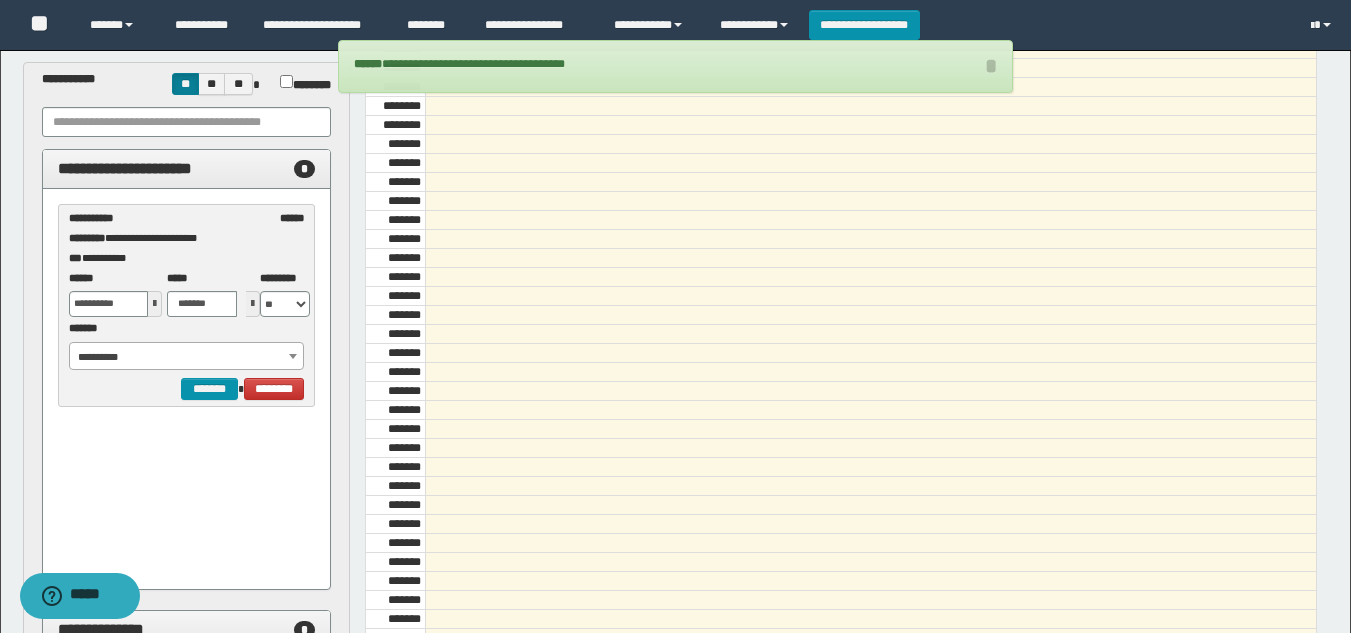 click at bounding box center [155, 304] 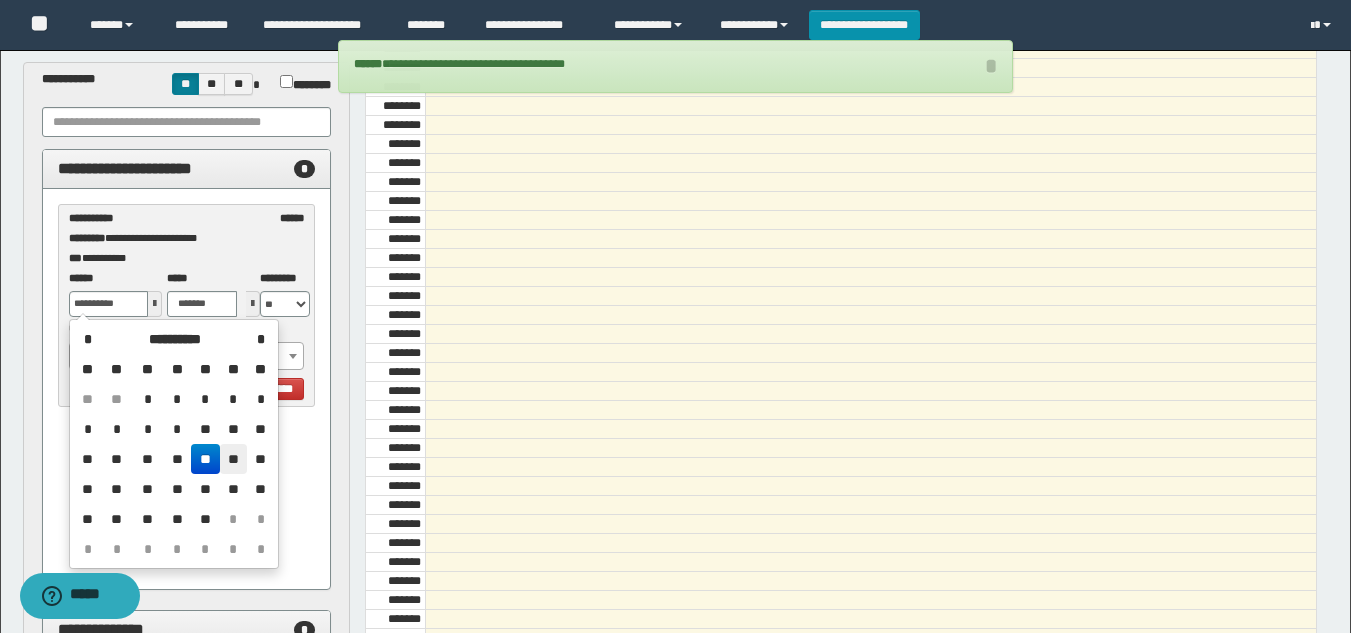 click on "**" at bounding box center (234, 459) 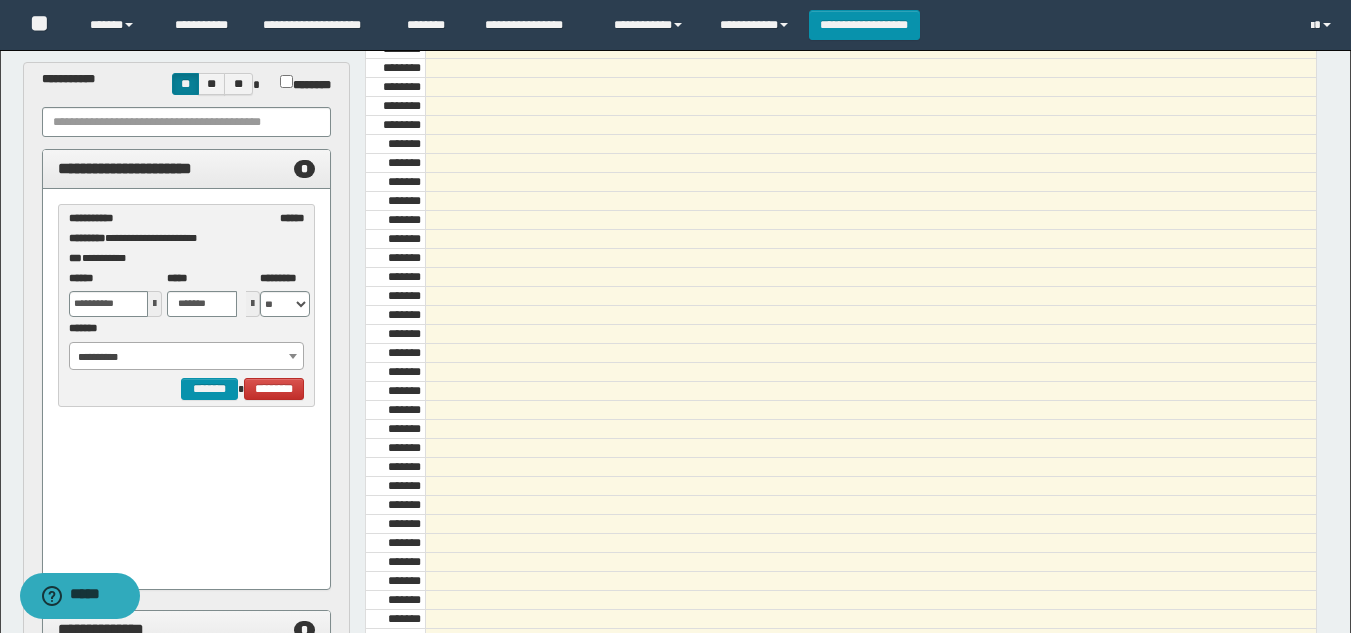 click on "**********" at bounding box center (186, 357) 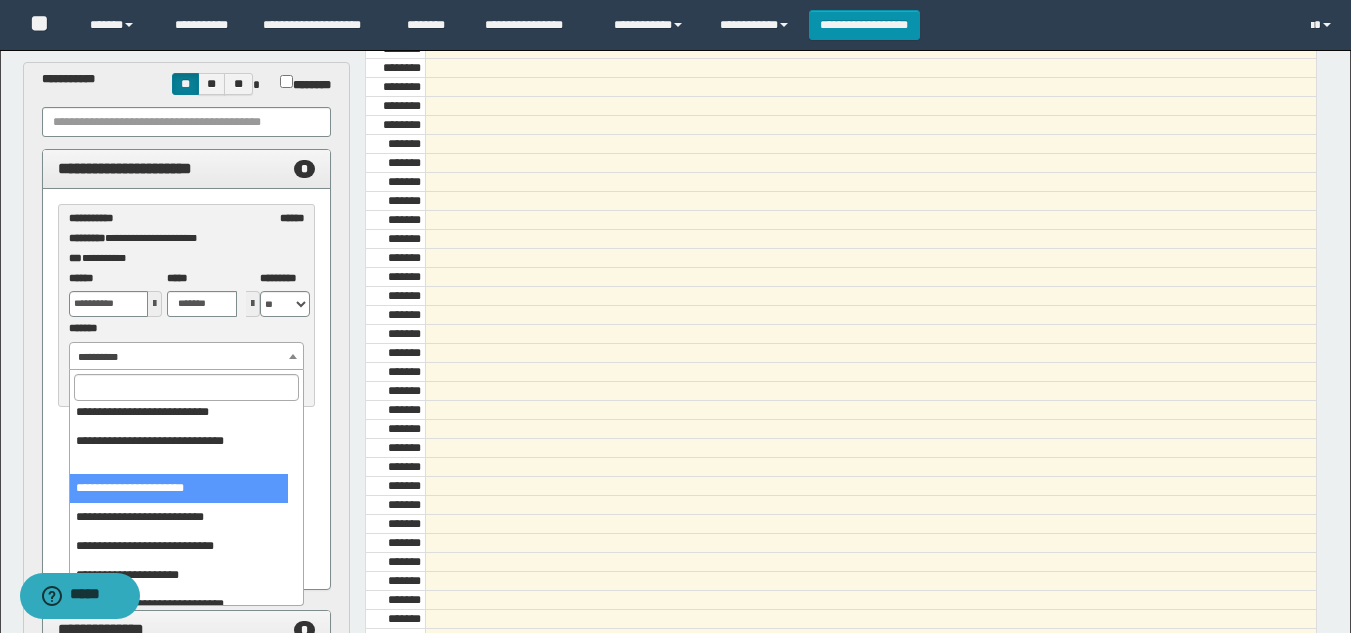 scroll, scrollTop: 175, scrollLeft: 0, axis: vertical 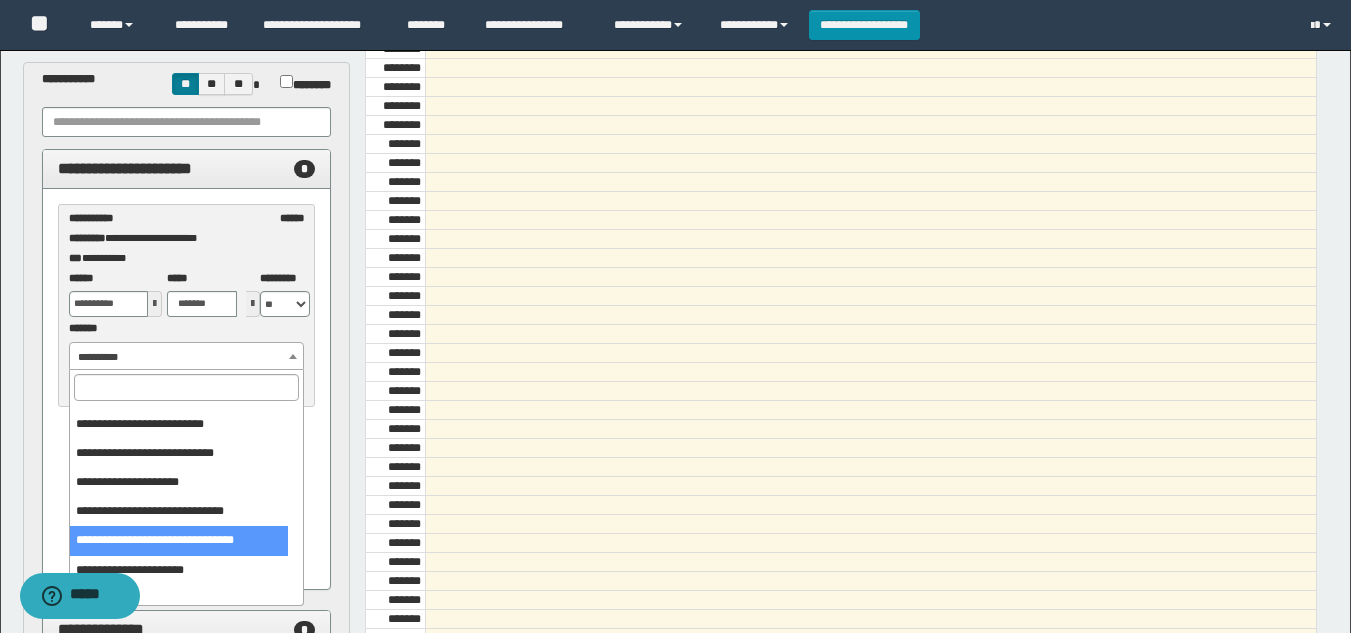 select on "******" 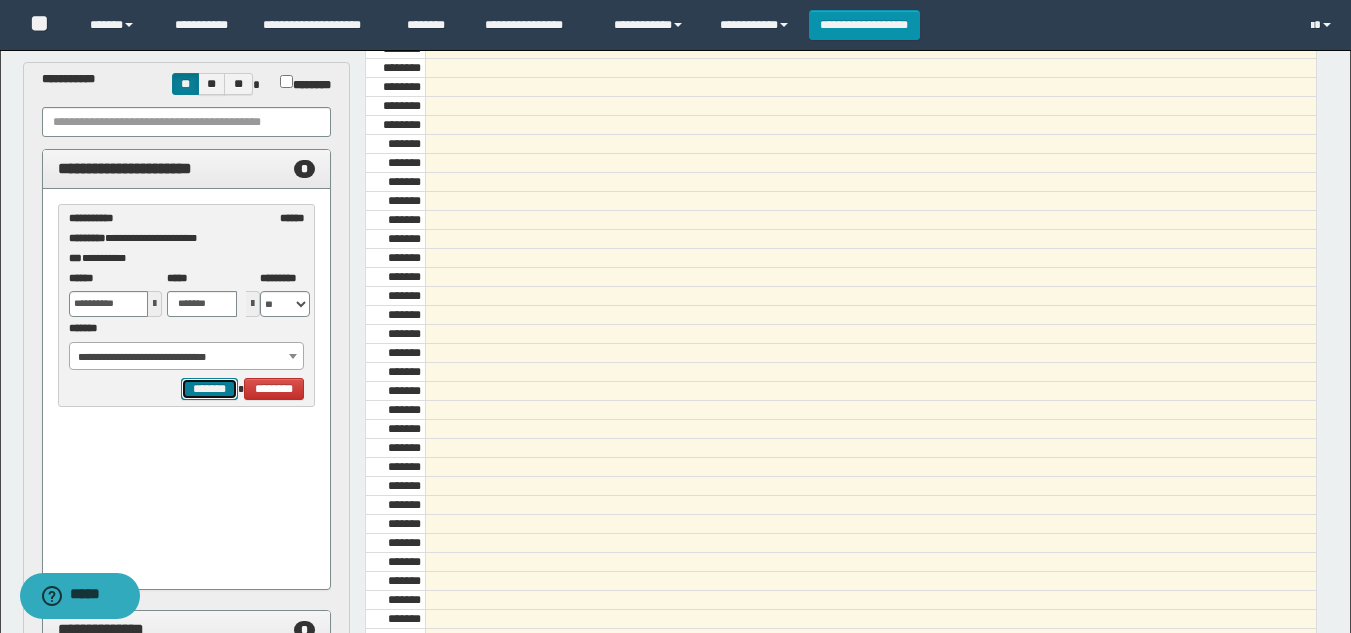 click on "*******" at bounding box center (209, 389) 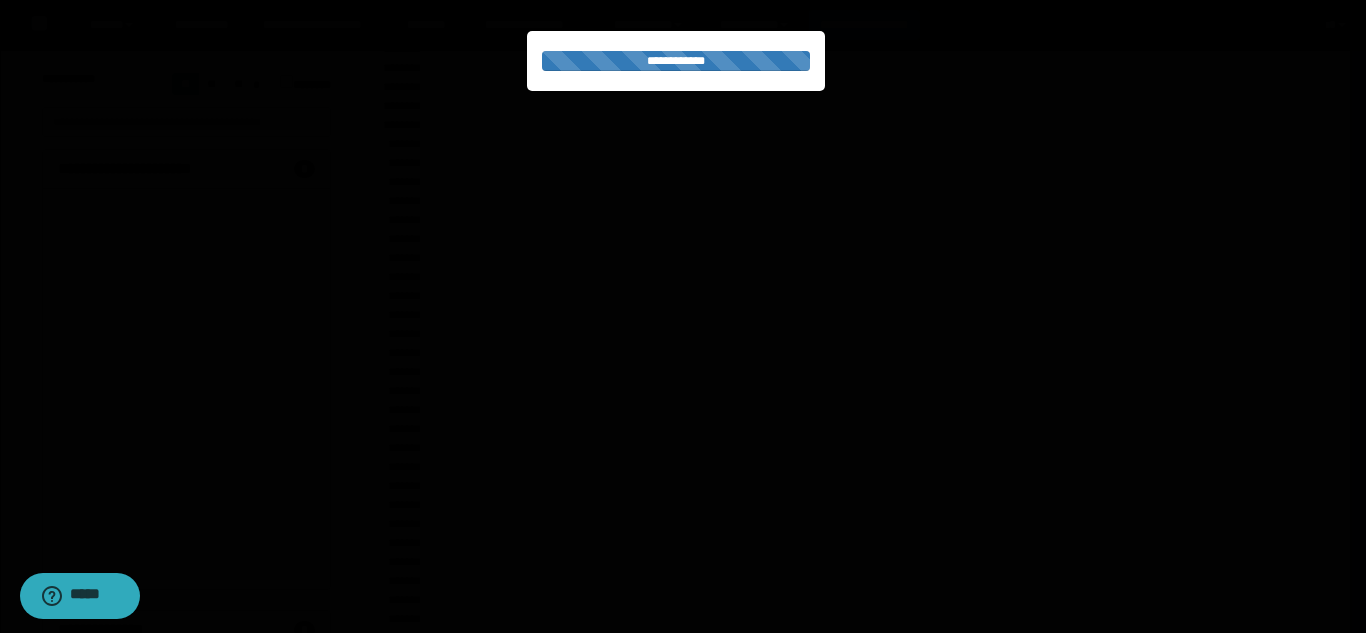 select on "******" 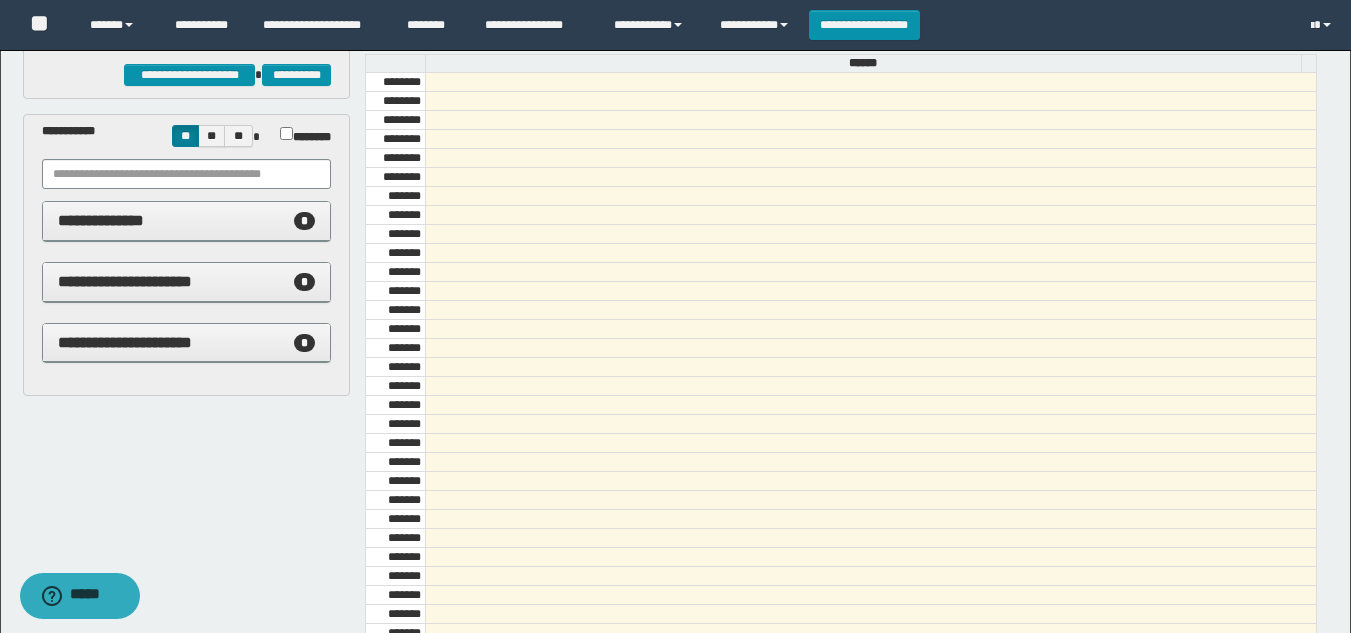 scroll, scrollTop: 20, scrollLeft: 0, axis: vertical 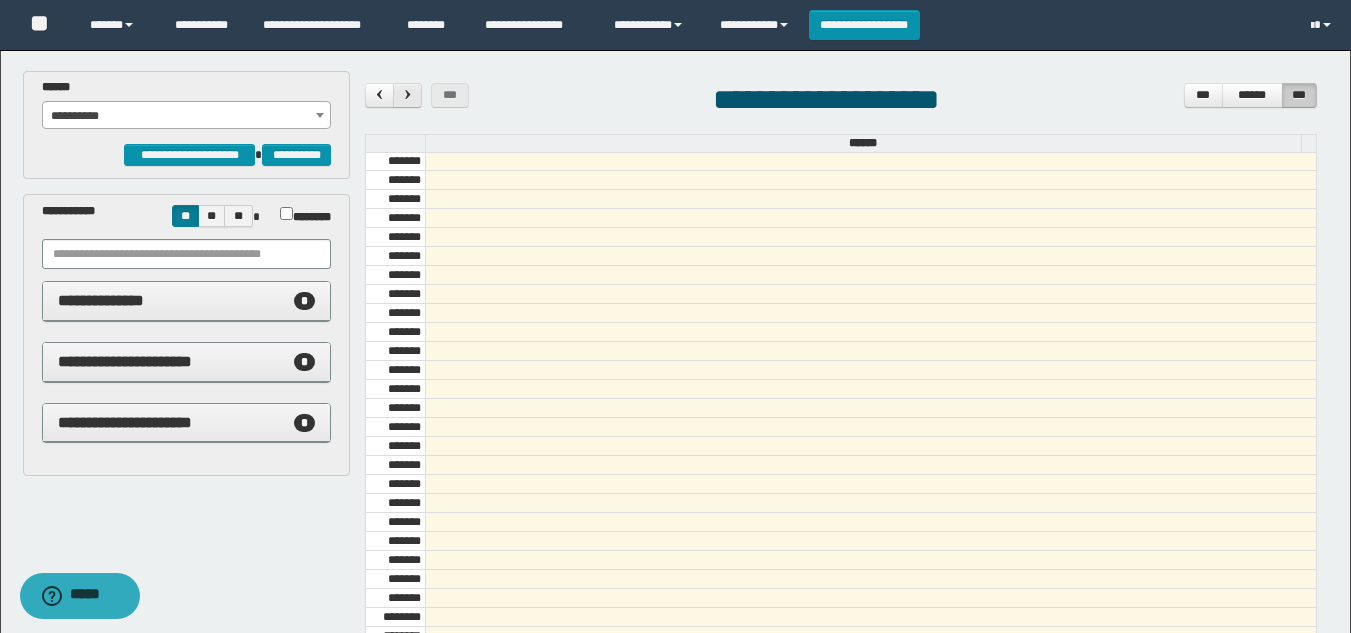 click at bounding box center [407, 95] 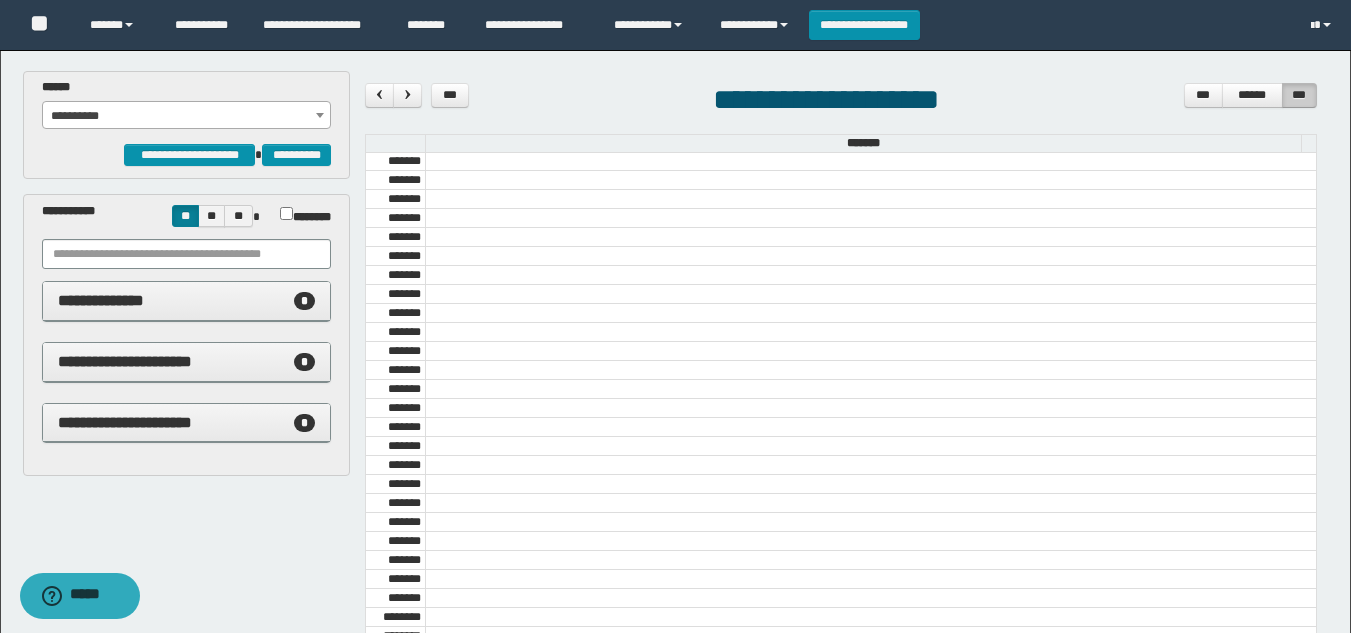 click on "**********" at bounding box center [186, 116] 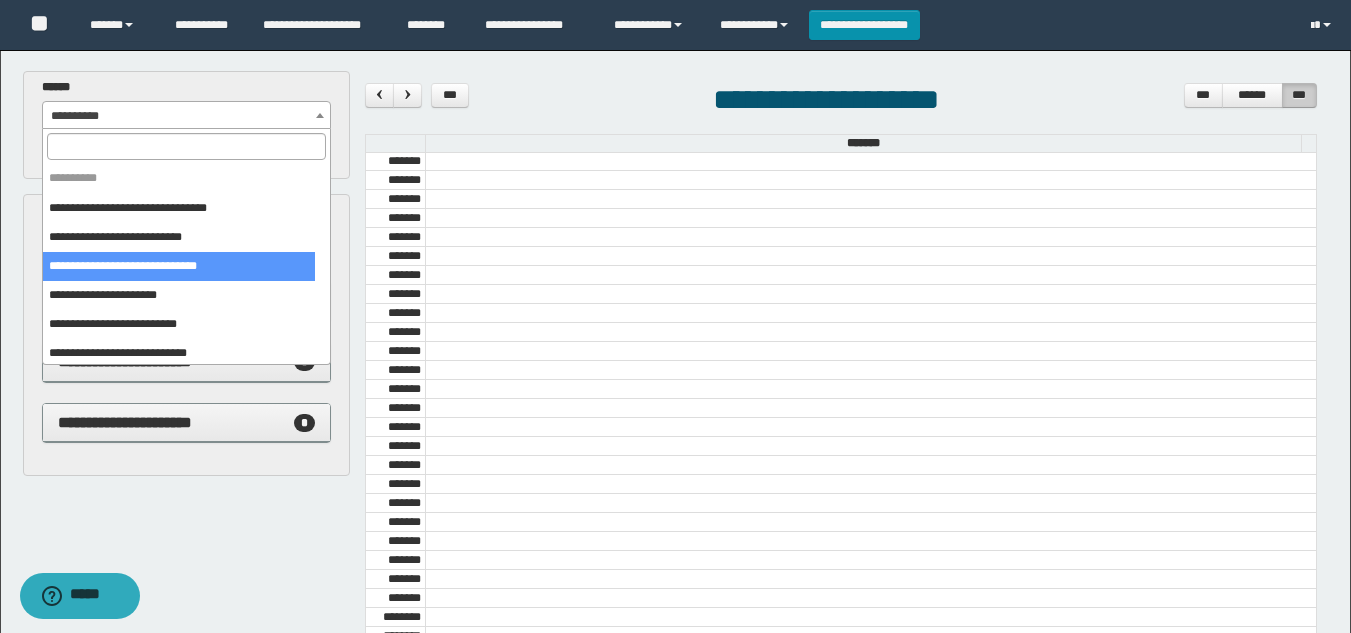 select on "******" 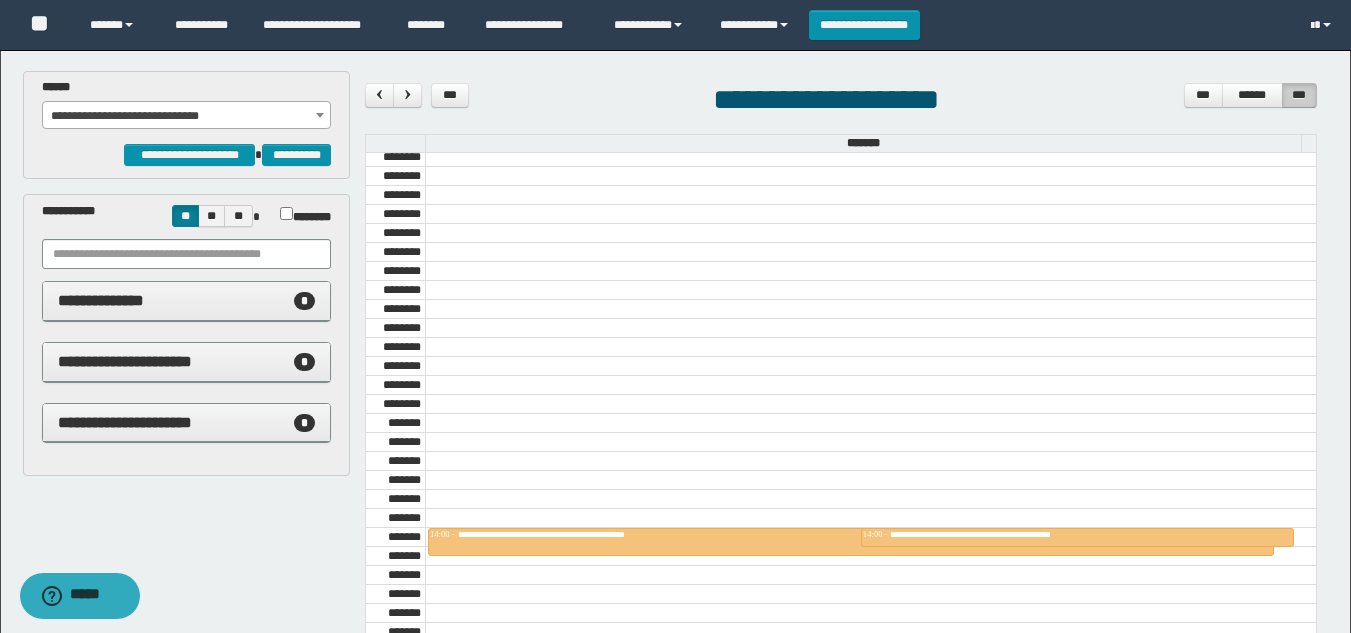 scroll, scrollTop: 1196, scrollLeft: 0, axis: vertical 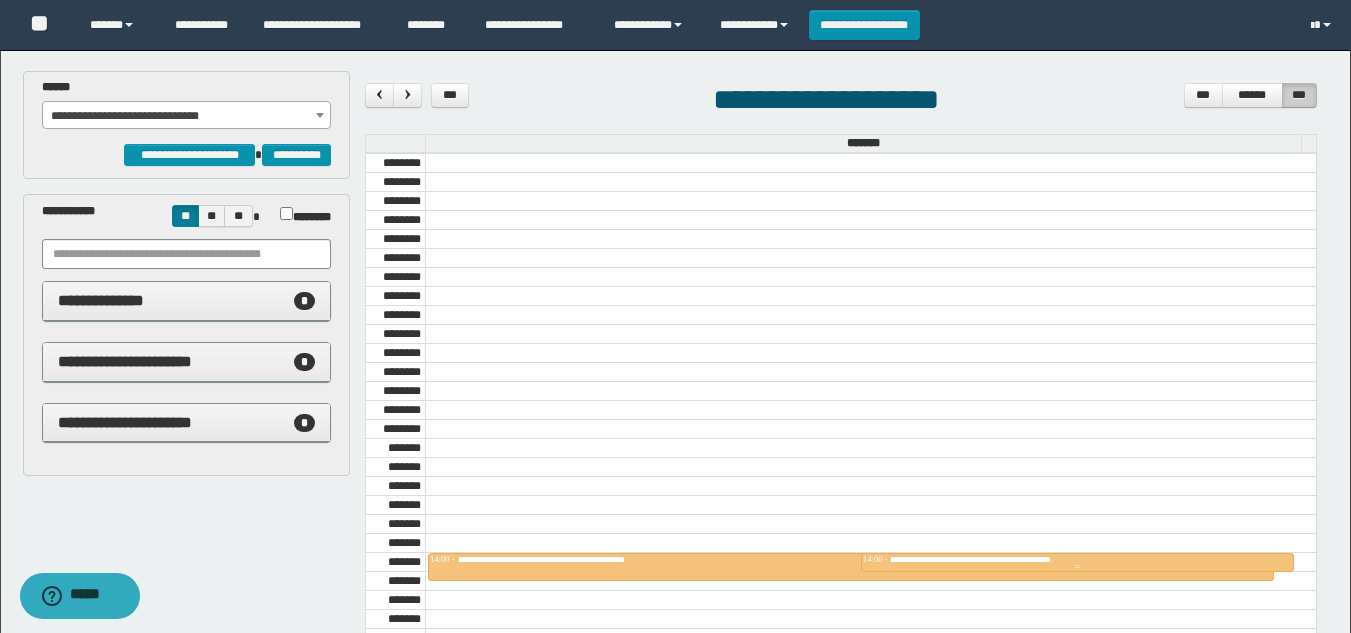 click on "**********" at bounding box center [1077, 560] 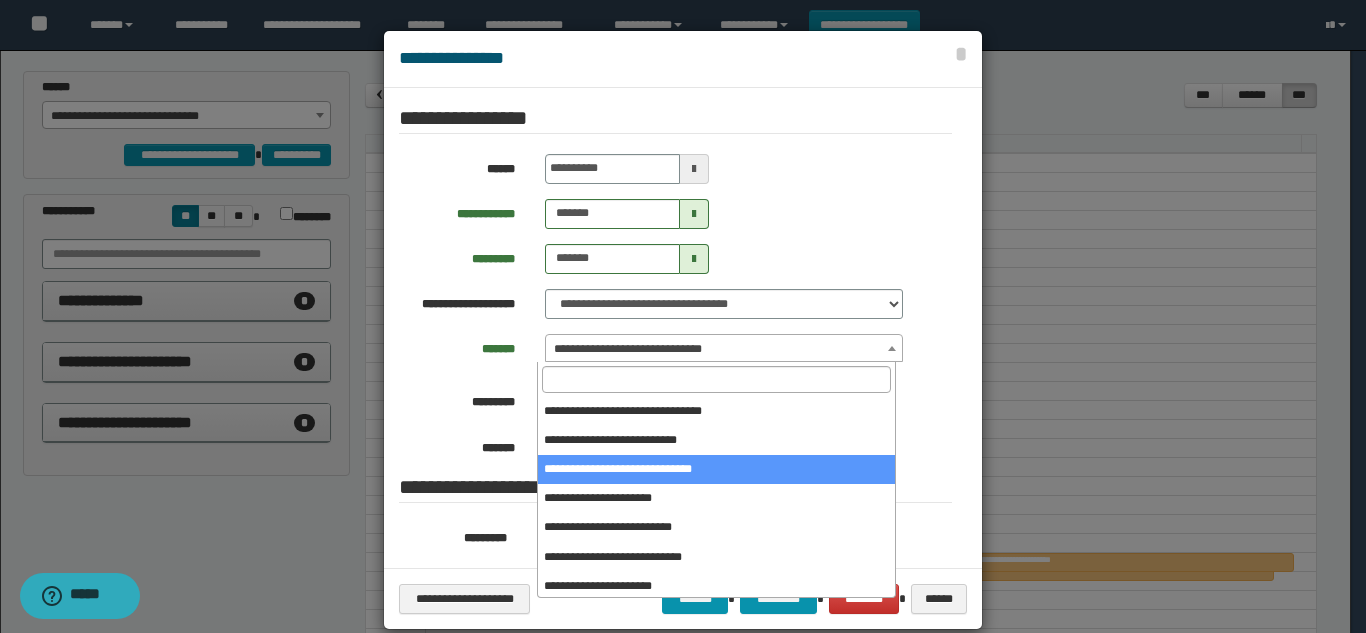 click on "**********" at bounding box center (724, 349) 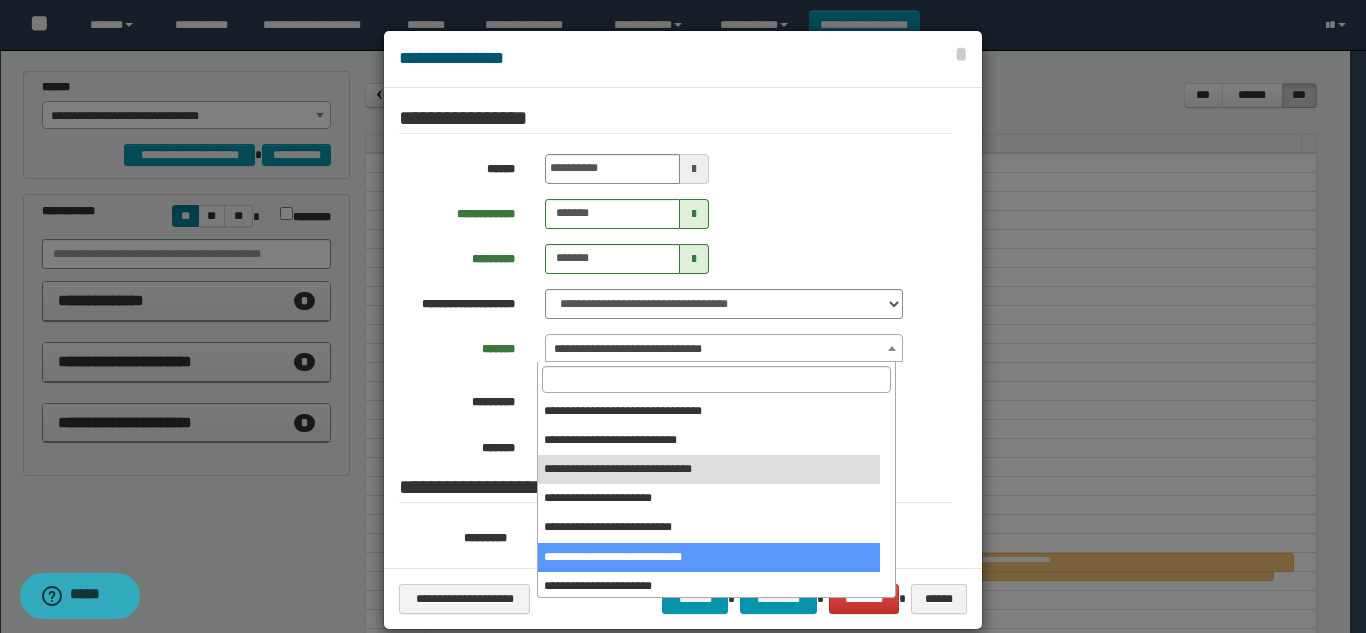 select on "******" 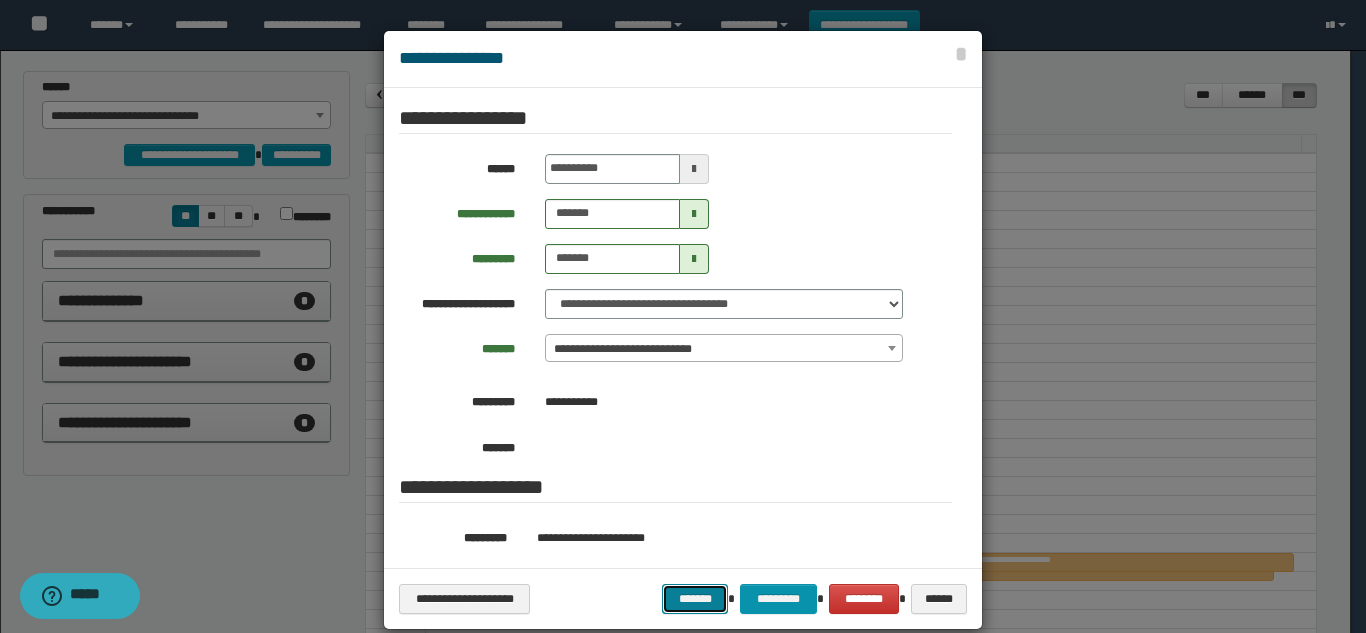 click on "*******" at bounding box center [695, 599] 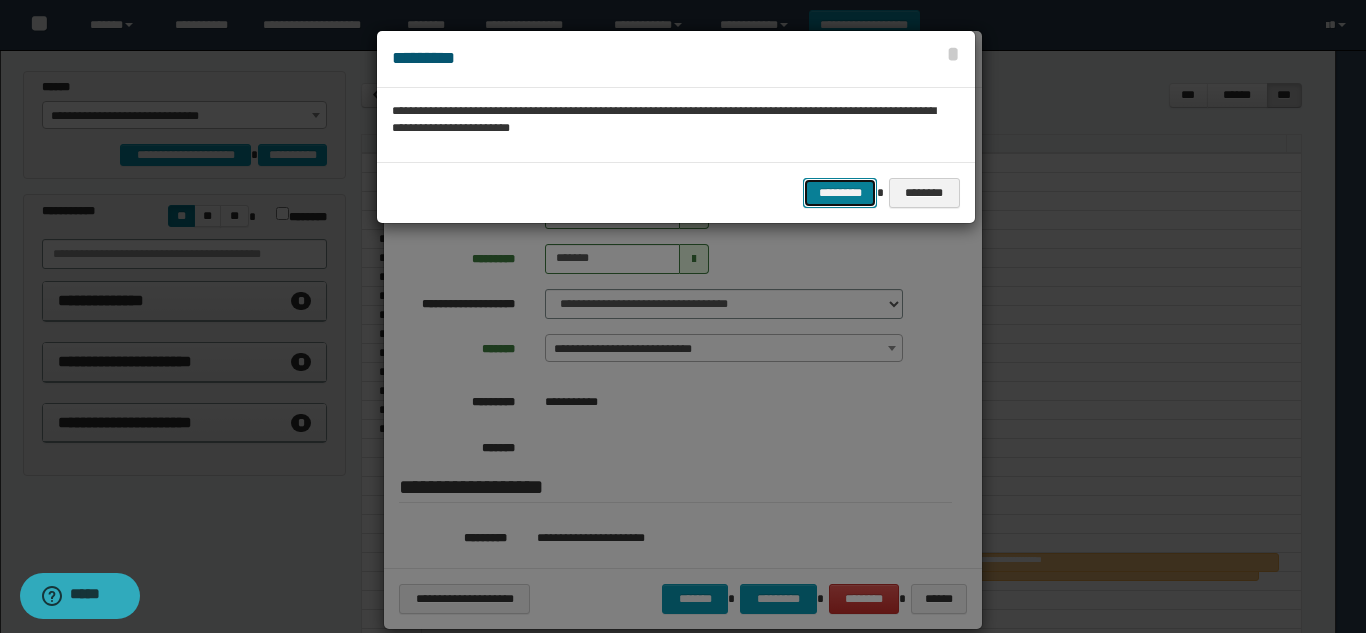 click on "*********" at bounding box center (840, 193) 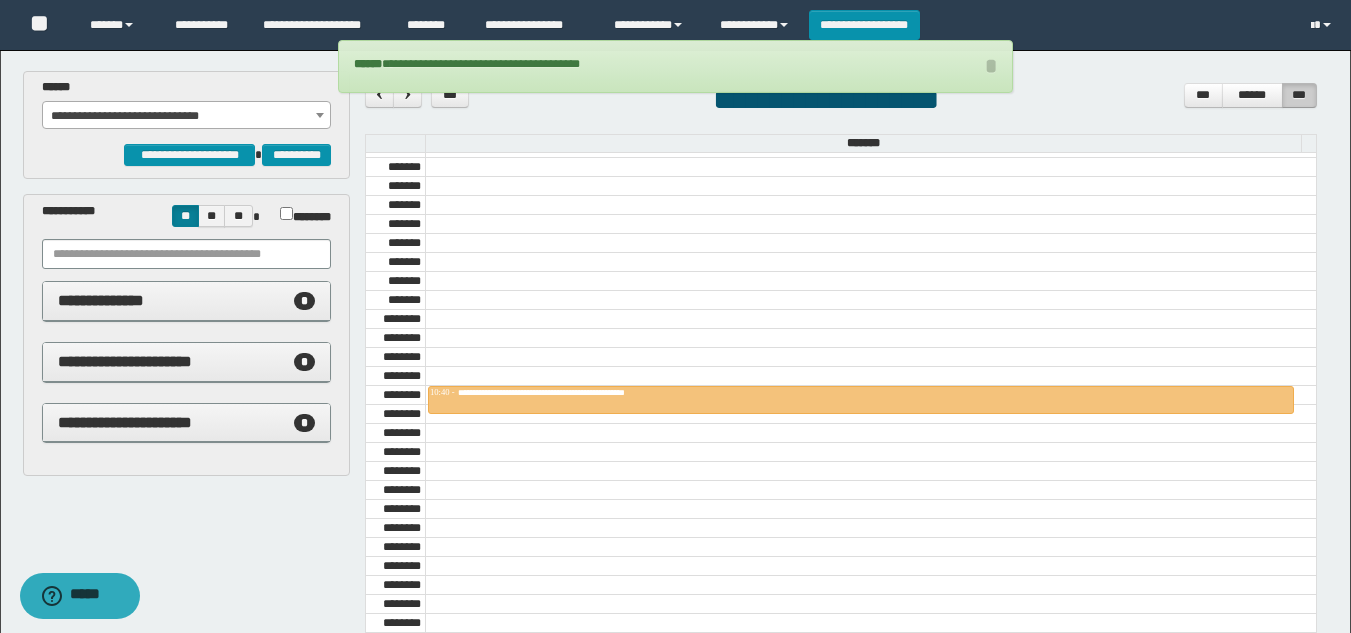 scroll, scrollTop: 837, scrollLeft: 0, axis: vertical 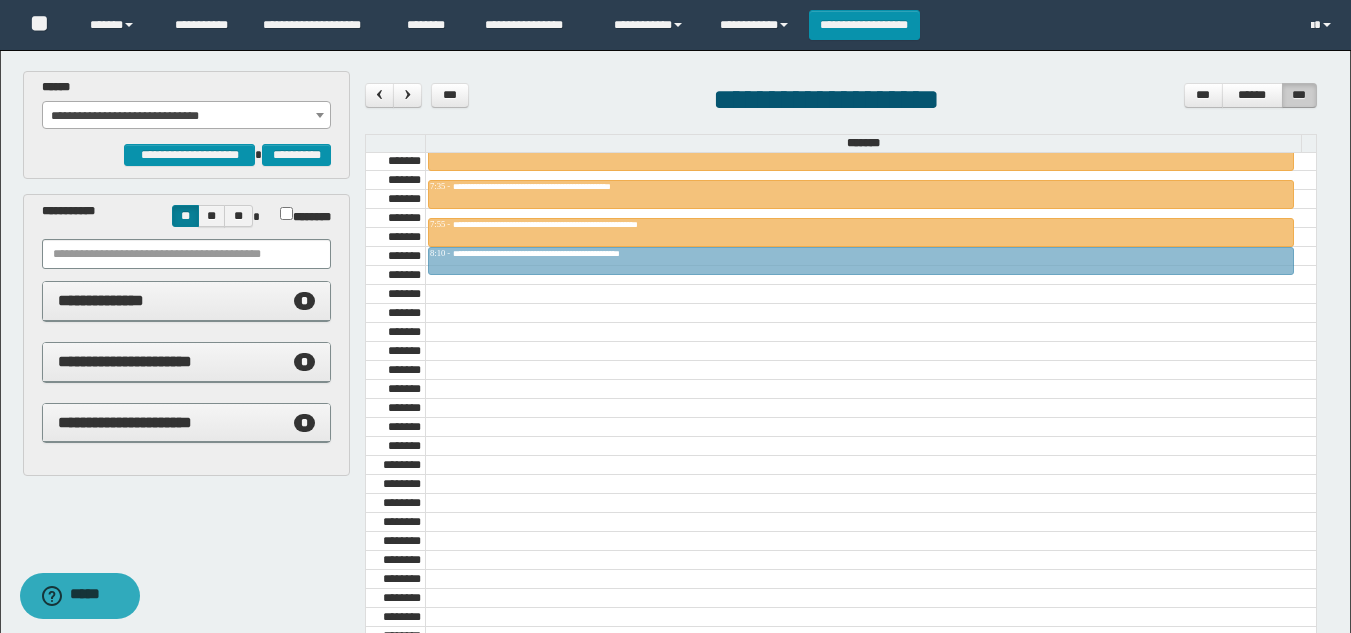 drag, startPoint x: 908, startPoint y: 536, endPoint x: 942, endPoint y: 255, distance: 283.04947 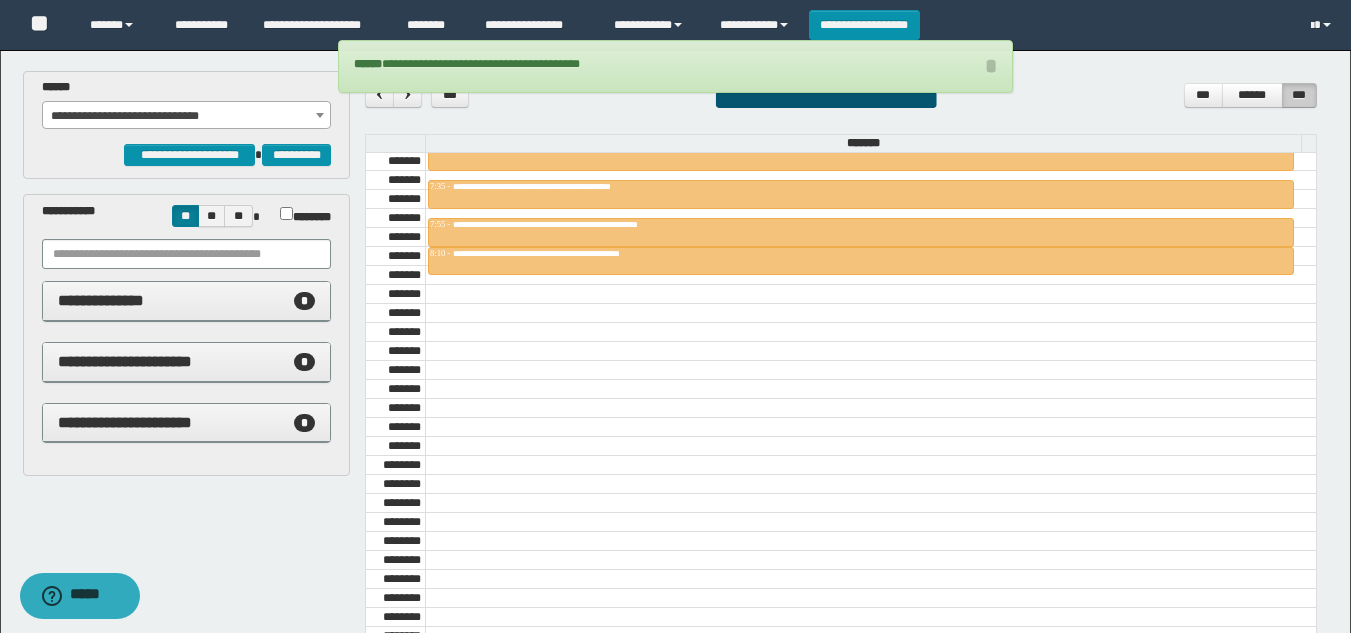 click on "**********" at bounding box center (186, 116) 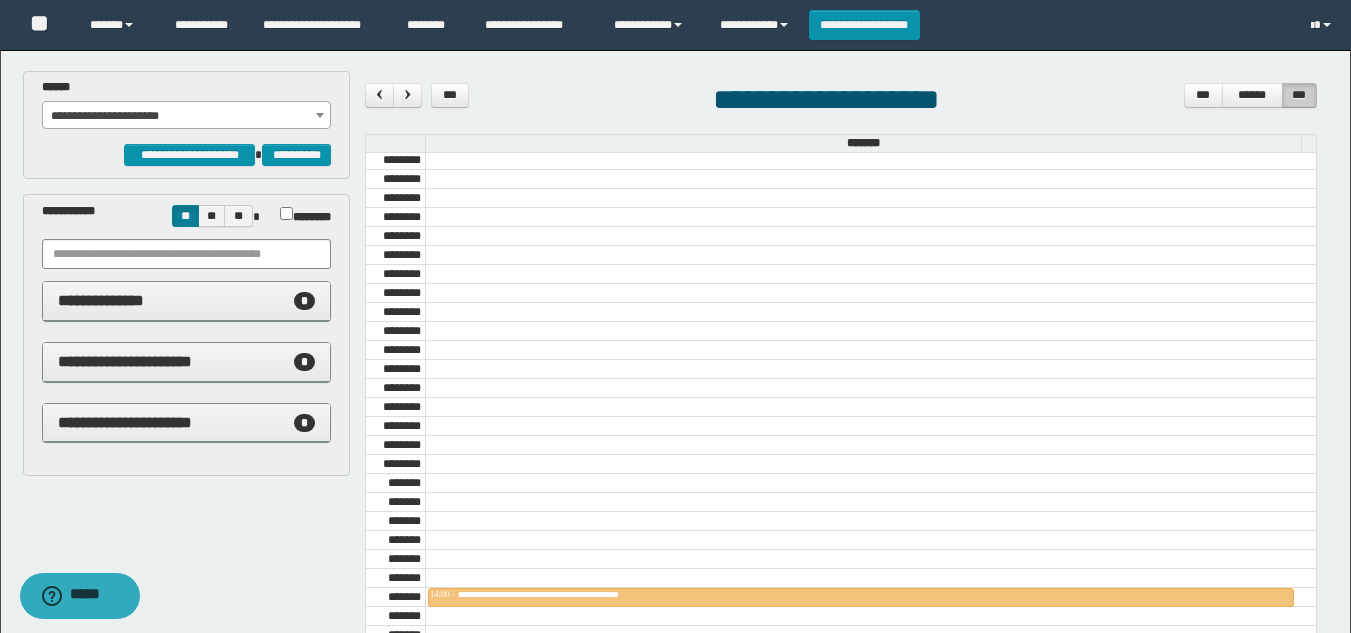 scroll, scrollTop: 1136, scrollLeft: 0, axis: vertical 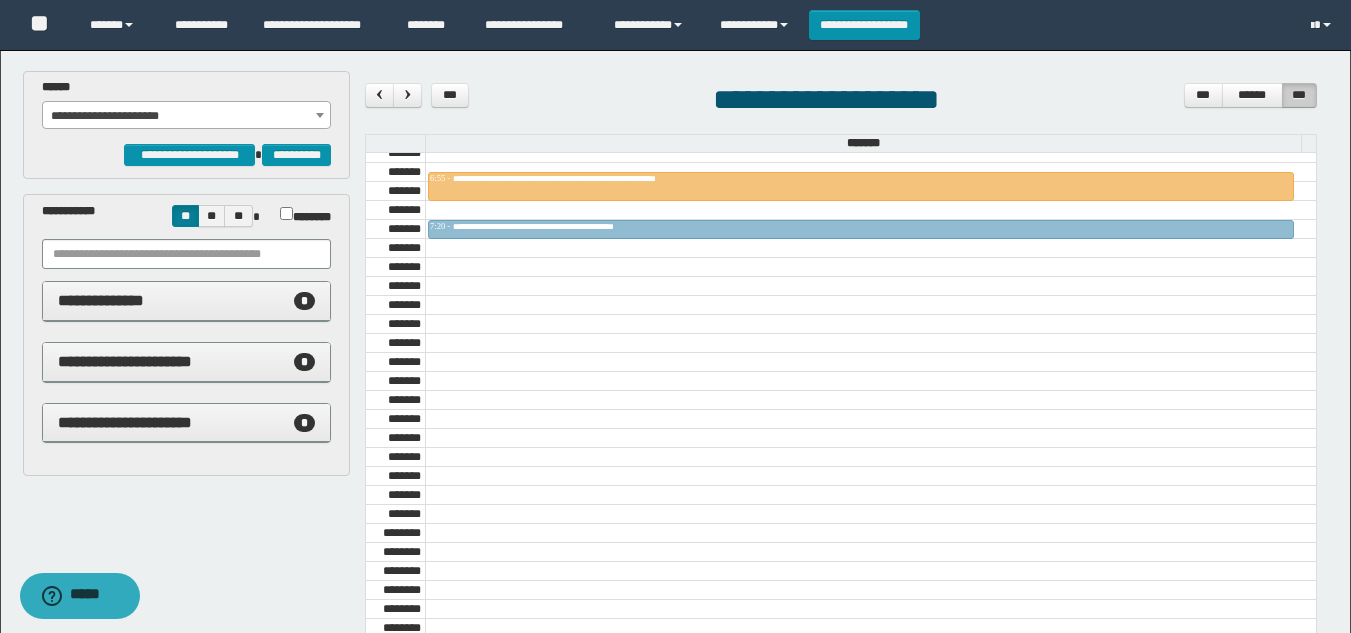 drag, startPoint x: 1056, startPoint y: 517, endPoint x: 1090, endPoint y: 170, distance: 348.6617 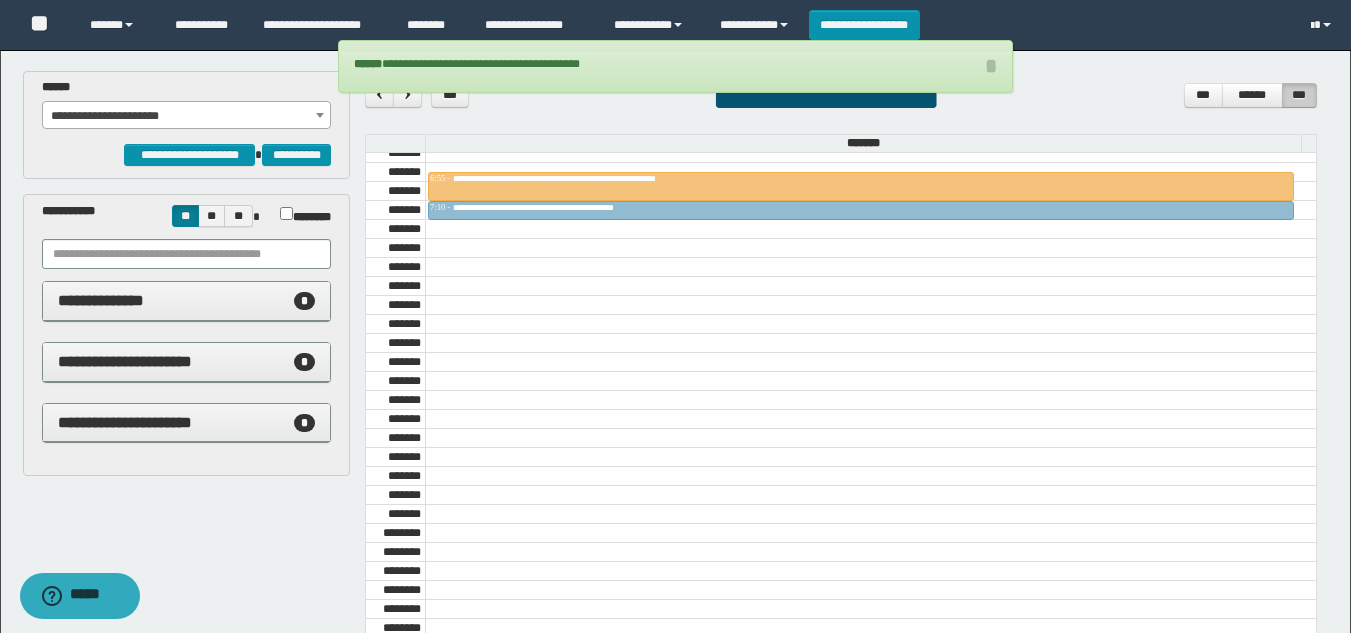 drag, startPoint x: 996, startPoint y: 226, endPoint x: 991, endPoint y: 209, distance: 17.720045 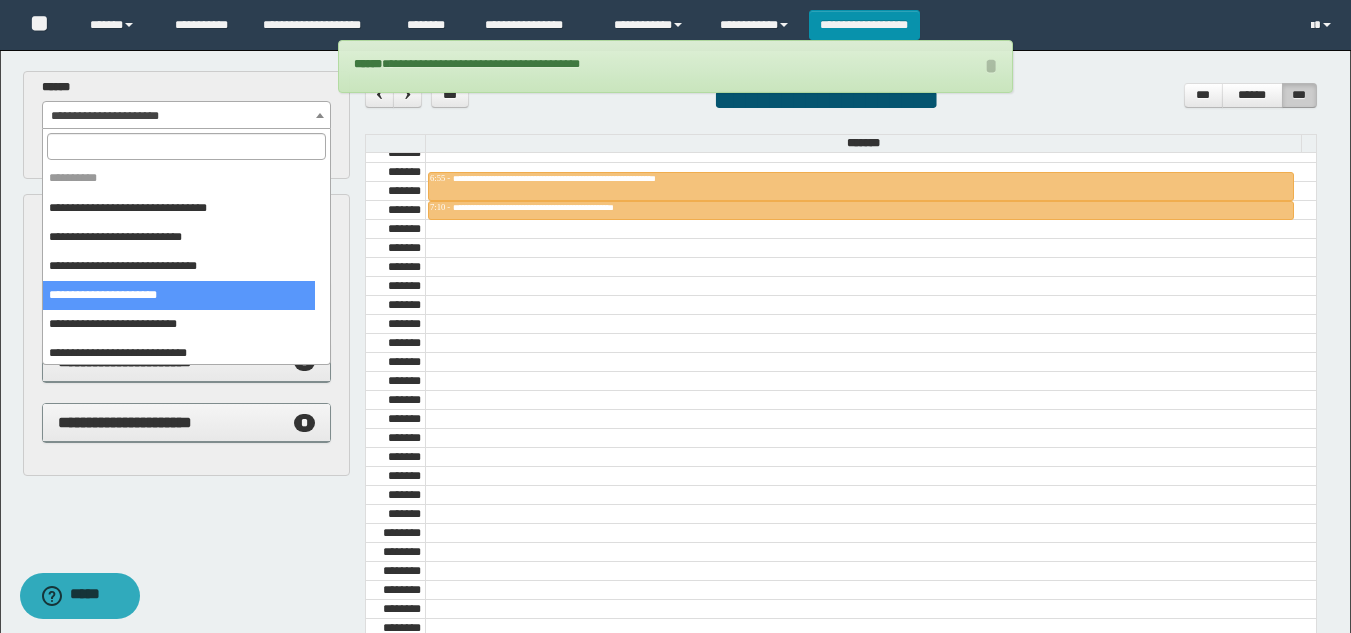 click on "**********" at bounding box center (186, 116) 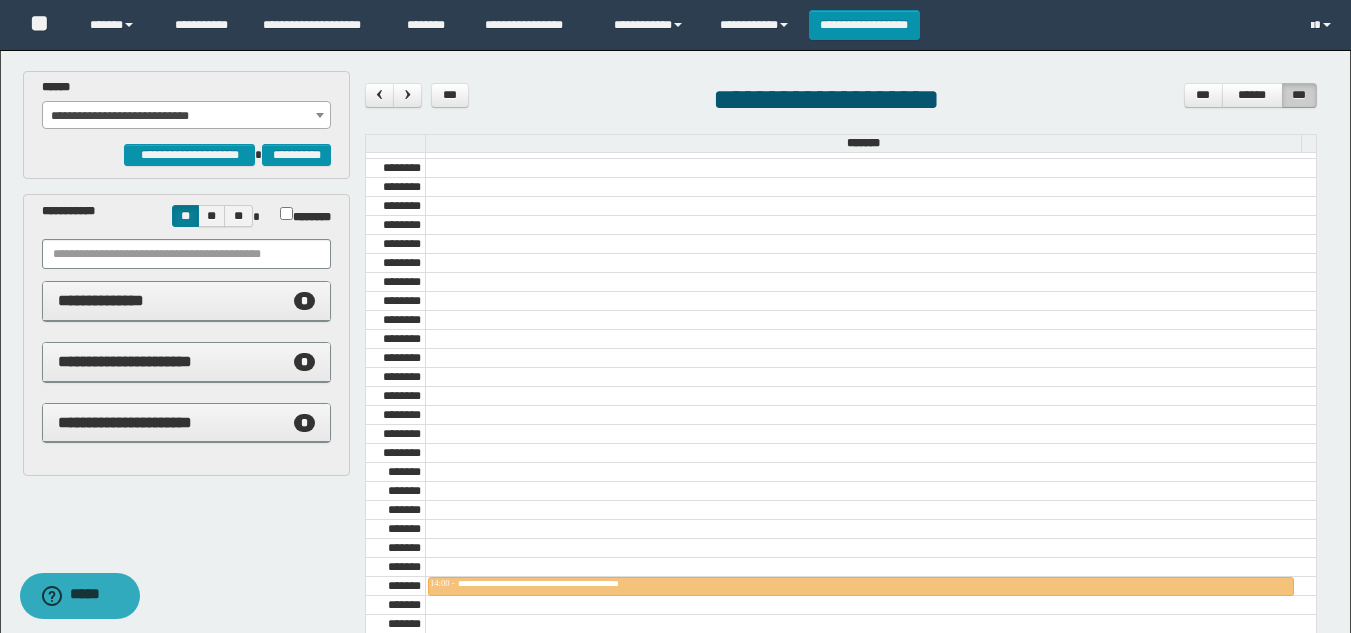 scroll, scrollTop: 1168, scrollLeft: 0, axis: vertical 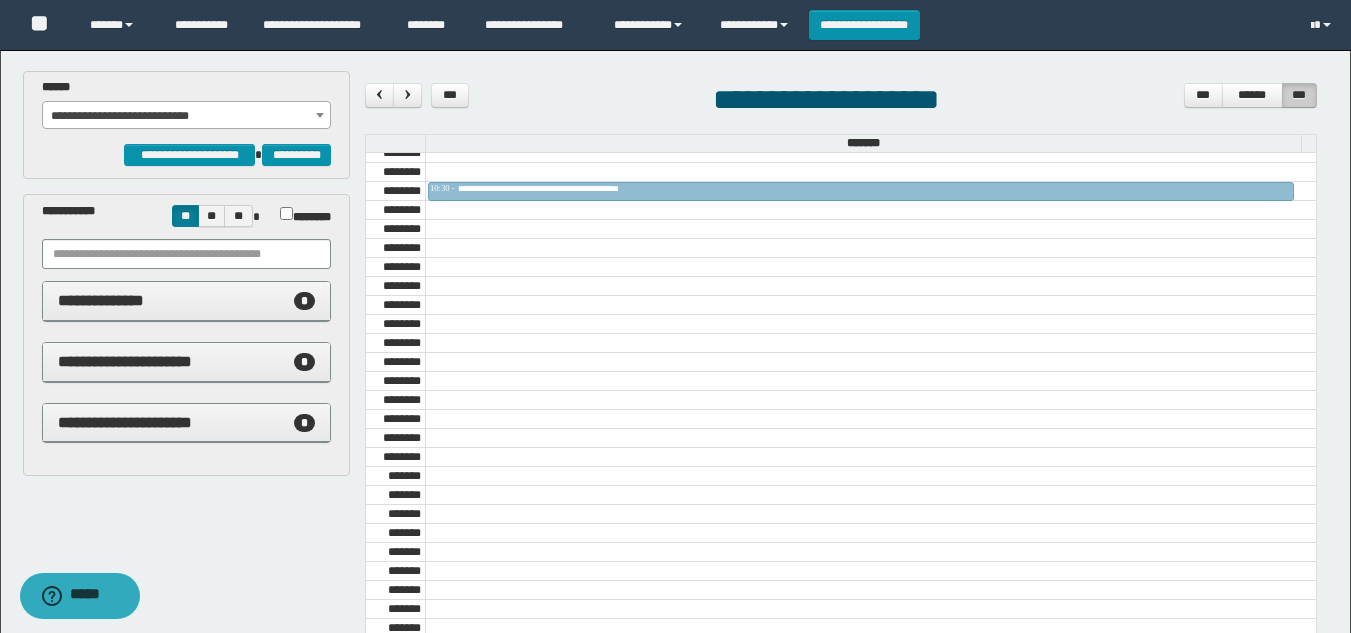 drag, startPoint x: 1171, startPoint y: 584, endPoint x: 1351, endPoint y: 163, distance: 457.8657 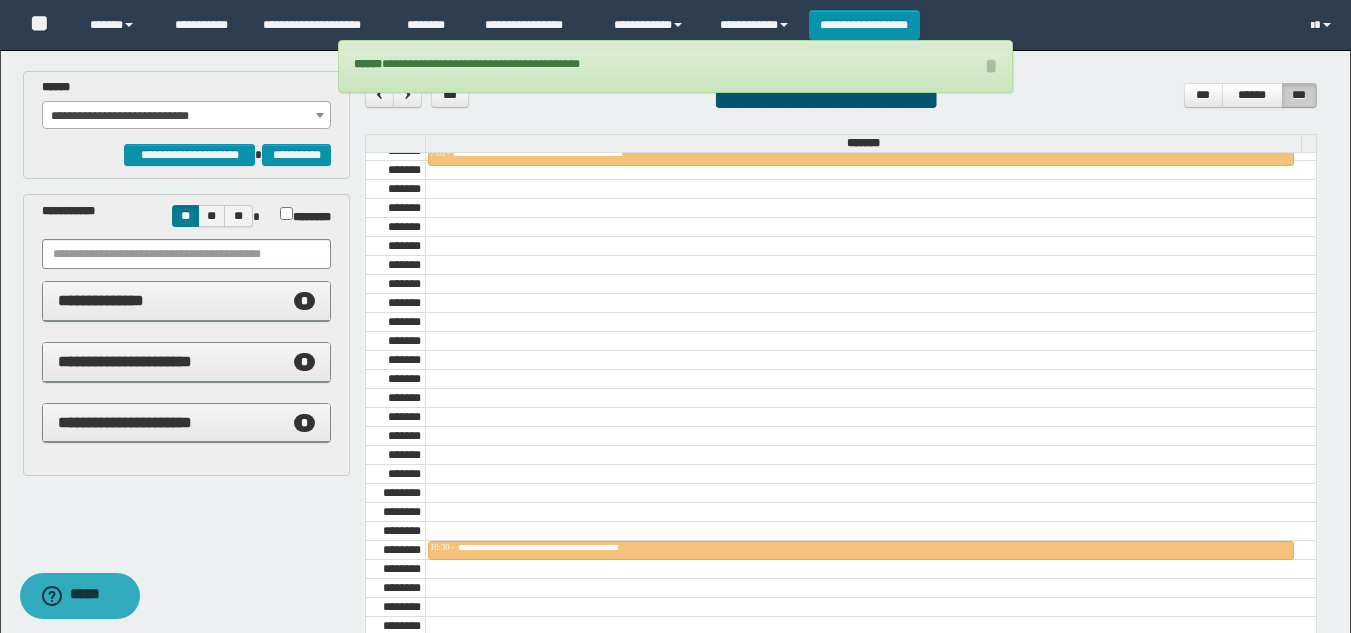 scroll, scrollTop: 795, scrollLeft: 0, axis: vertical 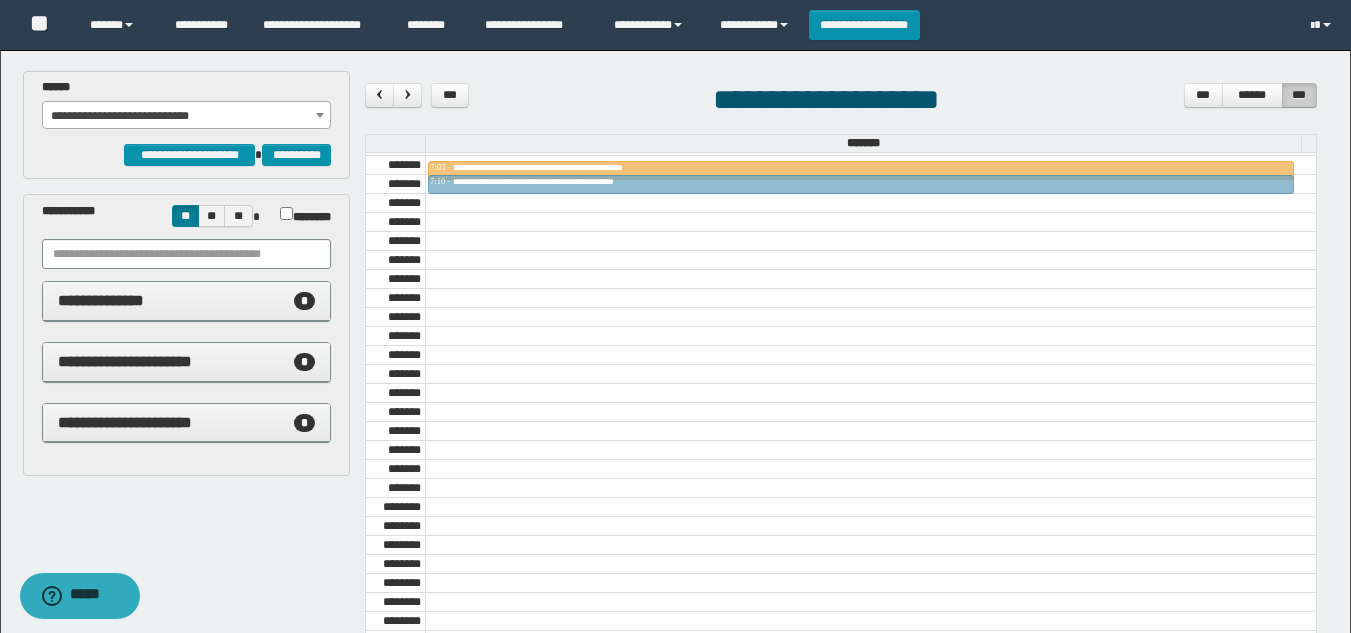 drag, startPoint x: 1089, startPoint y: 556, endPoint x: 1085, endPoint y: 185, distance: 371.02158 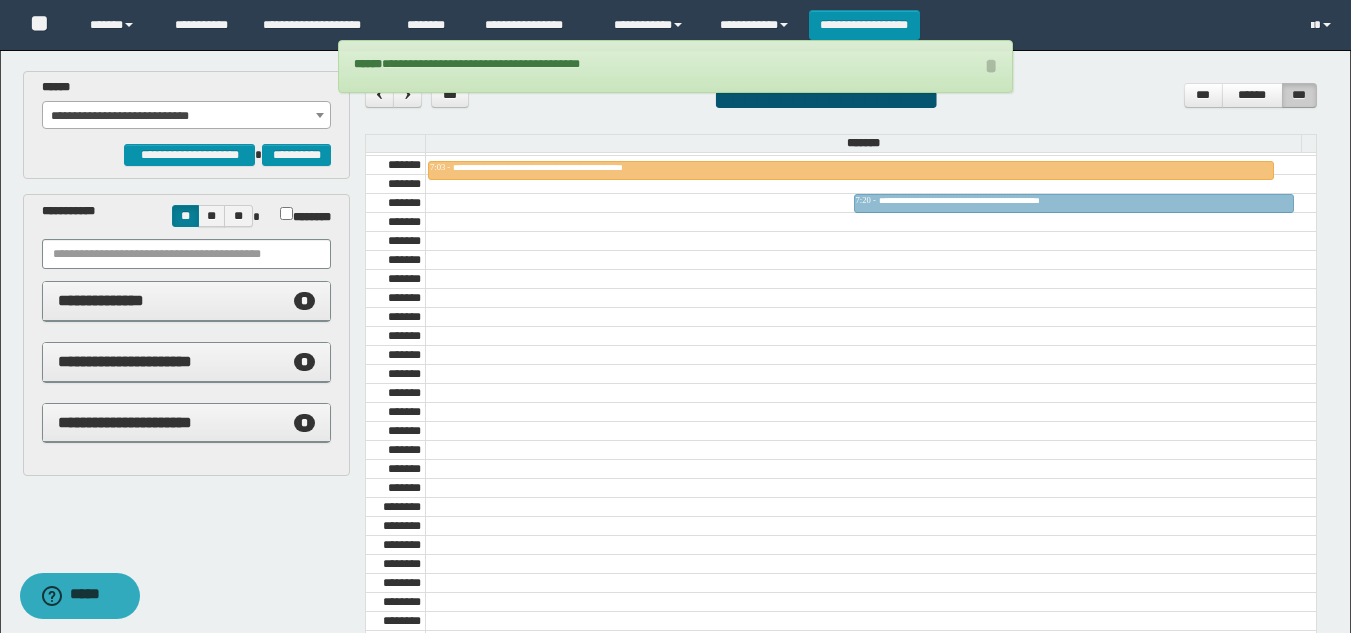 drag, startPoint x: 1083, startPoint y: 175, endPoint x: 1082, endPoint y: 193, distance: 18.027756 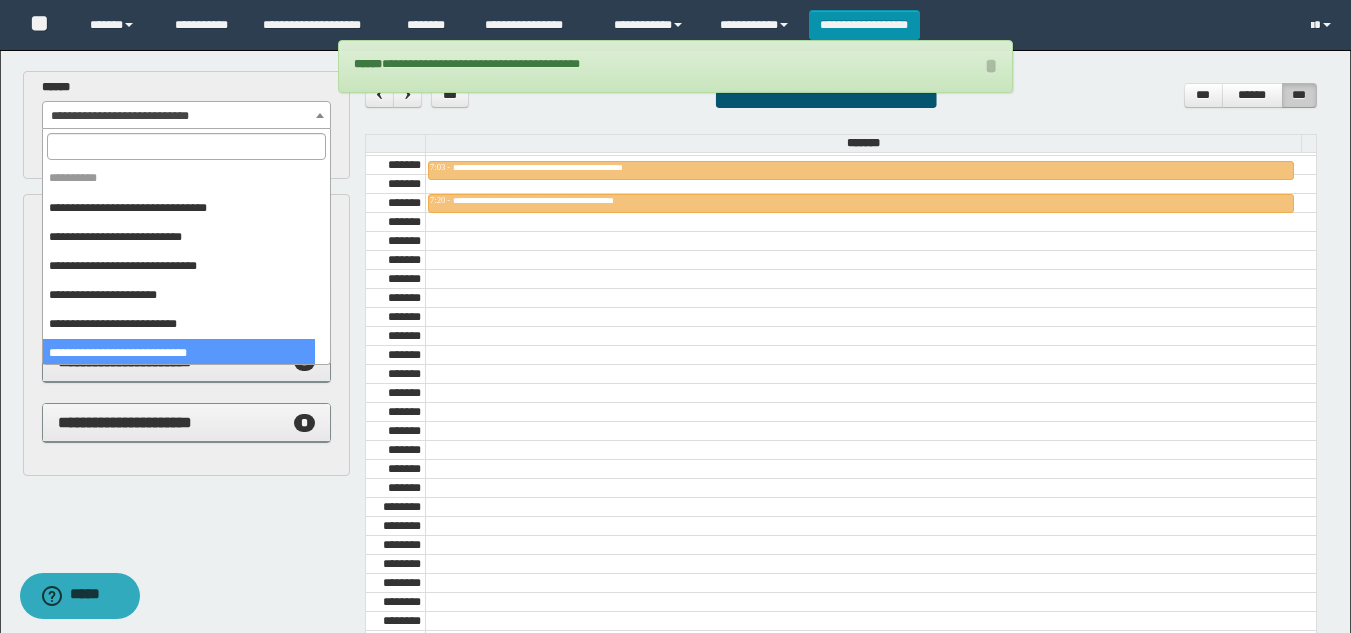click on "**********" at bounding box center (186, 116) 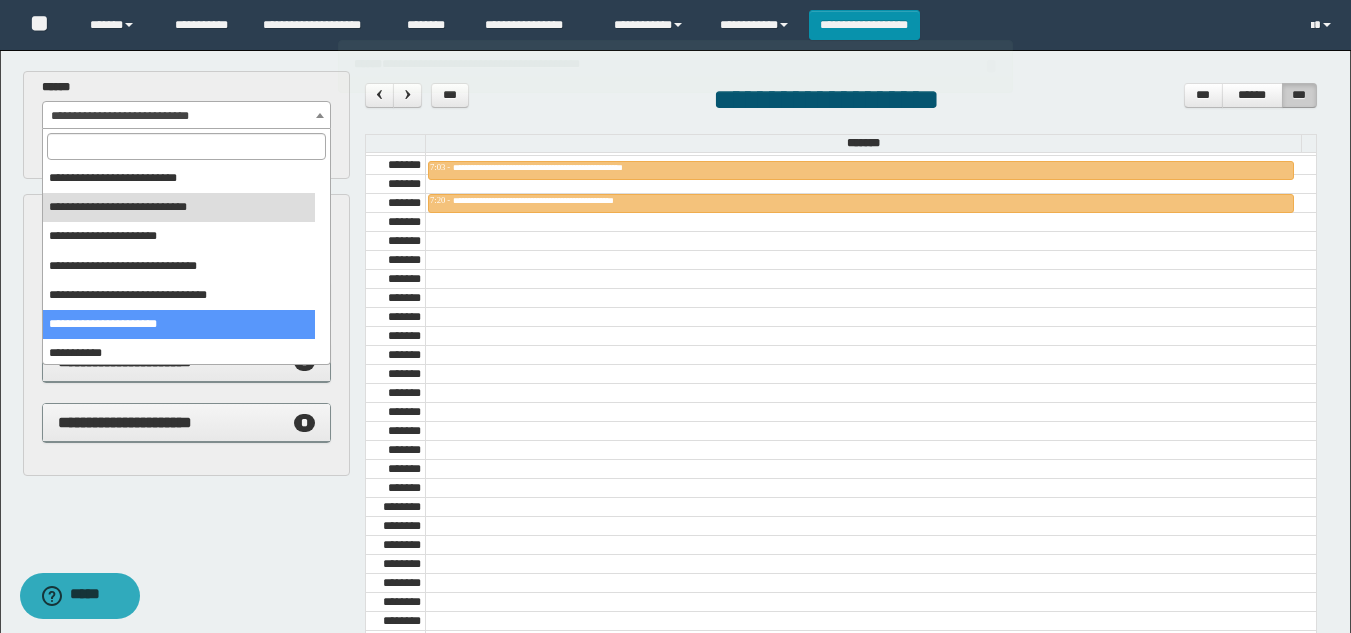 select on "******" 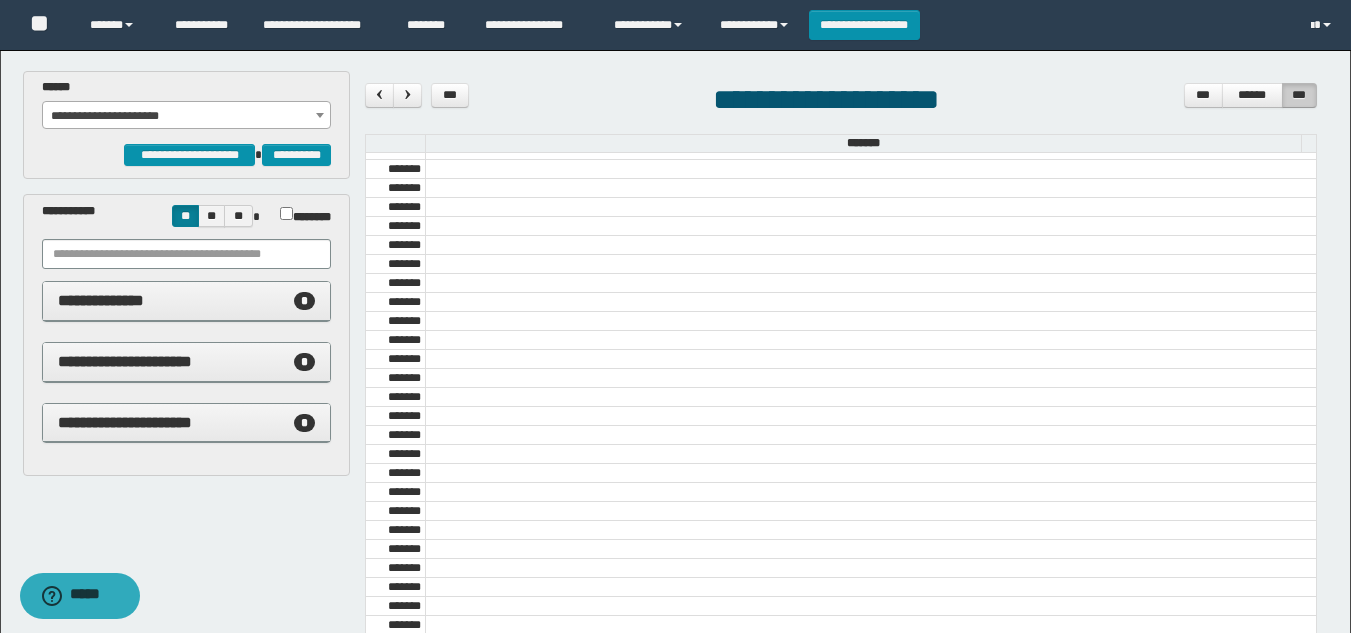 scroll, scrollTop: 192, scrollLeft: 0, axis: vertical 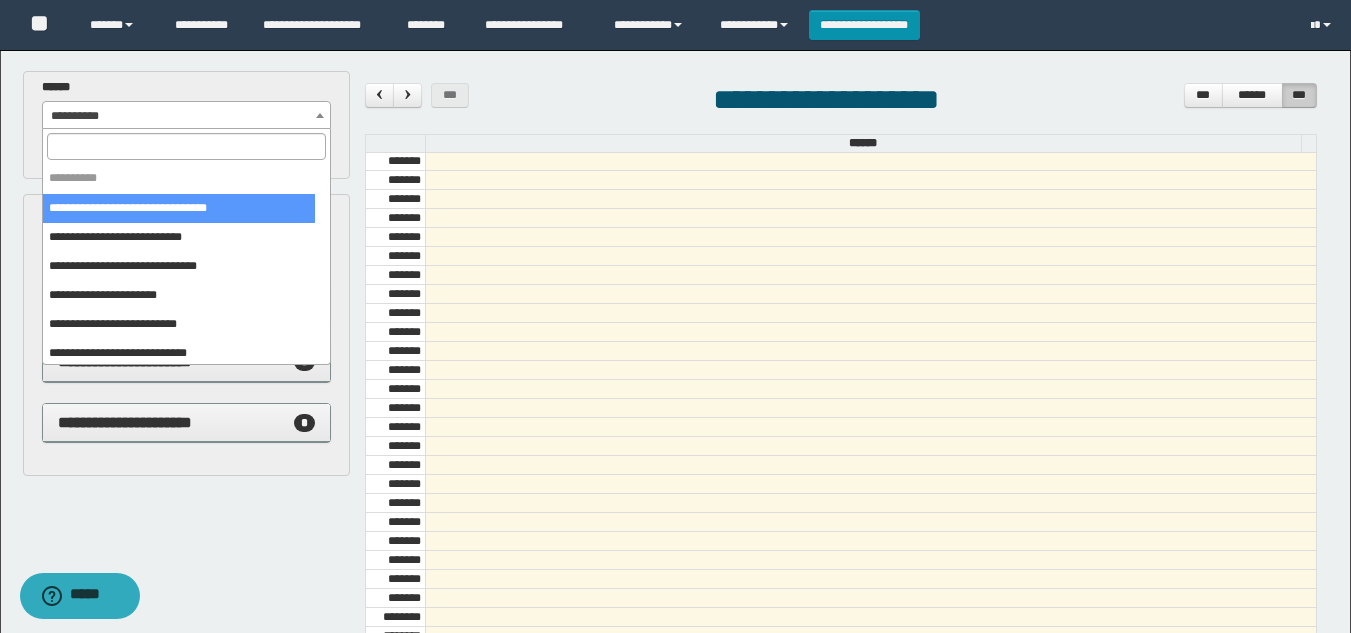 click on "**********" at bounding box center [186, 116] 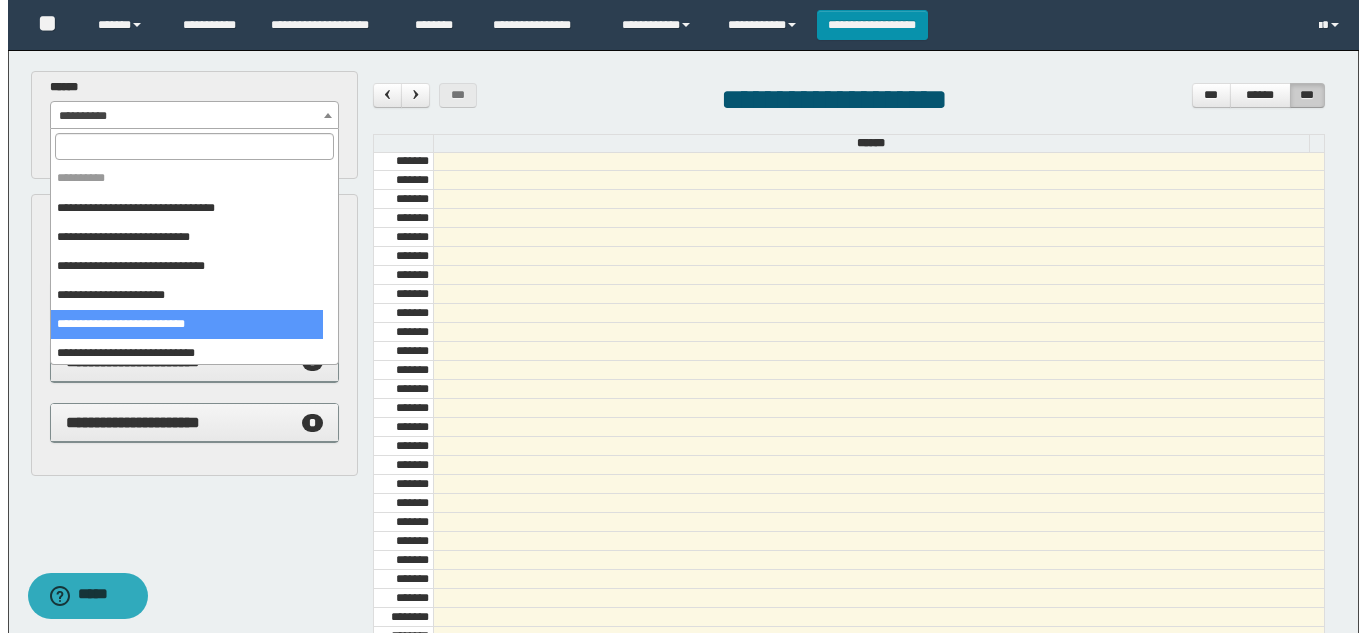 scroll, scrollTop: 150, scrollLeft: 0, axis: vertical 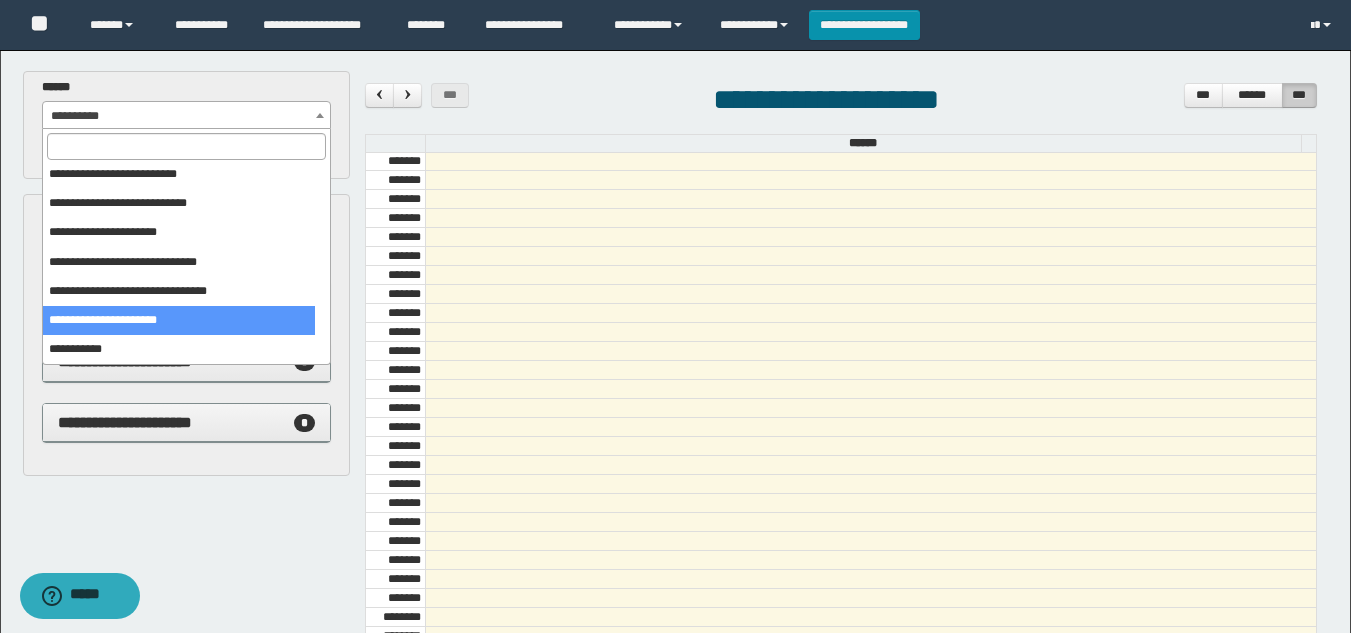 select on "******" 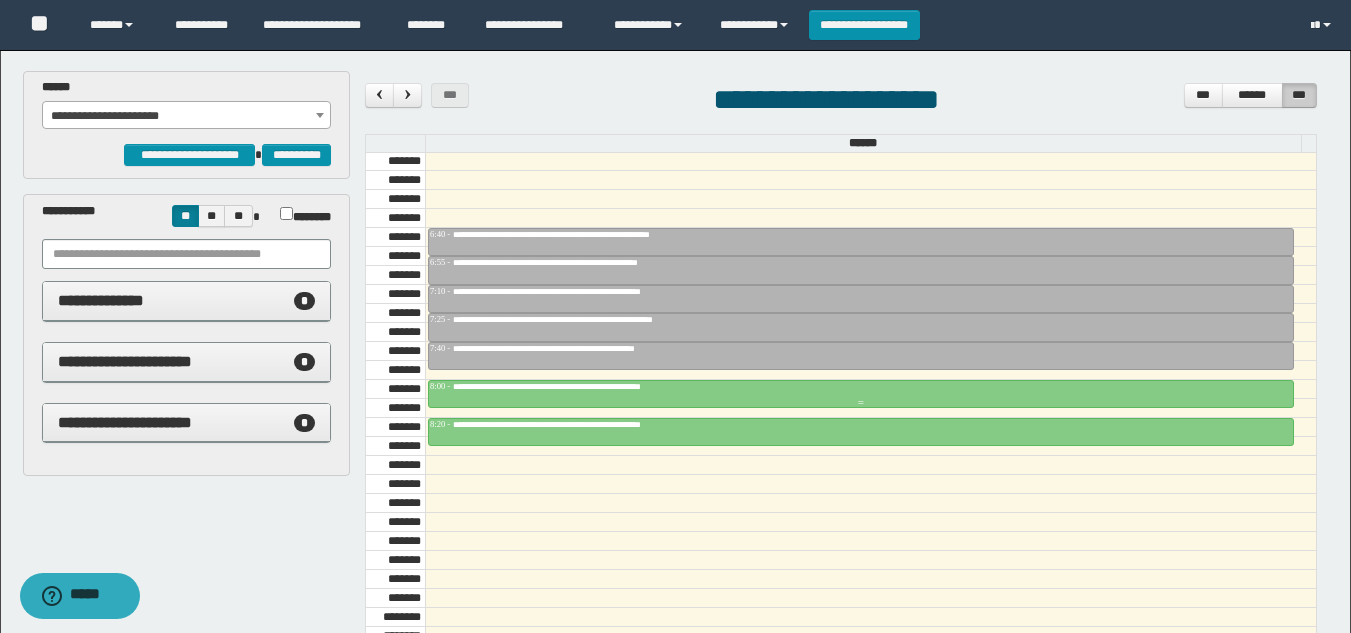 click on "**********" at bounding box center [590, 386] 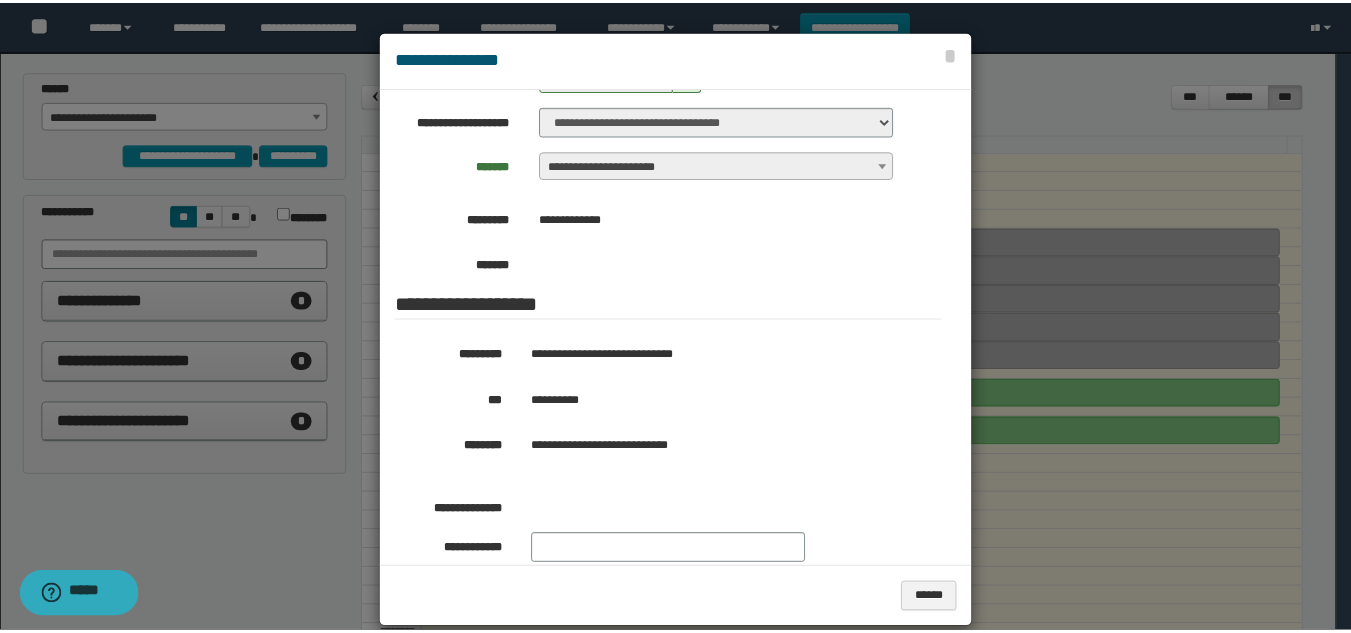scroll, scrollTop: 200, scrollLeft: 0, axis: vertical 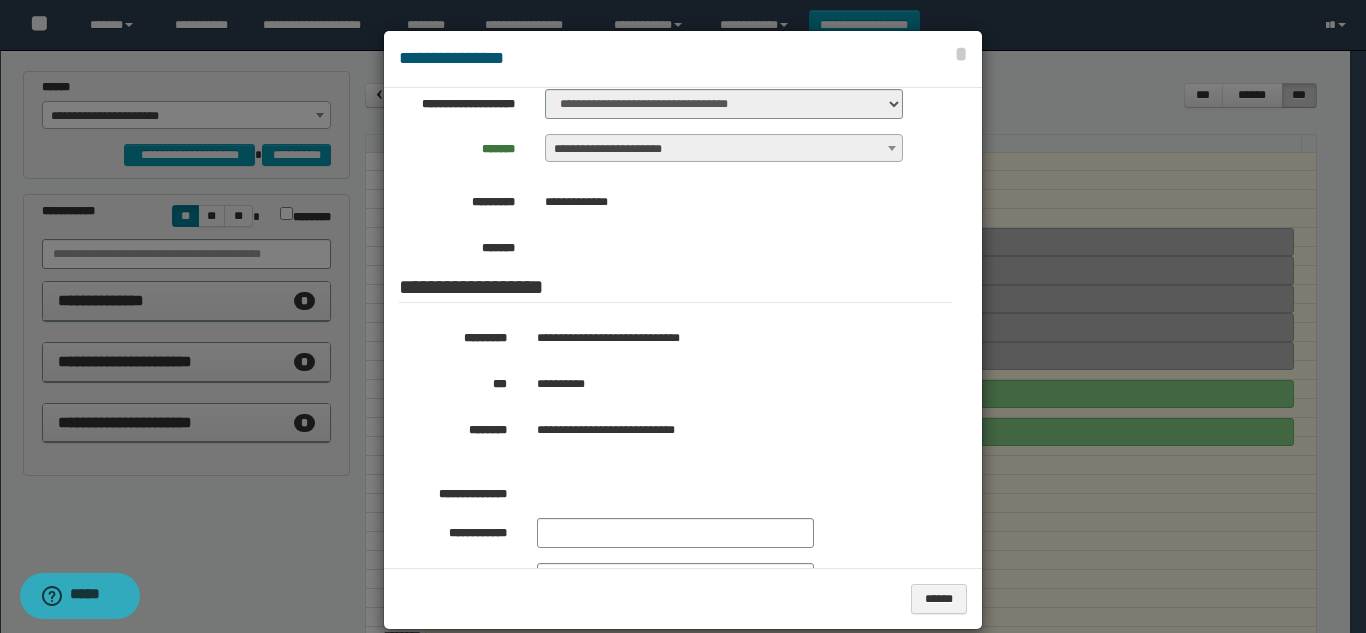 click at bounding box center (683, 330) 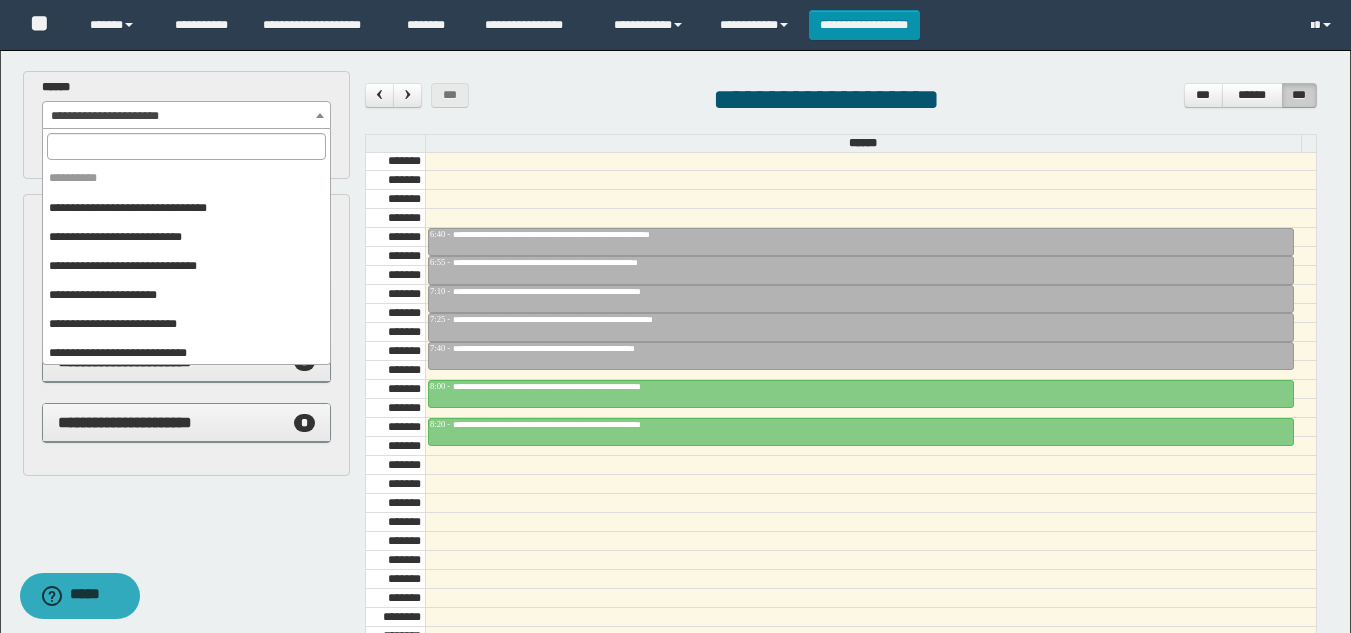 scroll, scrollTop: 150, scrollLeft: 0, axis: vertical 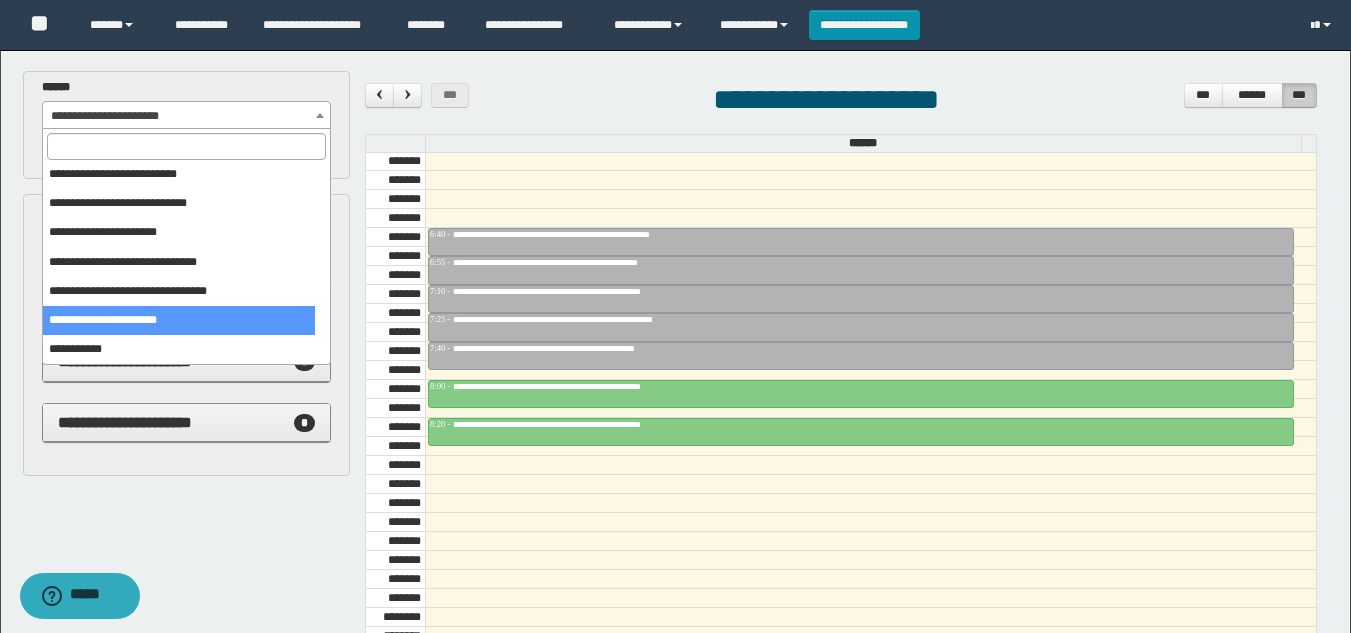 click on "**********" at bounding box center (186, 116) 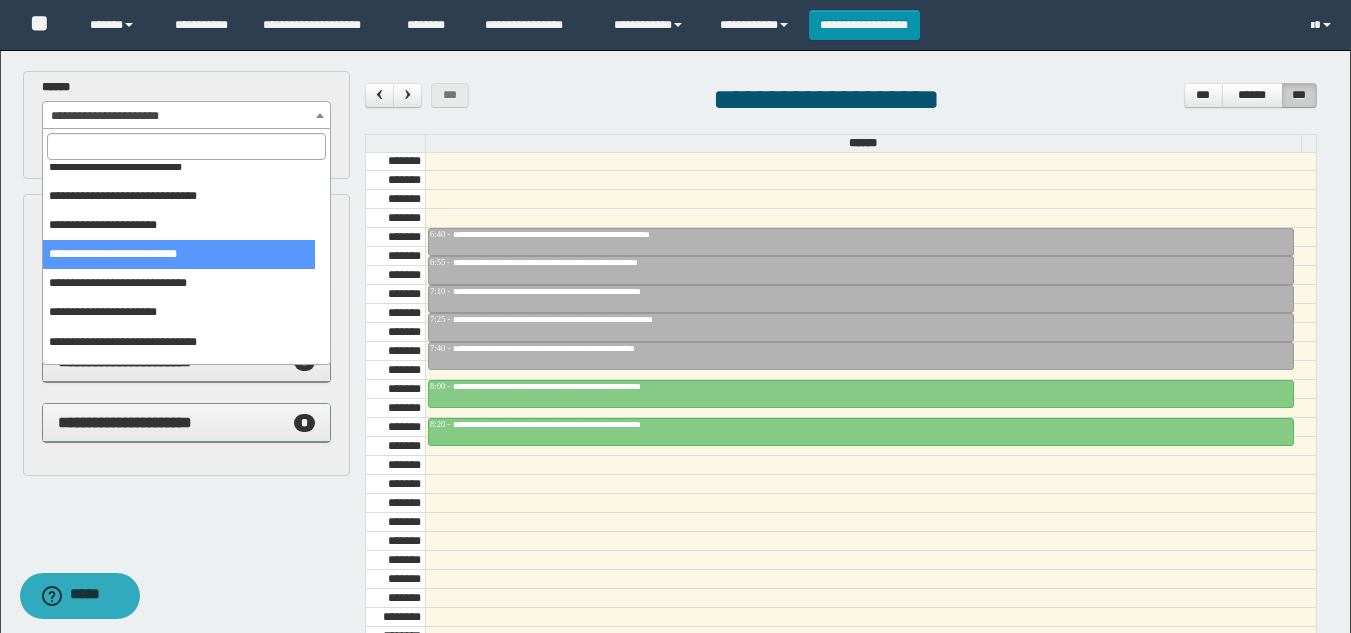 scroll, scrollTop: 30, scrollLeft: 0, axis: vertical 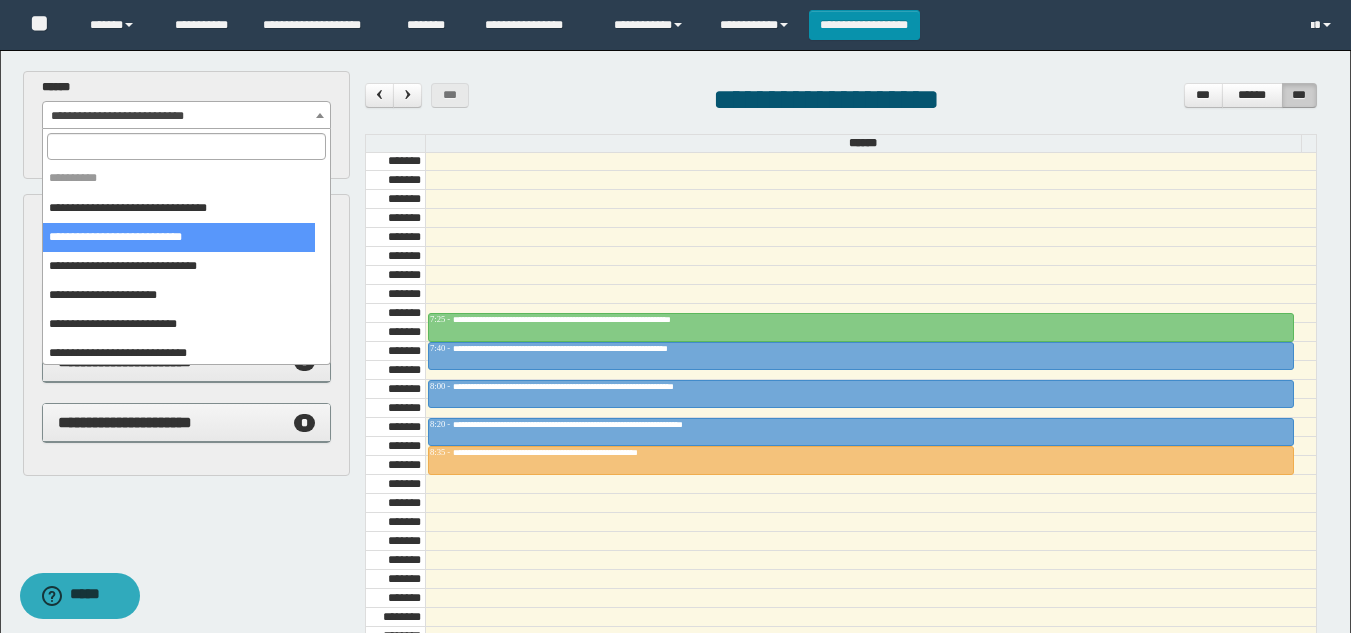 click on "**********" at bounding box center (186, 116) 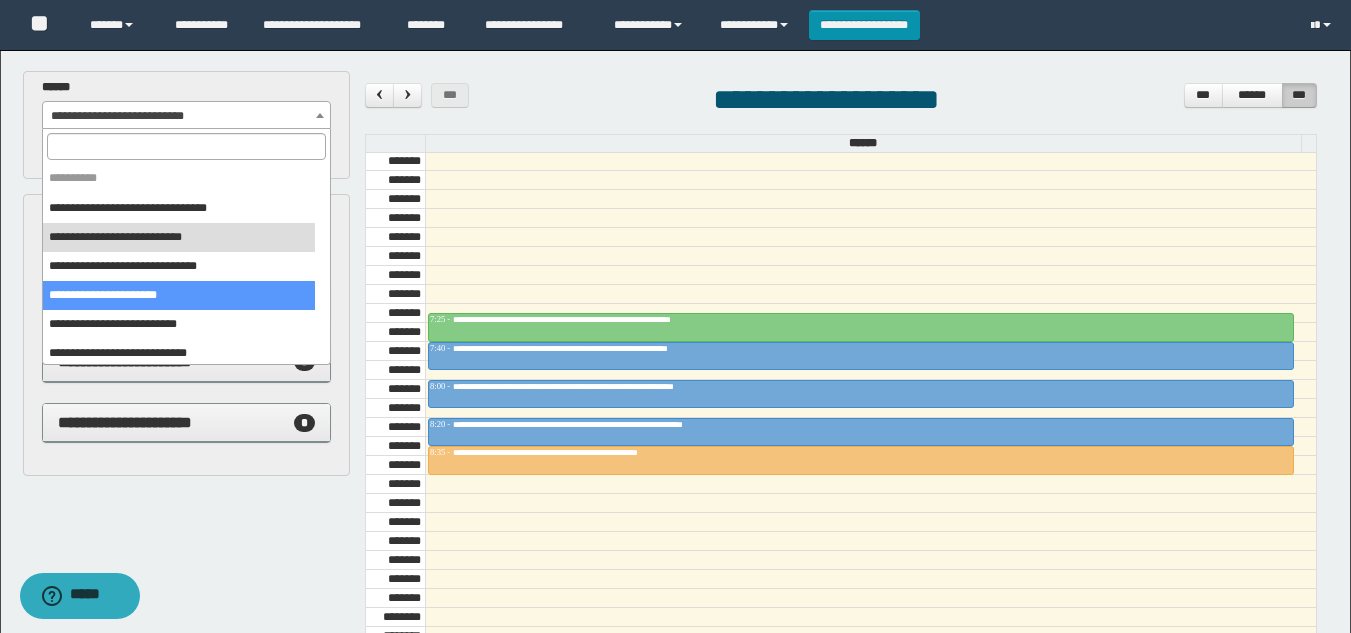 scroll, scrollTop: 150, scrollLeft: 0, axis: vertical 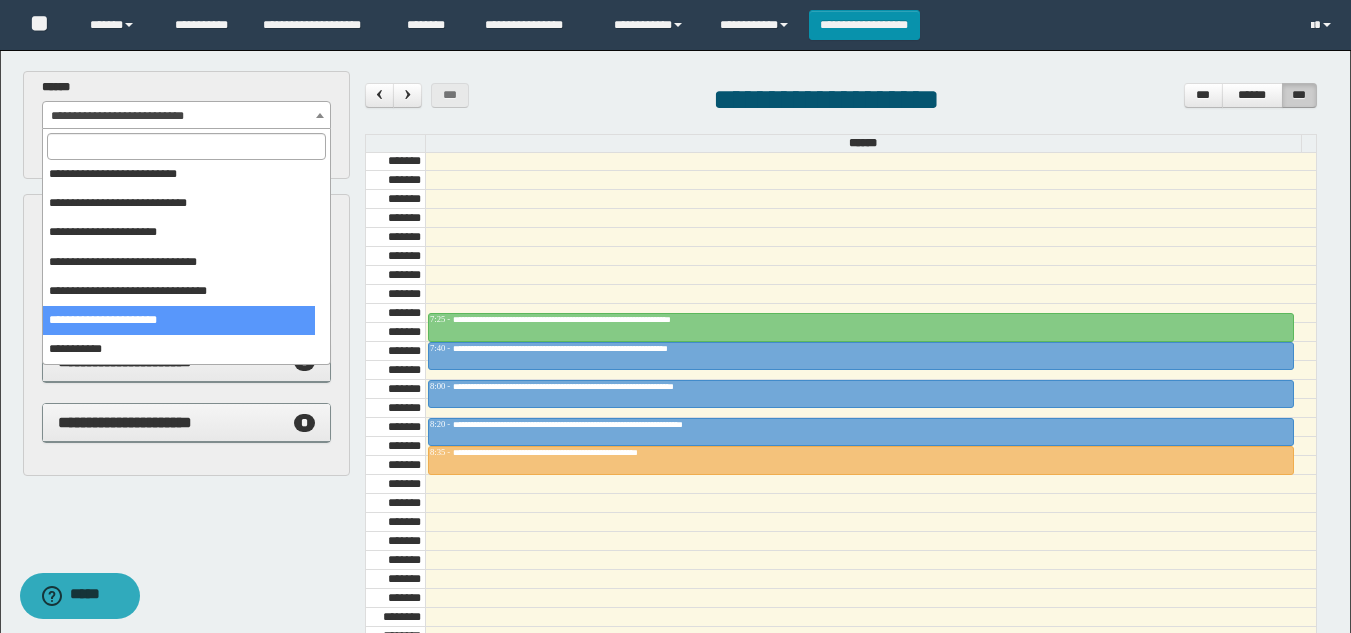 select on "******" 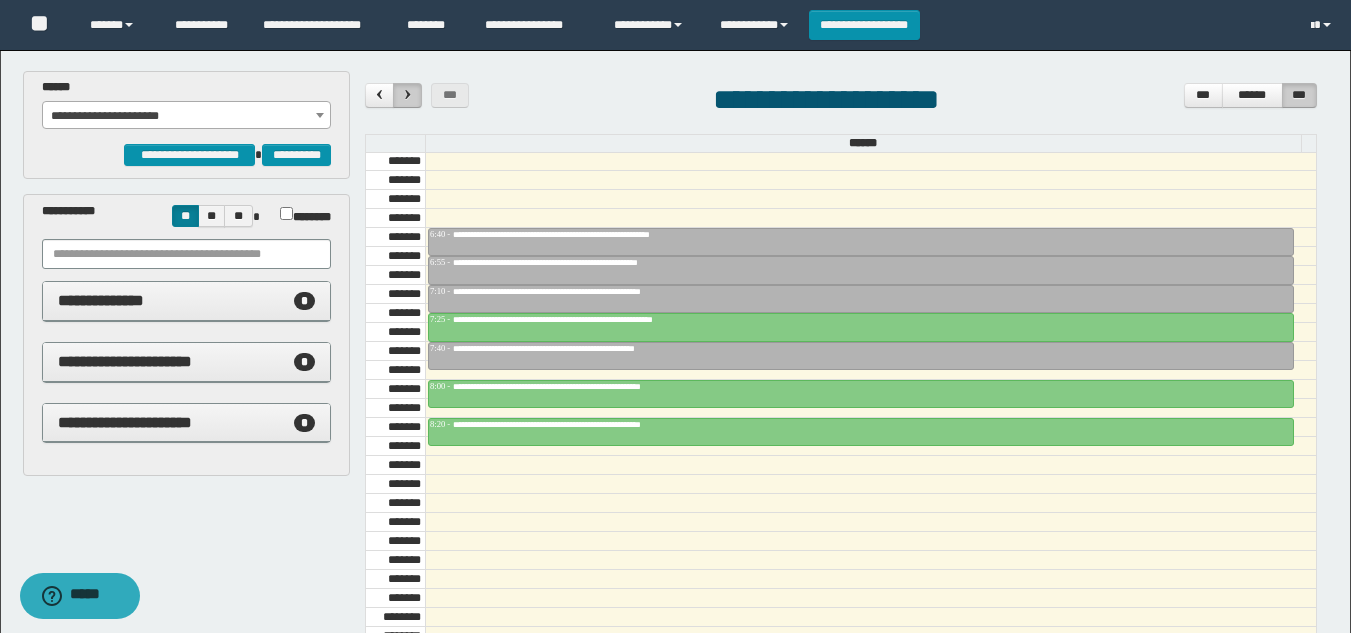 click at bounding box center (408, 94) 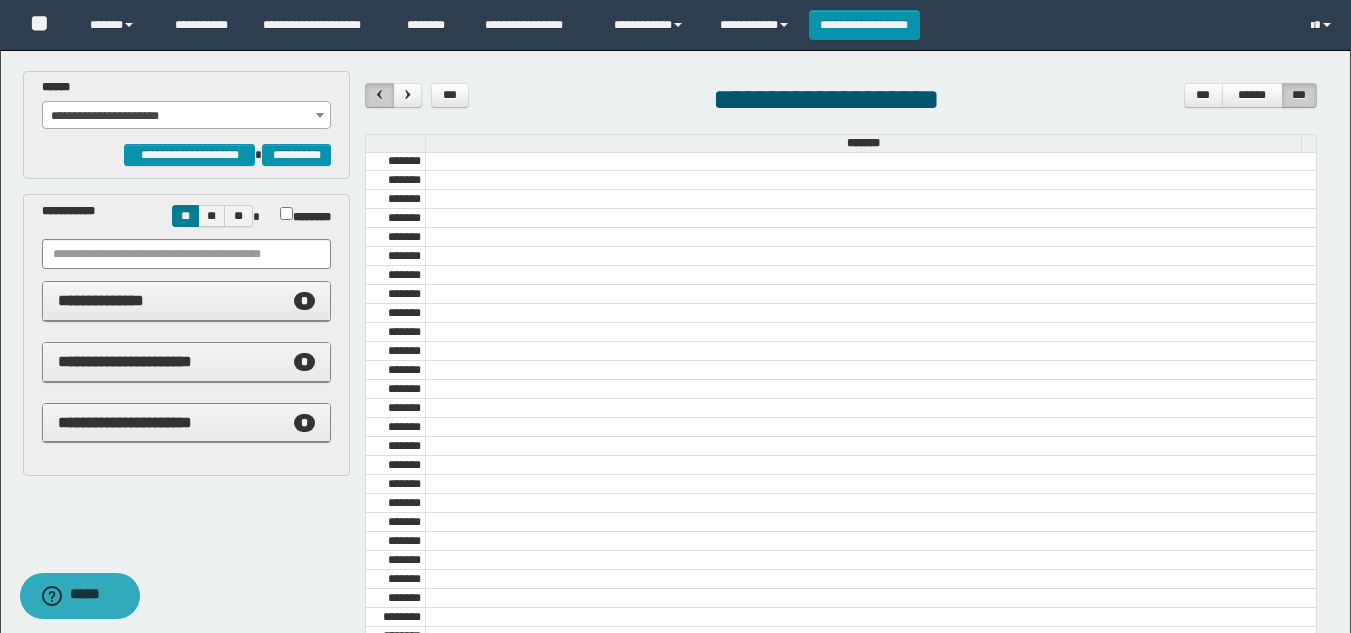 click at bounding box center [379, 95] 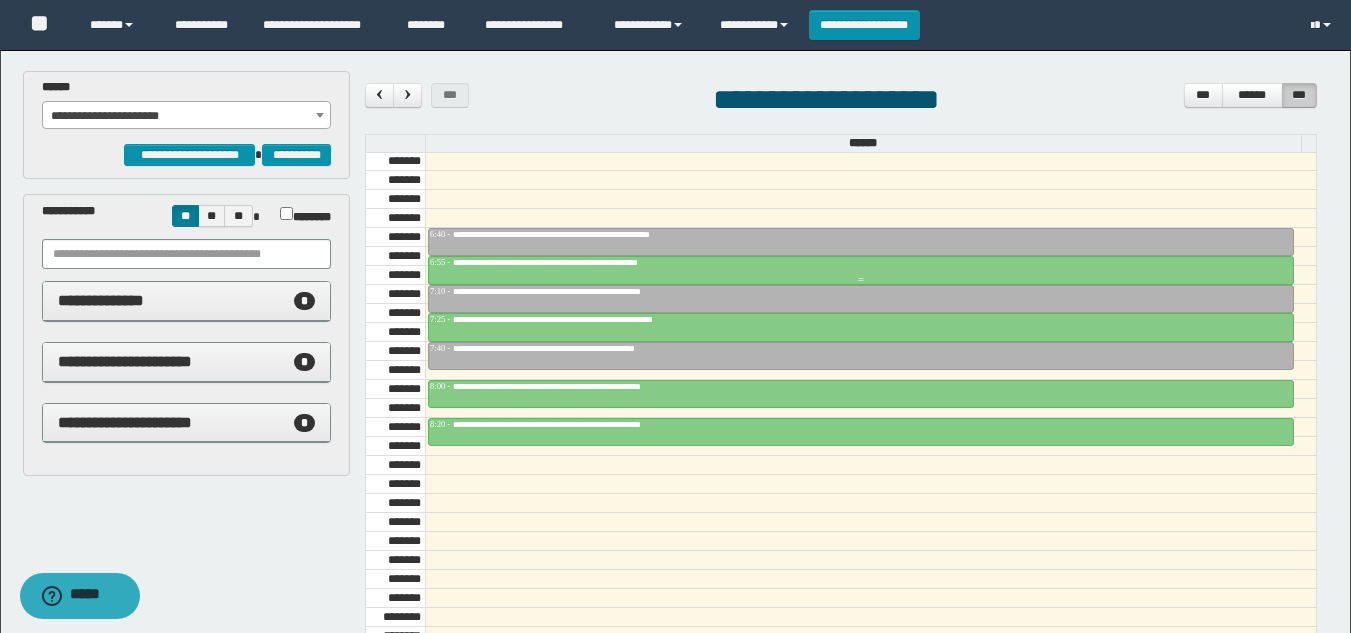 click at bounding box center (861, 270) 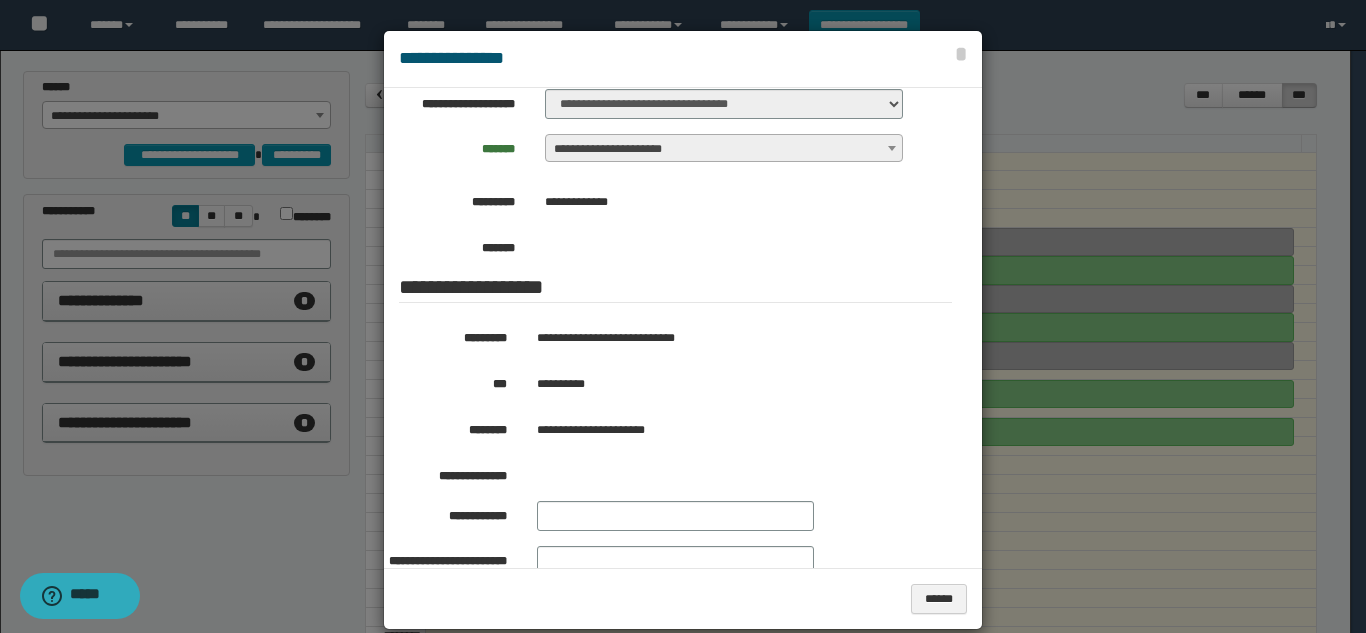 click at bounding box center (683, 330) 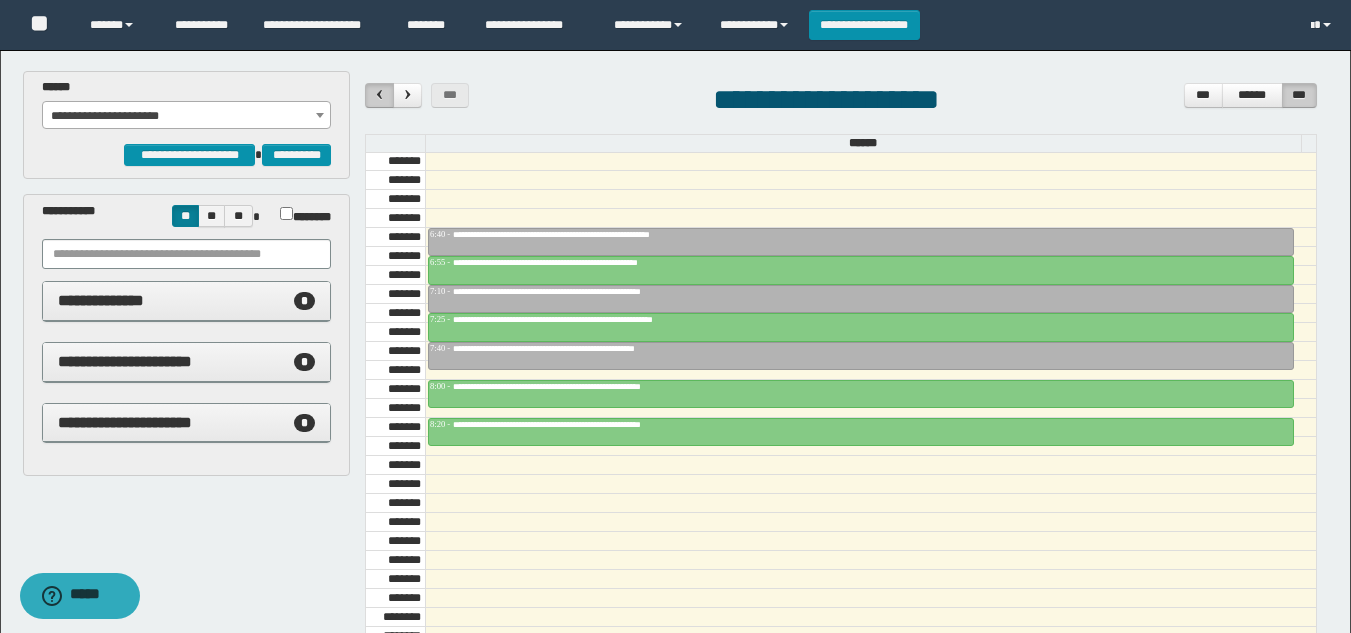 click at bounding box center (380, 94) 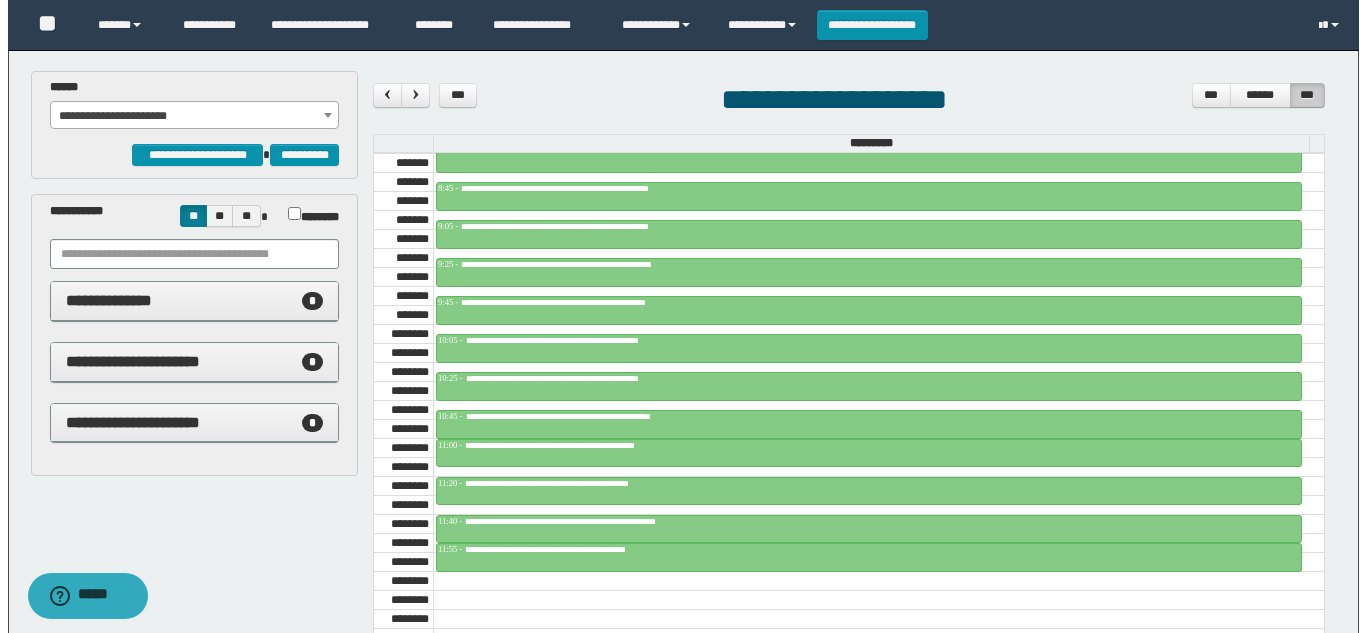 scroll, scrollTop: 955, scrollLeft: 0, axis: vertical 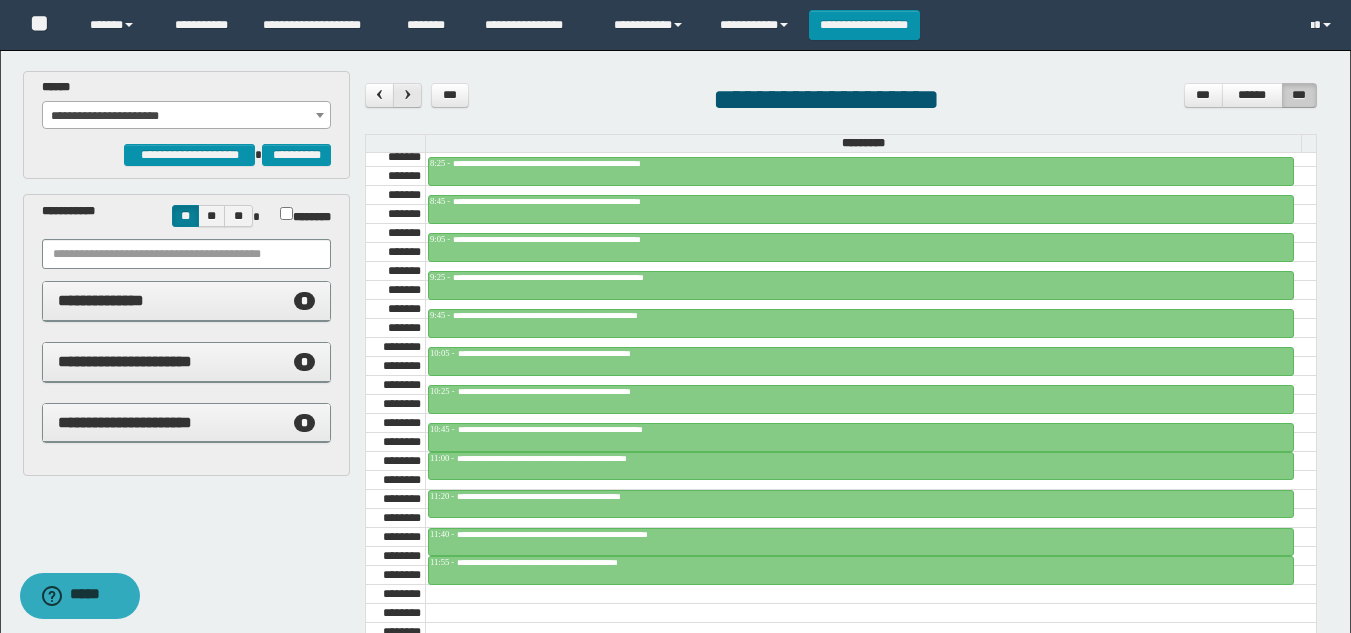 click at bounding box center [408, 94] 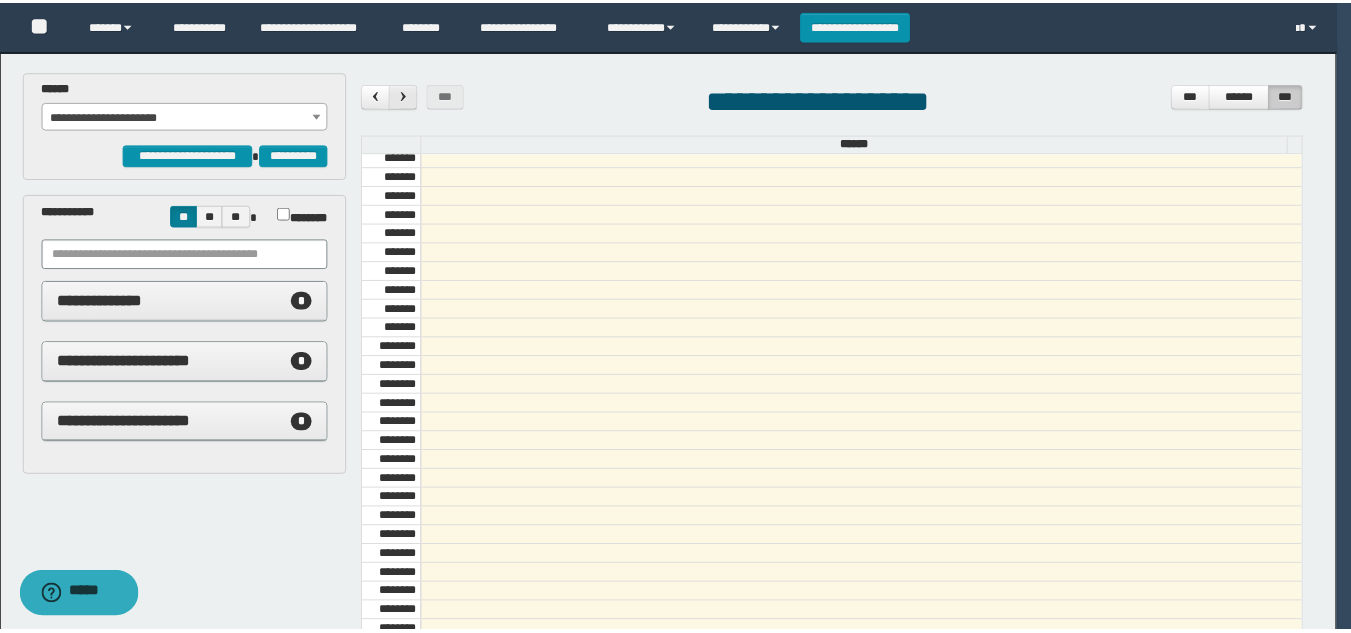 scroll, scrollTop: 685, scrollLeft: 0, axis: vertical 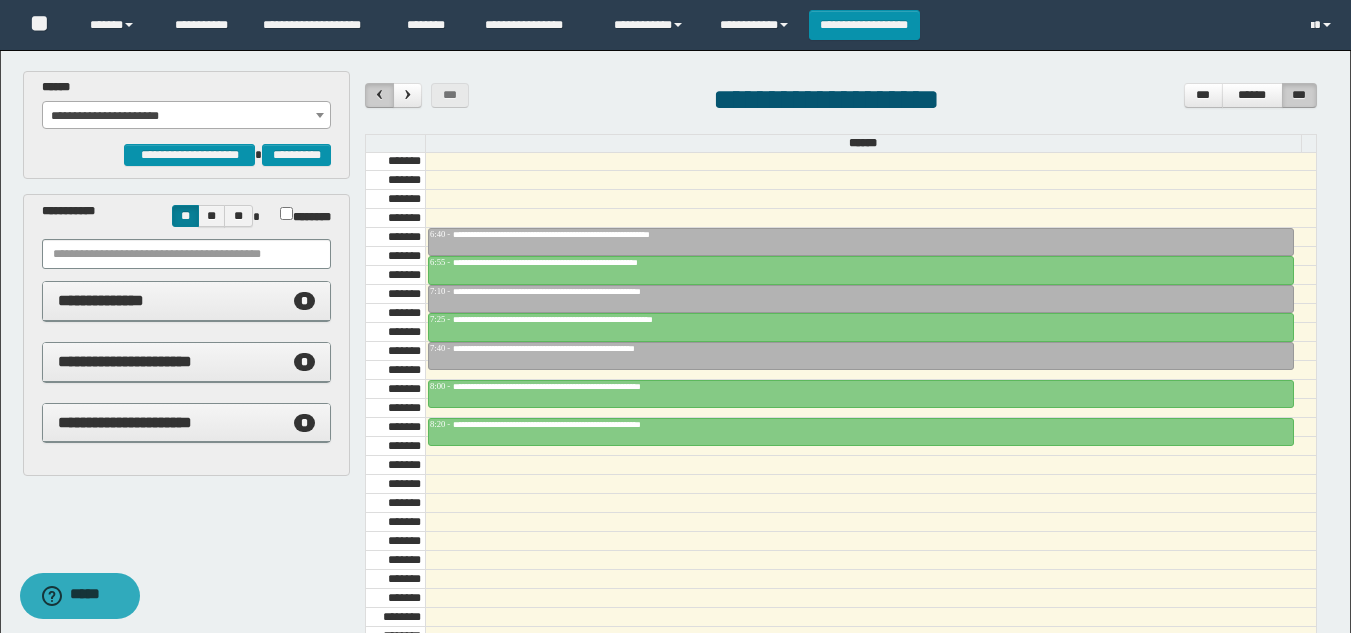 click at bounding box center [379, 95] 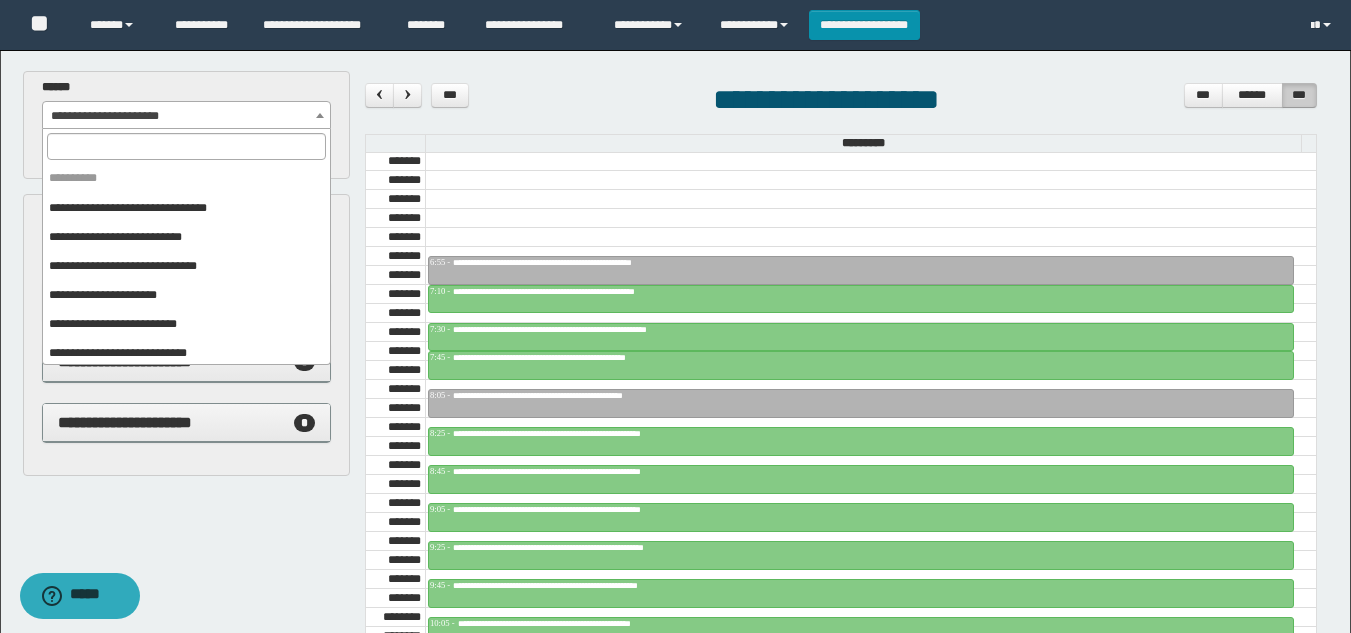 scroll, scrollTop: 150, scrollLeft: 0, axis: vertical 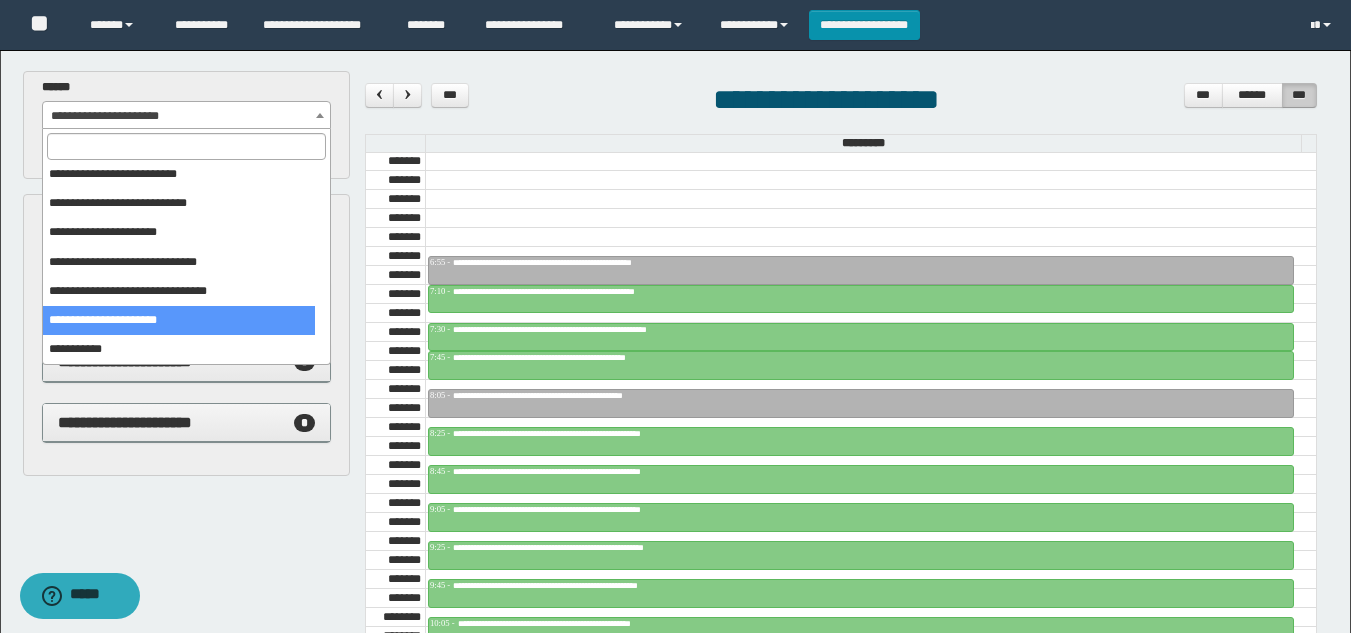 click on "**********" at bounding box center [186, 116] 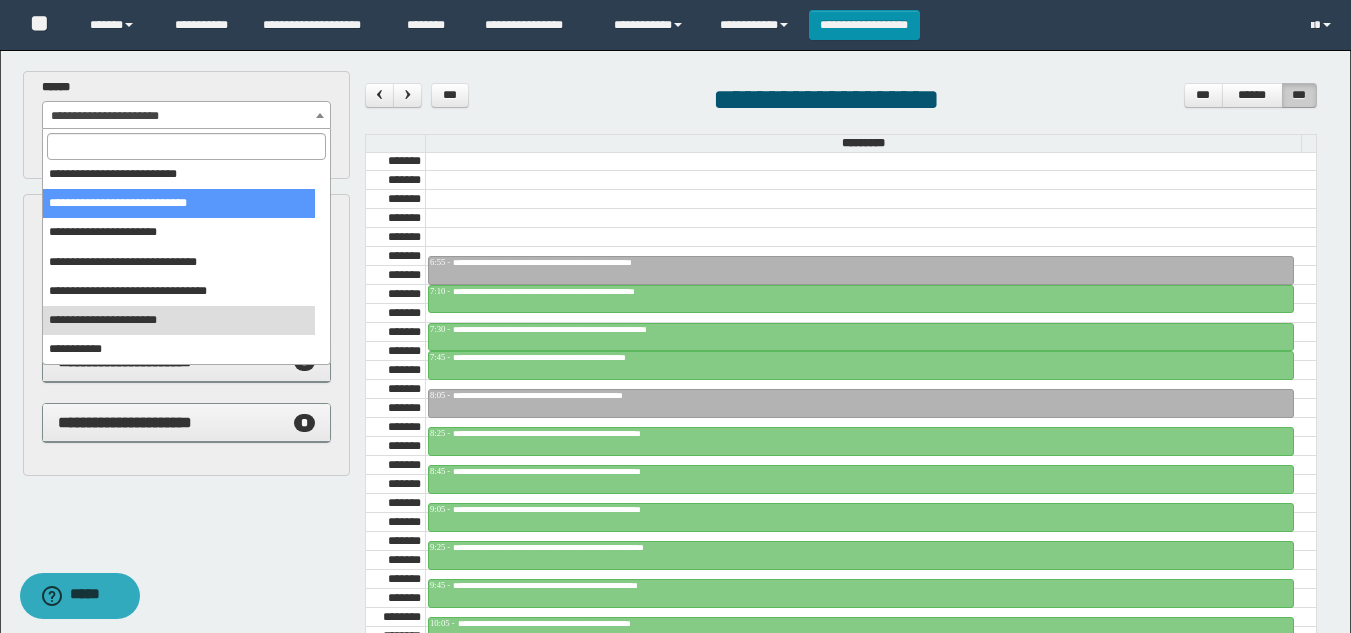 scroll, scrollTop: 0, scrollLeft: 0, axis: both 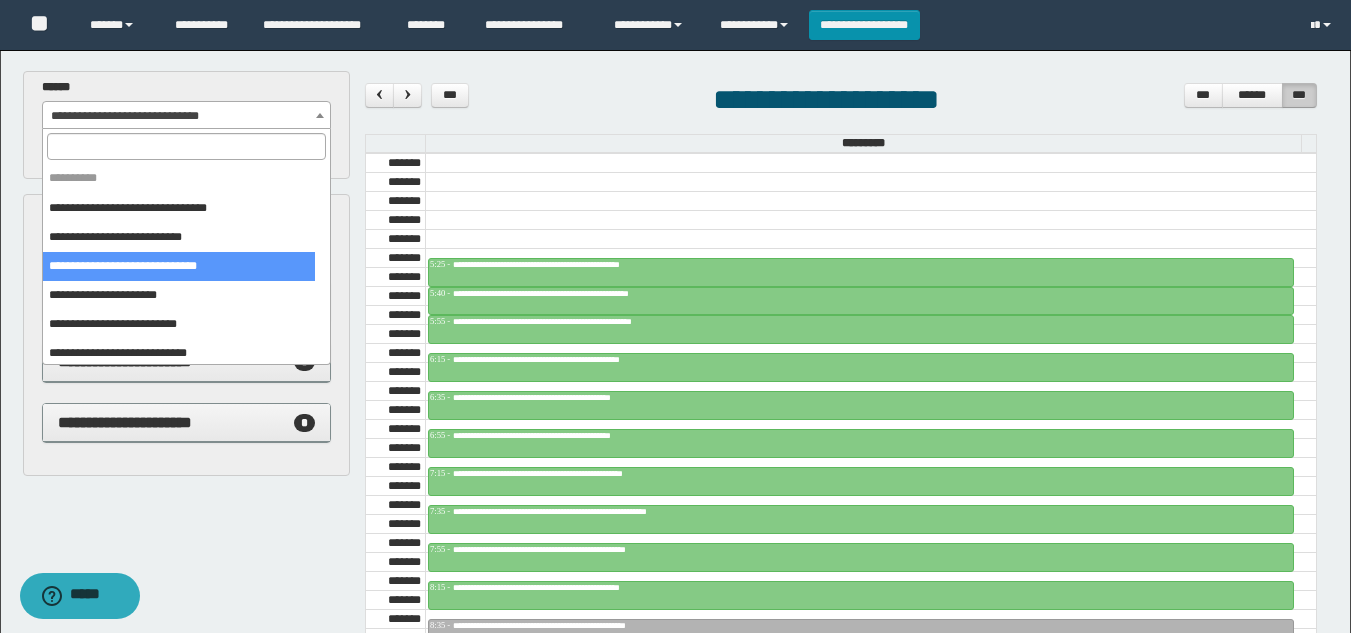 click on "**********" at bounding box center [186, 116] 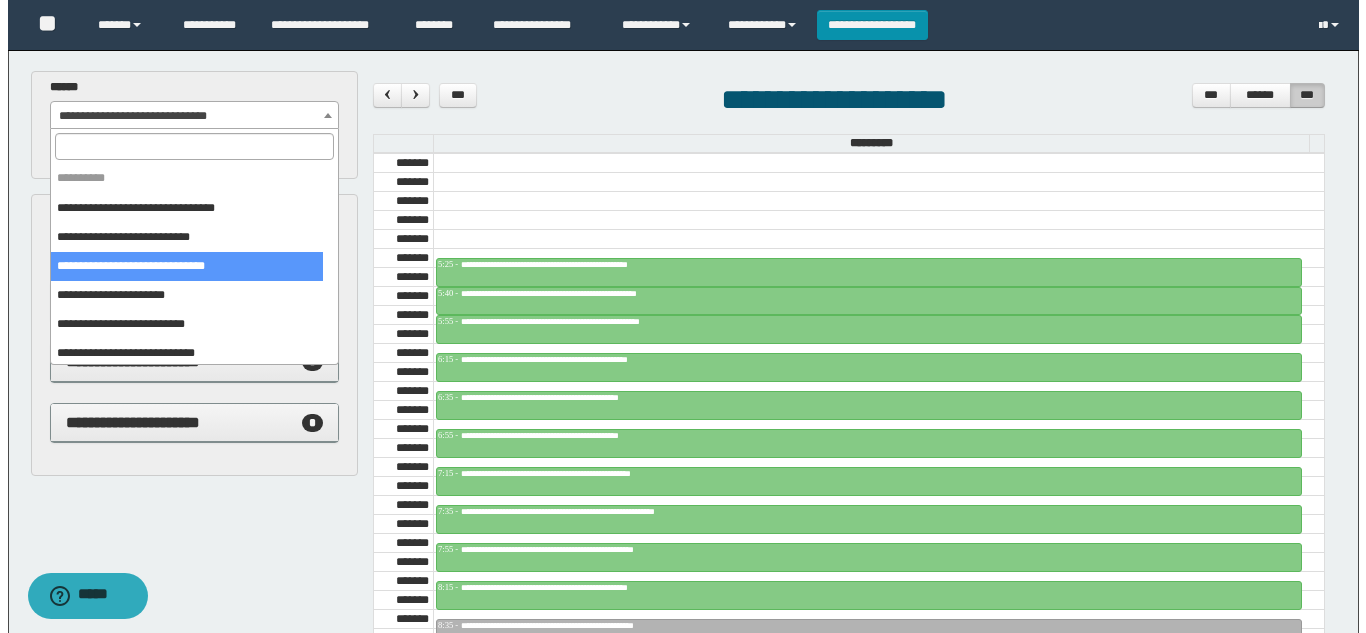 scroll, scrollTop: 150, scrollLeft: 0, axis: vertical 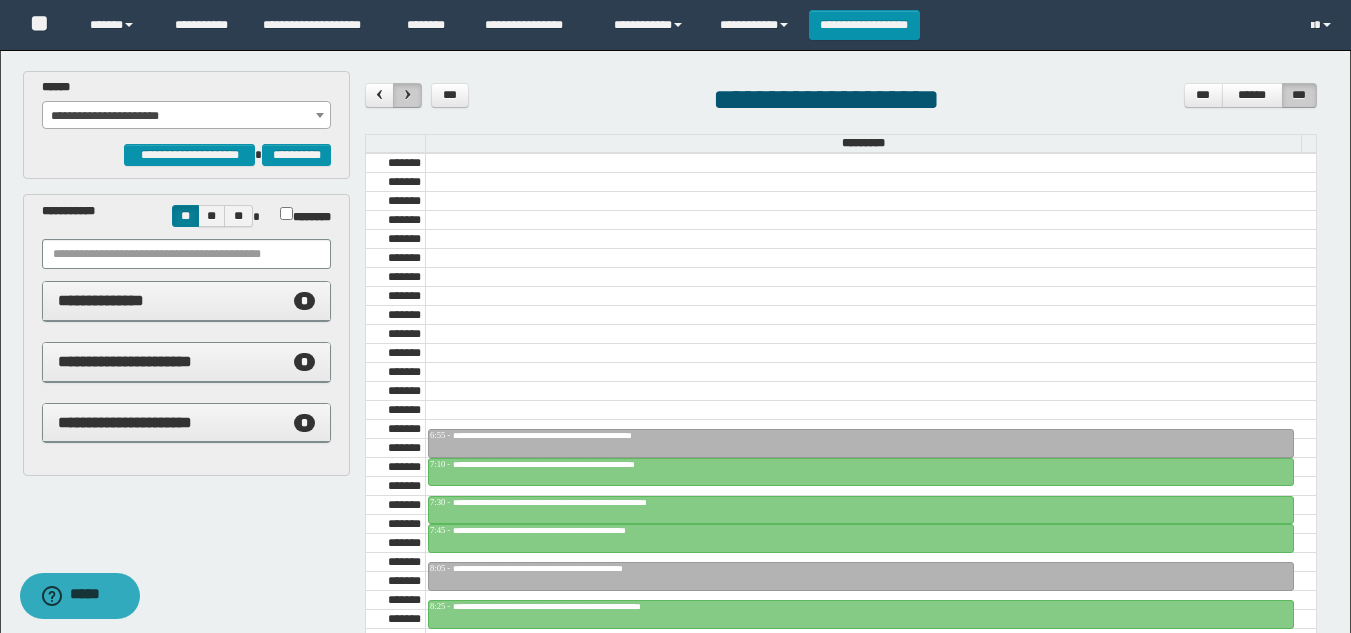 click at bounding box center (408, 94) 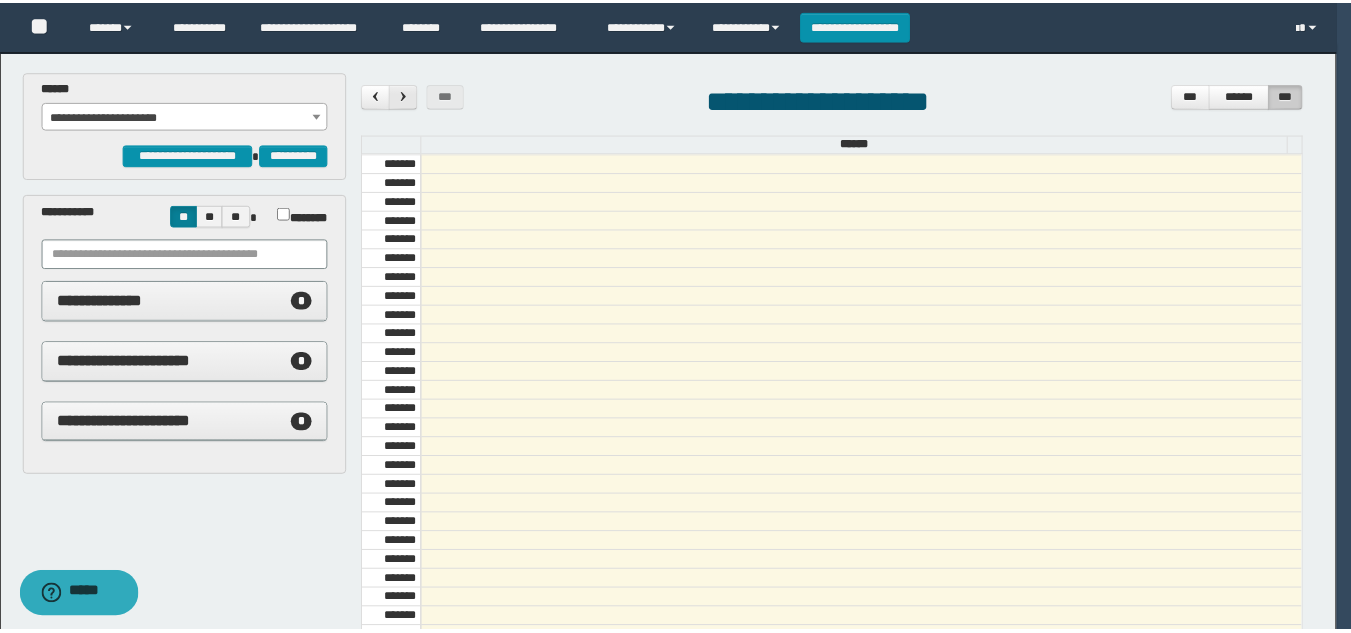 scroll, scrollTop: 685, scrollLeft: 0, axis: vertical 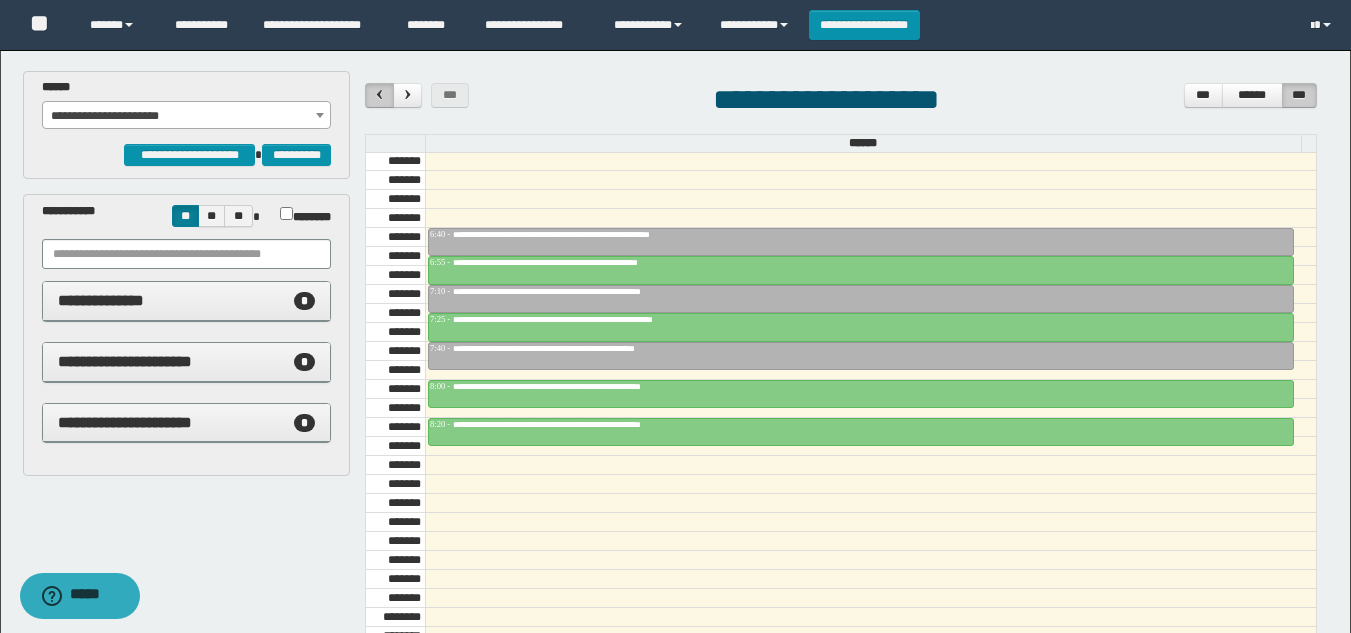 click at bounding box center [379, 95] 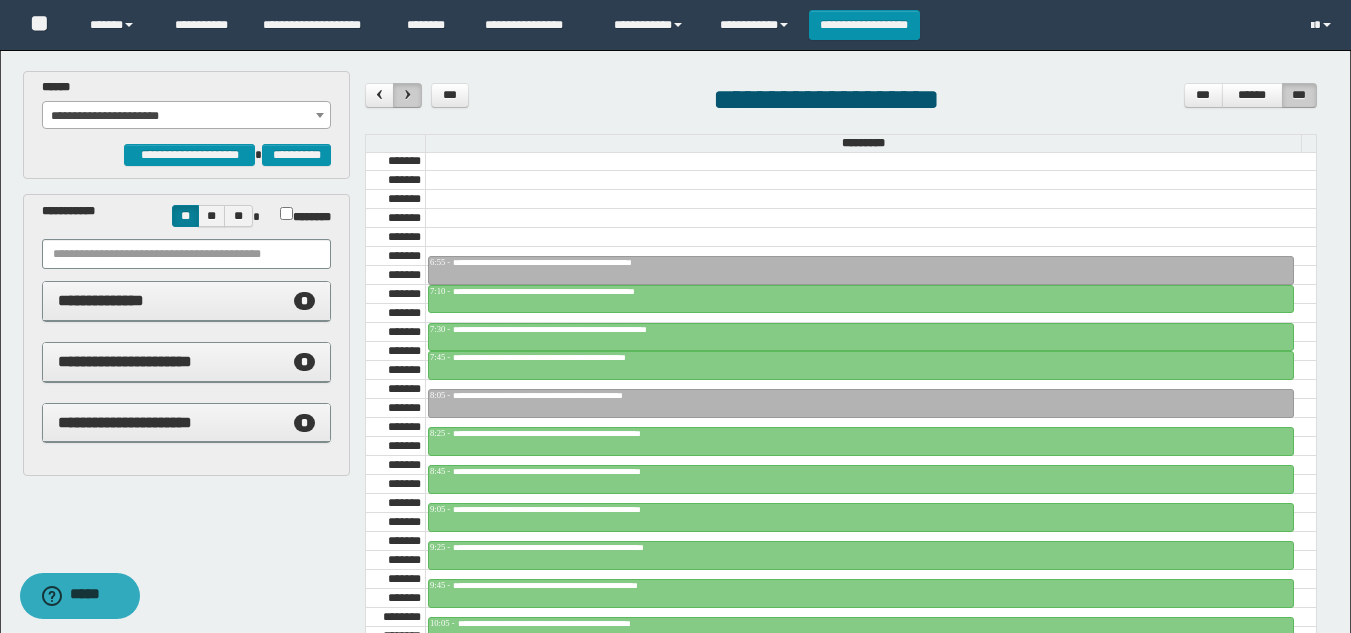 click at bounding box center (407, 95) 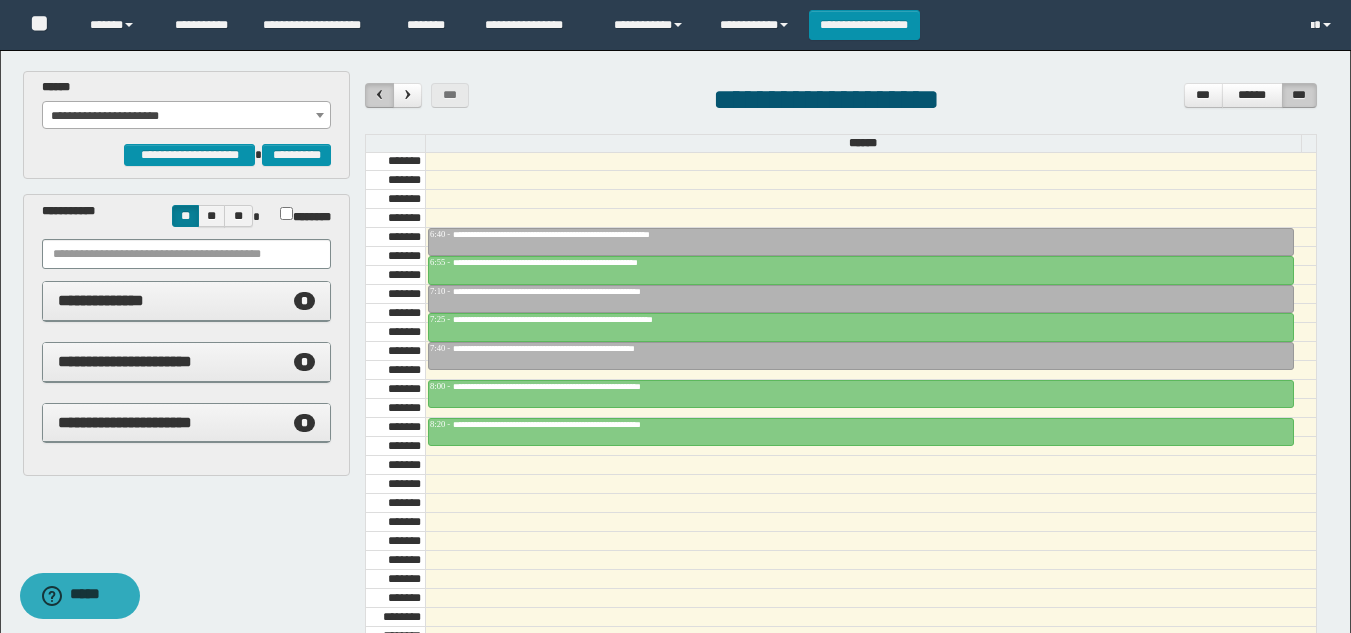click at bounding box center [379, 95] 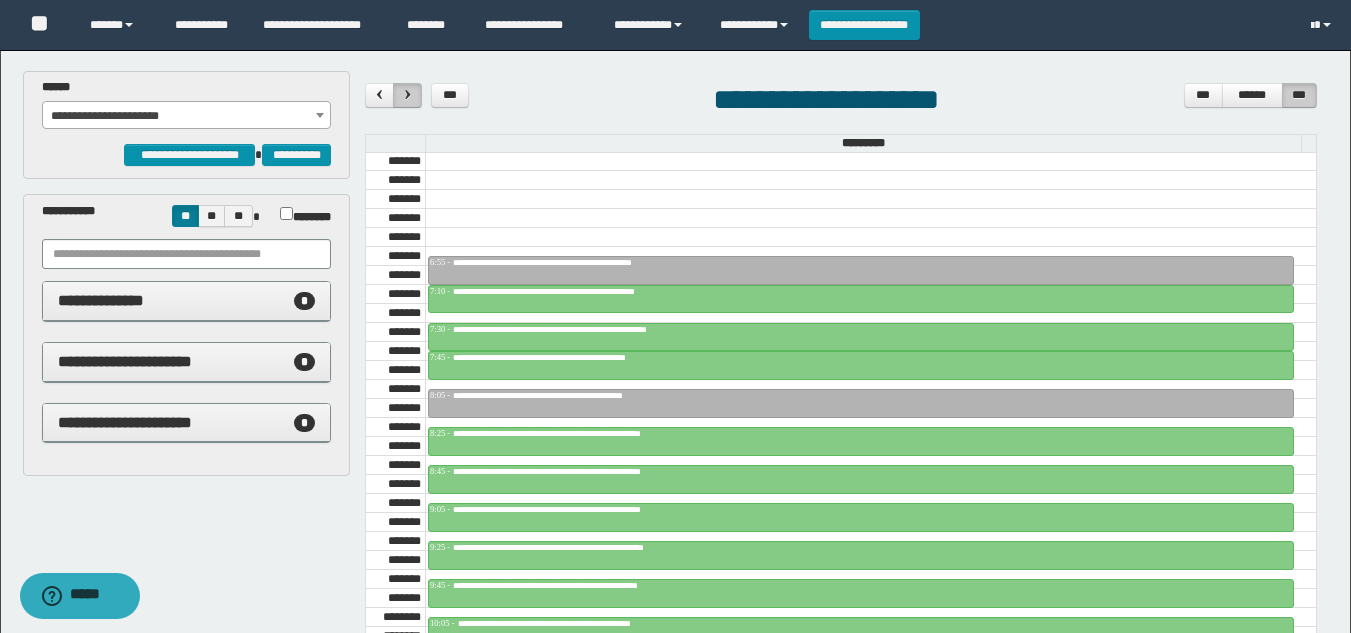 click at bounding box center (408, 94) 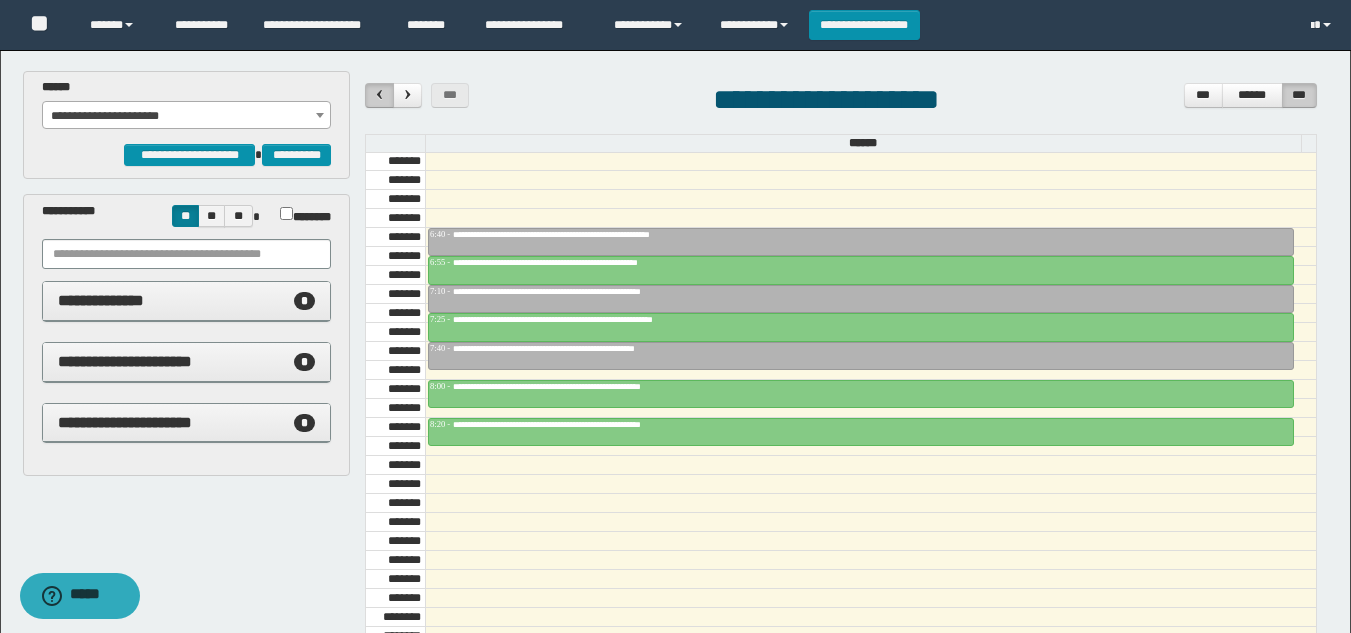 click at bounding box center [380, 94] 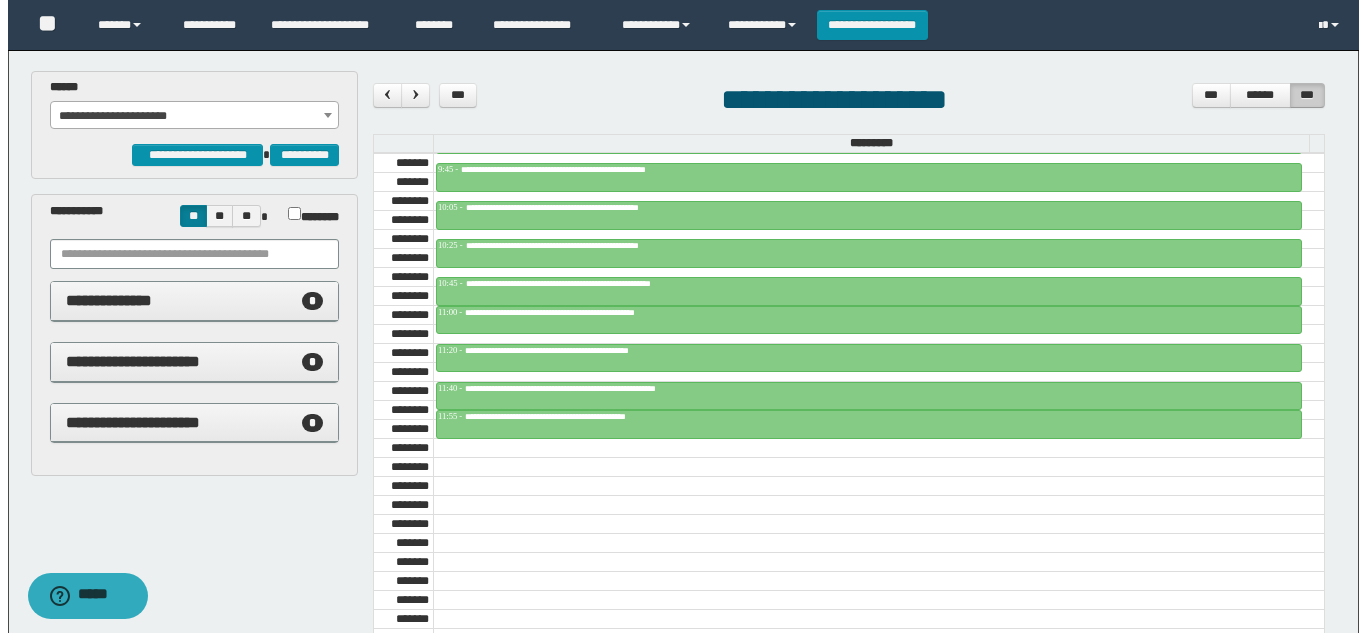 scroll, scrollTop: 718, scrollLeft: 0, axis: vertical 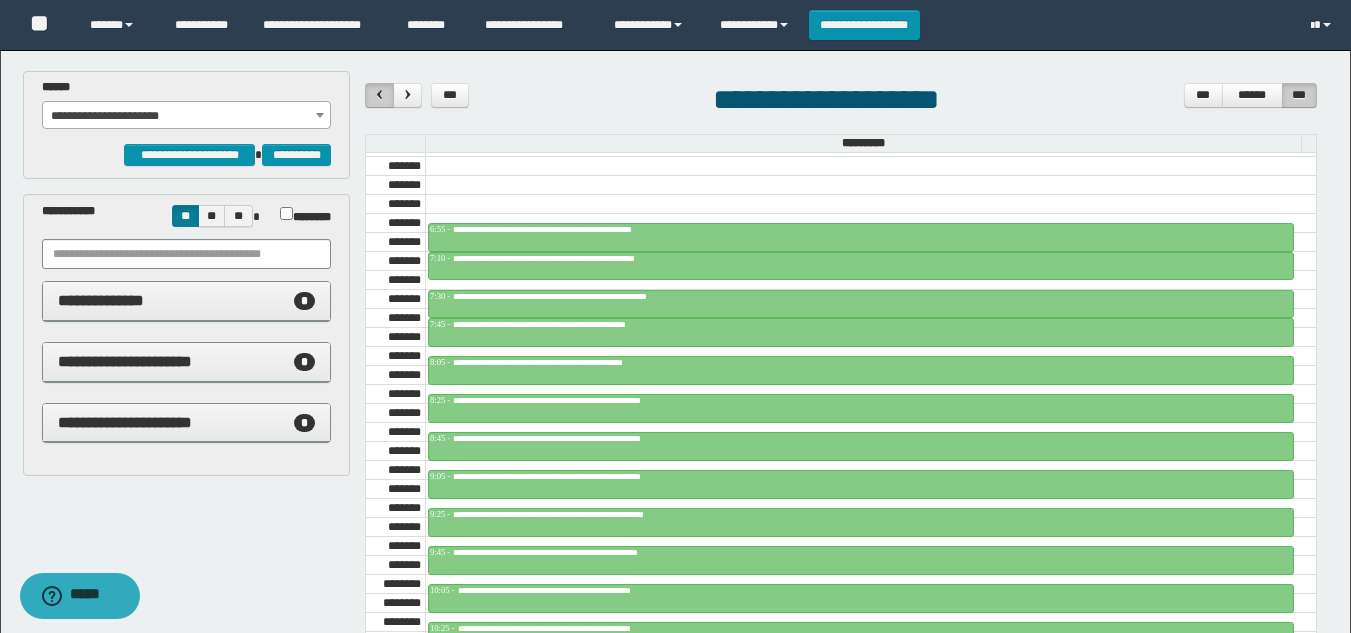 click at bounding box center (380, 94) 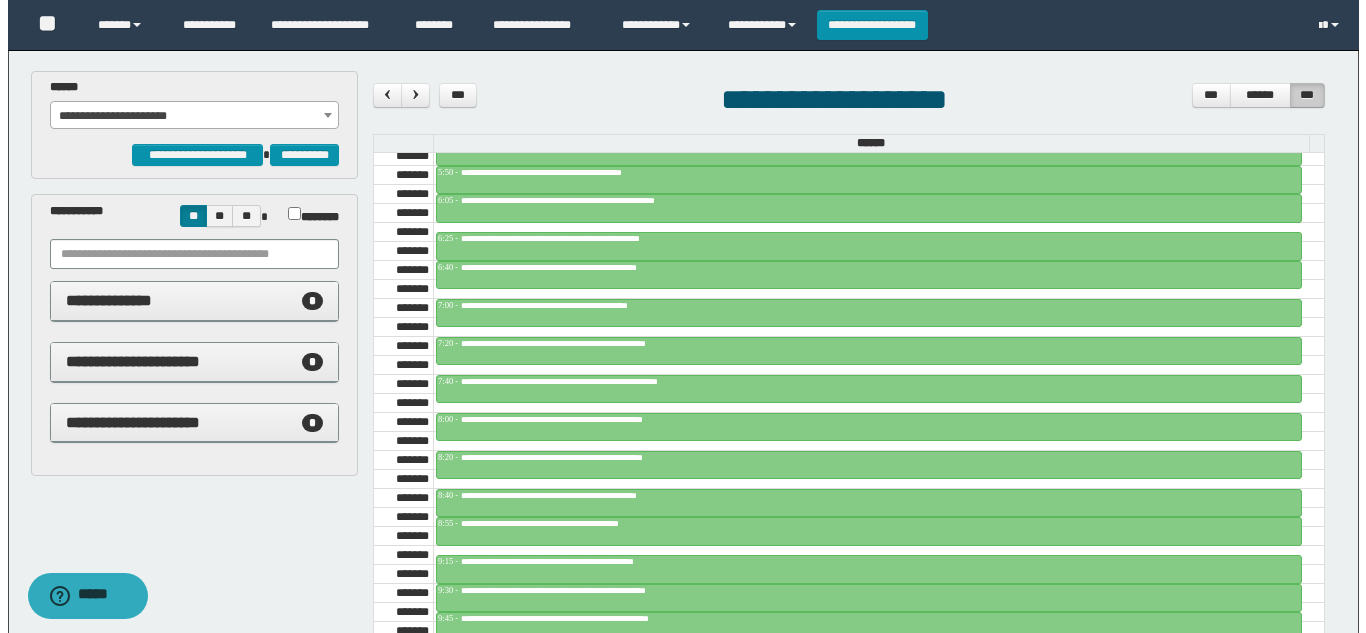 scroll, scrollTop: 606, scrollLeft: 0, axis: vertical 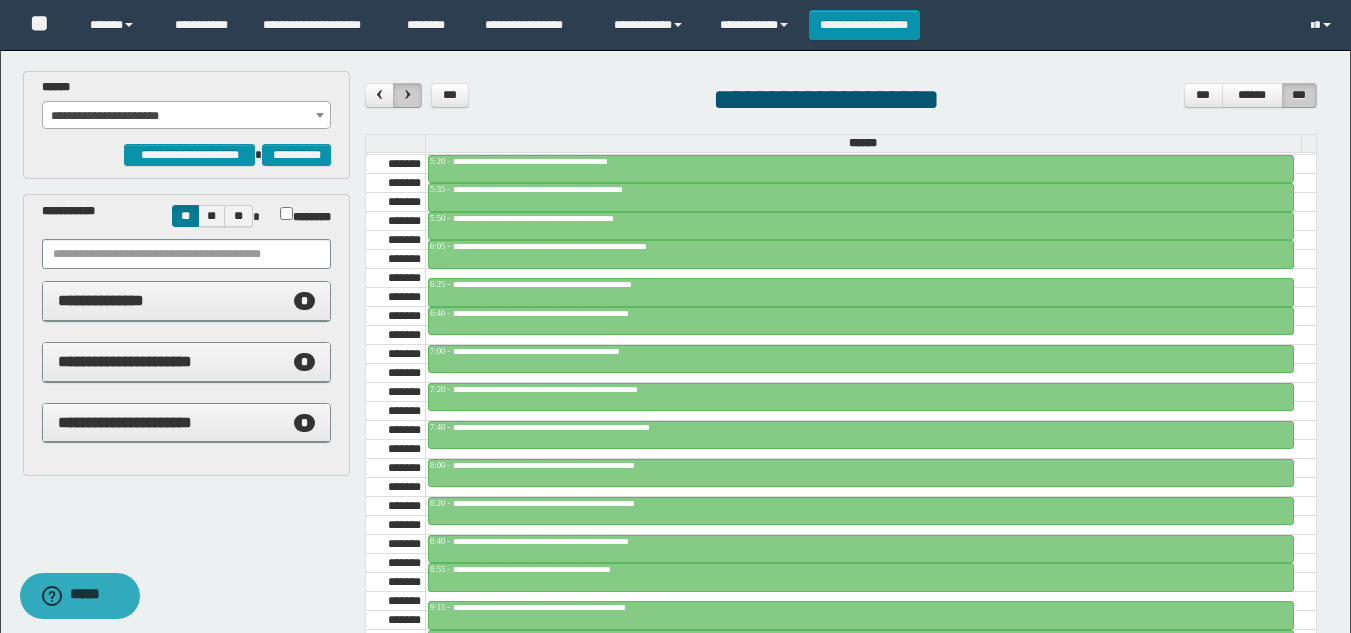 click at bounding box center (408, 94) 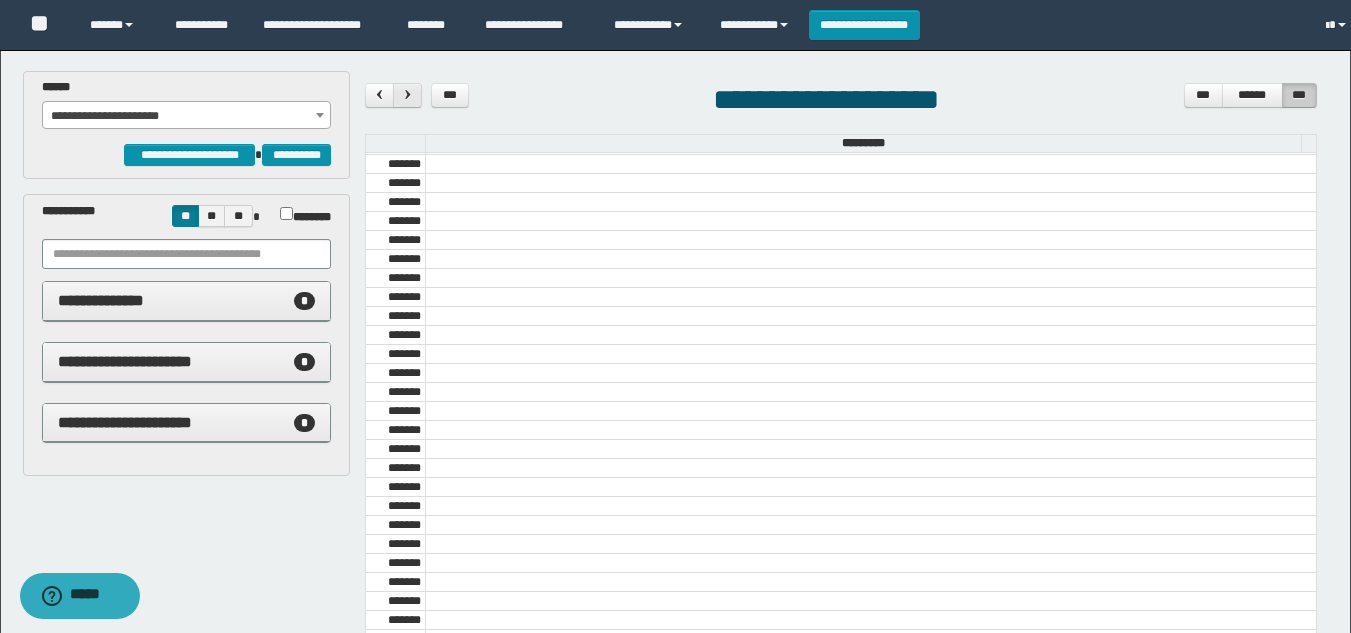 scroll, scrollTop: 685, scrollLeft: 0, axis: vertical 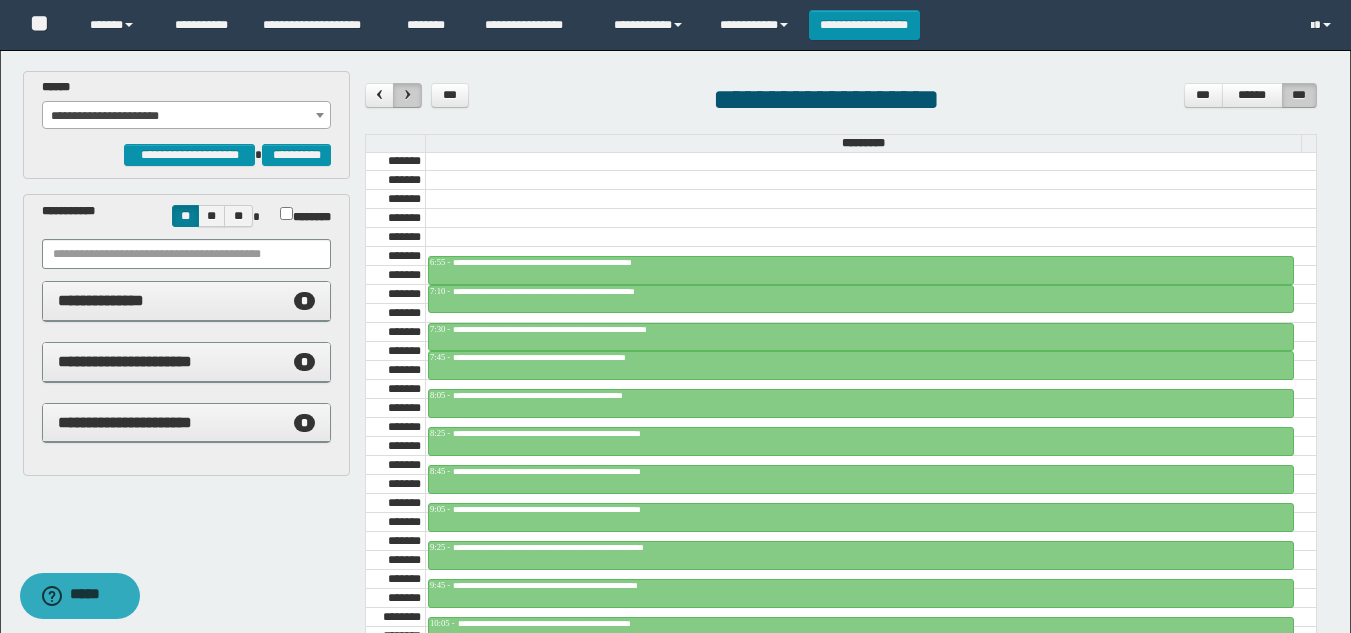 click at bounding box center (408, 94) 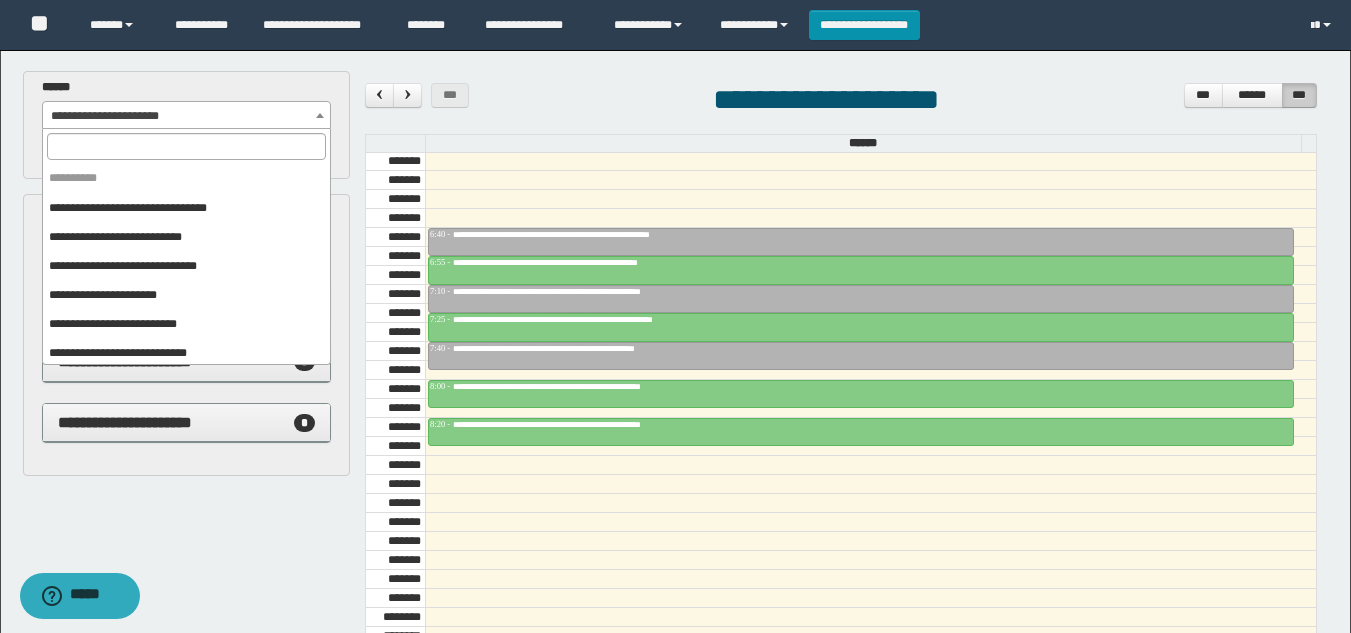 click on "**********" at bounding box center (186, 116) 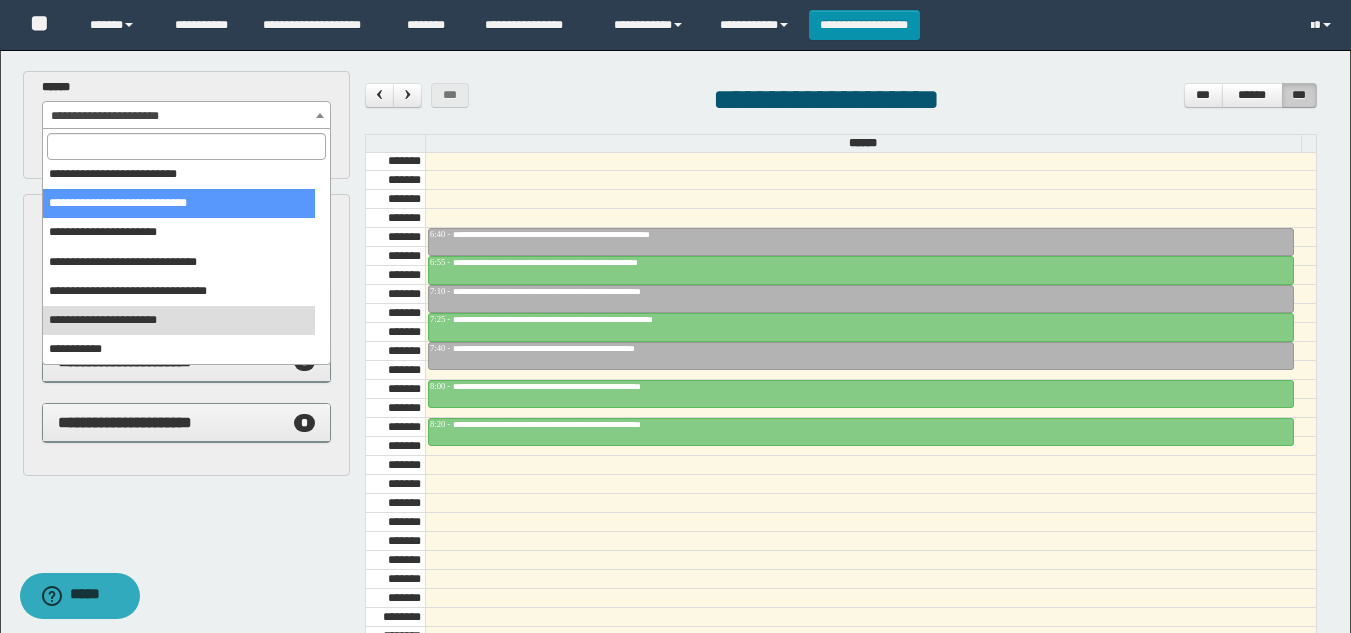 scroll, scrollTop: 0, scrollLeft: 0, axis: both 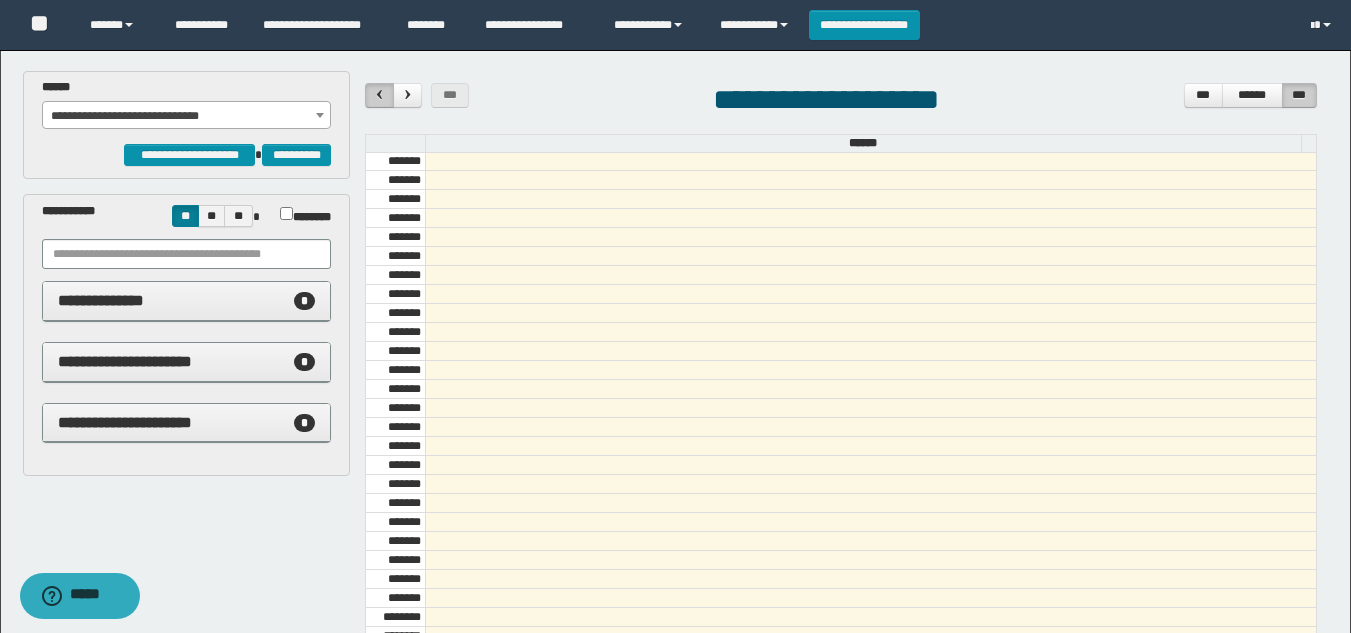 click at bounding box center [379, 95] 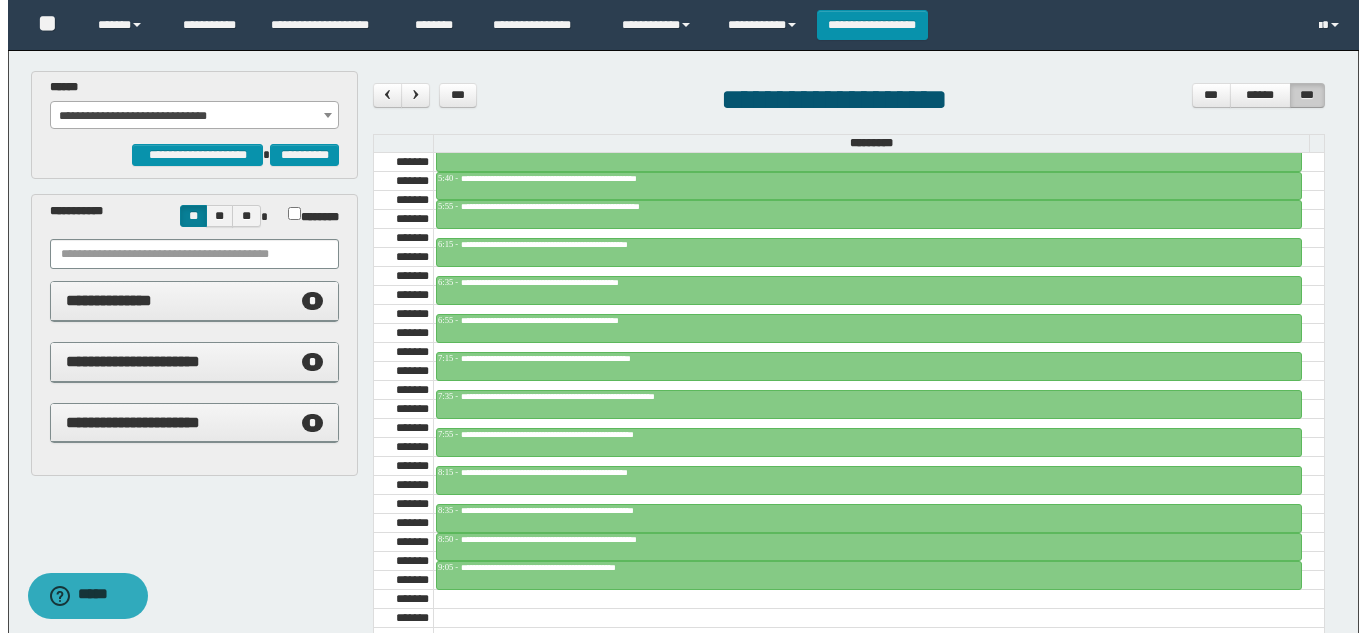 scroll, scrollTop: 639, scrollLeft: 0, axis: vertical 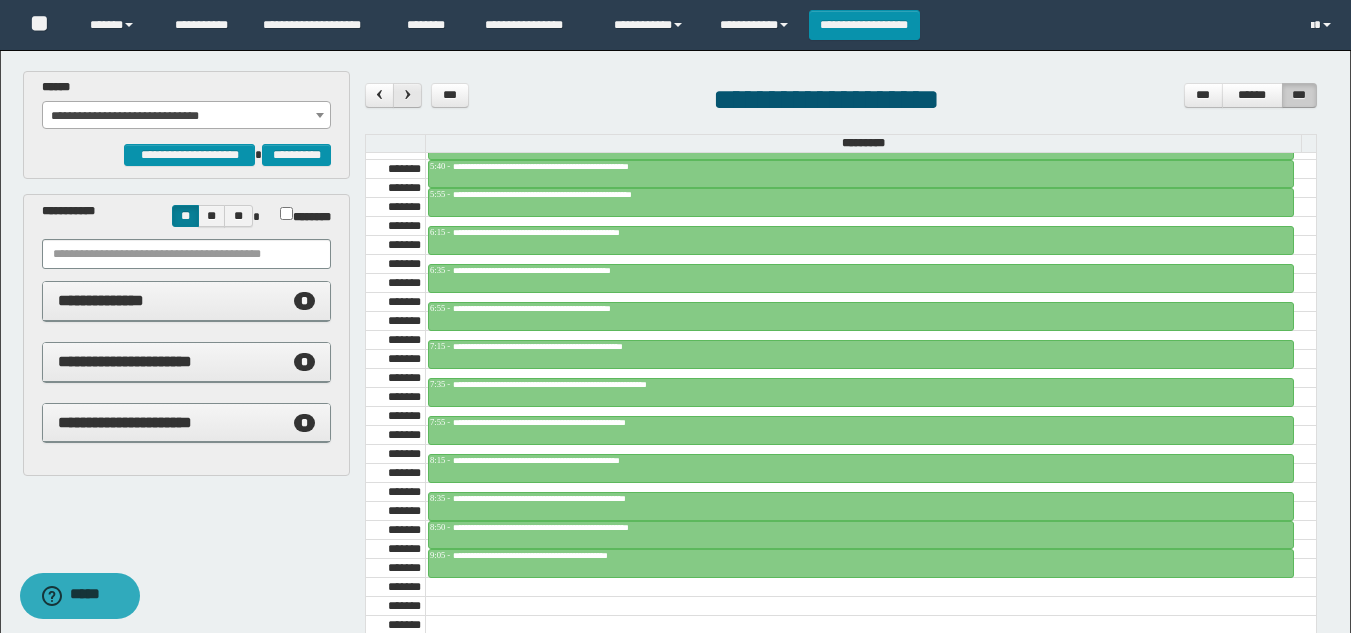 click at bounding box center [408, 94] 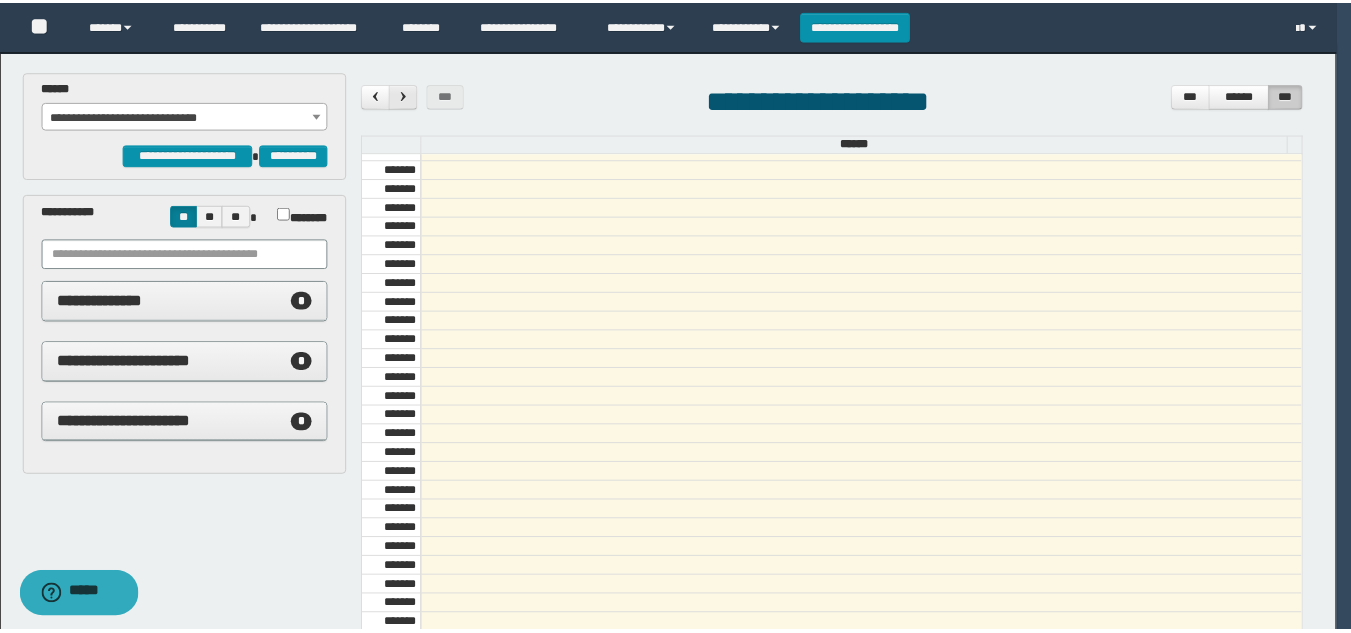 scroll, scrollTop: 685, scrollLeft: 0, axis: vertical 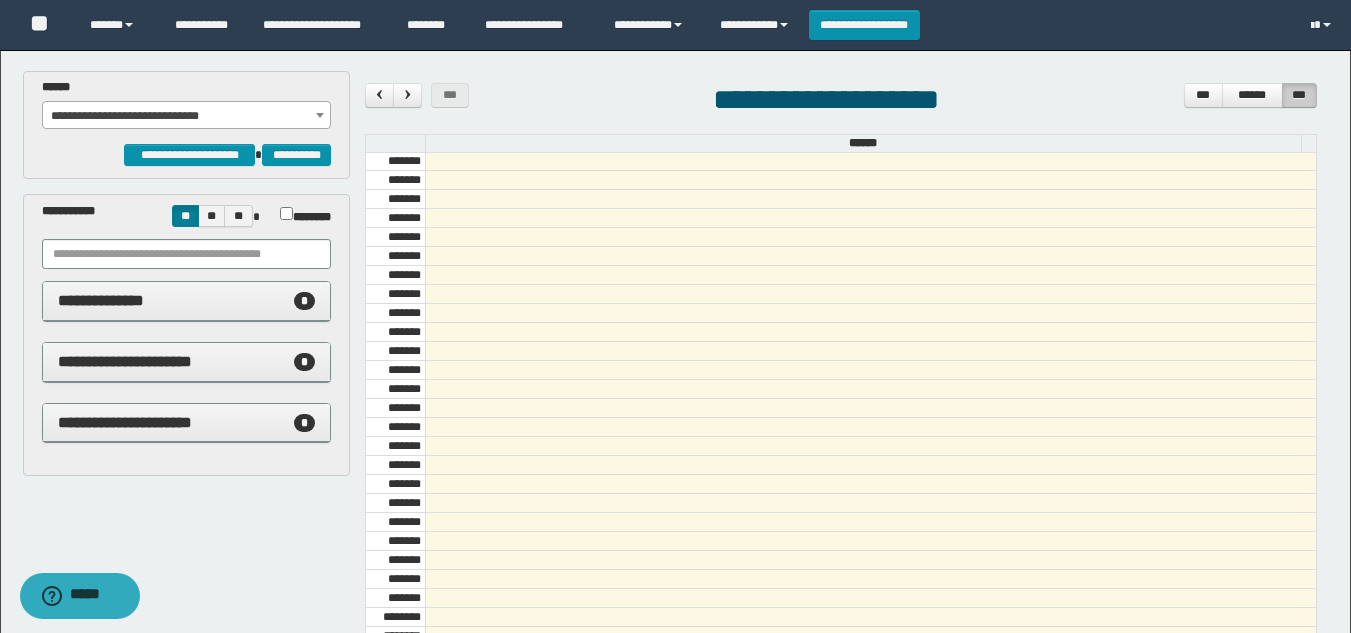 click on "**********" at bounding box center (186, 116) 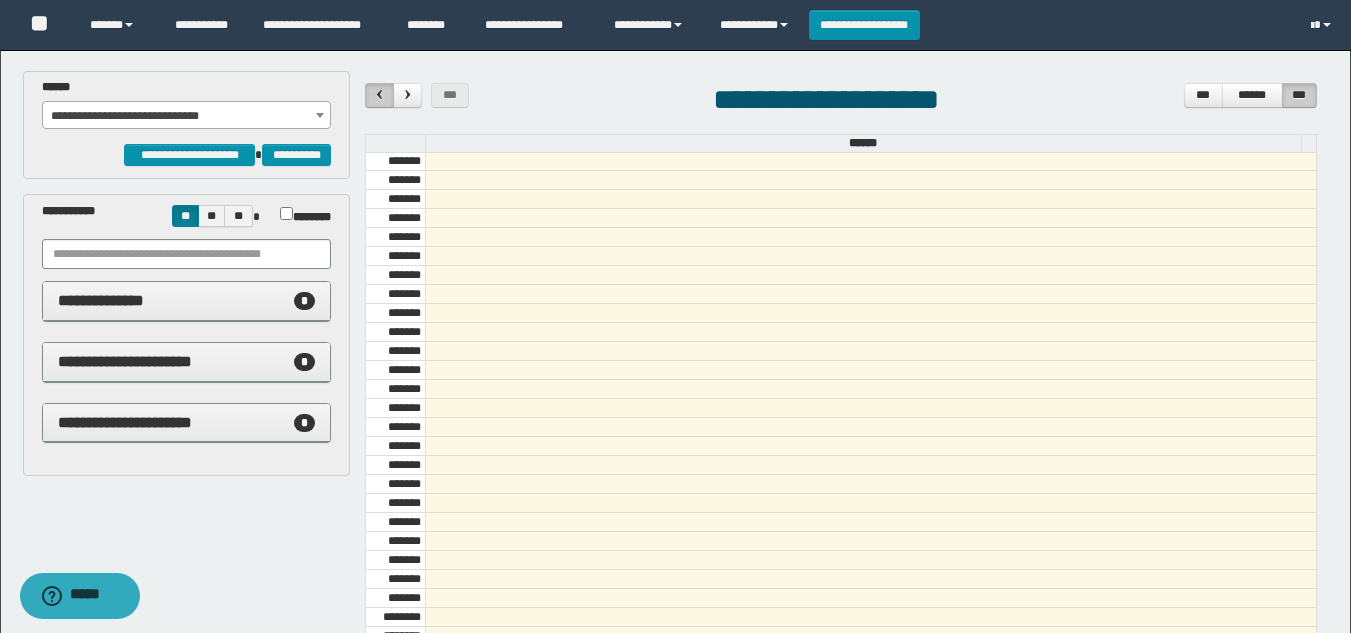 click at bounding box center (380, 94) 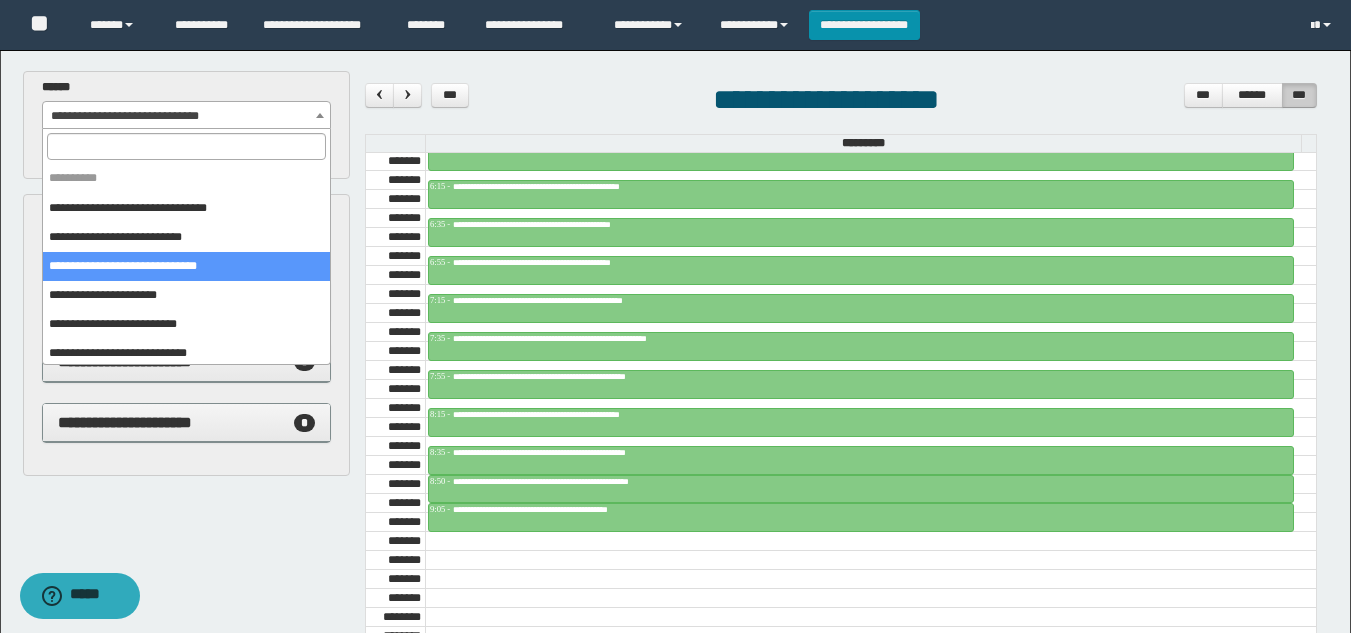 click on "**********" at bounding box center (186, 116) 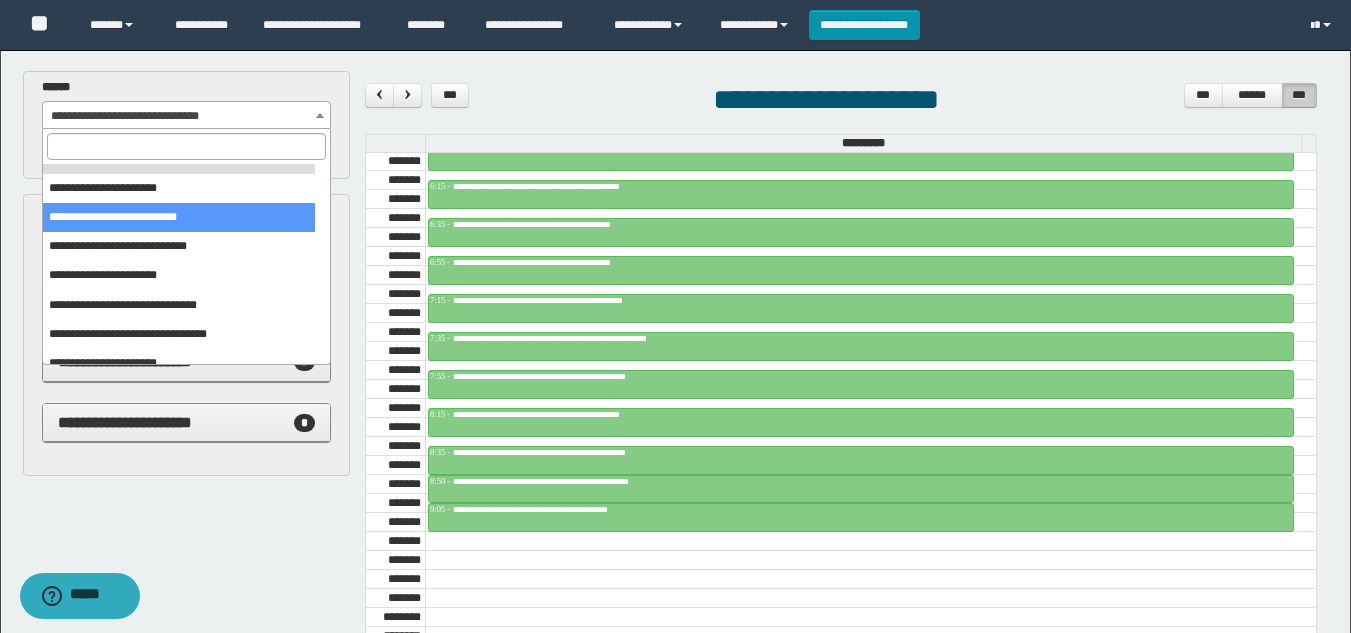 scroll, scrollTop: 150, scrollLeft: 0, axis: vertical 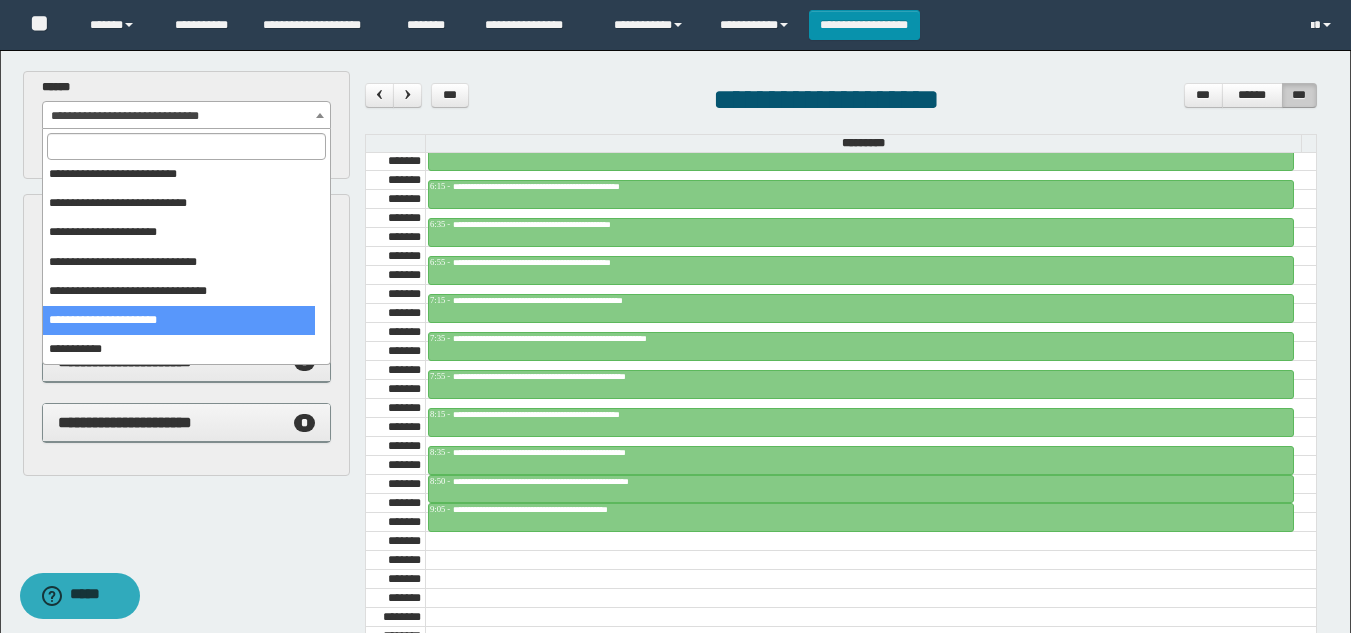 select on "******" 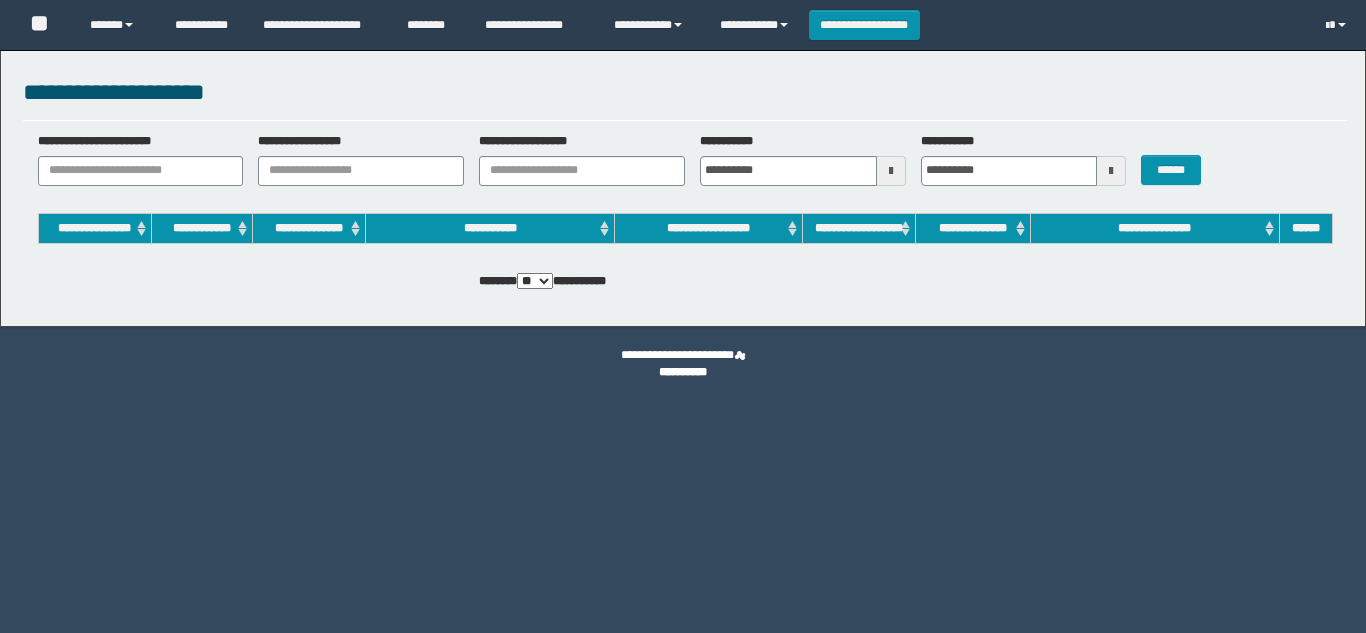 scroll, scrollTop: 0, scrollLeft: 0, axis: both 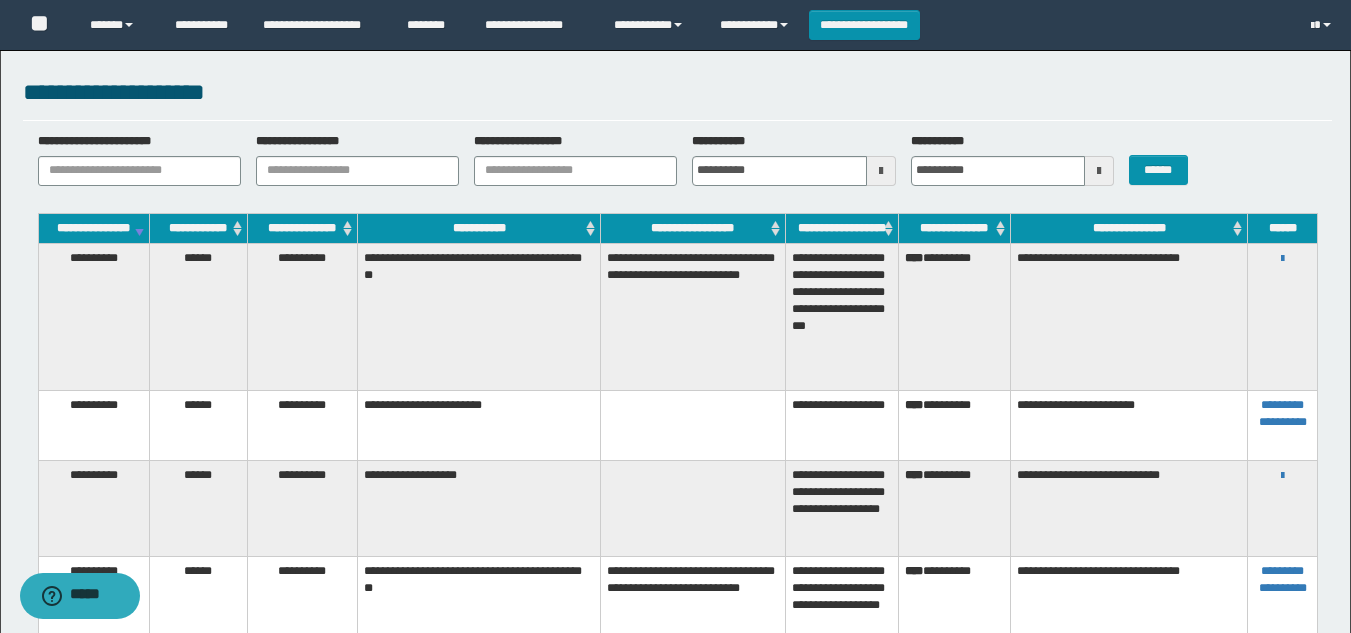 click on "**********" at bounding box center [1282, 258] 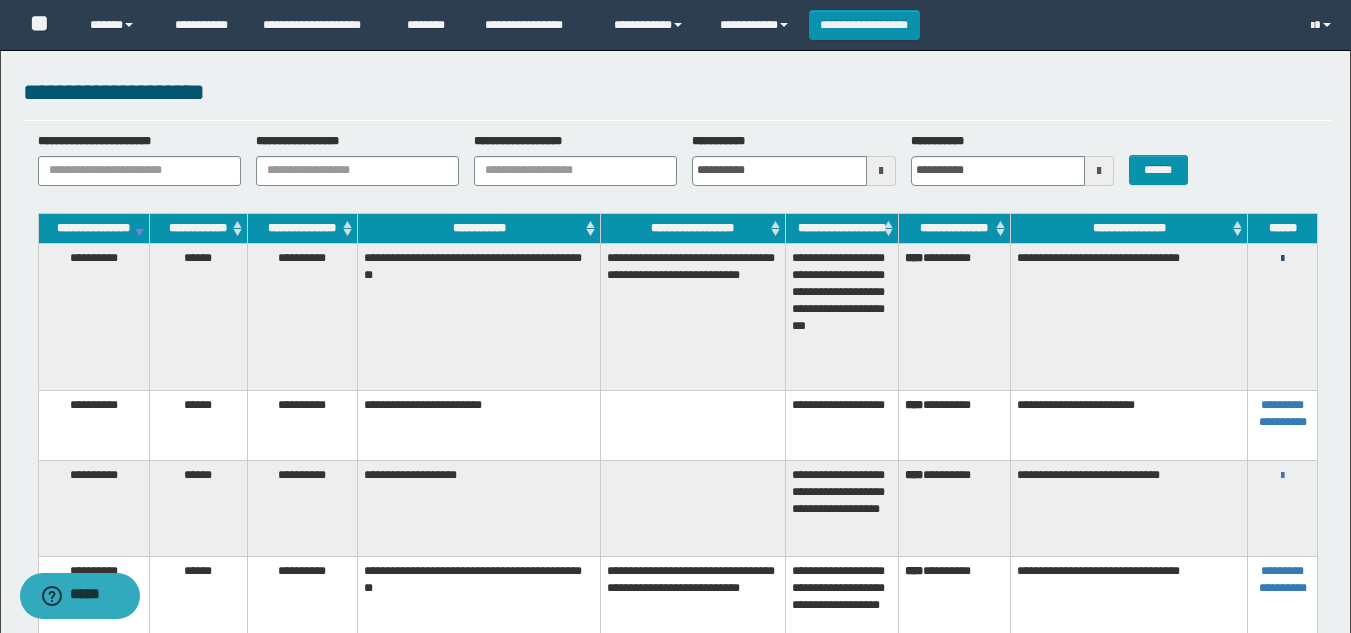 click at bounding box center [1282, 259] 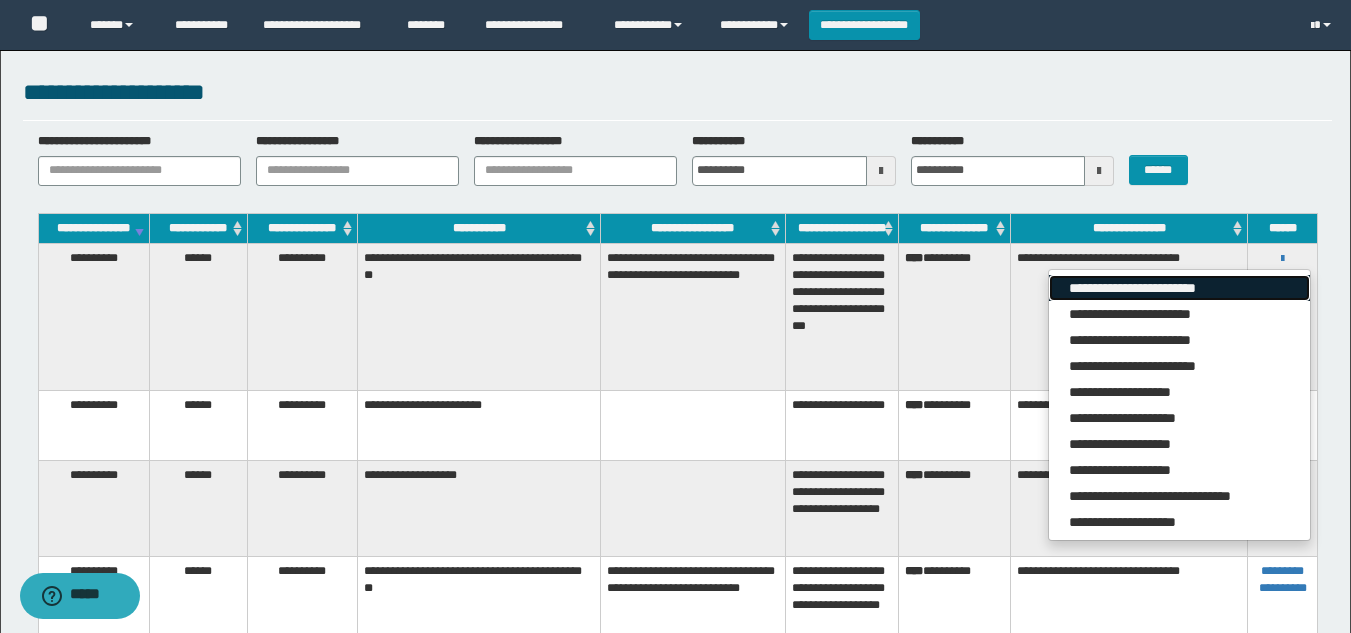 click on "**********" at bounding box center (1179, 288) 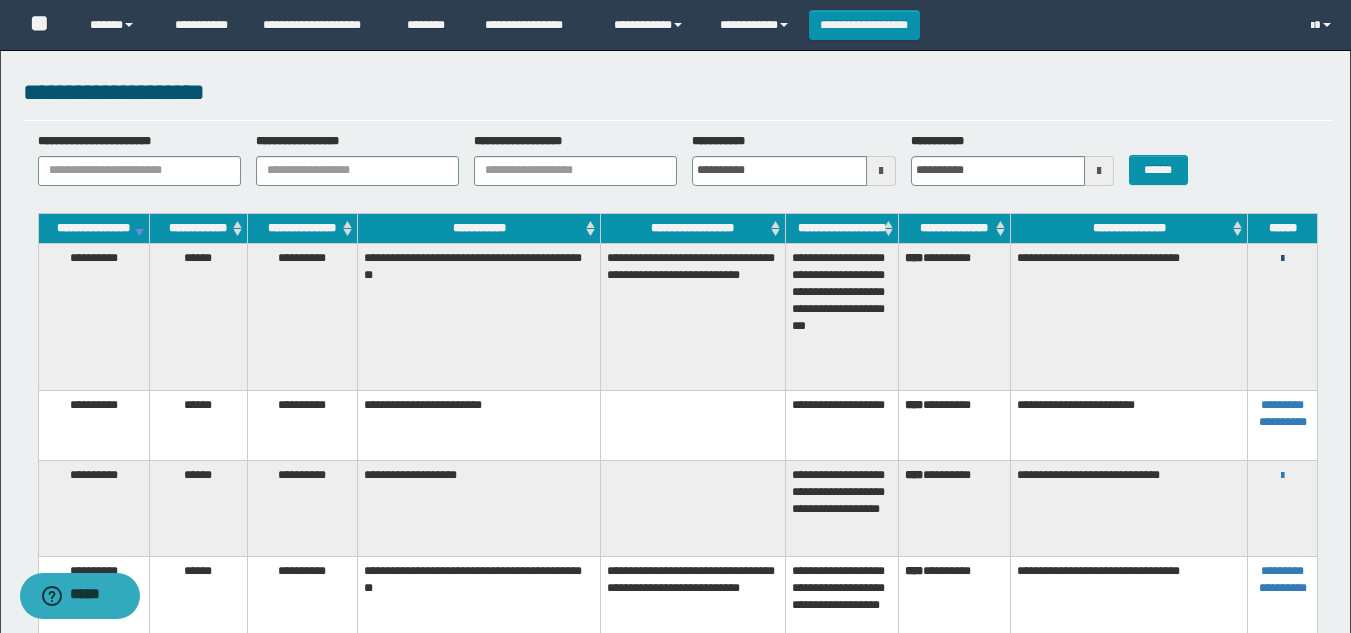 click at bounding box center (1282, 259) 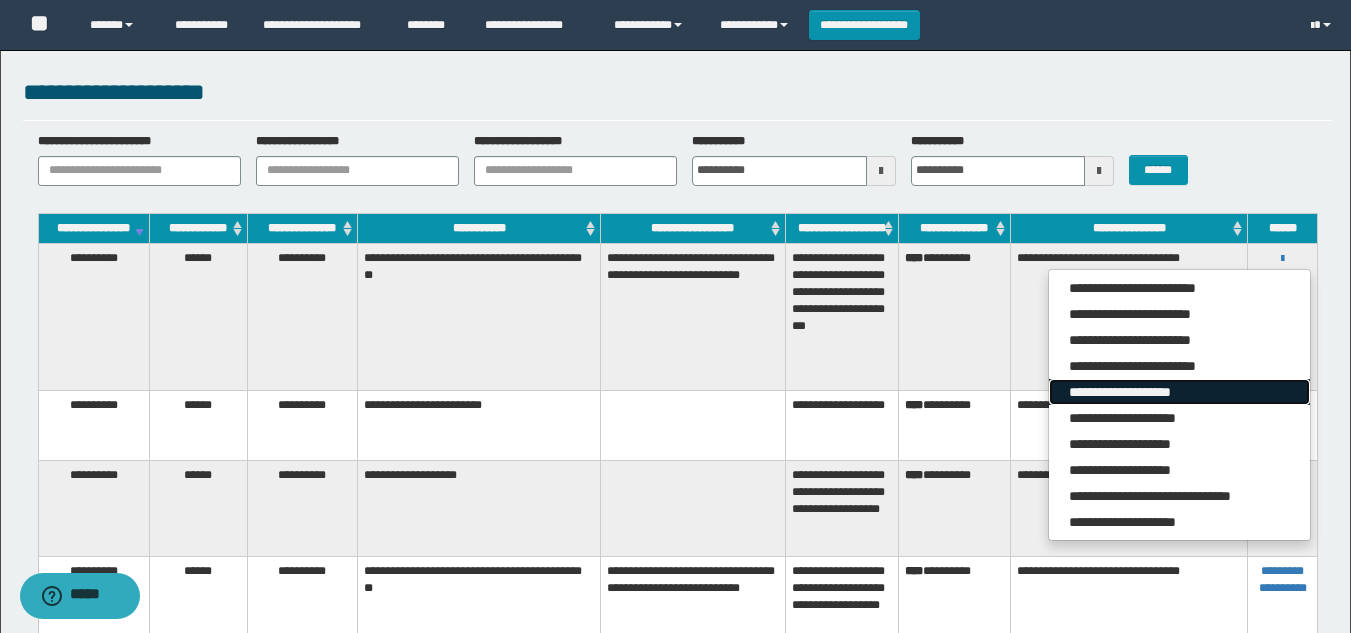 click on "**********" at bounding box center [1179, 392] 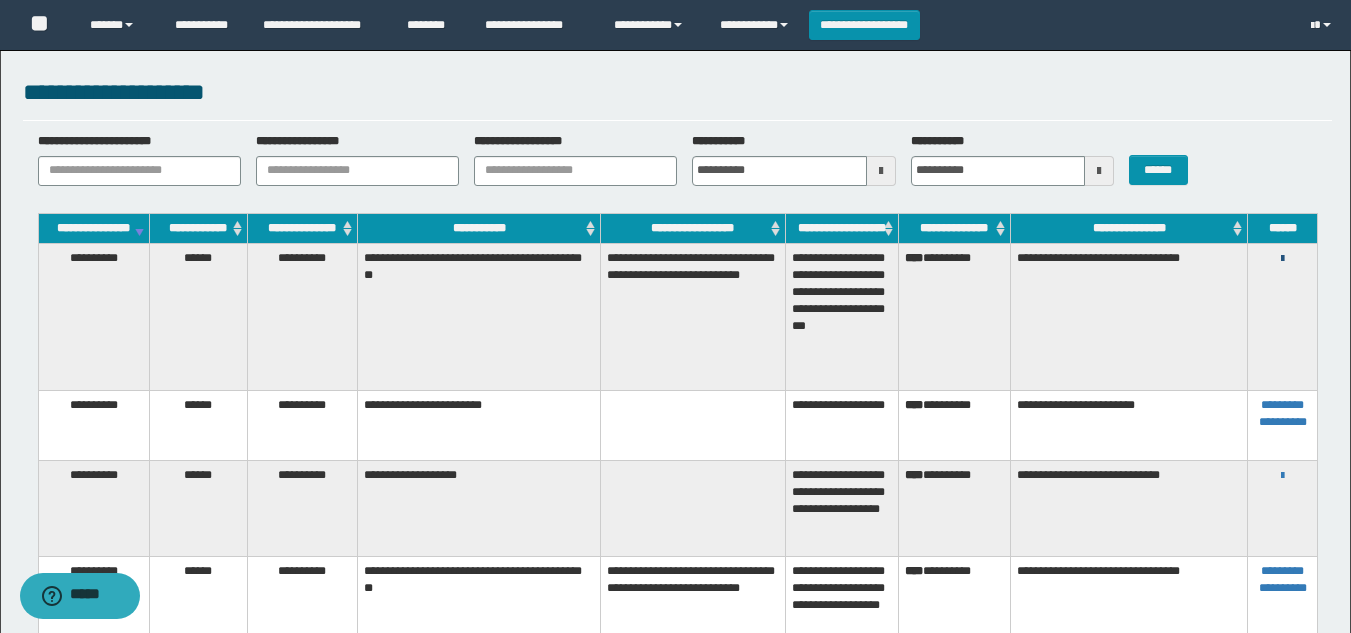 click at bounding box center (1282, 259) 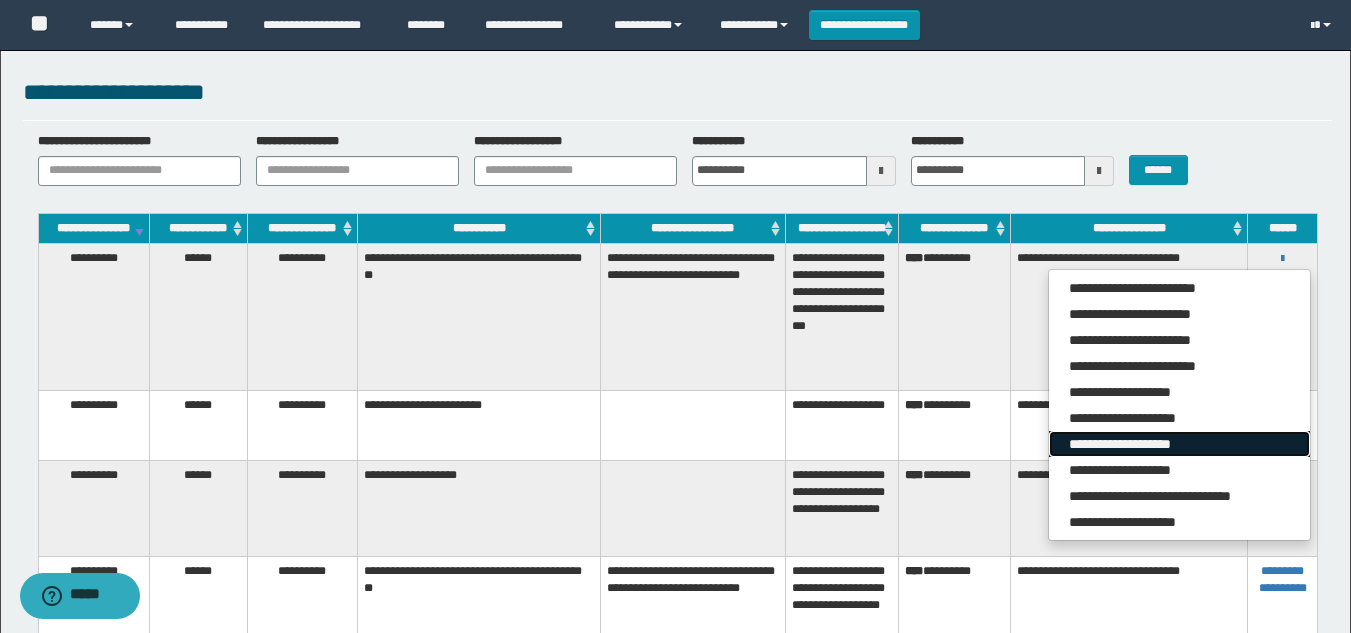 click on "**********" at bounding box center (1179, 444) 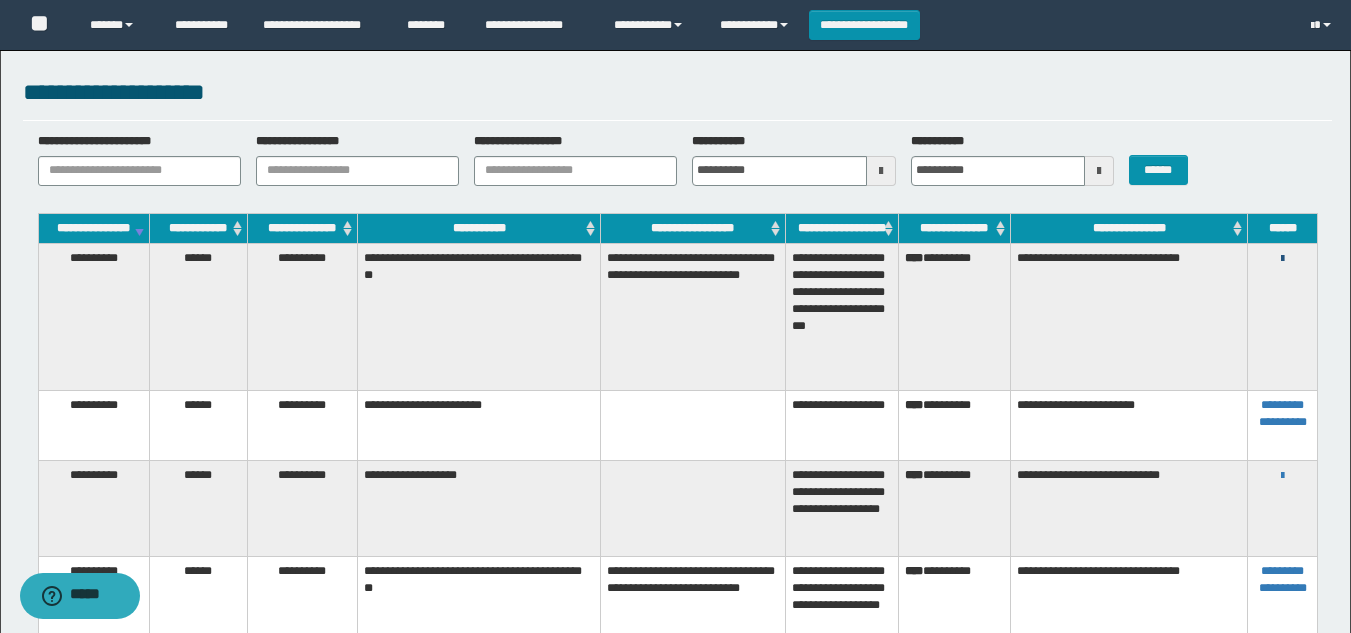 click at bounding box center [1282, 259] 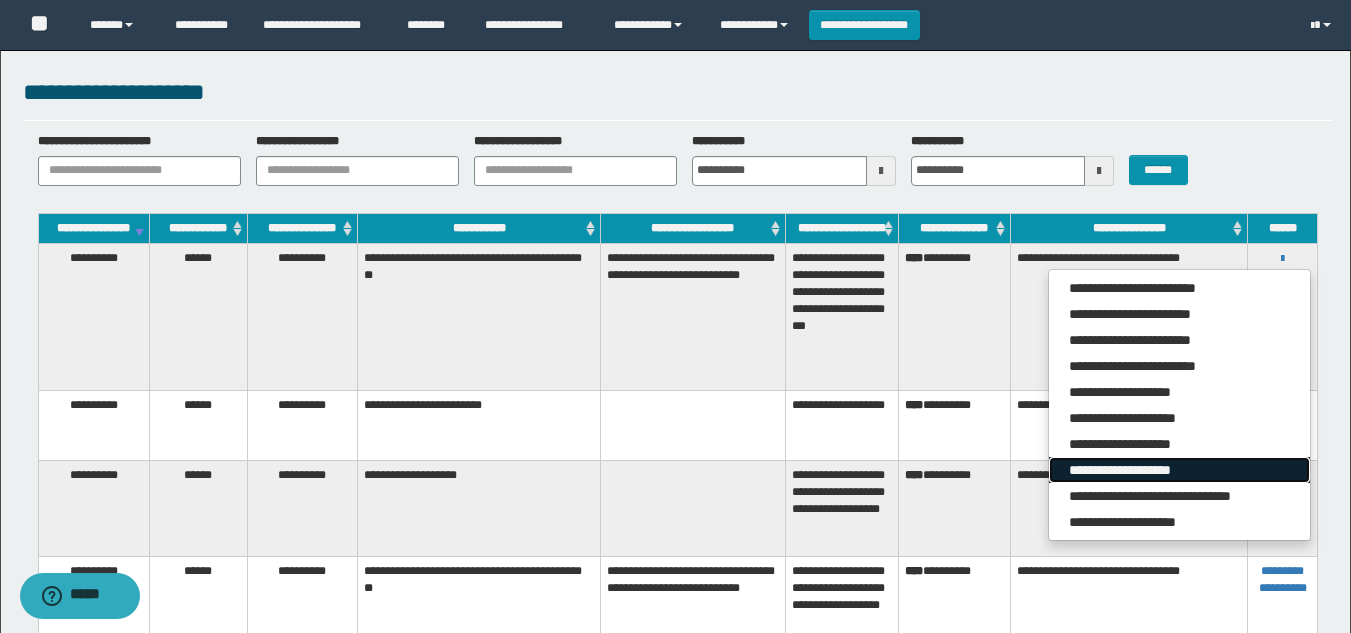 click on "**********" at bounding box center (1179, 470) 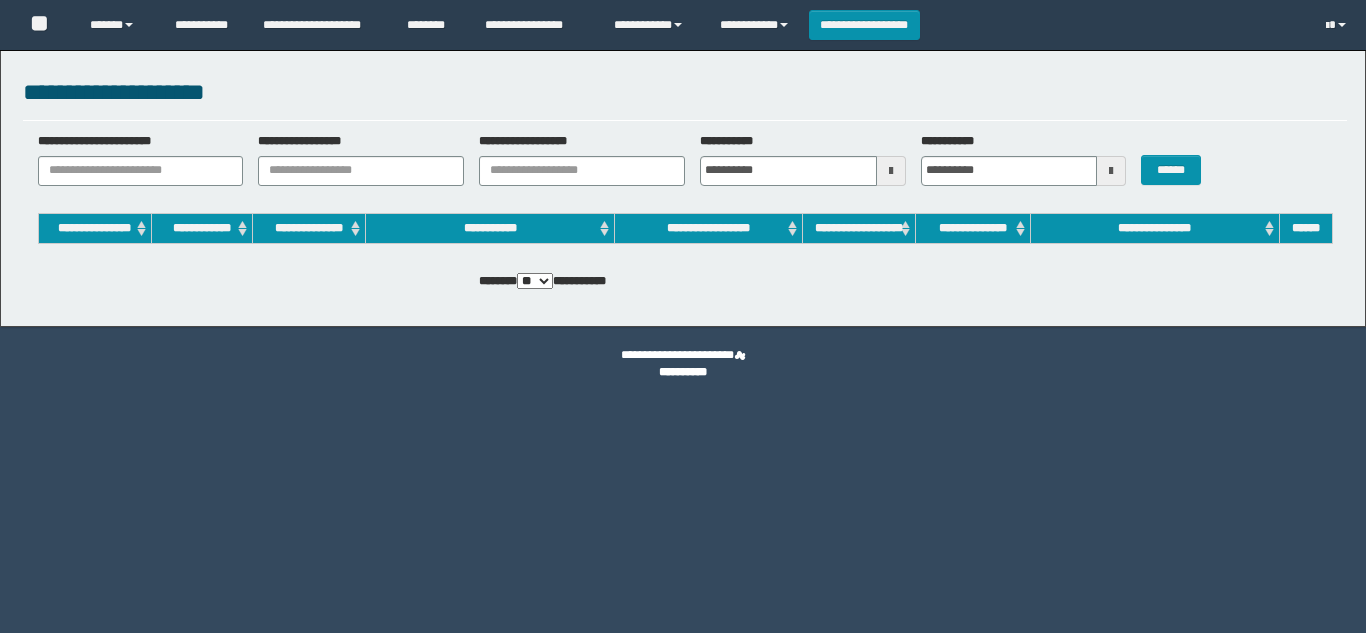 scroll, scrollTop: 0, scrollLeft: 0, axis: both 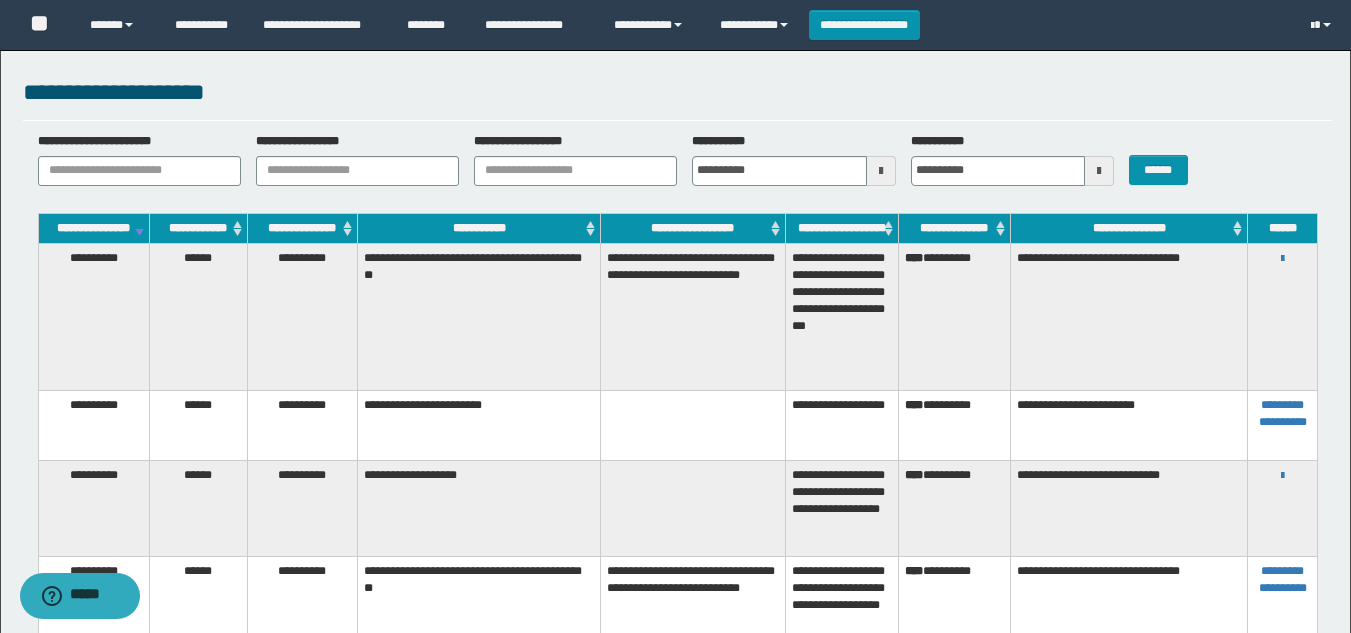 click on "**********" at bounding box center [479, 228] 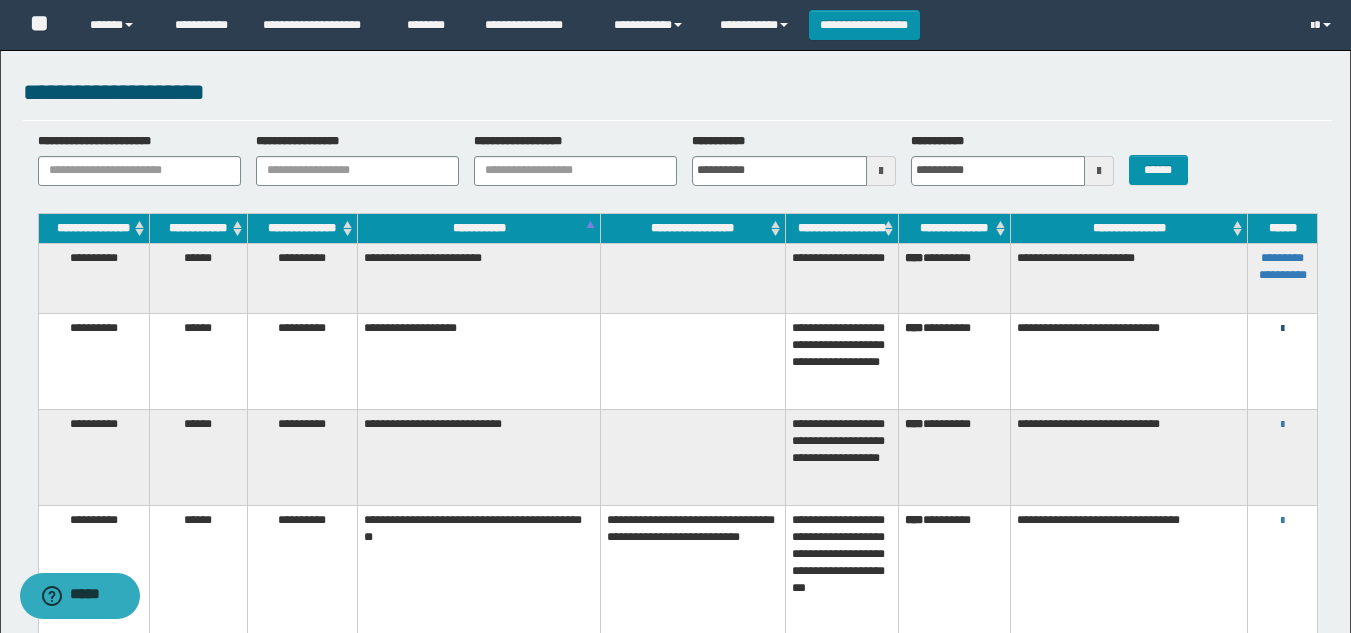 click at bounding box center (1282, 329) 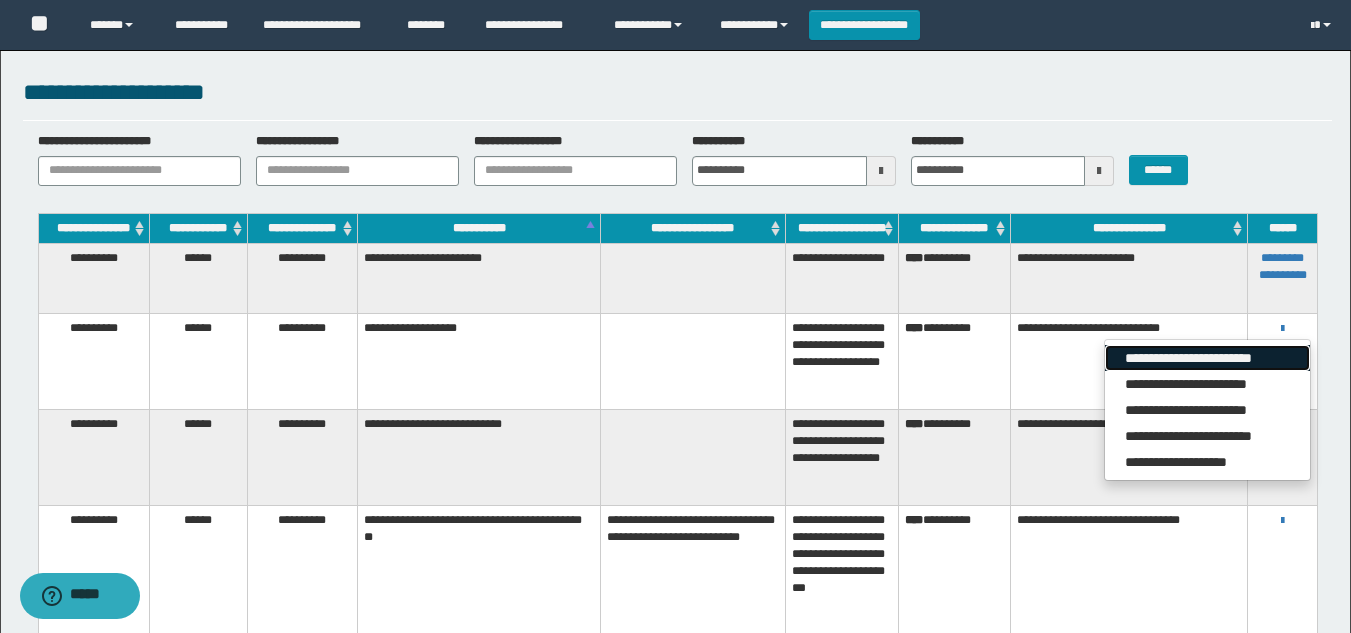 click on "**********" at bounding box center [1207, 358] 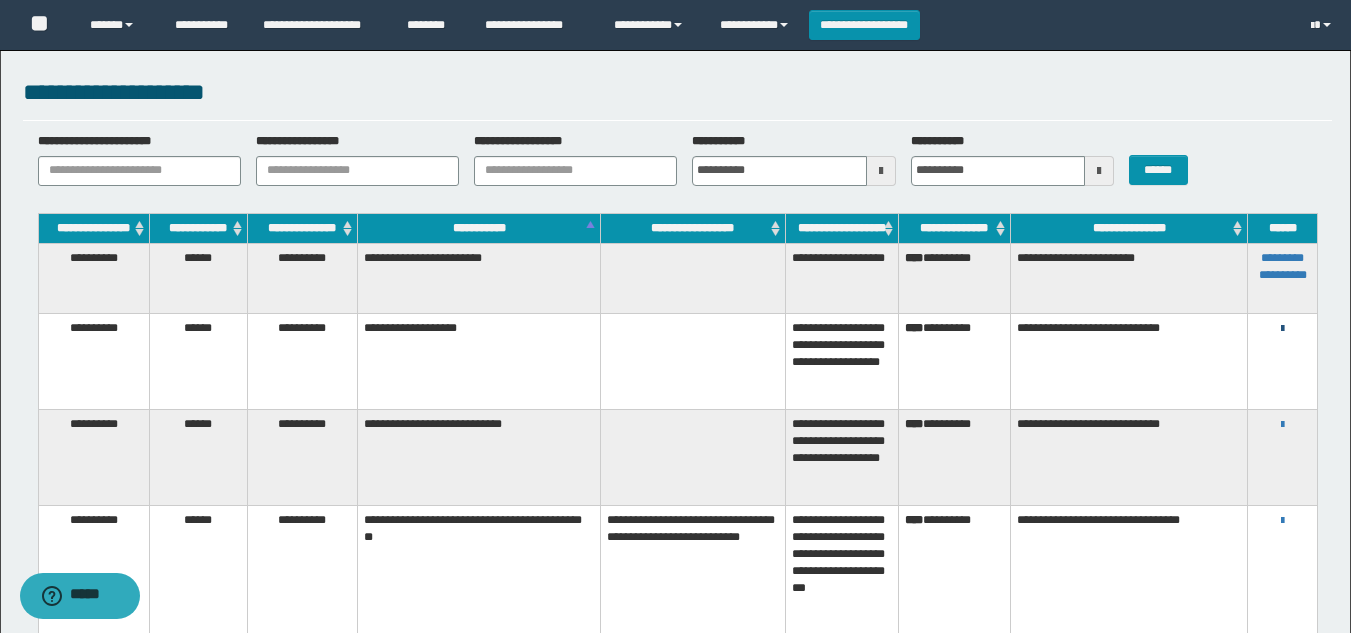 click at bounding box center (1282, 329) 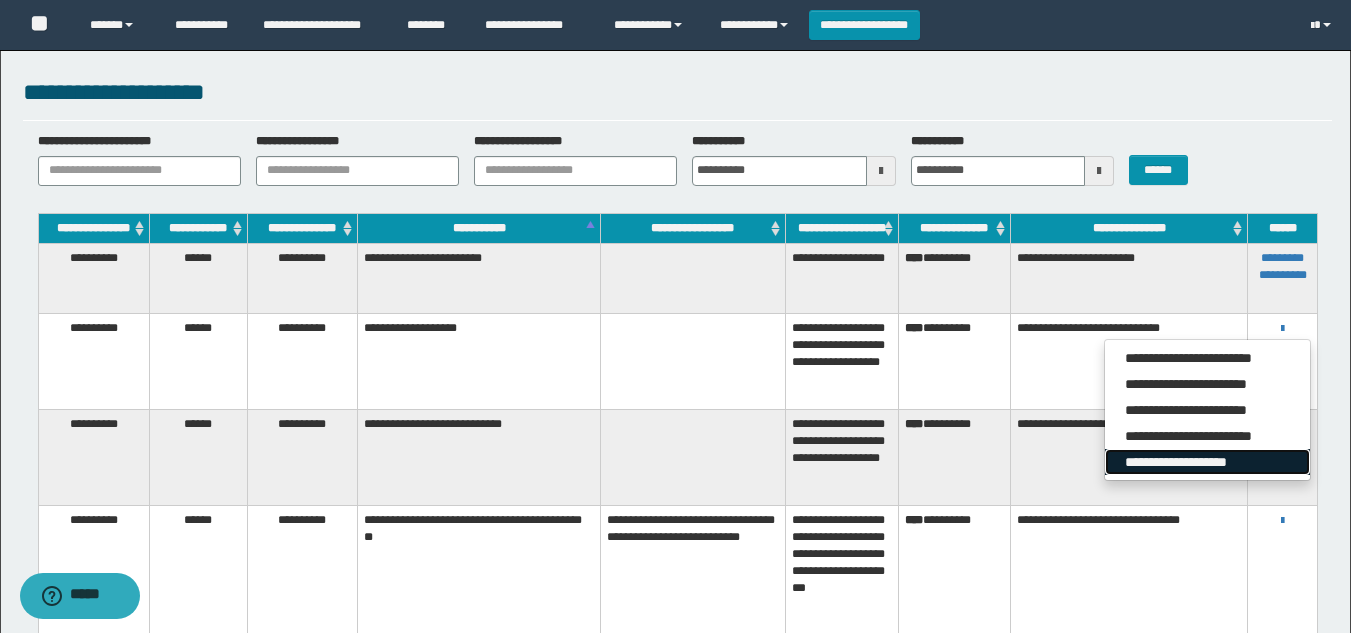 click on "**********" at bounding box center (1207, 462) 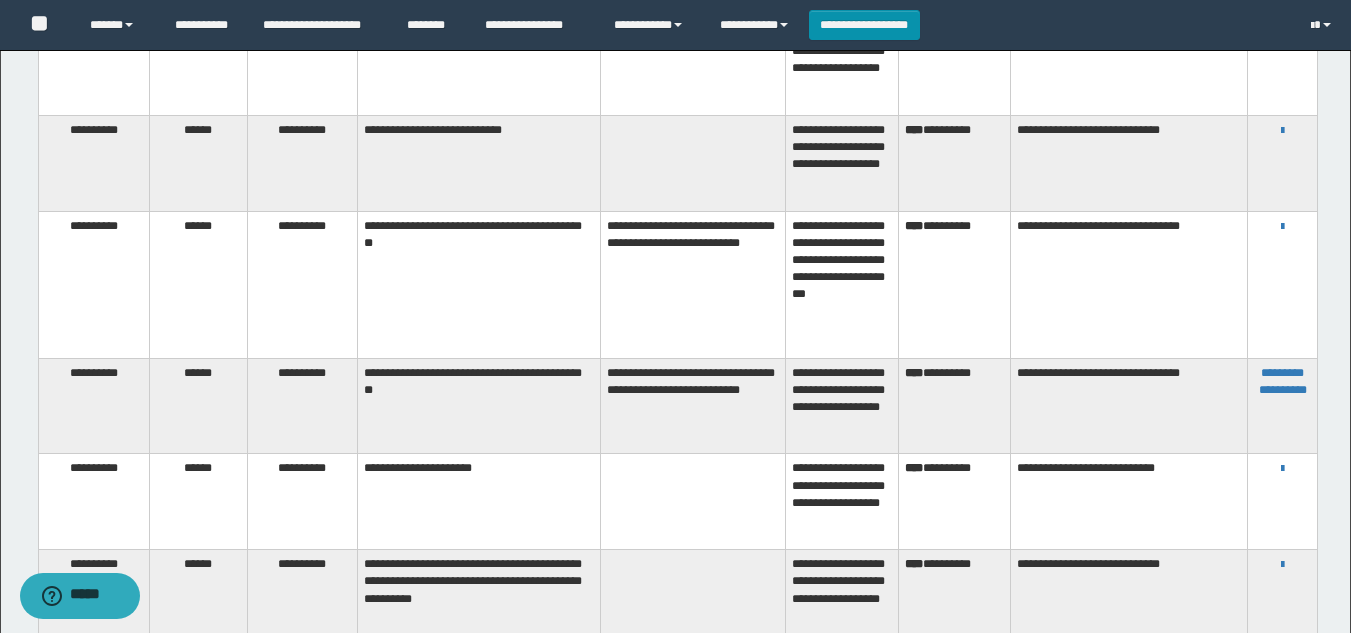 scroll, scrollTop: 320, scrollLeft: 0, axis: vertical 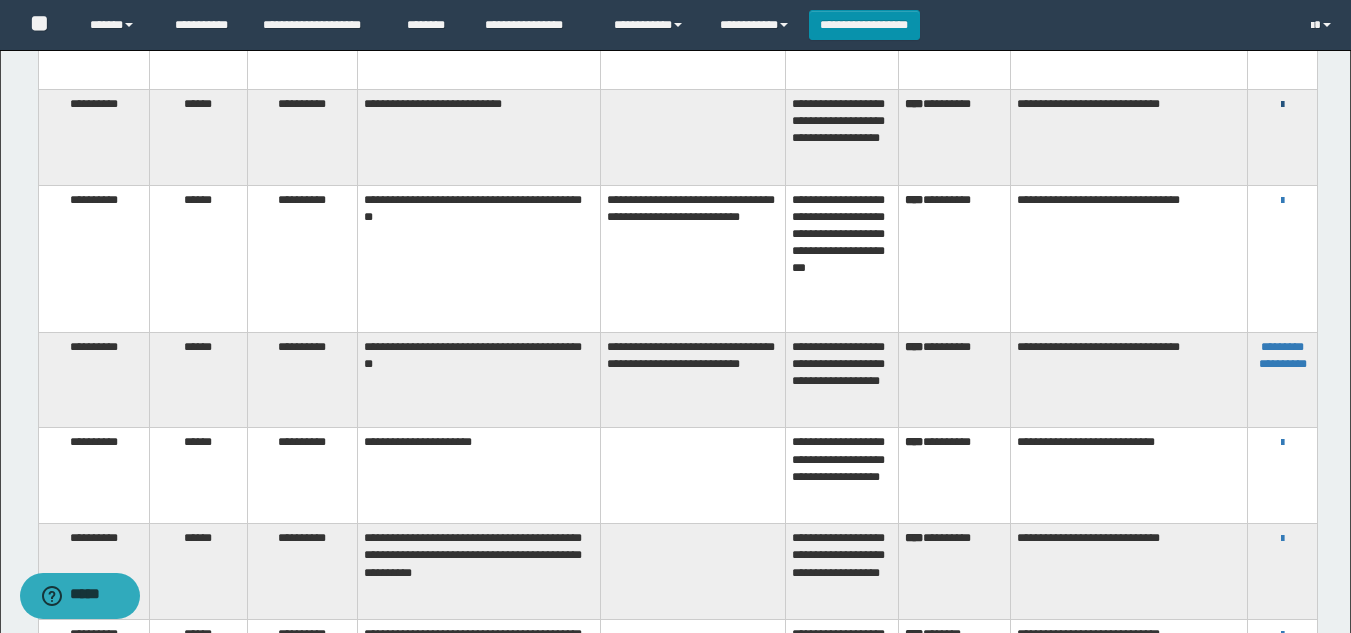click at bounding box center (1282, 105) 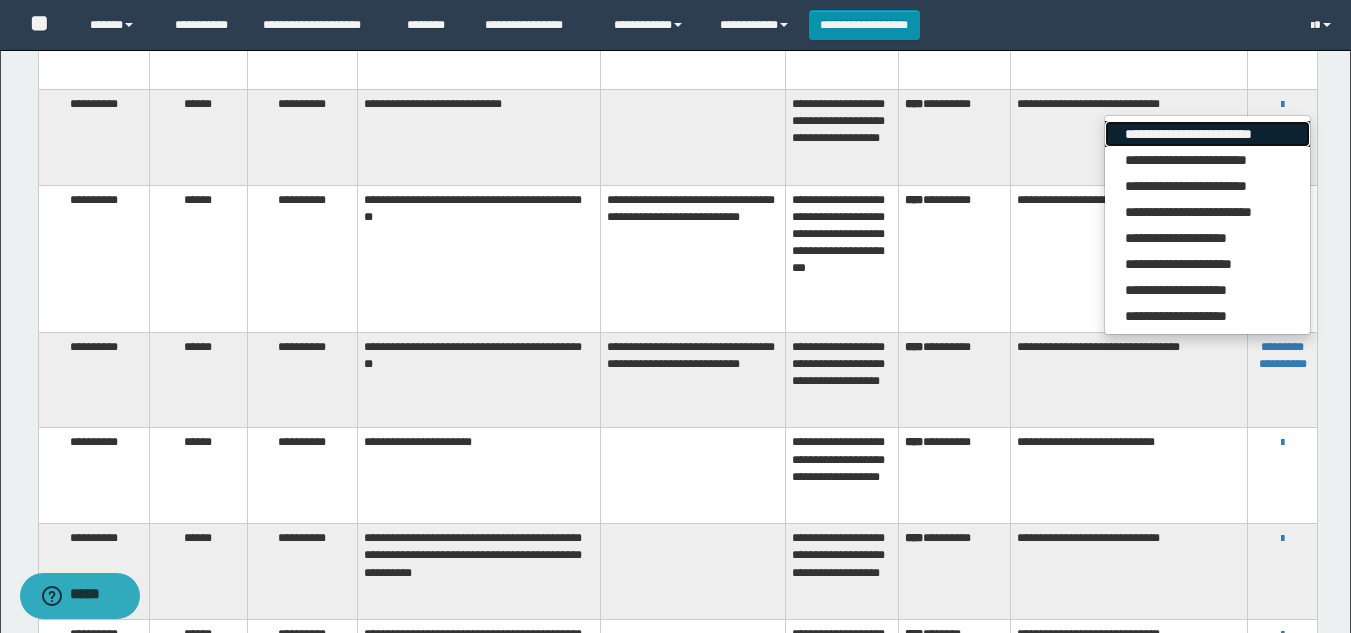 click on "**********" at bounding box center [1207, 134] 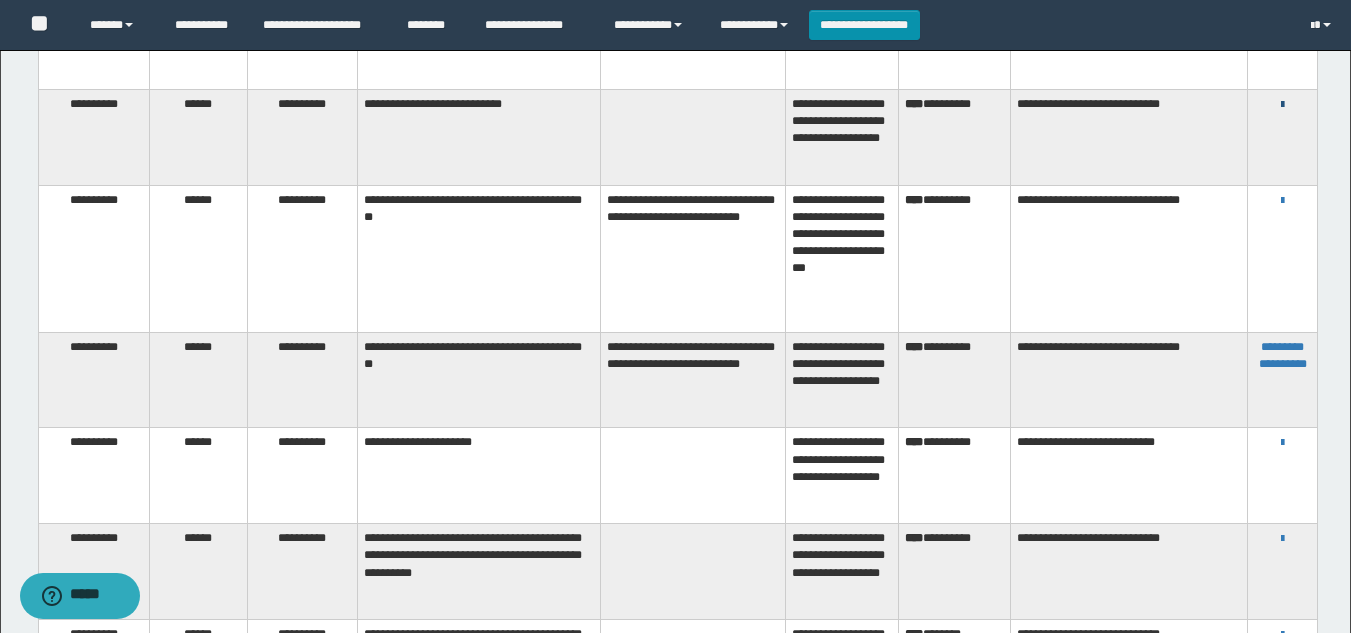click at bounding box center (1282, 105) 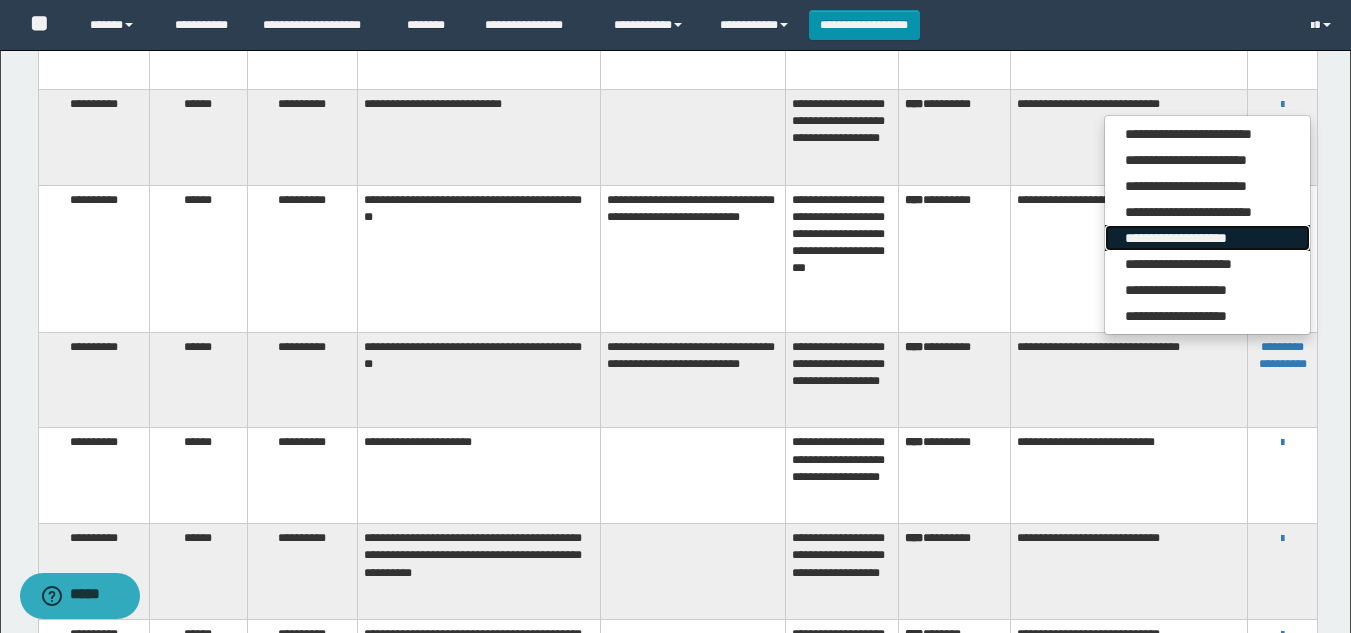 click on "**********" at bounding box center [1207, 238] 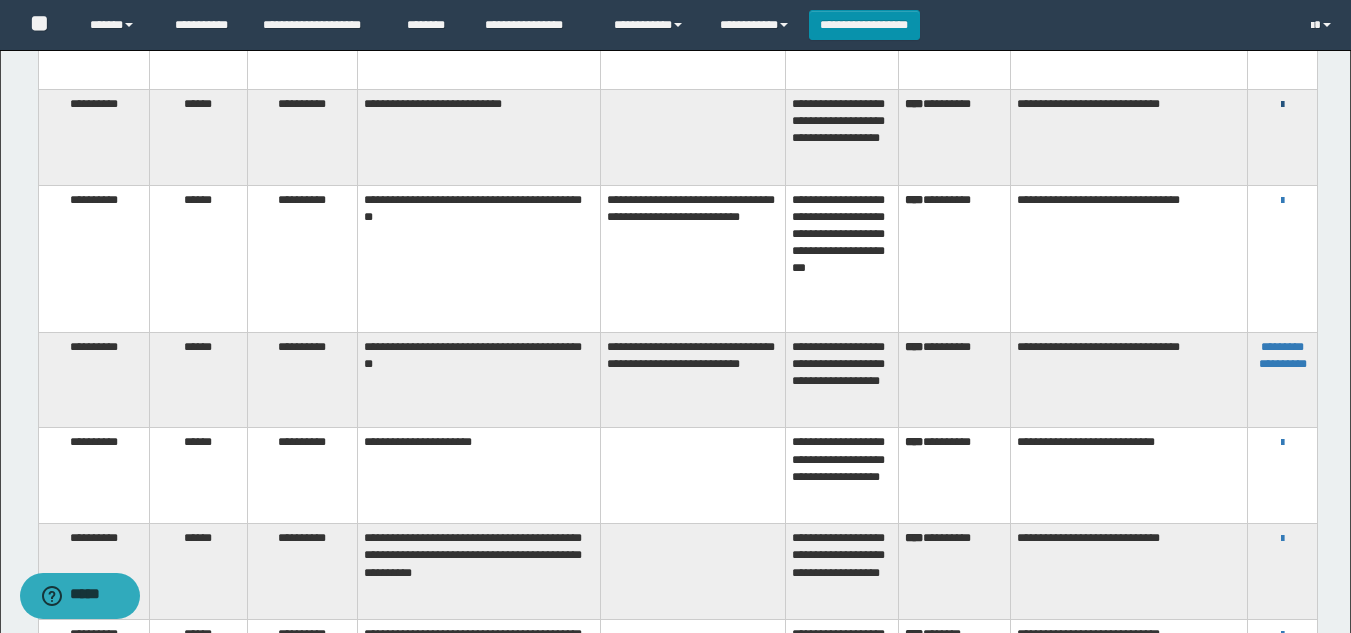 click at bounding box center (1282, 105) 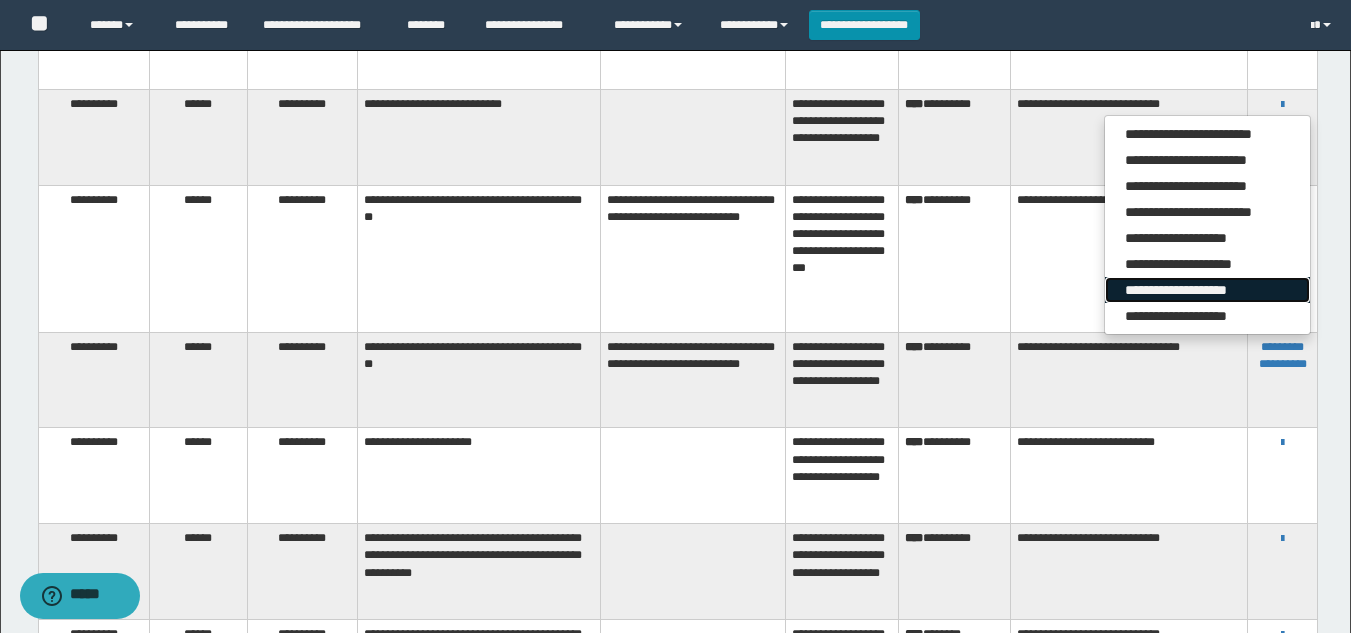 click on "**********" at bounding box center [1207, 290] 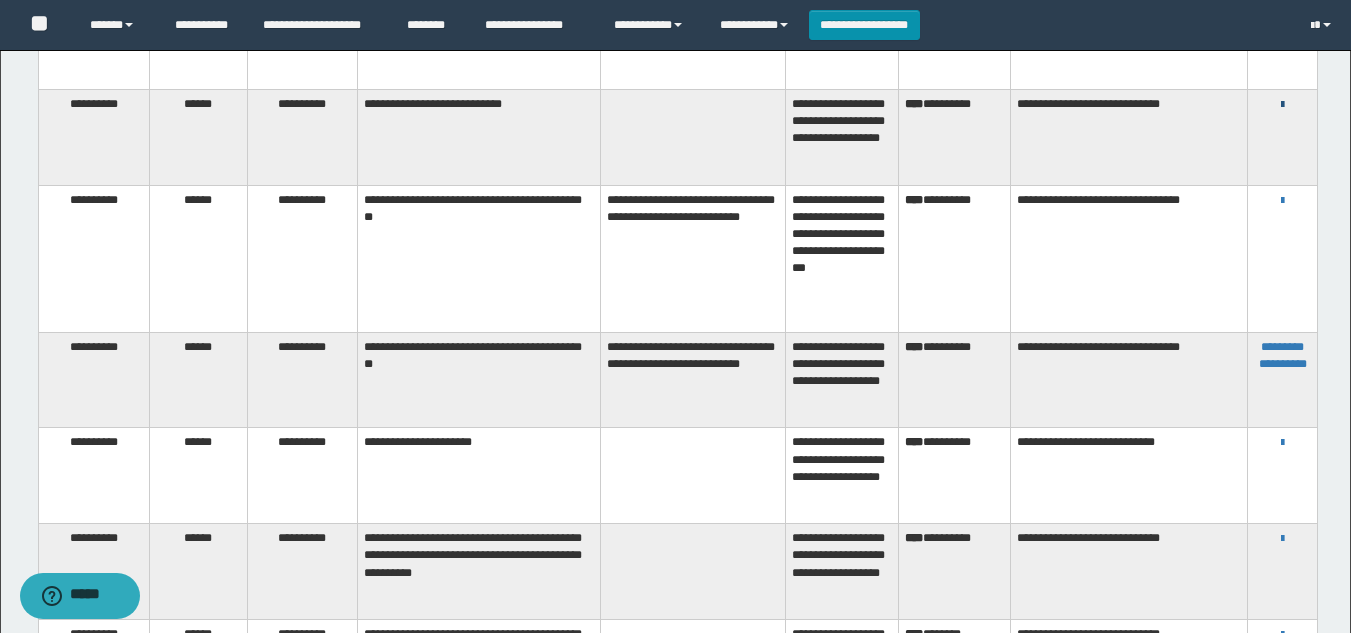 click at bounding box center (1282, 105) 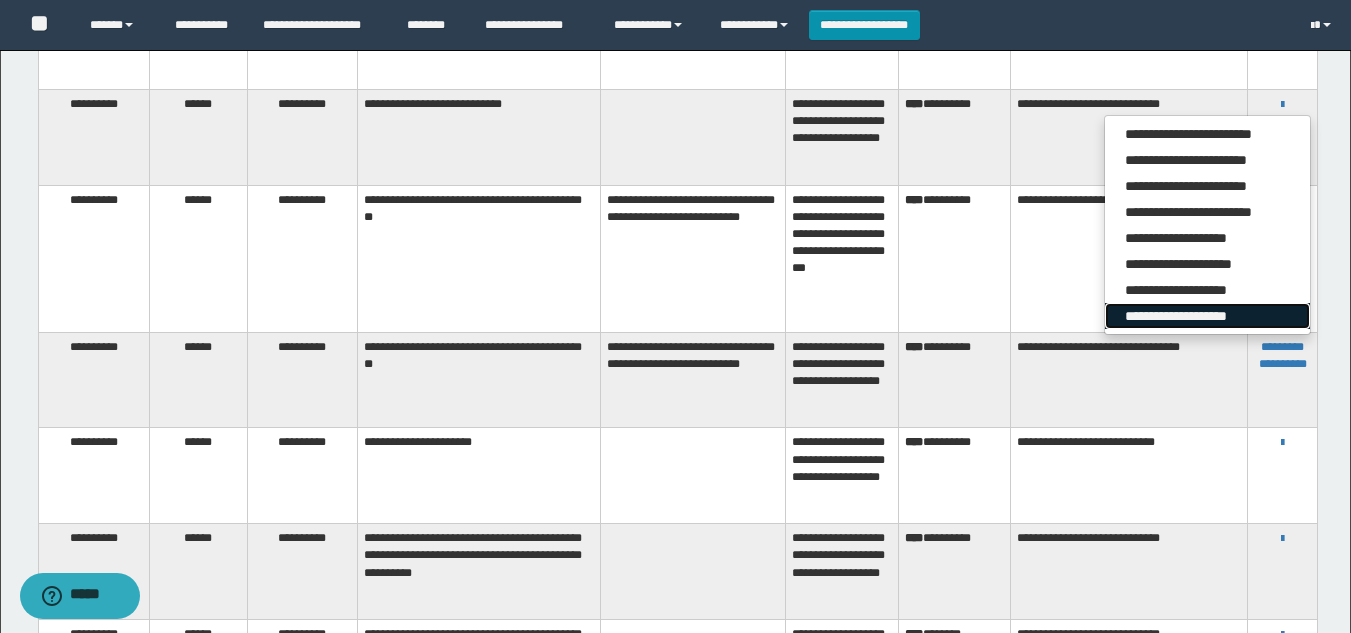 click on "**********" at bounding box center (1207, 316) 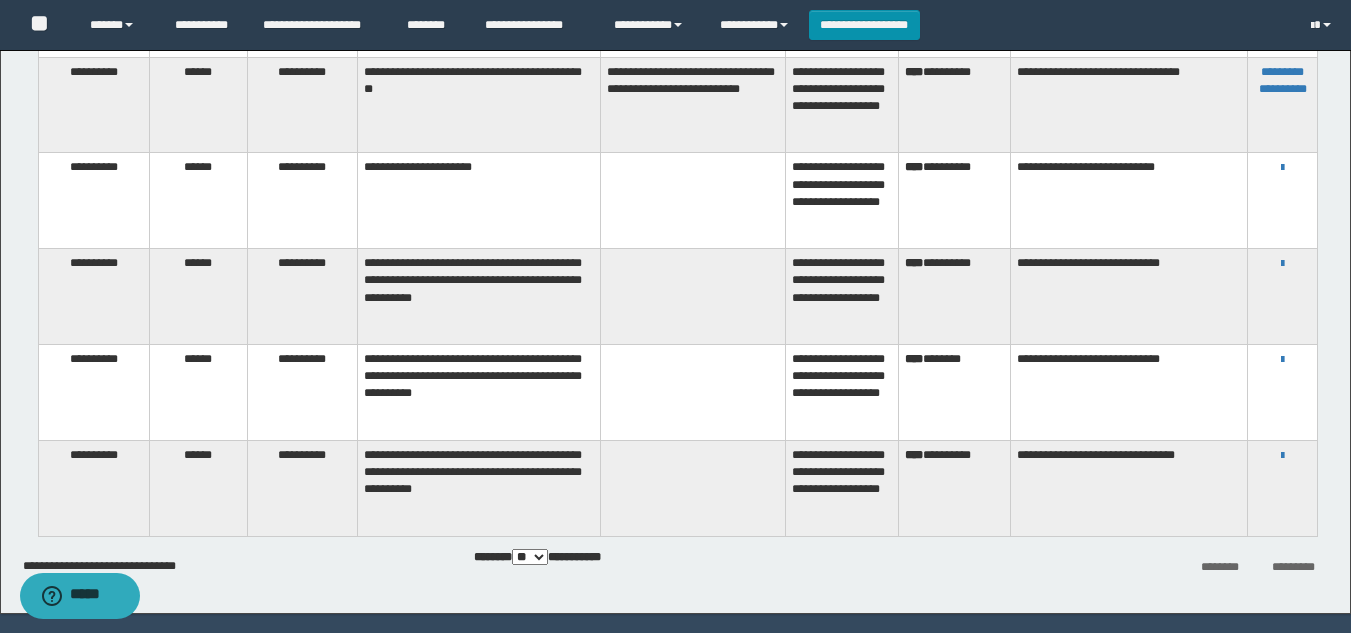 scroll, scrollTop: 634, scrollLeft: 0, axis: vertical 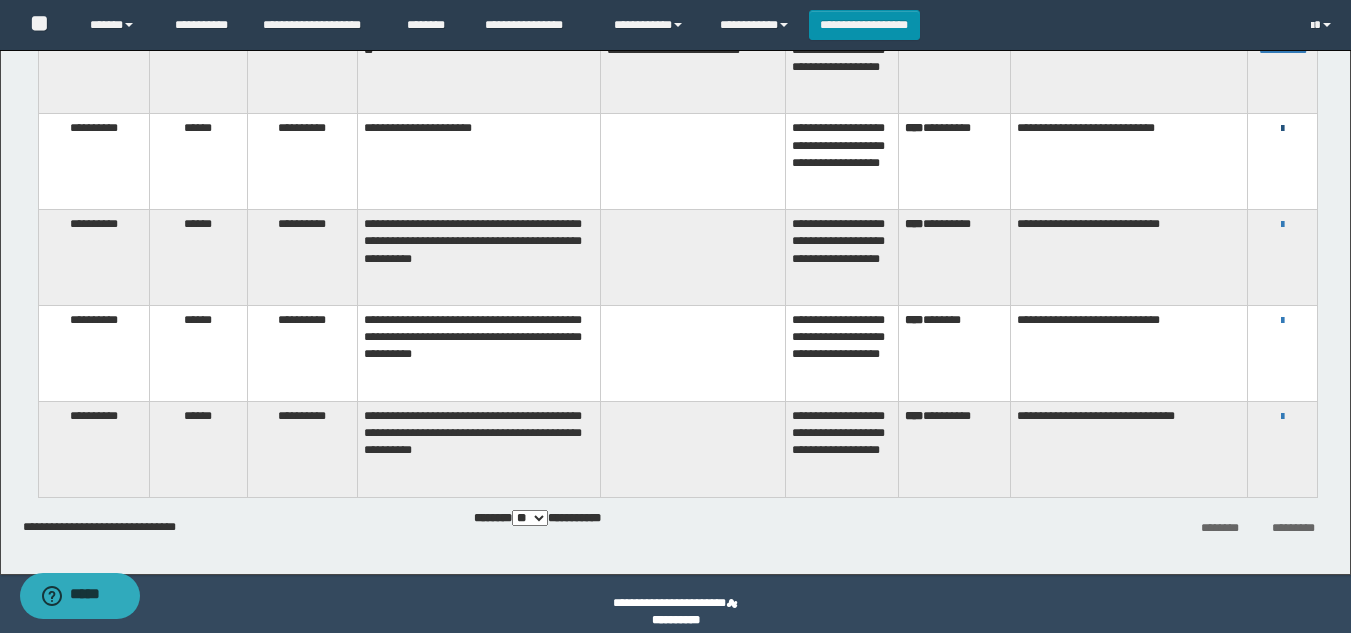 click at bounding box center (1282, 129) 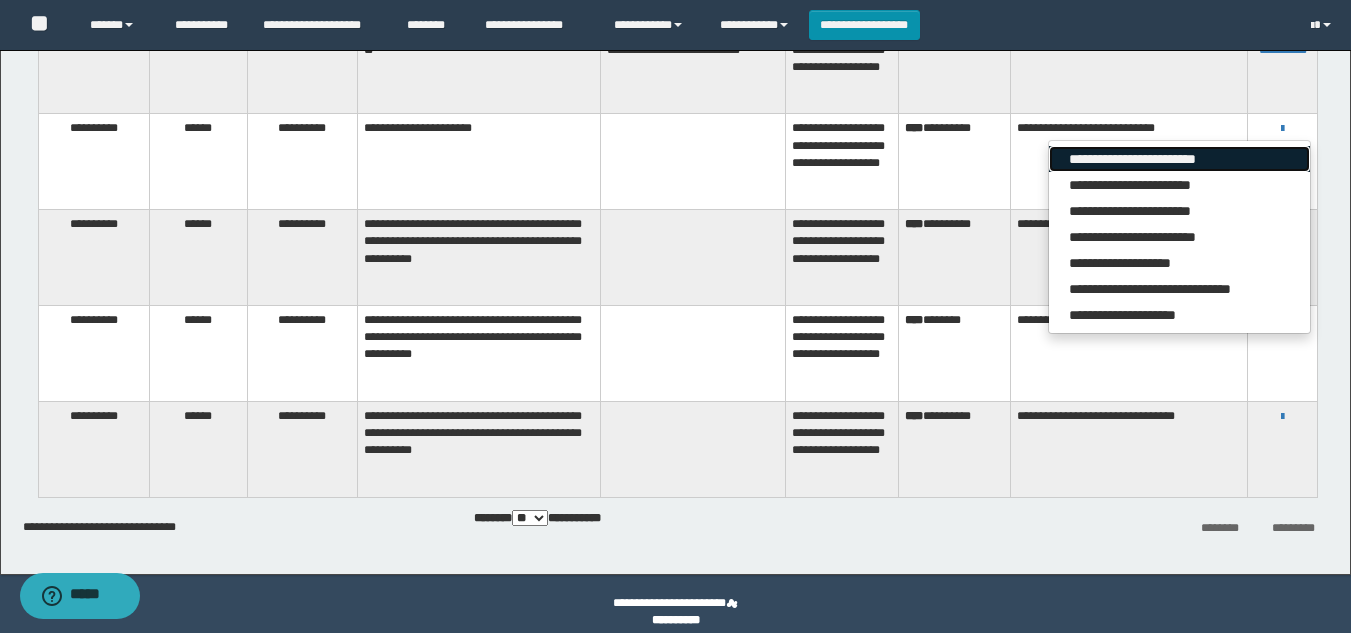 click on "**********" at bounding box center [1179, 159] 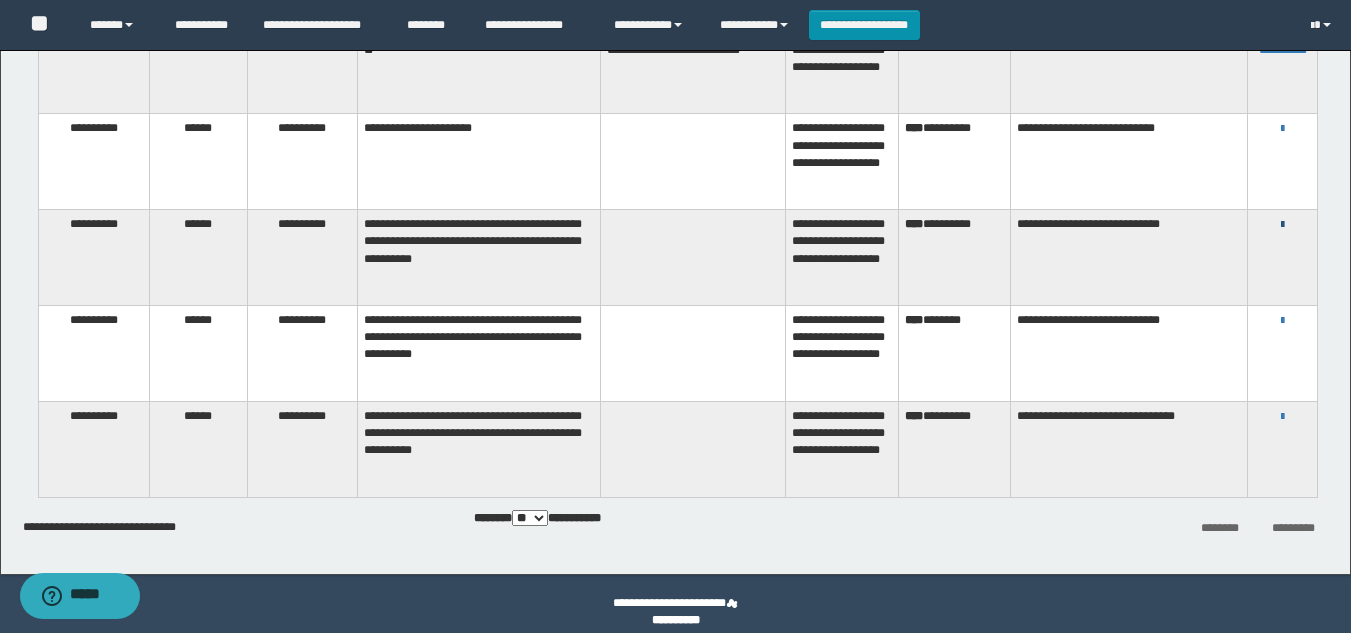 click at bounding box center [1282, 225] 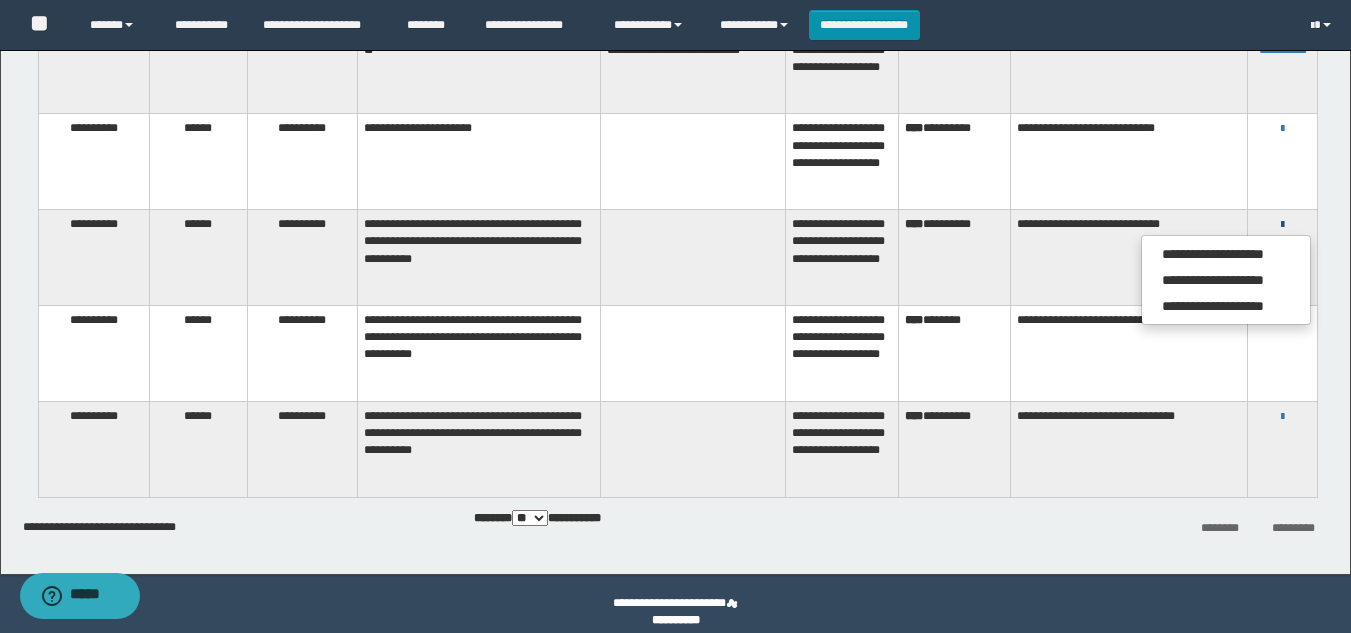 click at bounding box center (1282, 225) 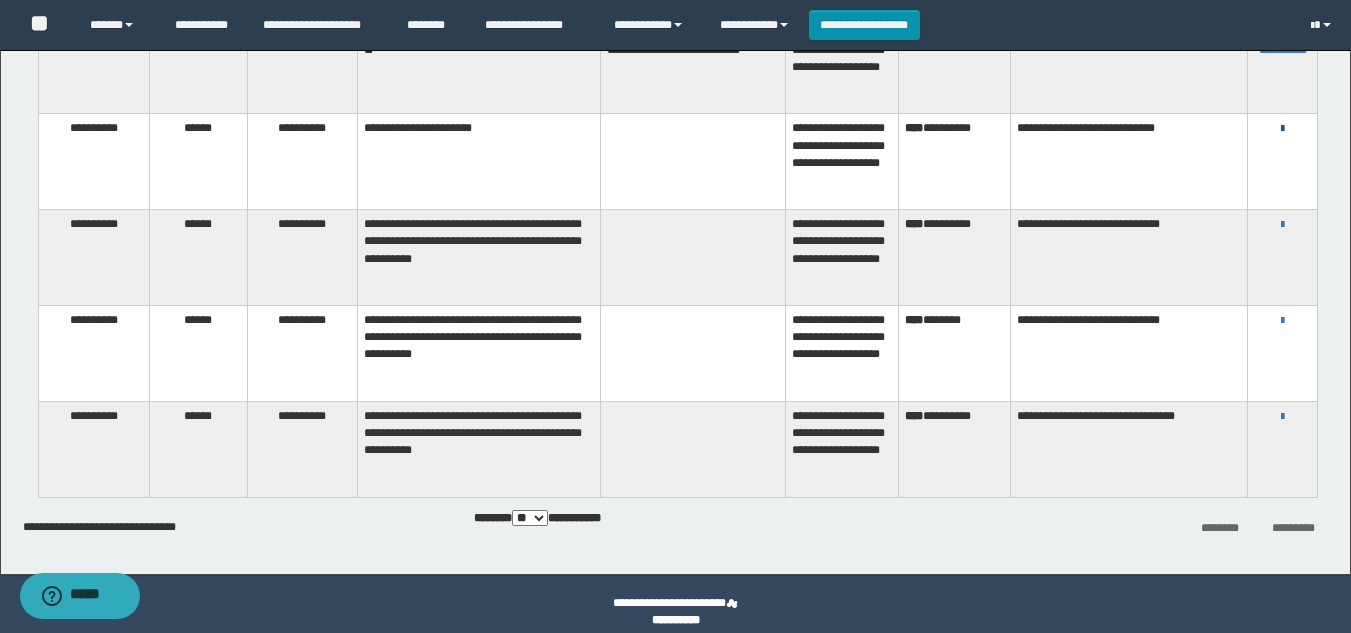 click at bounding box center [1282, 129] 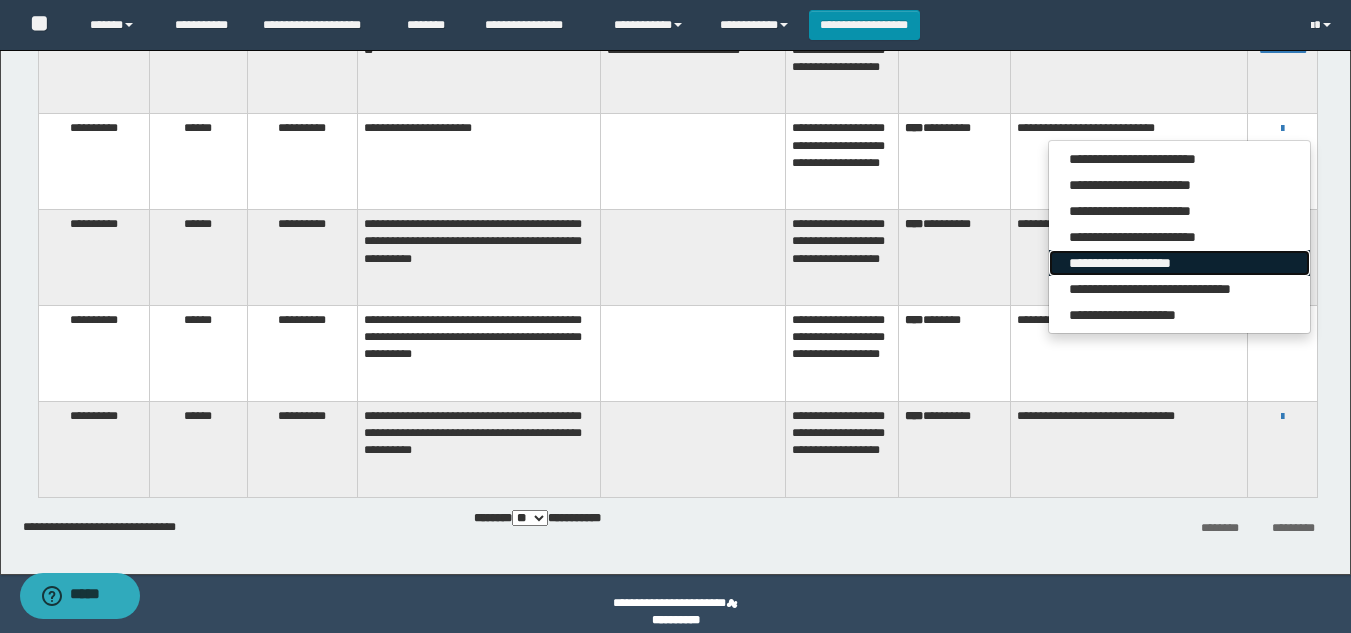 click on "**********" at bounding box center (1179, 263) 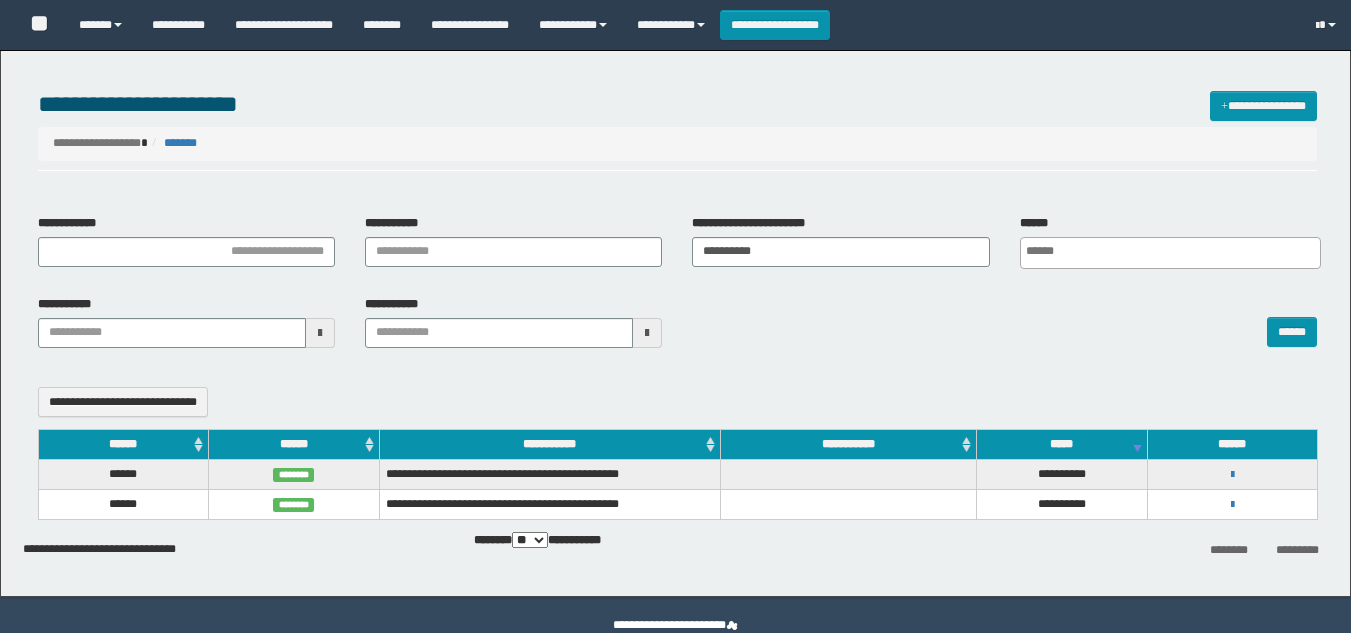select 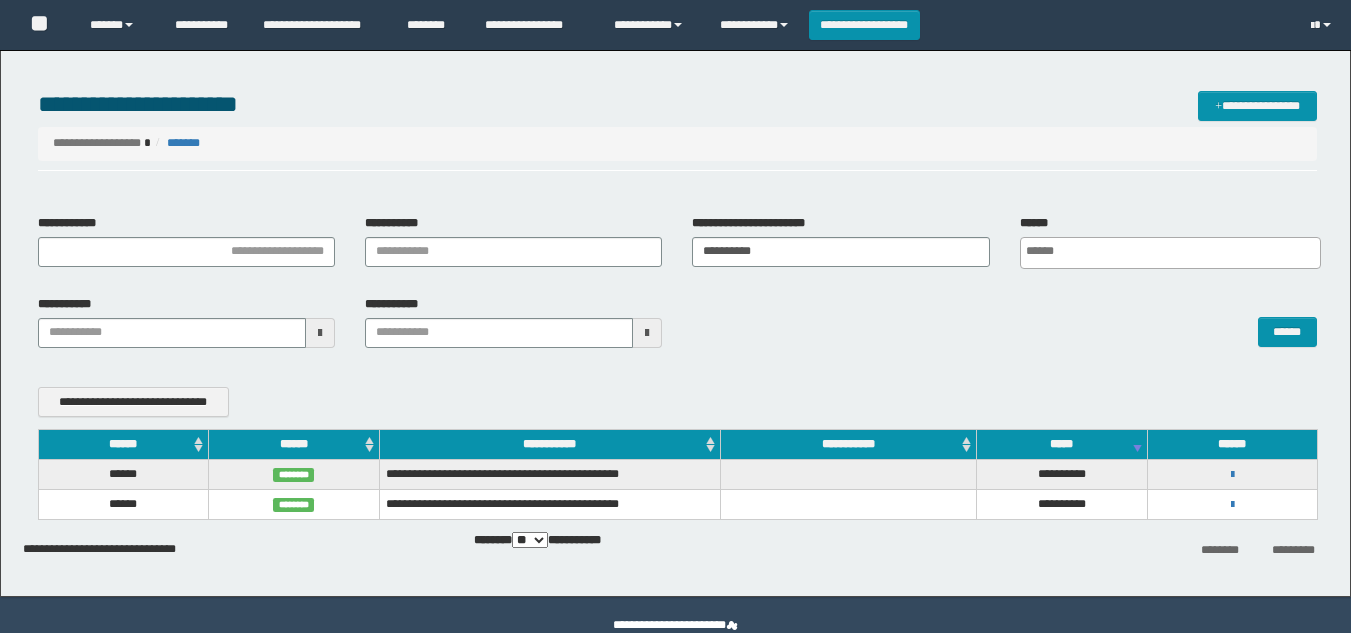 scroll, scrollTop: 0, scrollLeft: 0, axis: both 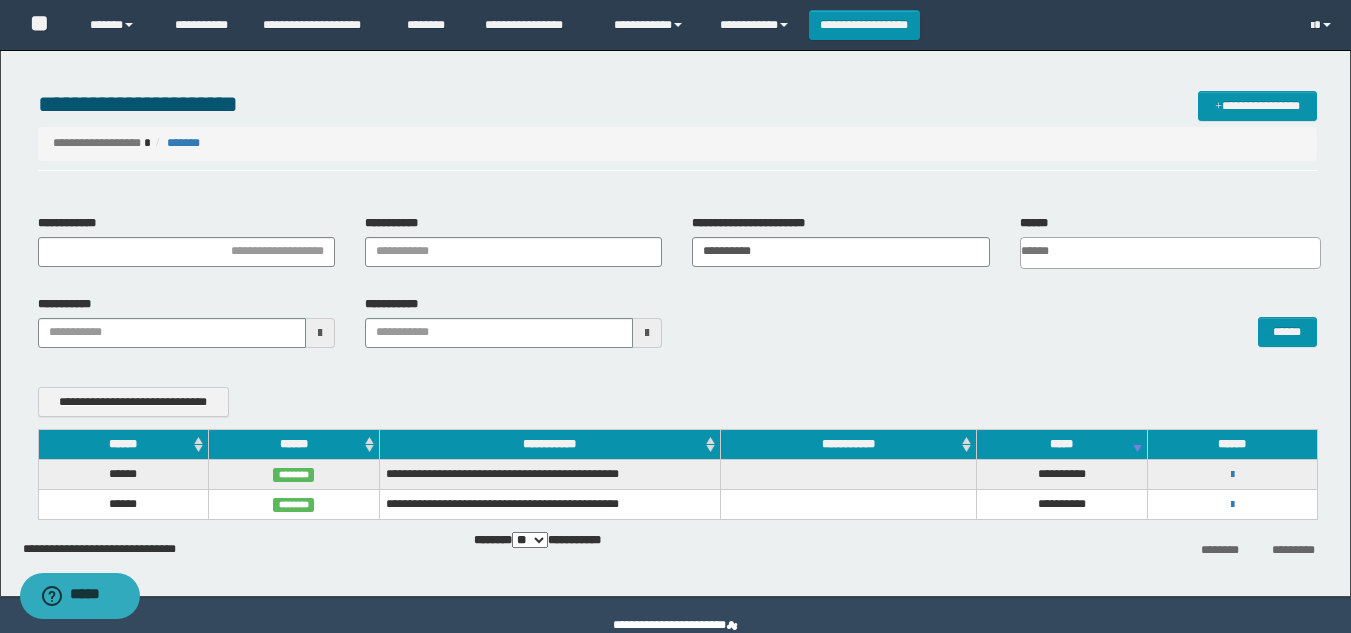 click on "**********" at bounding box center [534, 25] 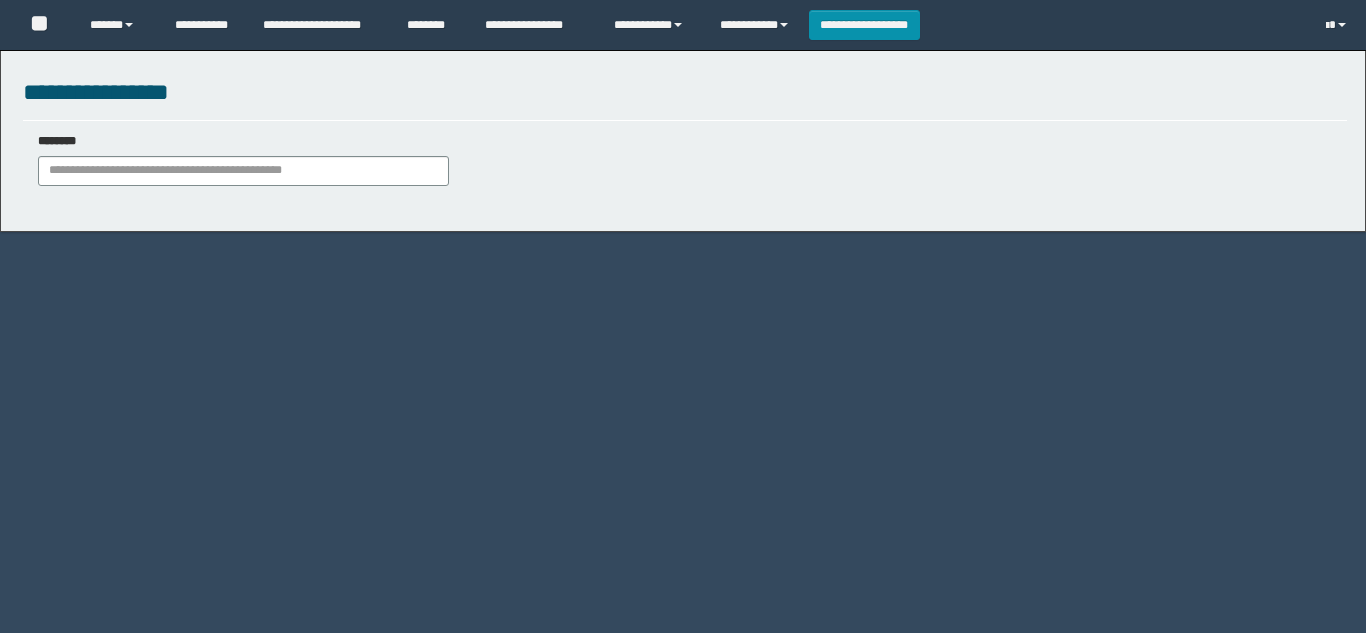 scroll, scrollTop: 0, scrollLeft: 0, axis: both 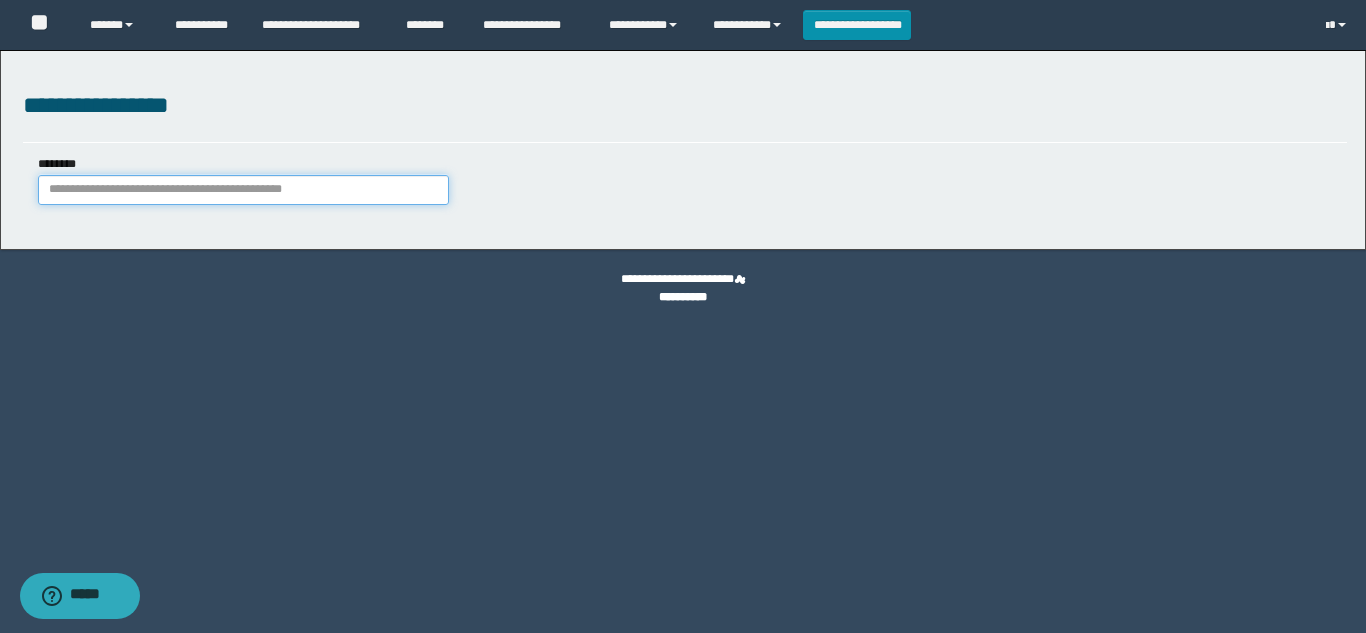 paste on "**********" 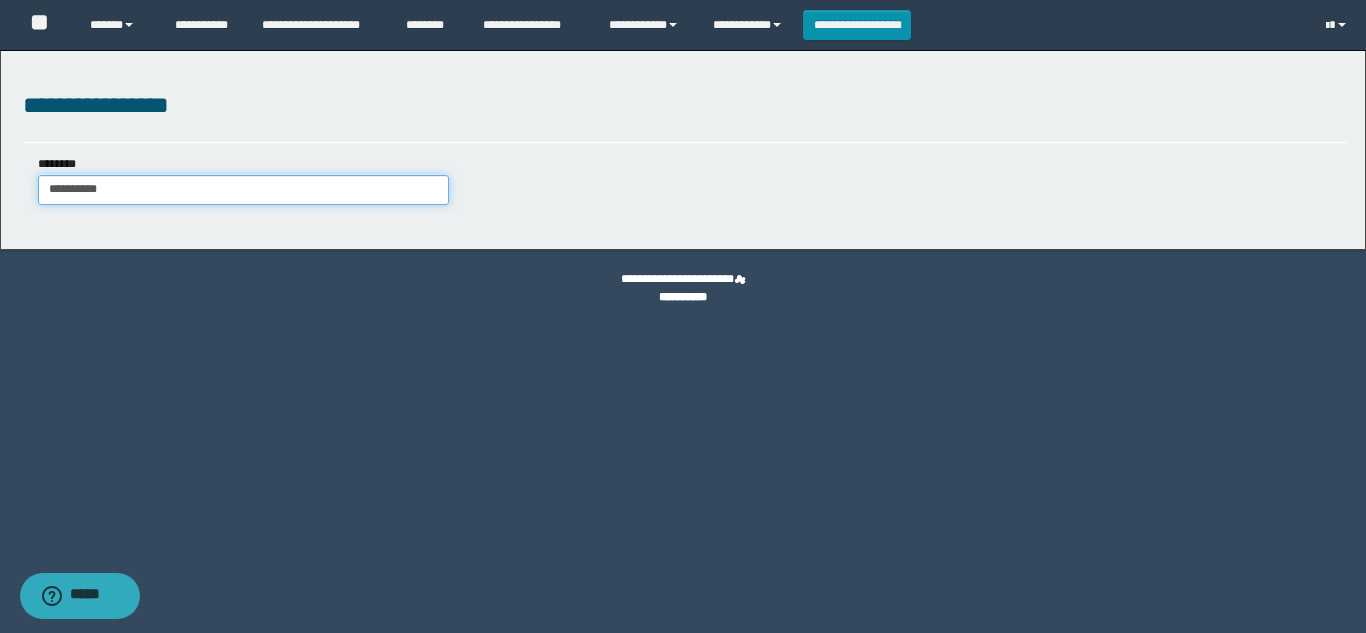 type on "**********" 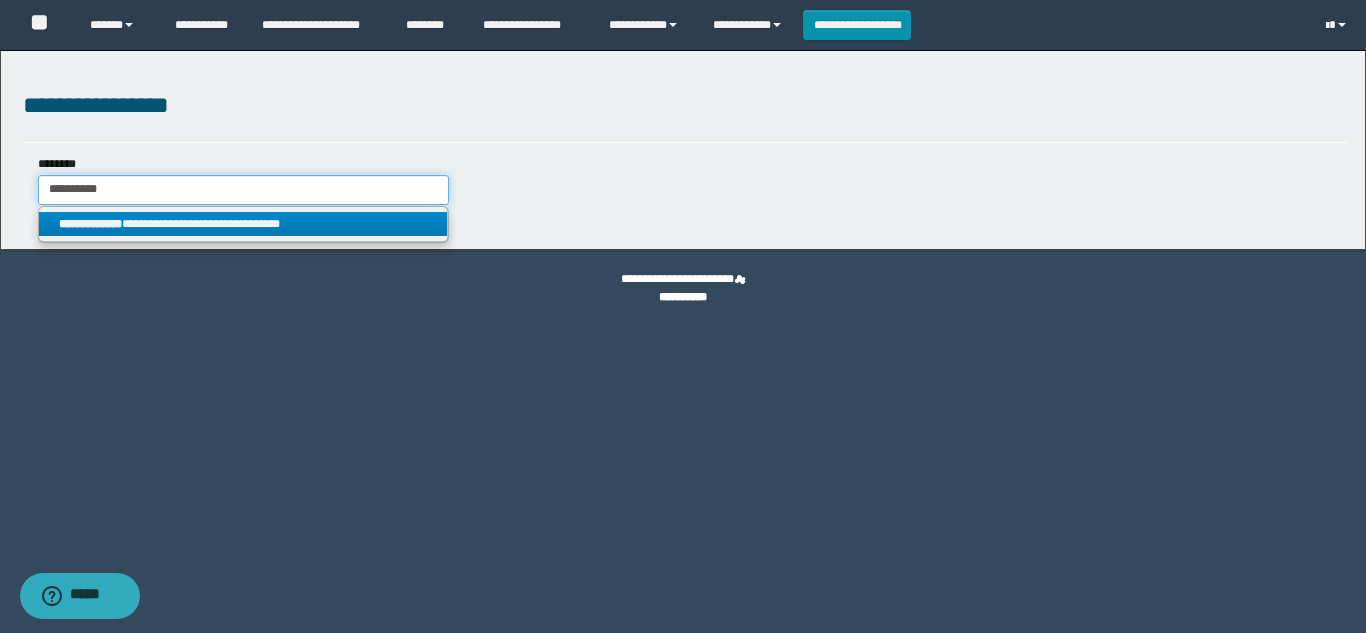 type on "**********" 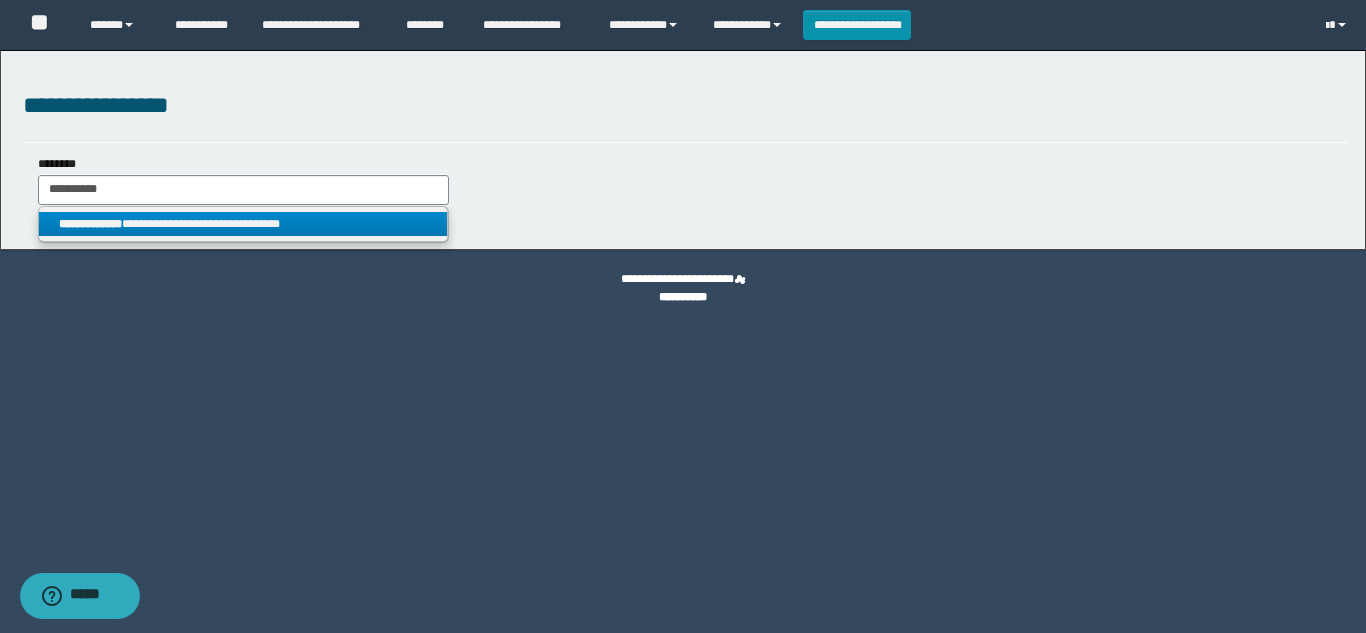 click on "**********" at bounding box center [243, 224] 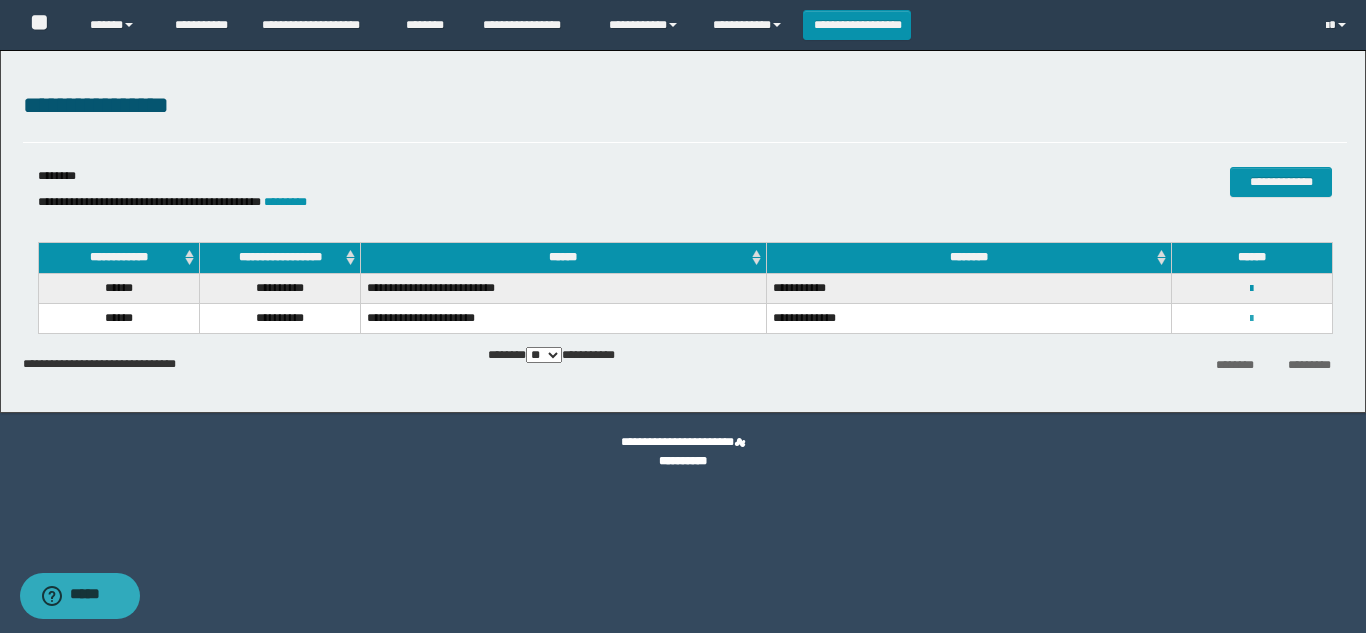 click at bounding box center (1251, 319) 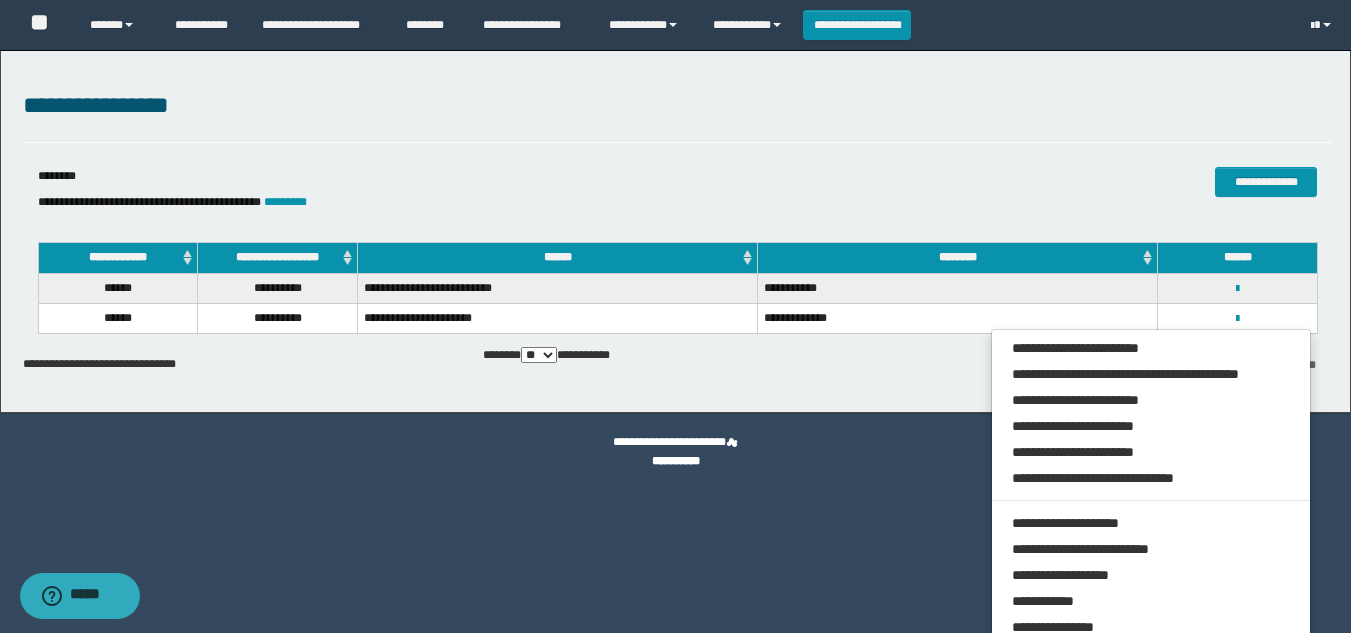 click on "**********" at bounding box center (676, 452) 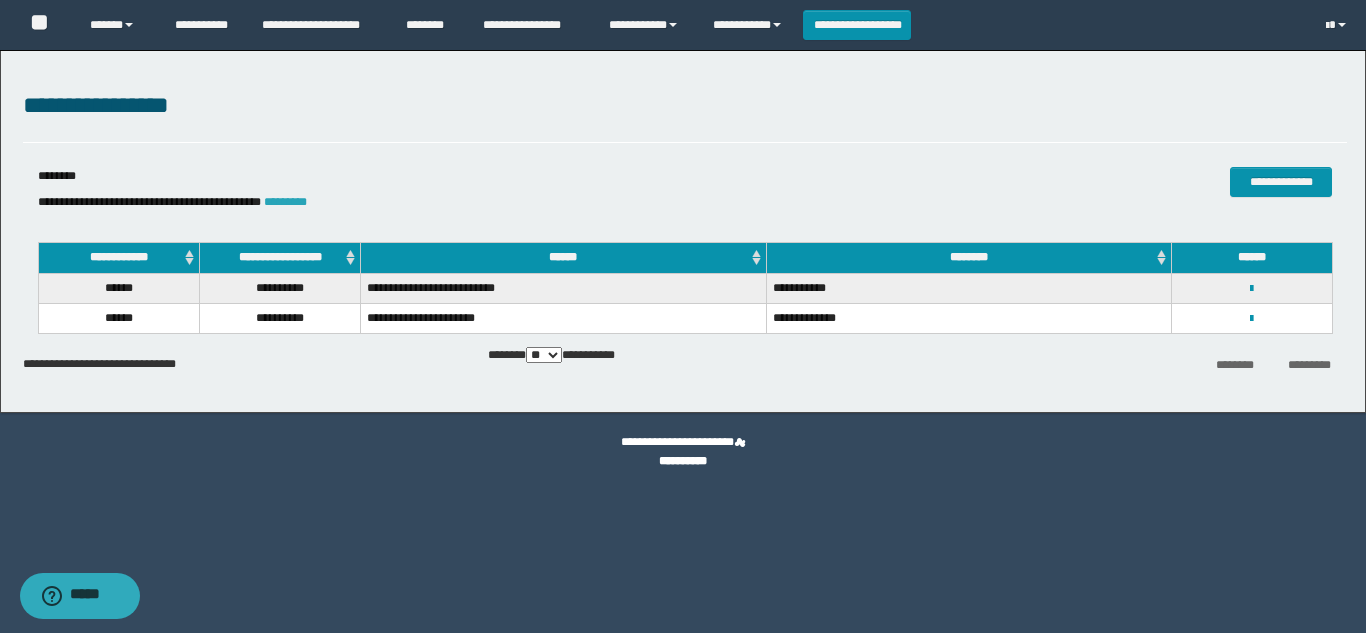 click on "*********" at bounding box center [285, 202] 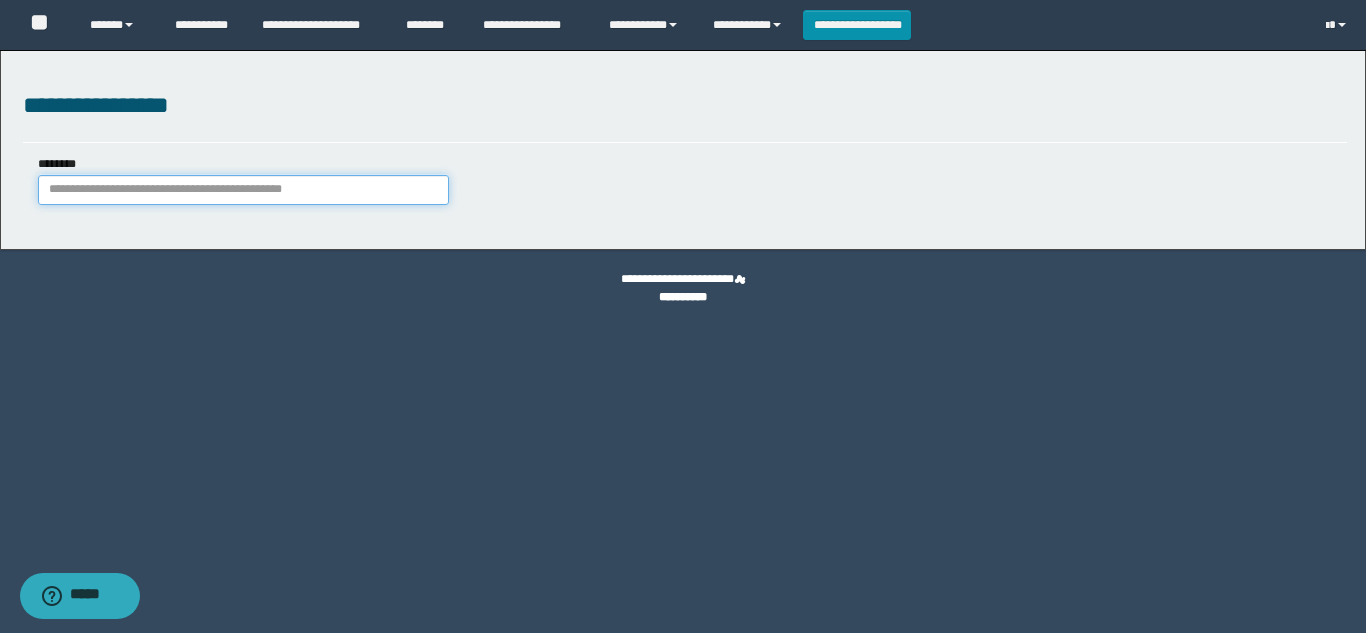 click on "********" at bounding box center [243, 190] 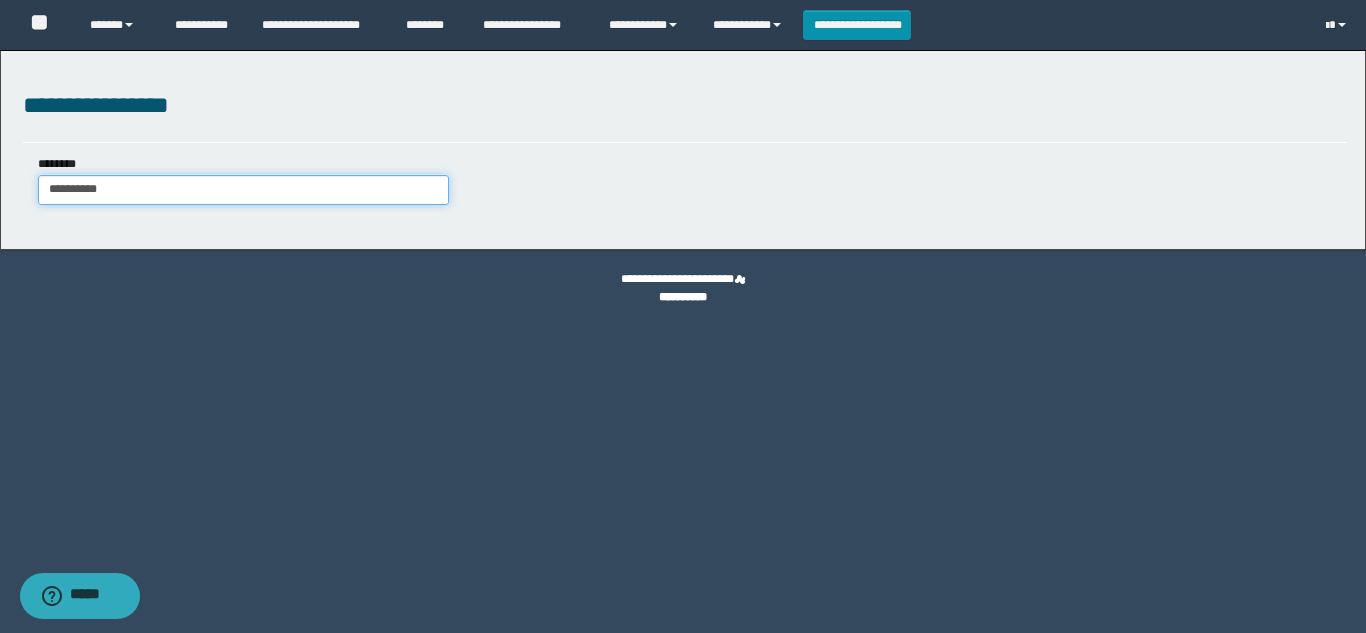 type on "**********" 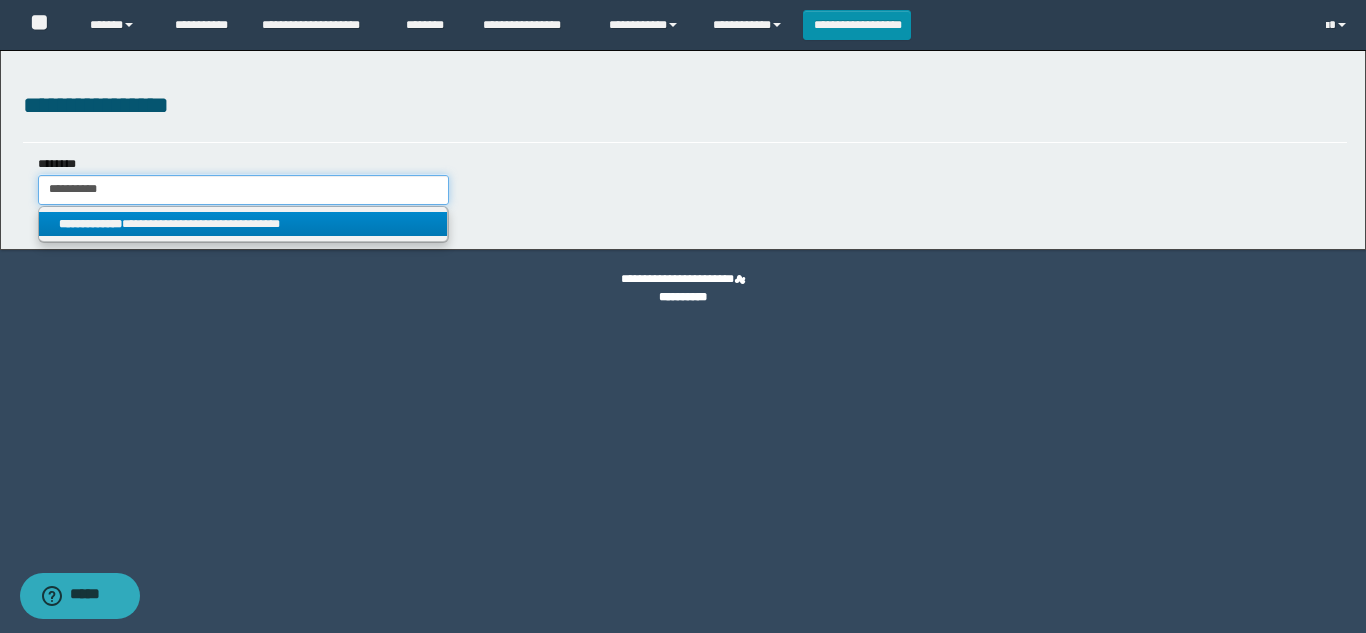 type on "**********" 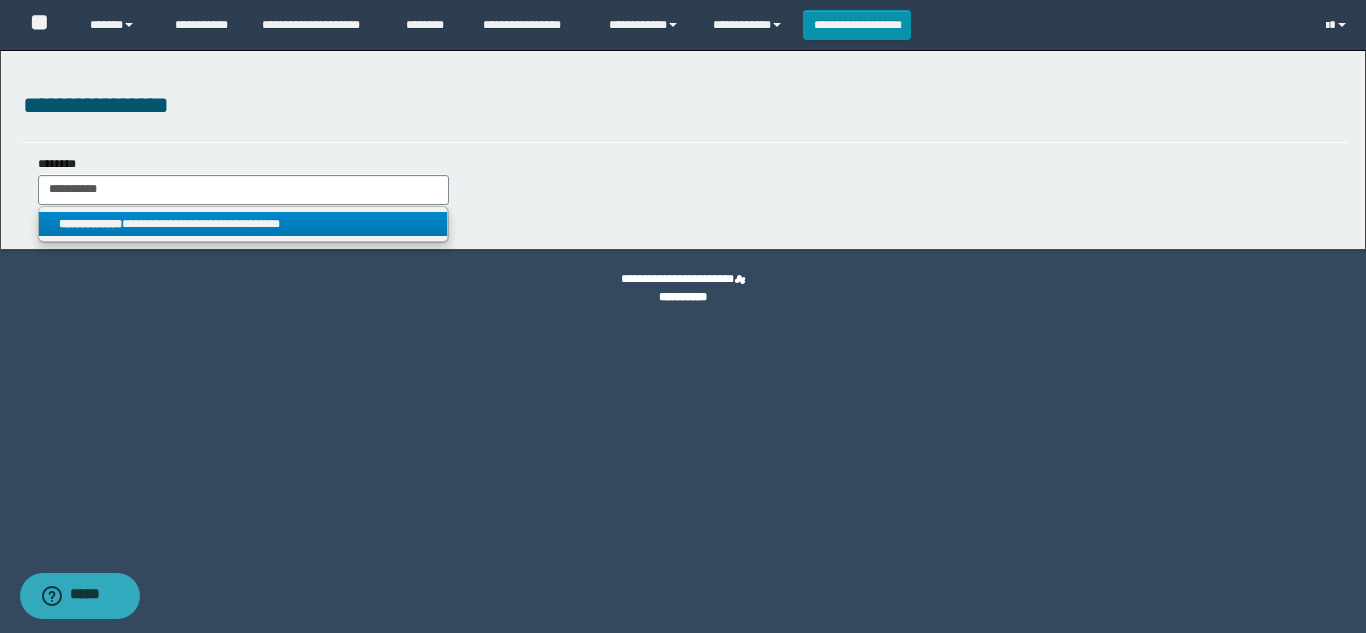 click on "**********" at bounding box center (243, 224) 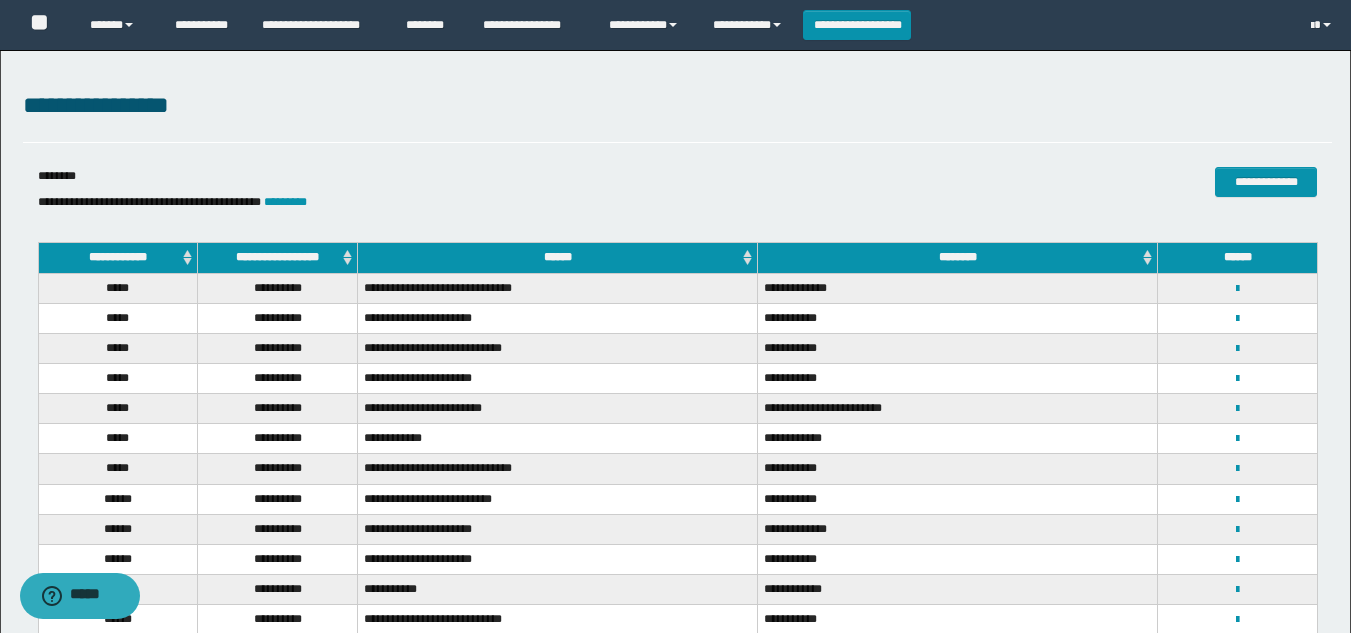 click on "**********" at bounding box center [278, 258] 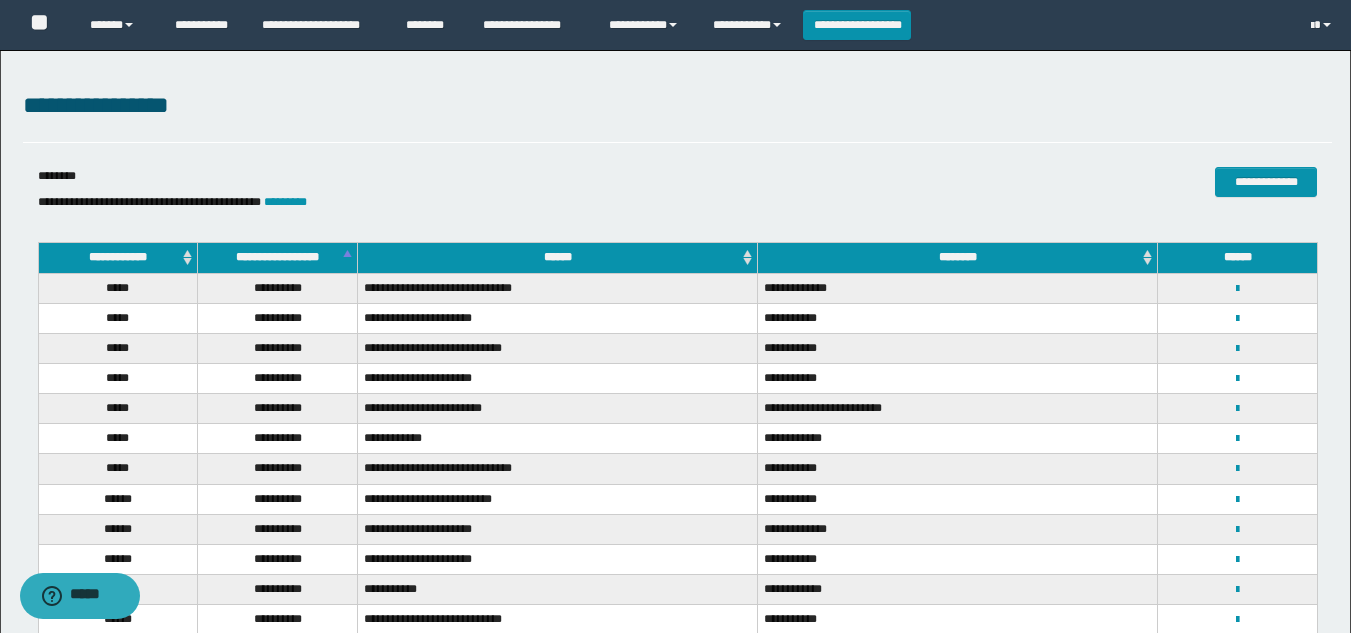 scroll, scrollTop: 159, scrollLeft: 0, axis: vertical 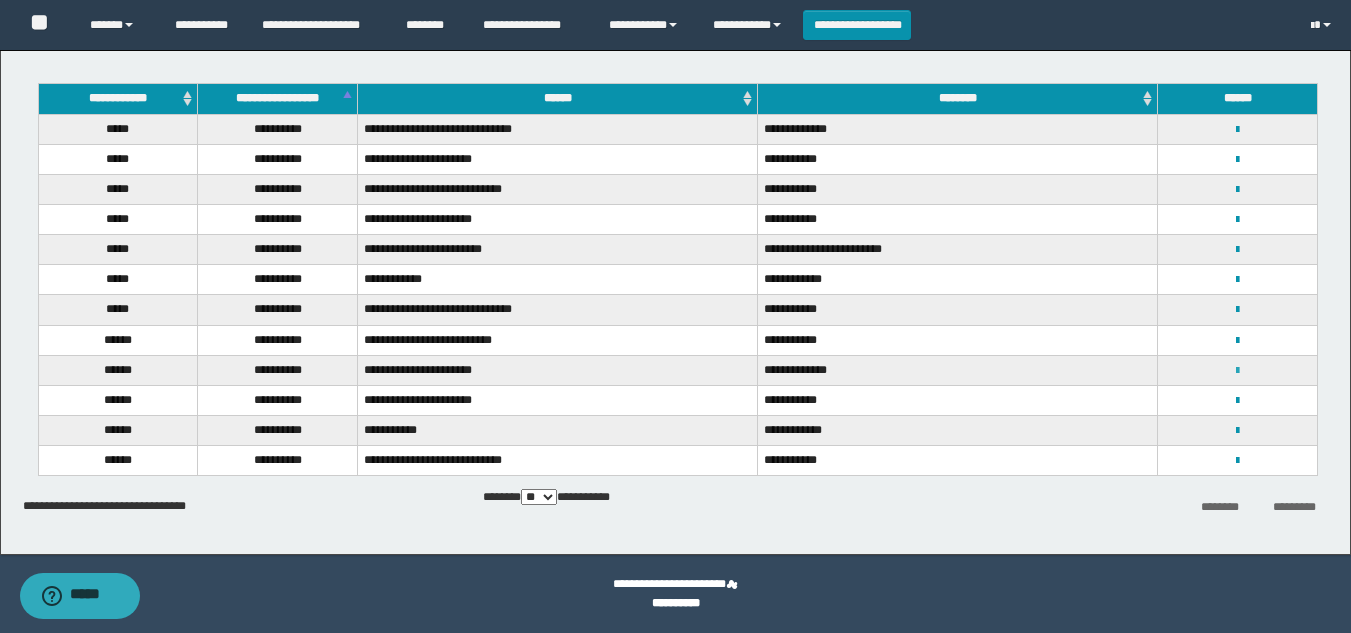 click at bounding box center (1237, 371) 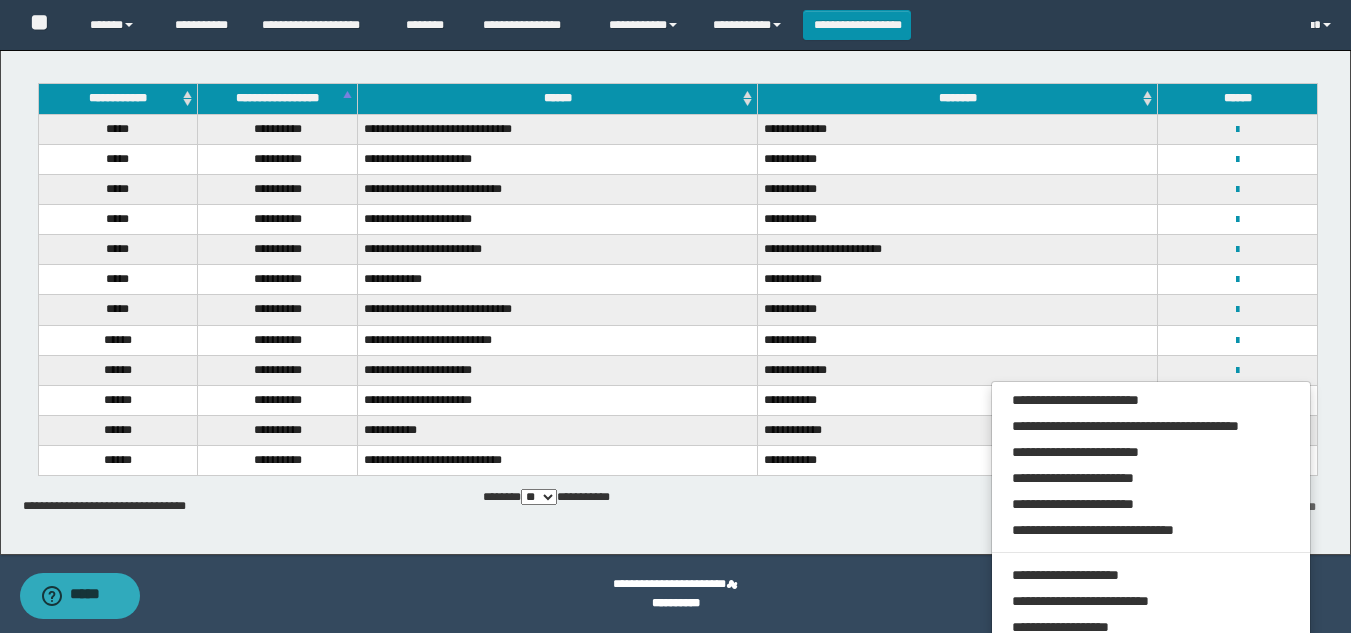 click on "**********" at bounding box center [675, 223] 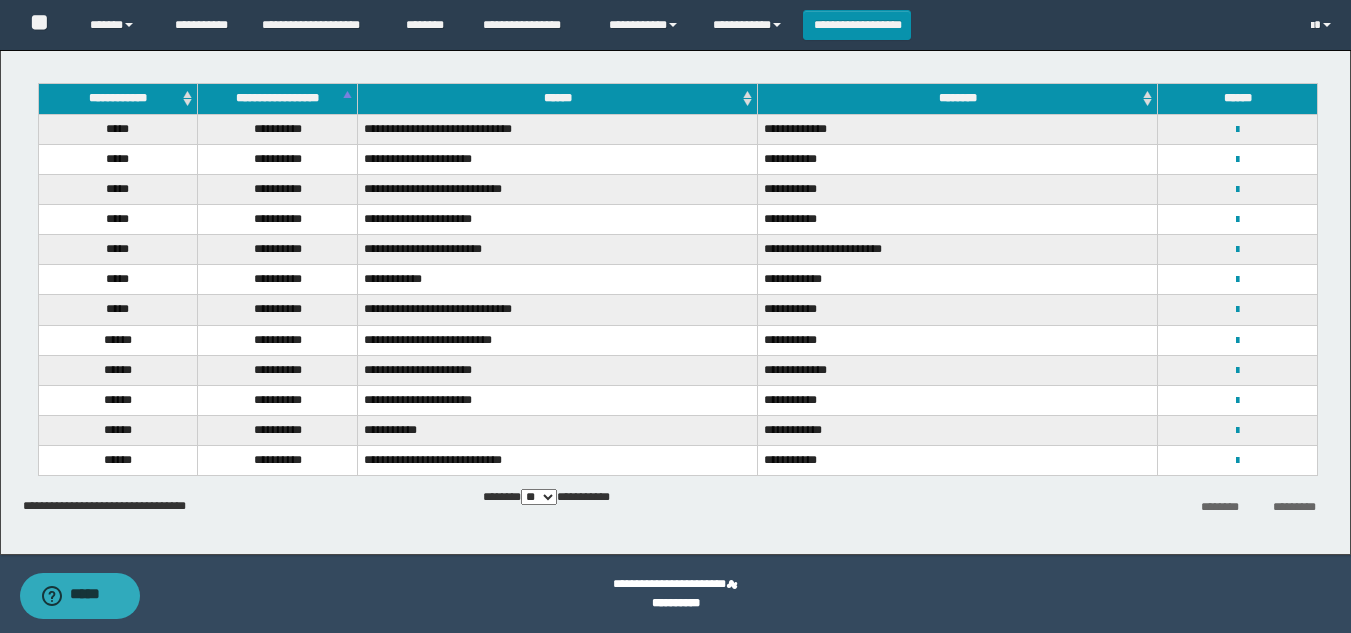 scroll, scrollTop: 36, scrollLeft: 0, axis: vertical 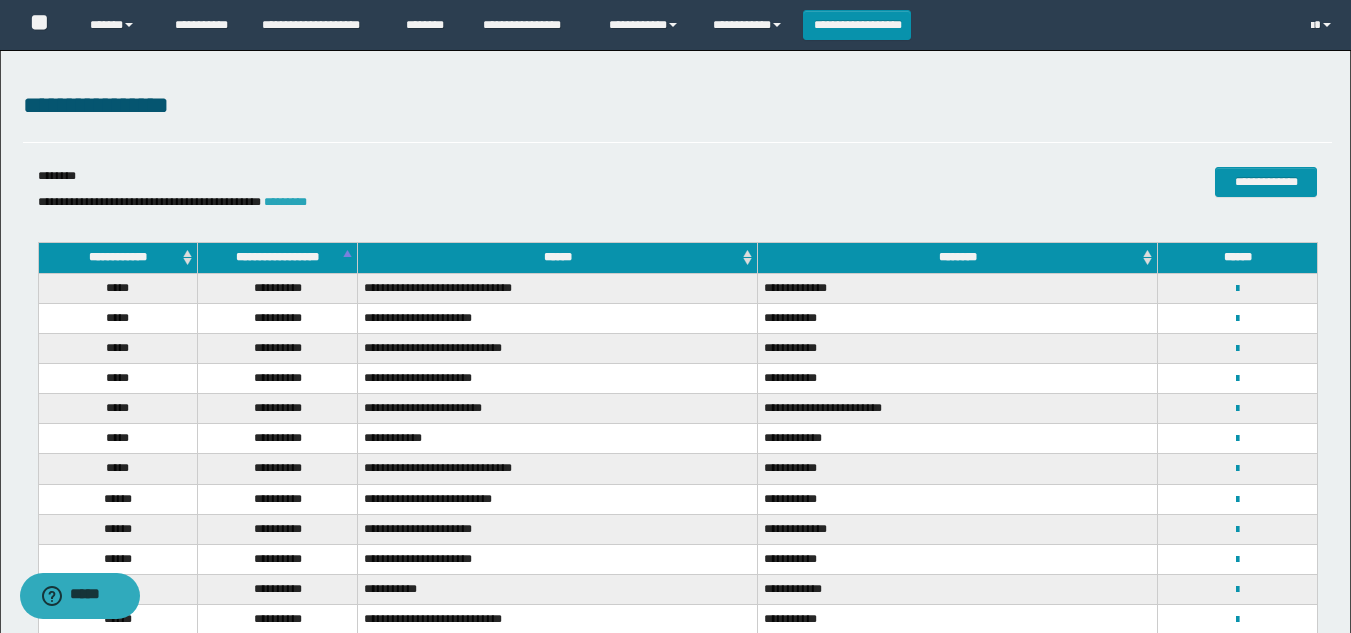 click on "*********" at bounding box center [285, 202] 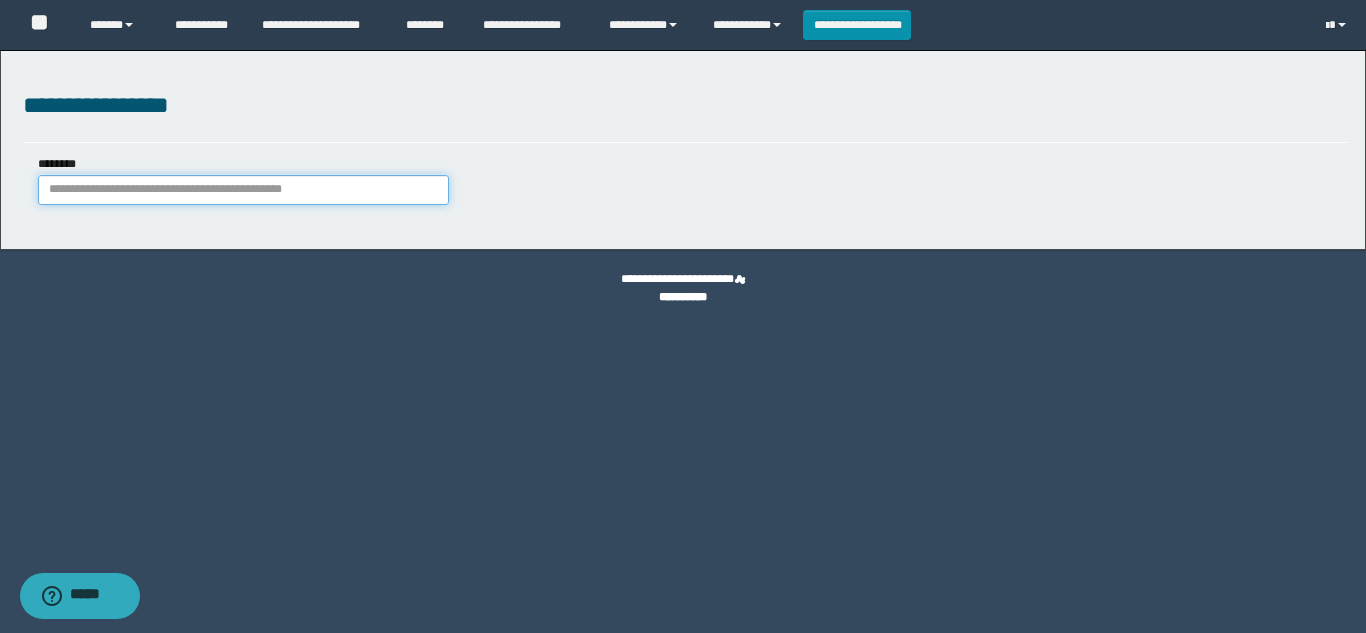 paste on "**********" 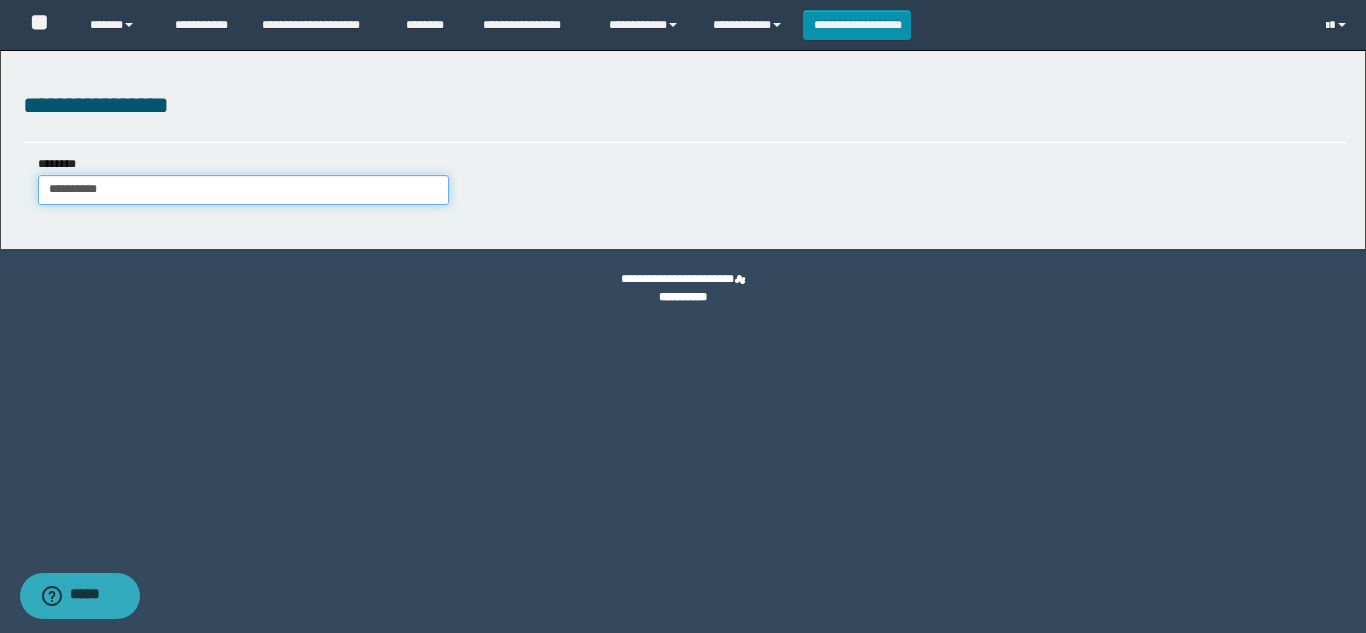 type on "**********" 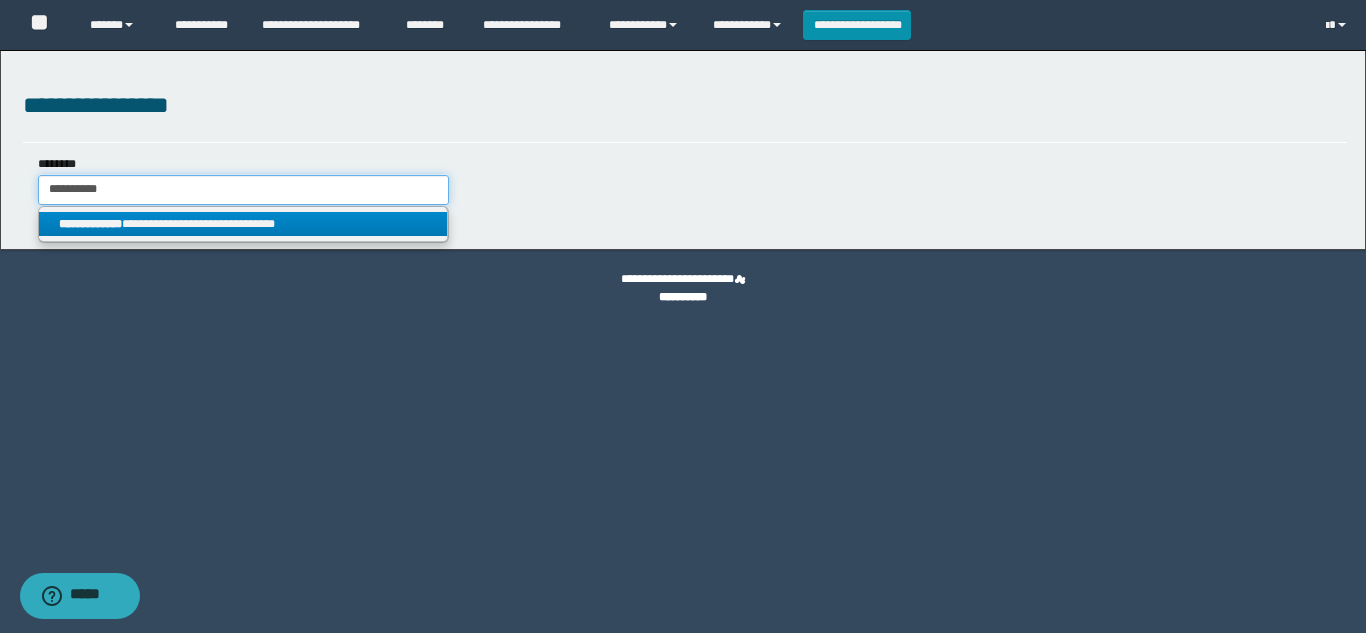 type on "**********" 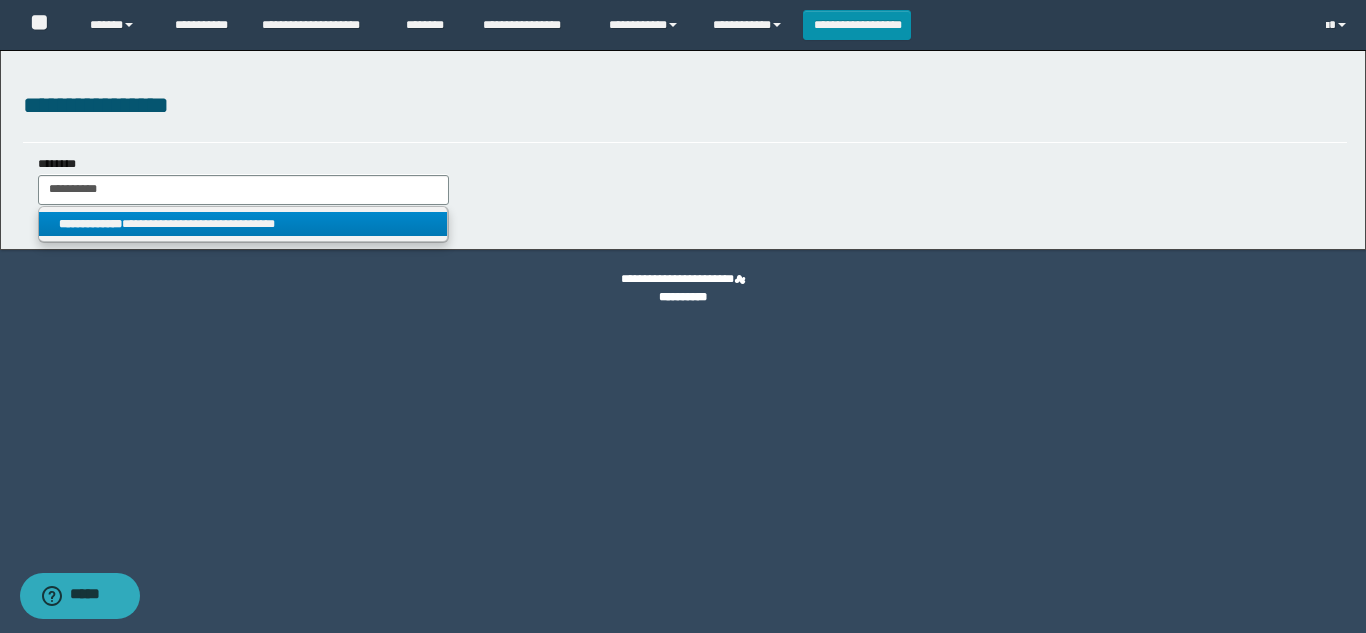 click on "**********" at bounding box center (243, 224) 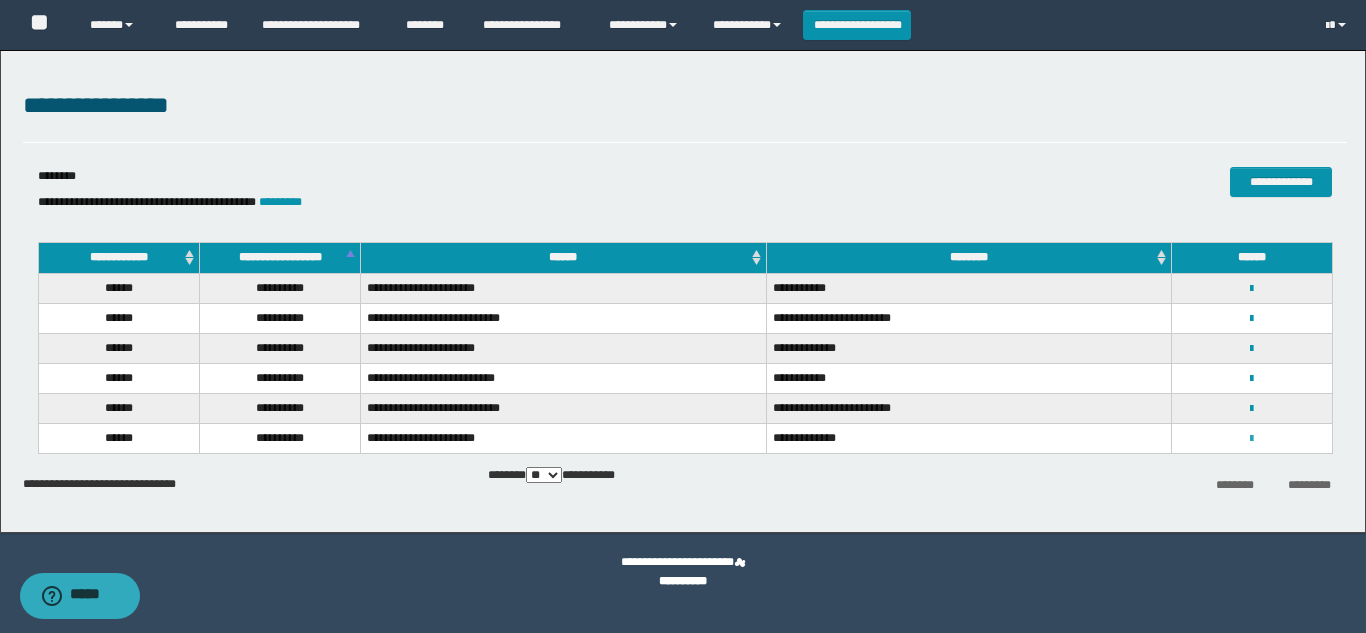 click at bounding box center (1251, 439) 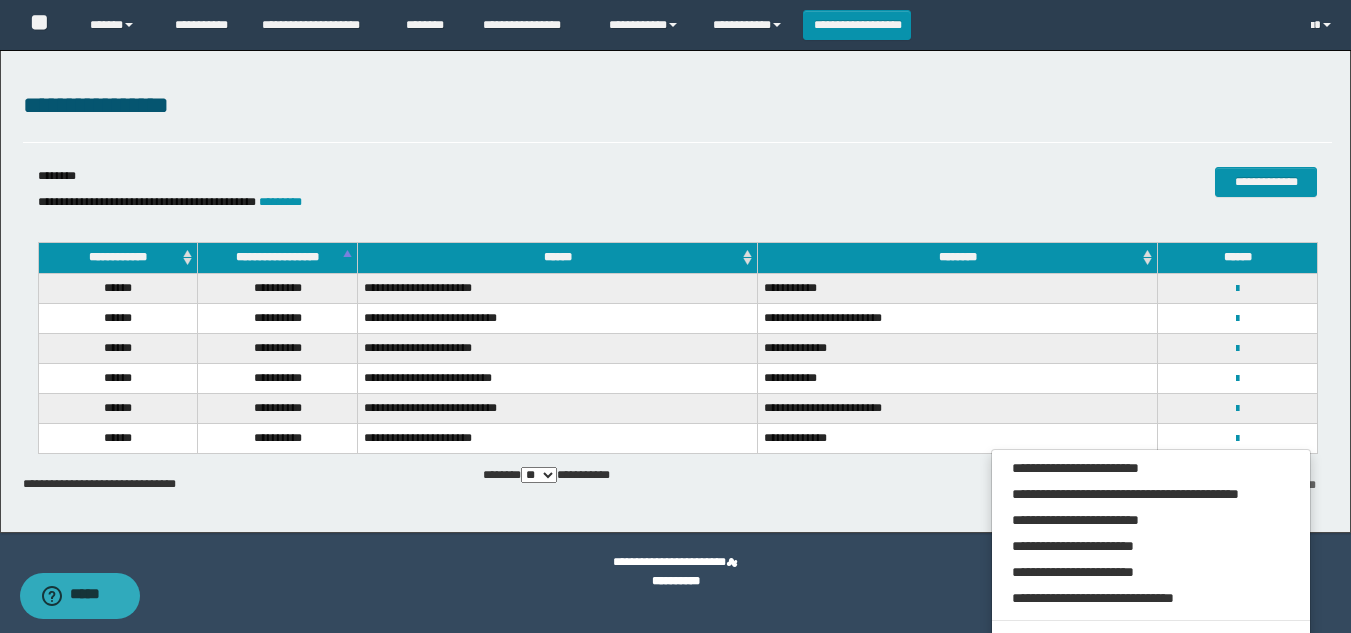 click on "**********" at bounding box center (677, 106) 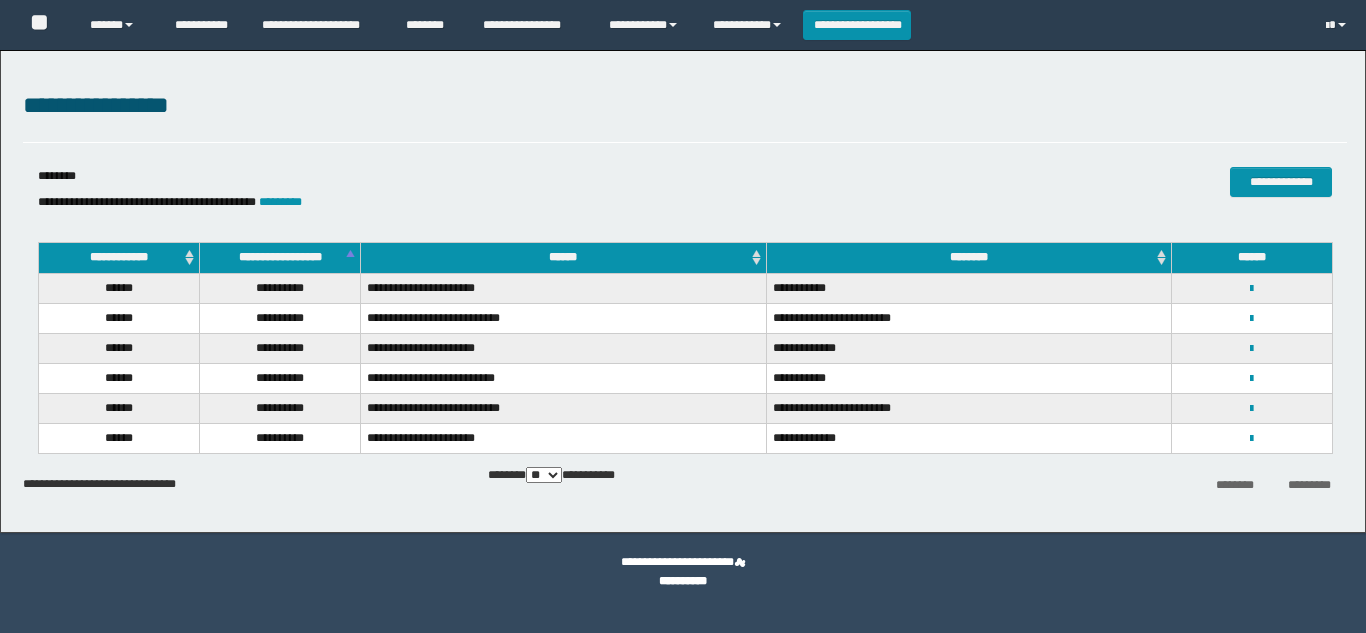 scroll, scrollTop: 0, scrollLeft: 0, axis: both 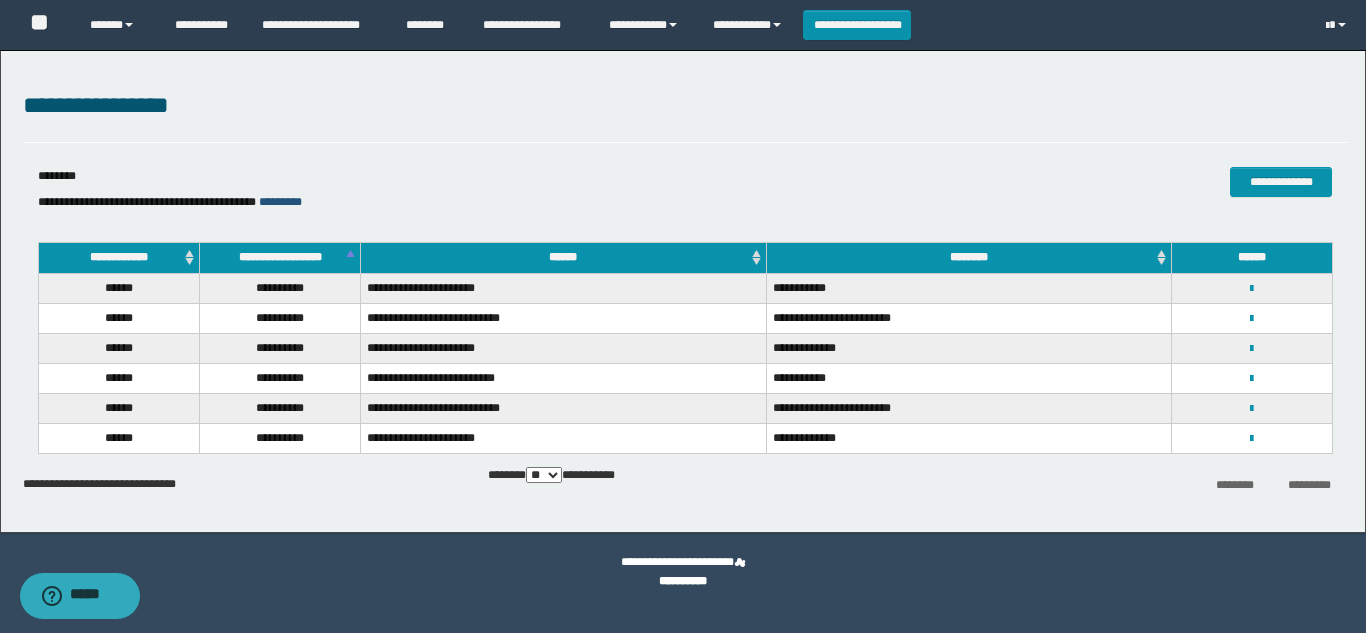 click on "*********" at bounding box center (280, 202) 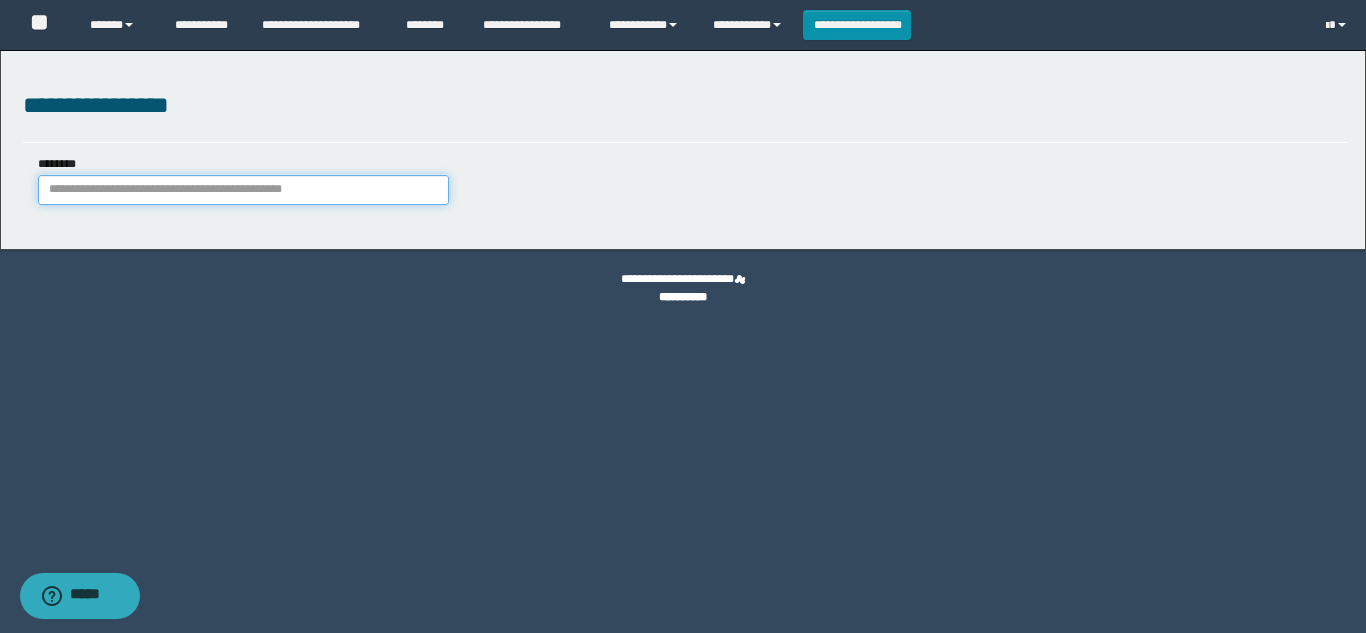 click on "********" at bounding box center (243, 190) 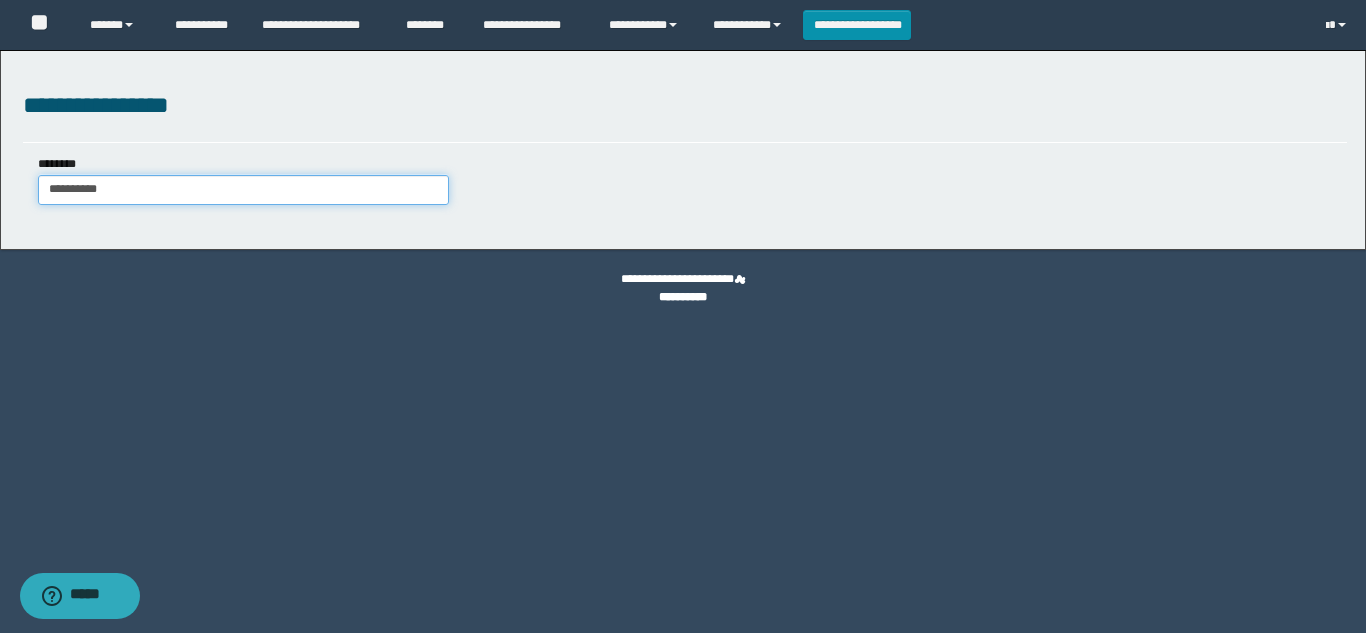 type on "**********" 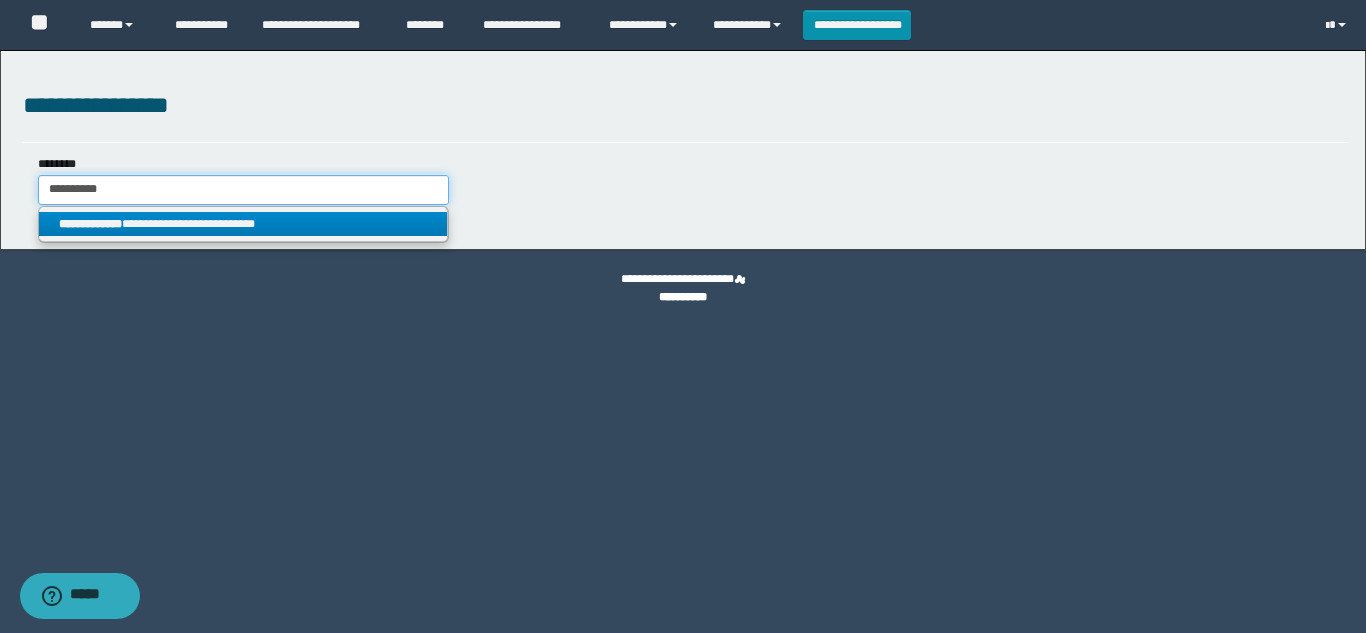type on "**********" 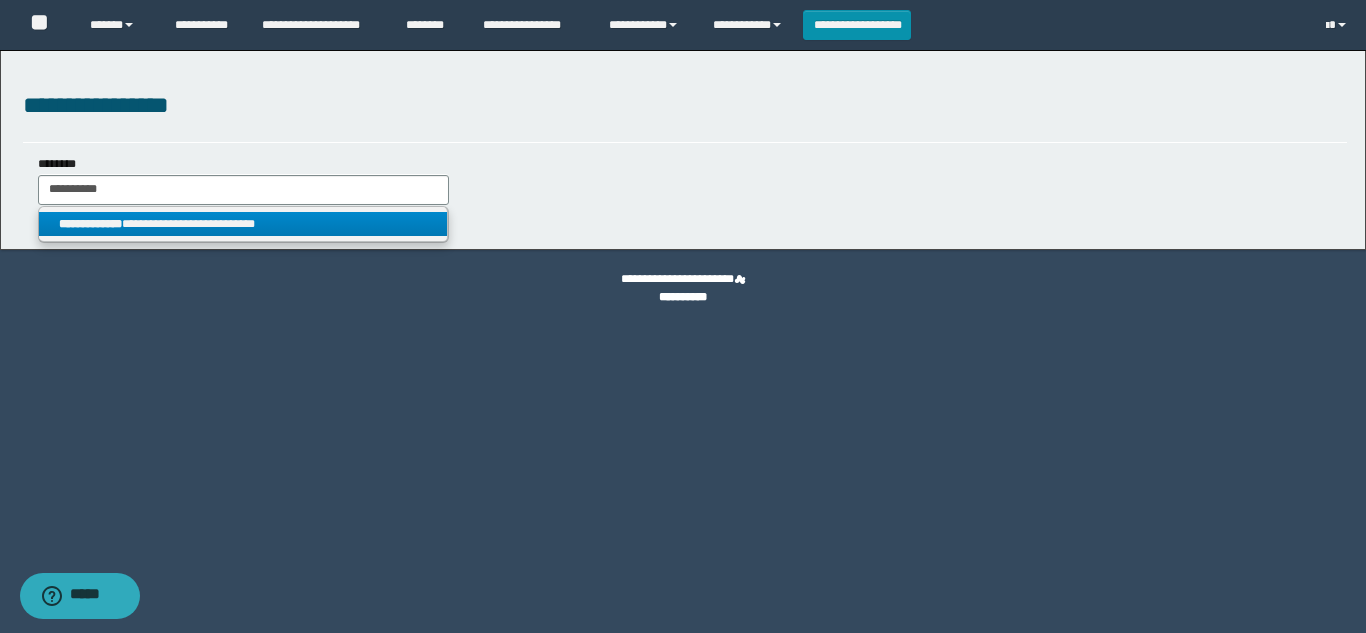click on "**********" at bounding box center [243, 224] 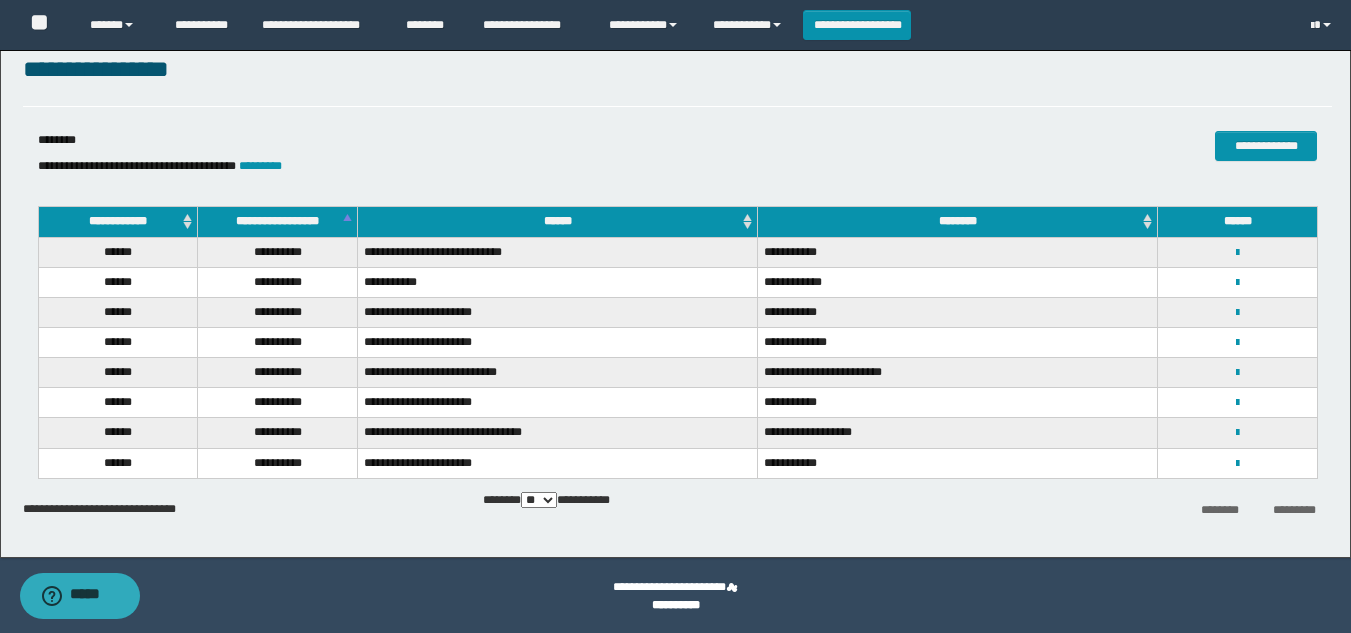 scroll, scrollTop: 38, scrollLeft: 0, axis: vertical 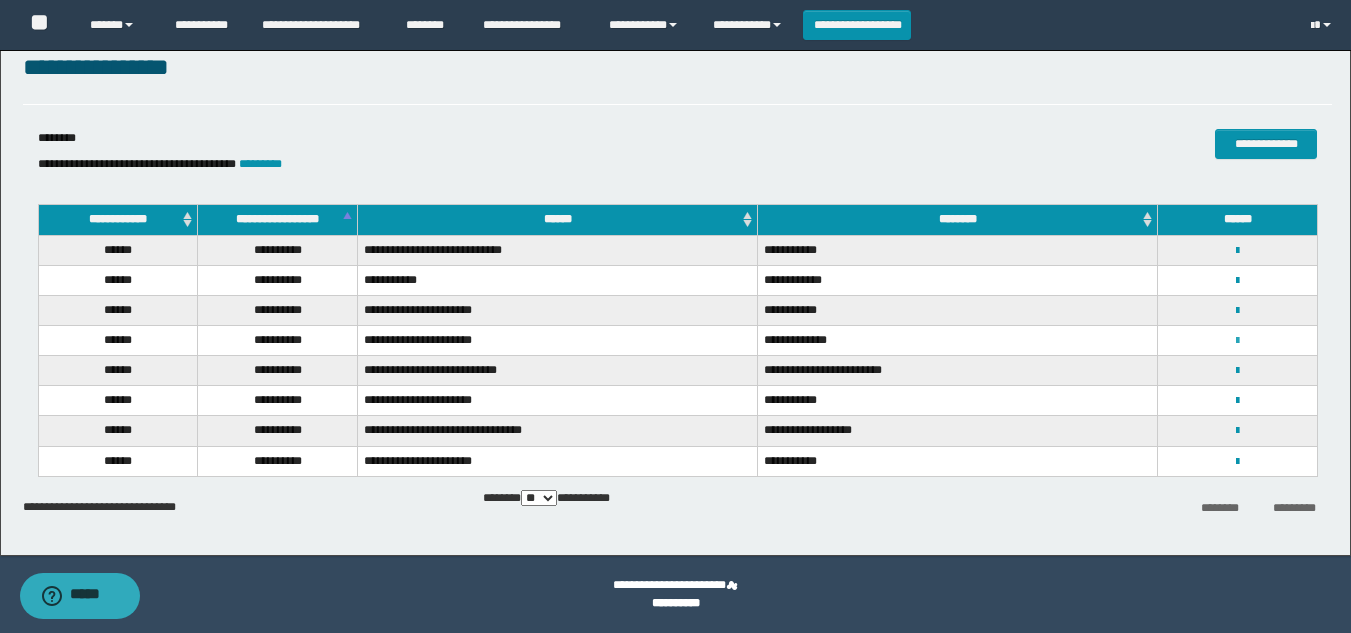 click at bounding box center (1237, 341) 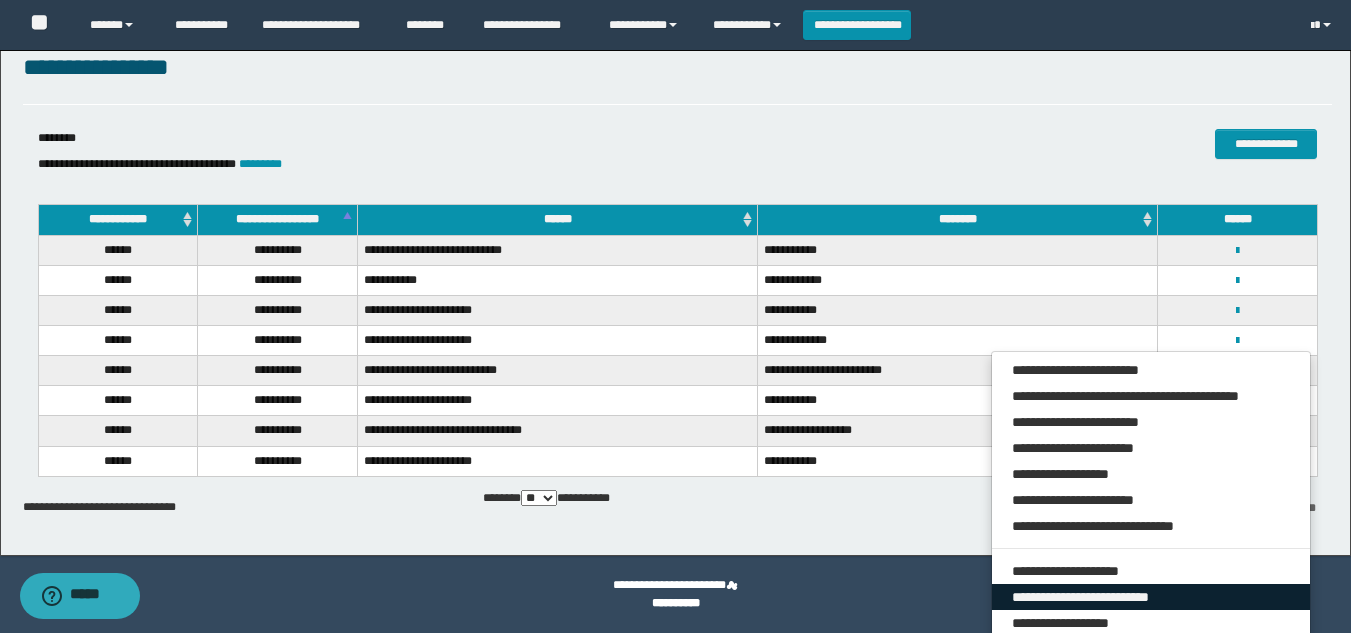 click on "**********" at bounding box center (1151, 597) 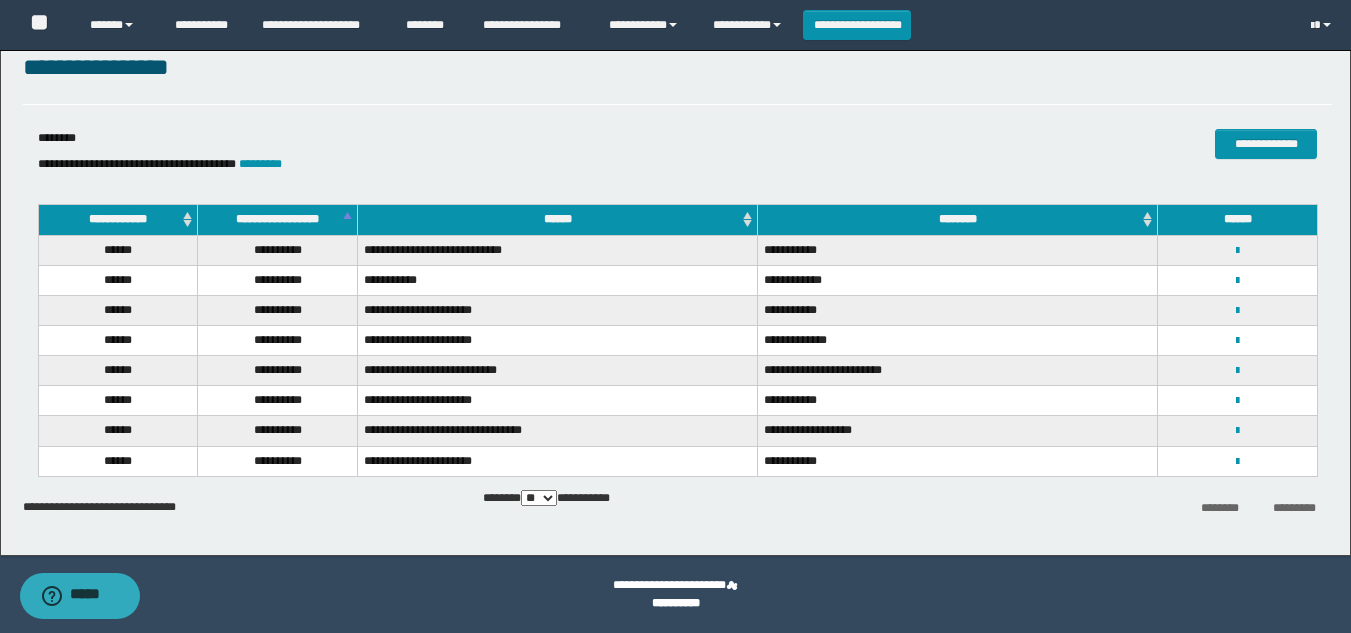 select on "****" 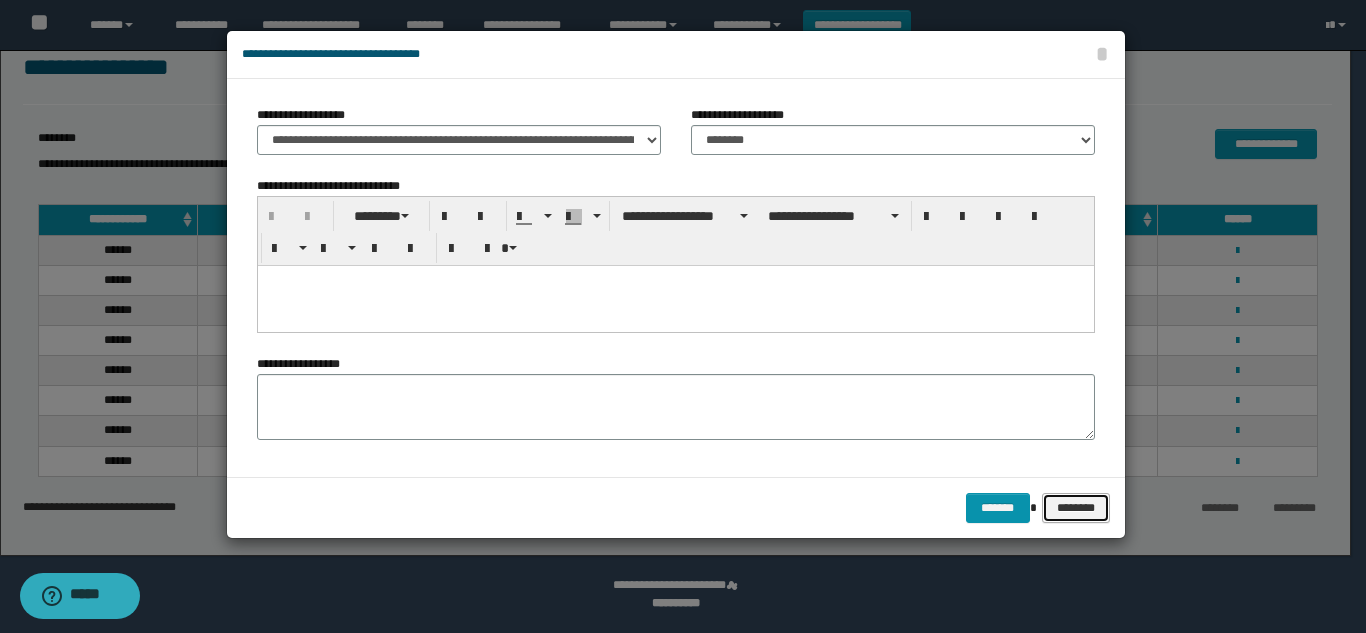 click on "********" at bounding box center [1075, 508] 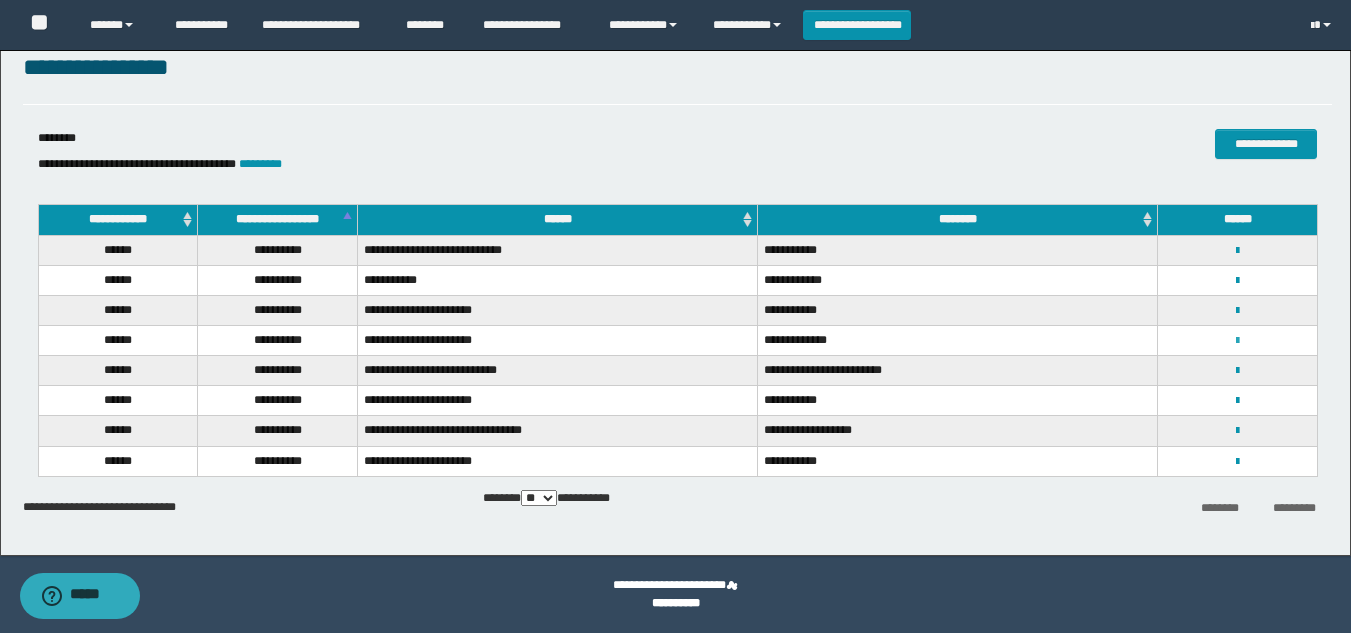 click at bounding box center [1237, 341] 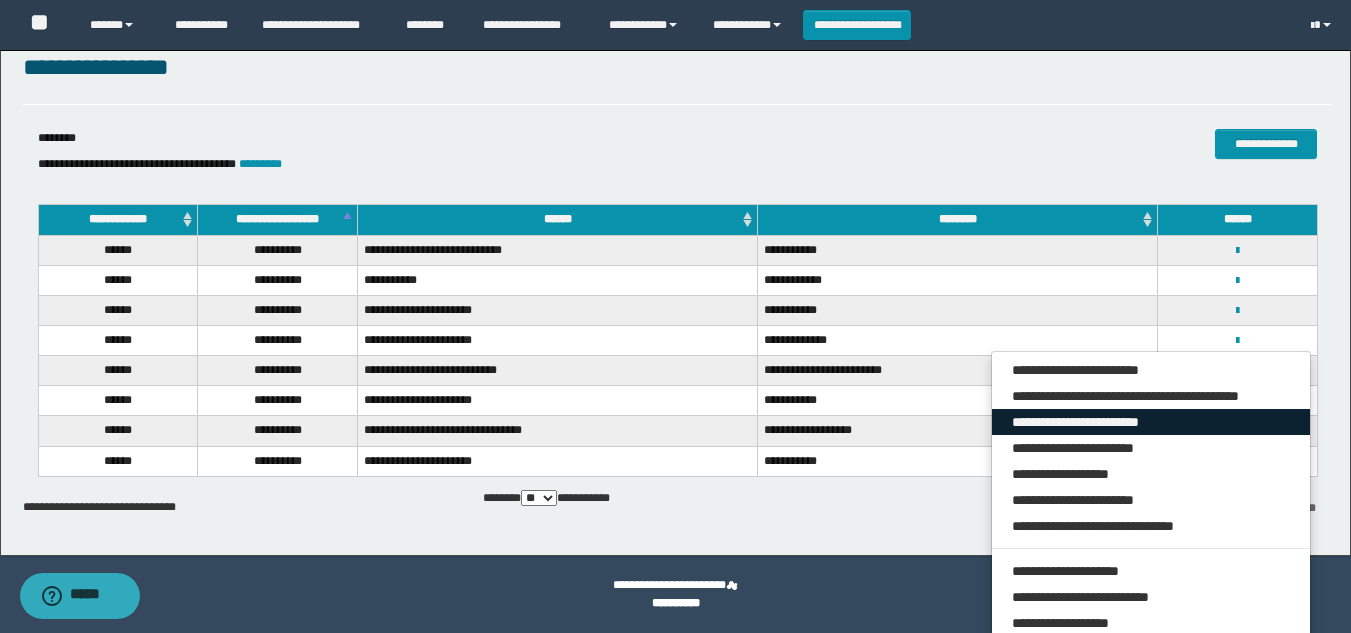 click on "**********" at bounding box center (1151, 422) 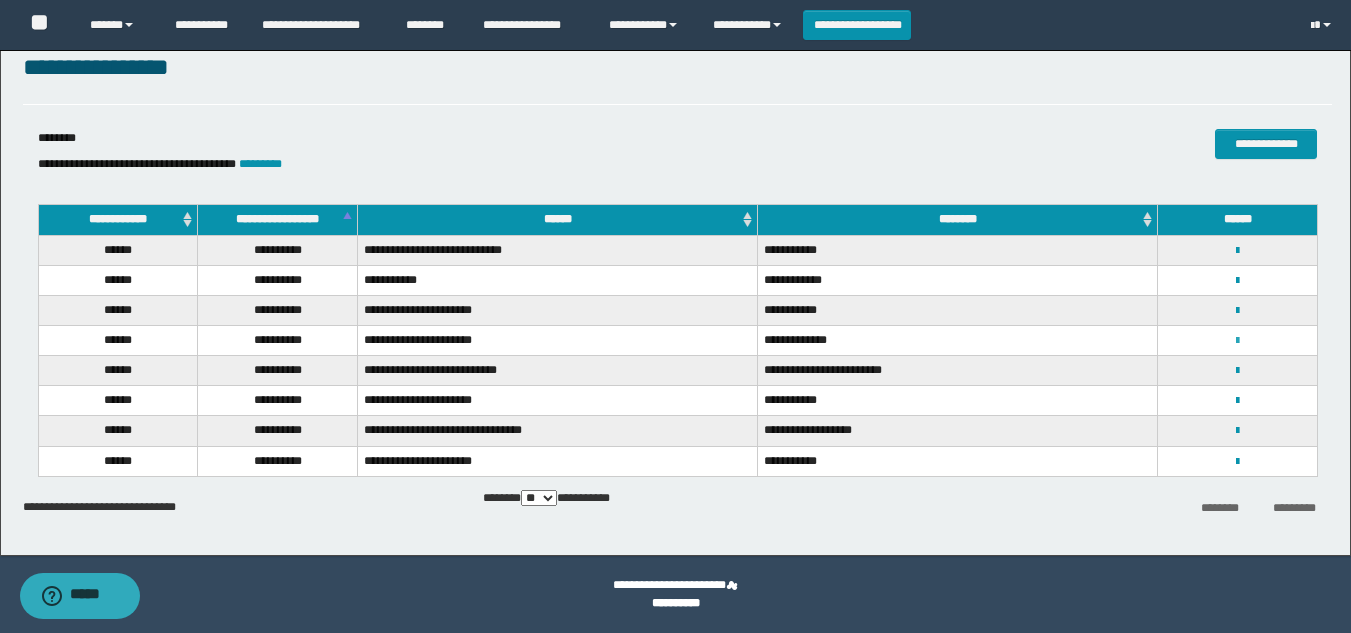 click at bounding box center [1237, 341] 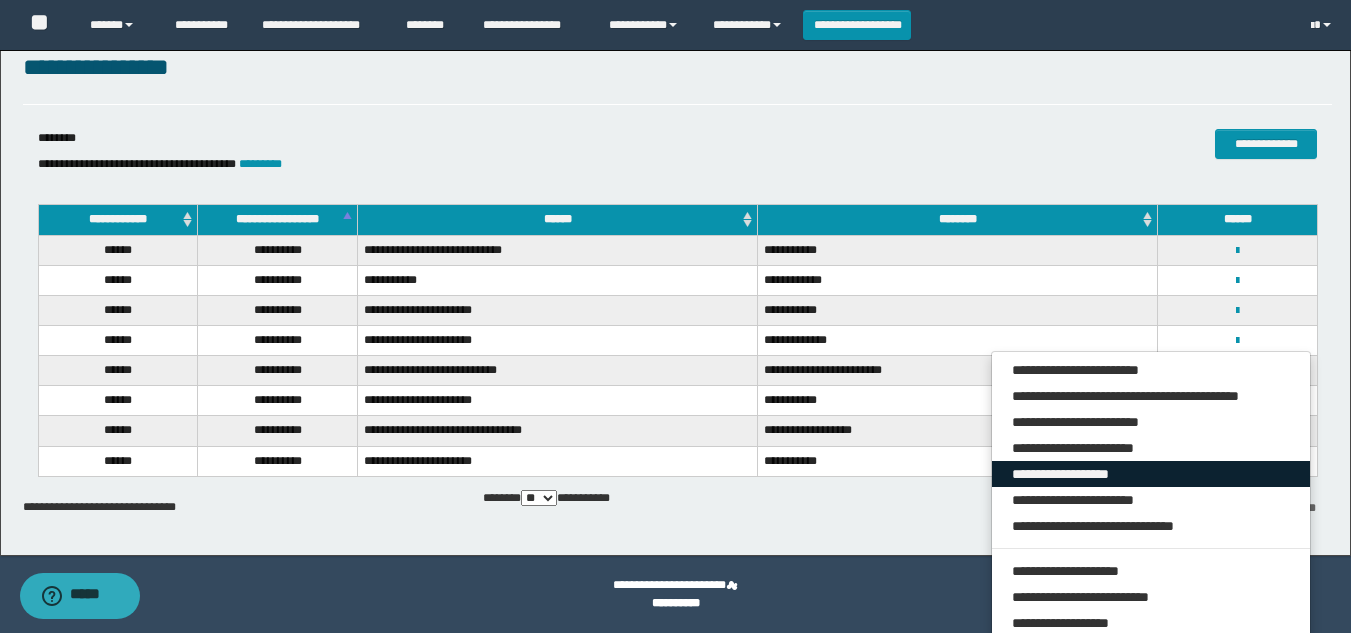 click on "**********" at bounding box center (1151, 474) 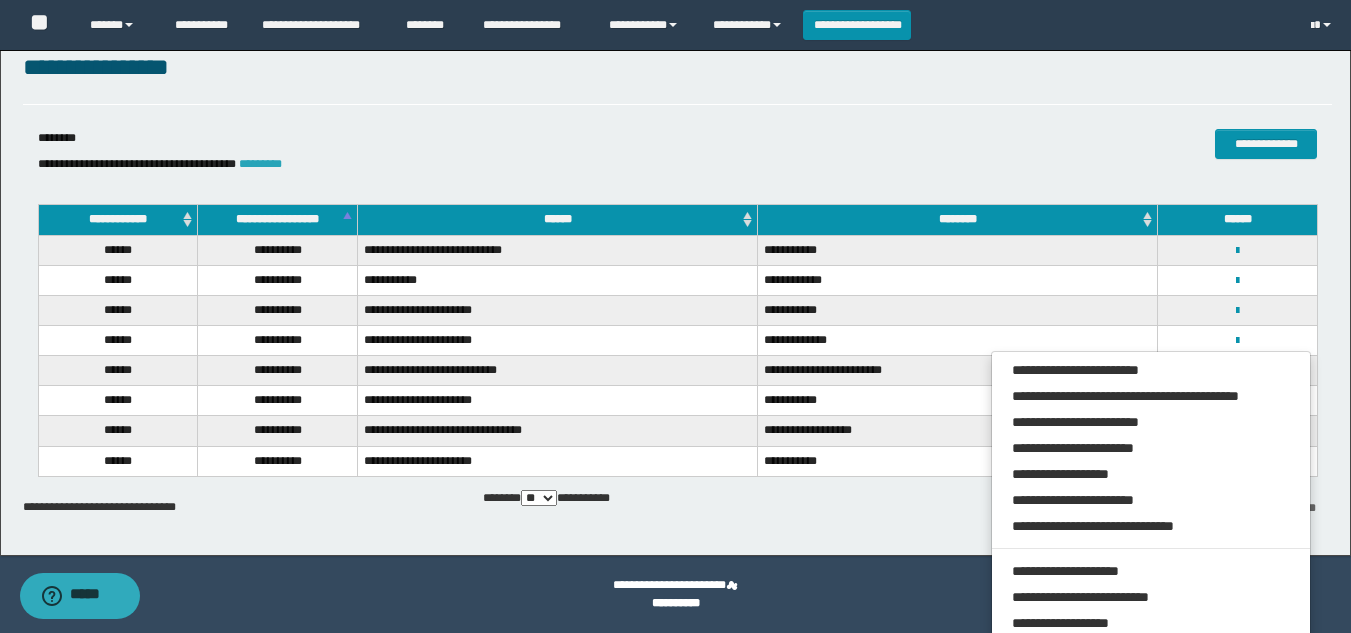 click on "*********" at bounding box center [260, 164] 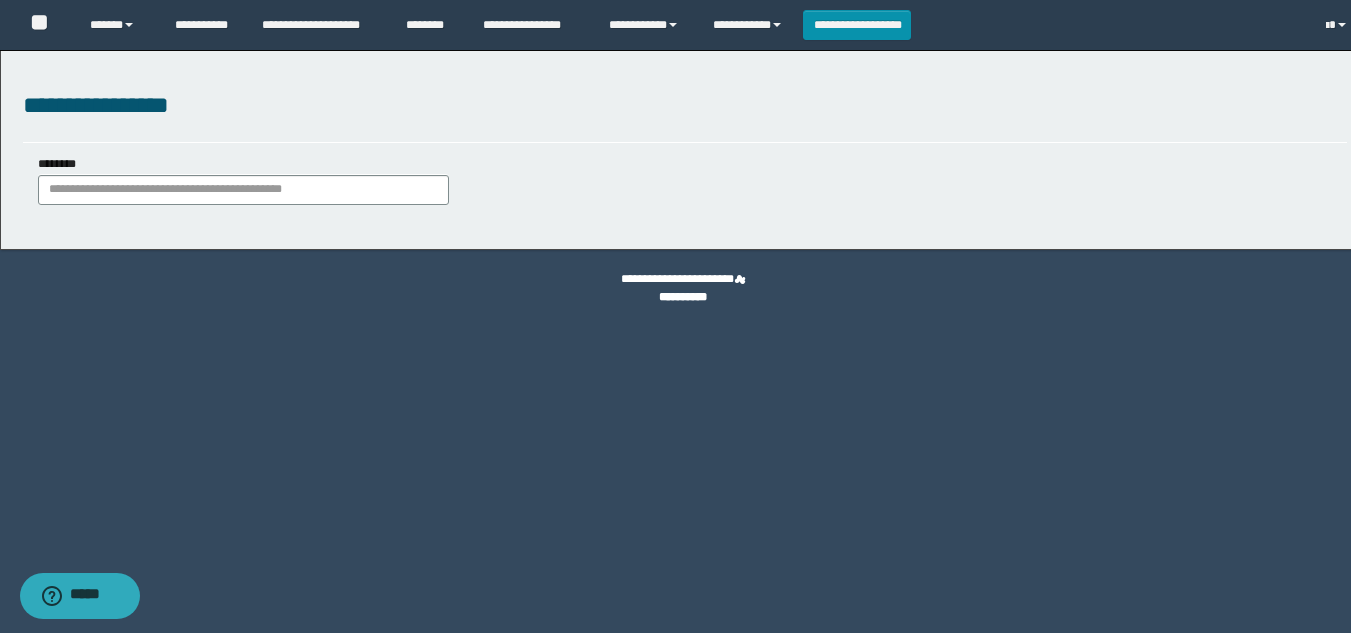 scroll, scrollTop: 0, scrollLeft: 0, axis: both 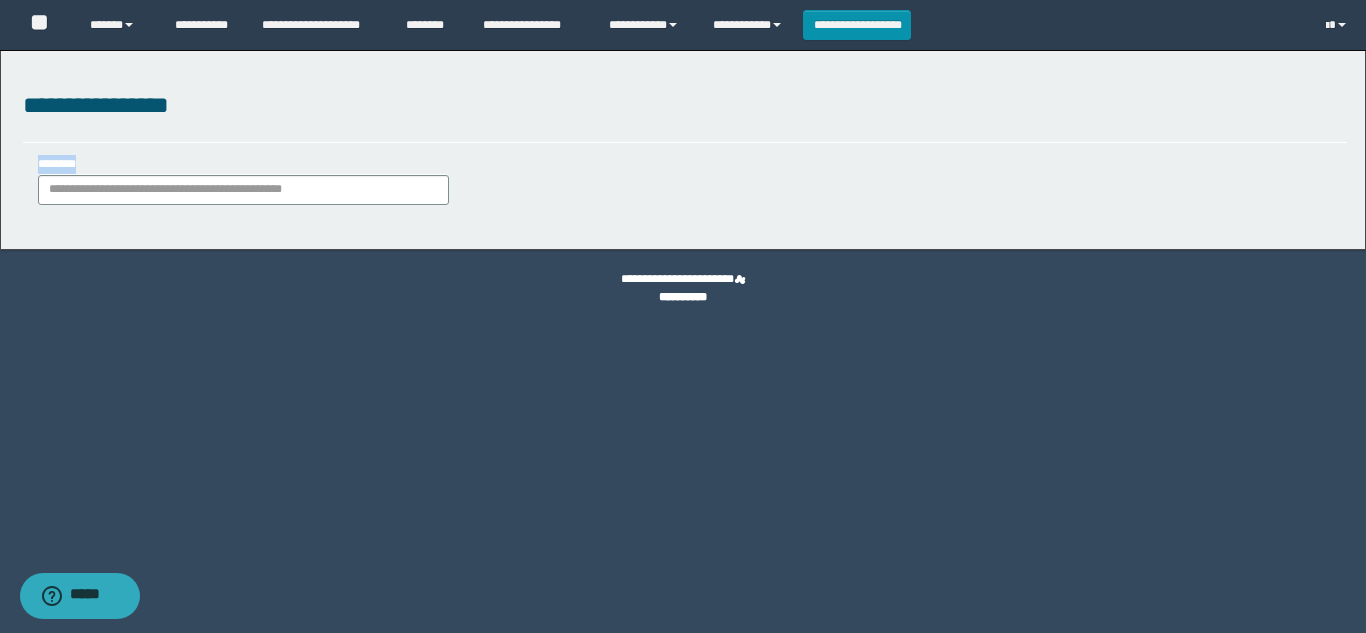 click on "**********" at bounding box center [243, 179] 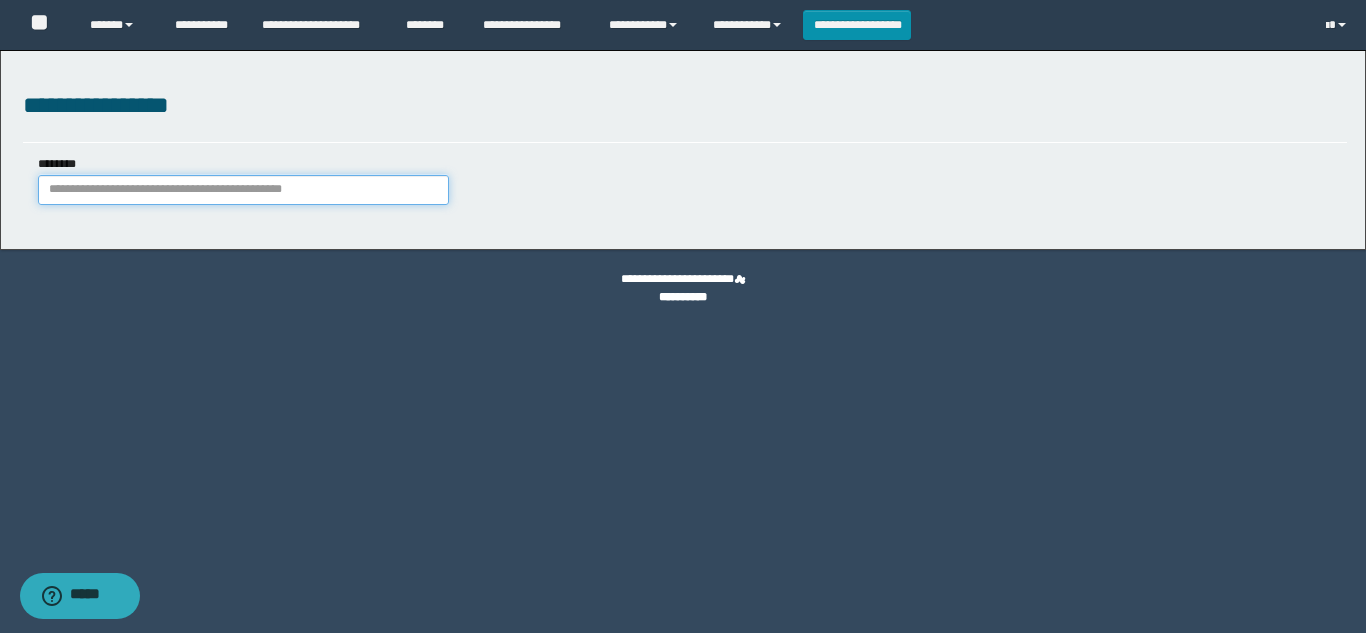 click on "********" at bounding box center [243, 190] 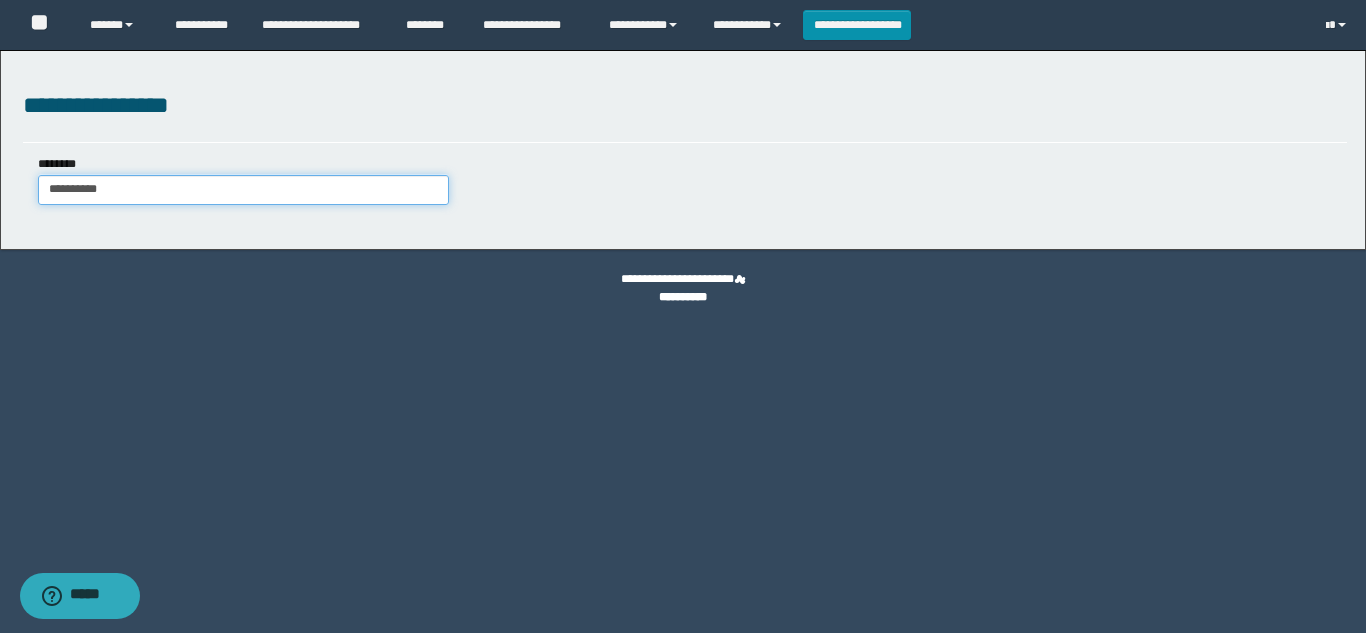 type on "**********" 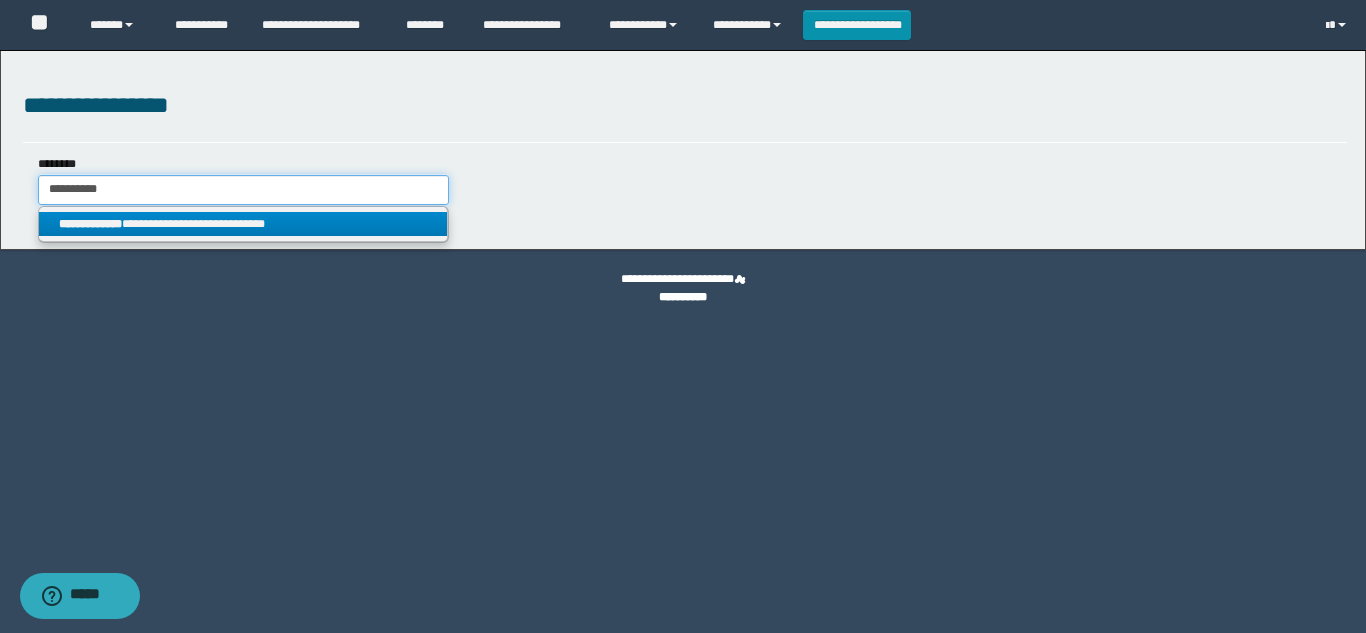 type on "**********" 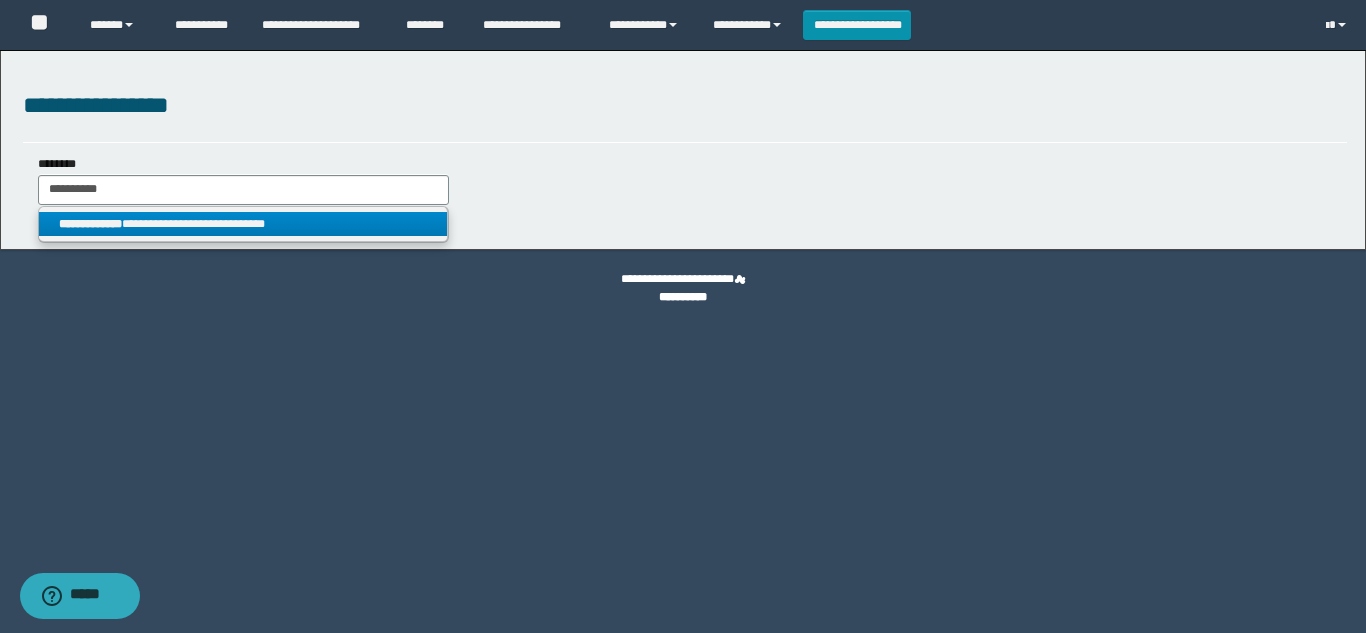 click on "**********" at bounding box center (243, 224) 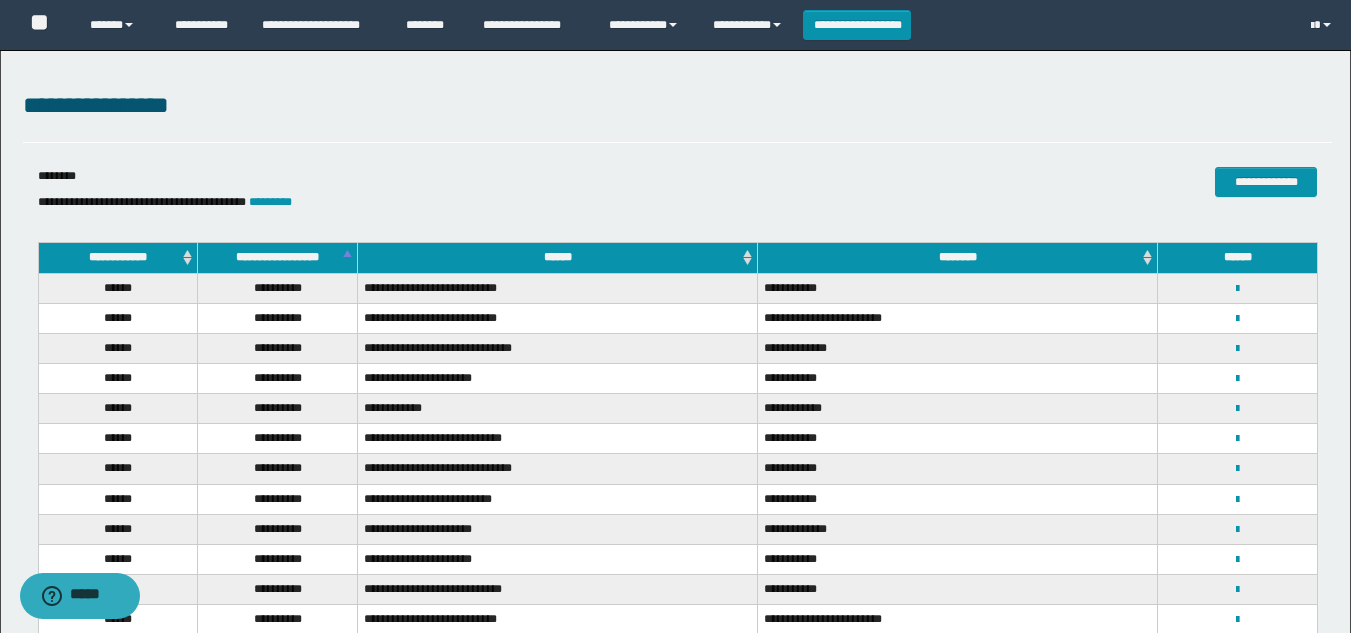 scroll, scrollTop: 159, scrollLeft: 0, axis: vertical 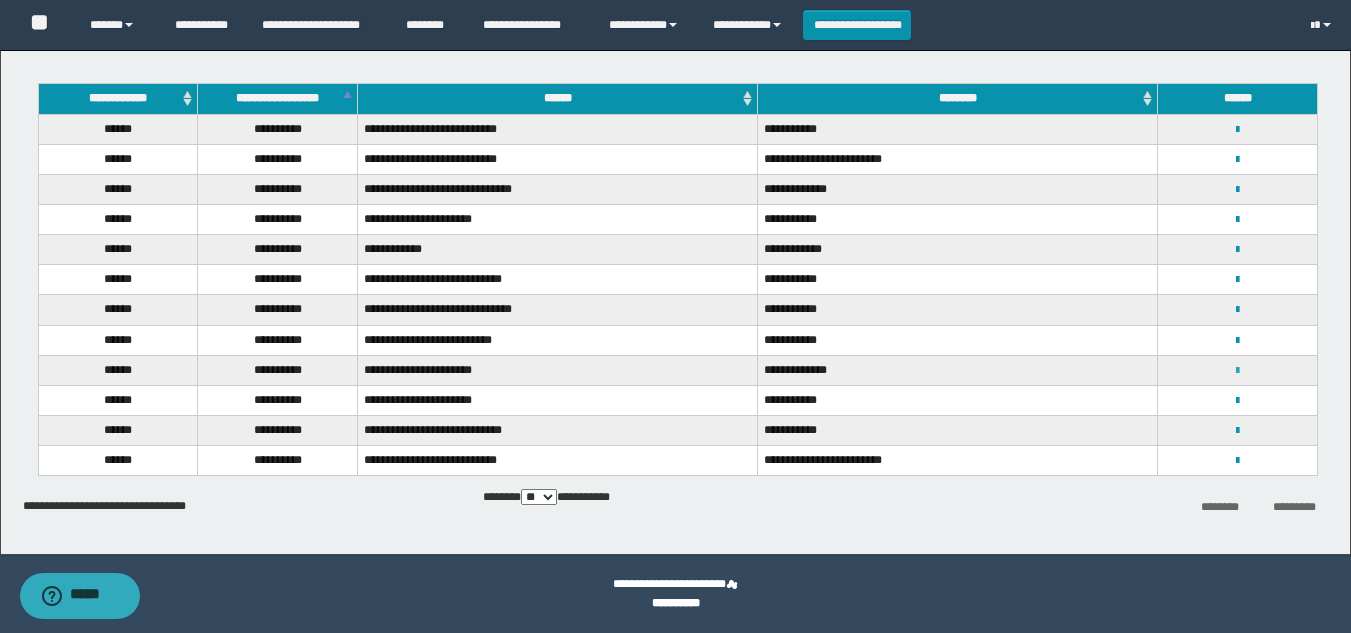 click at bounding box center [1237, 371] 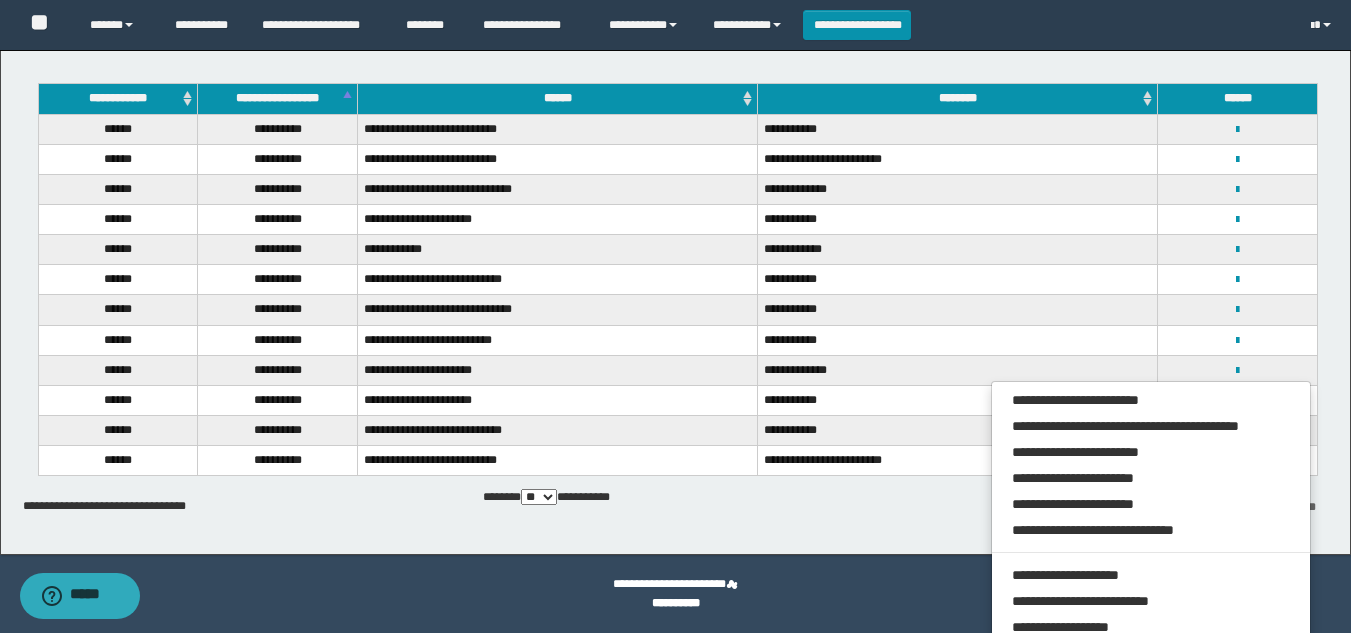 click on "**********" at bounding box center [677, 309] 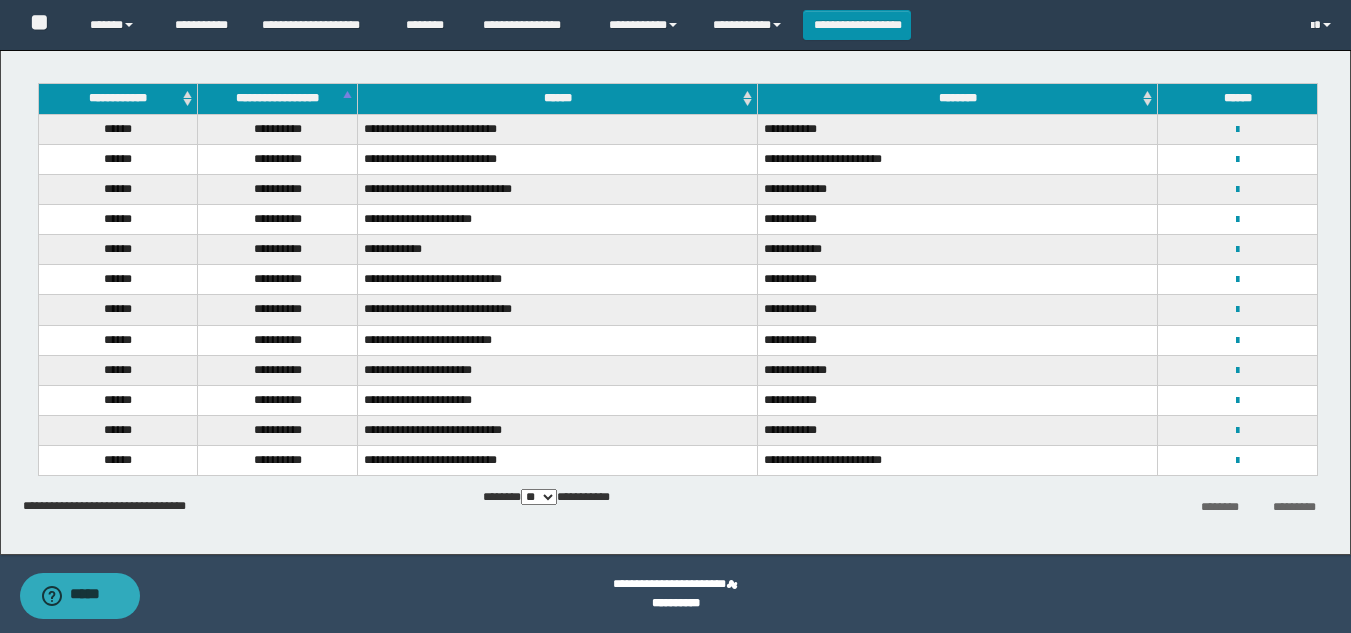 scroll, scrollTop: 38, scrollLeft: 0, axis: vertical 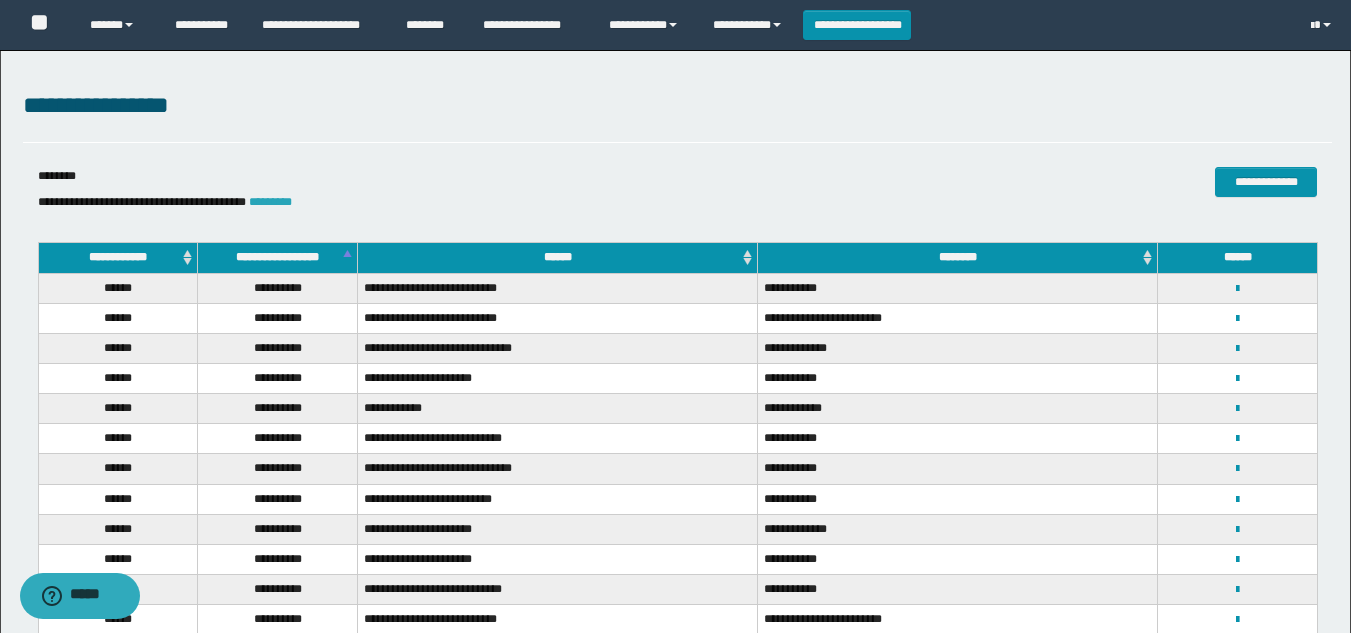 click on "*********" at bounding box center [270, 202] 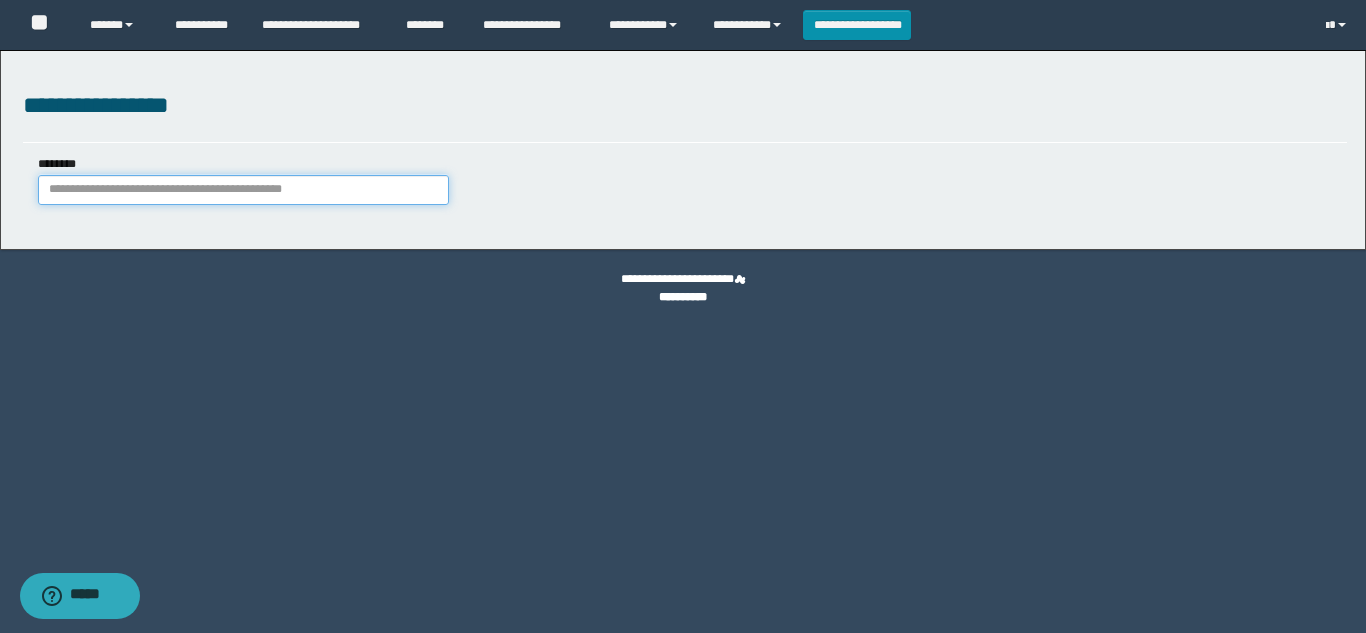 paste on "********" 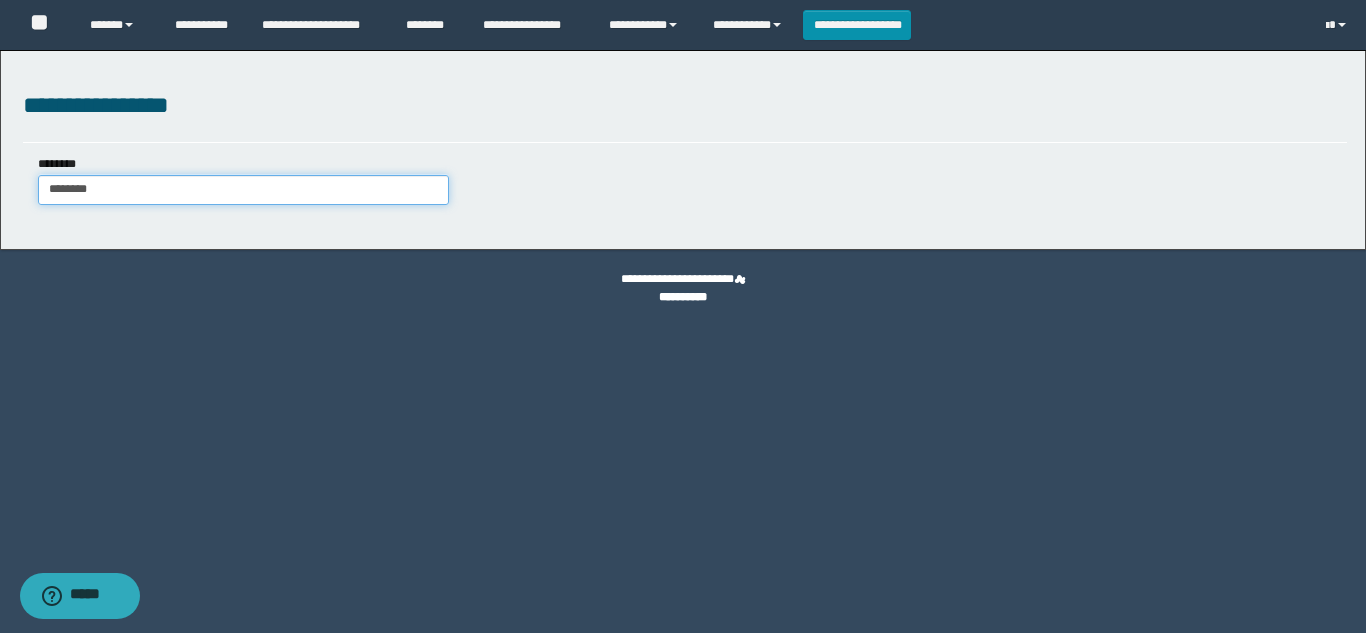click on "********" at bounding box center [243, 190] 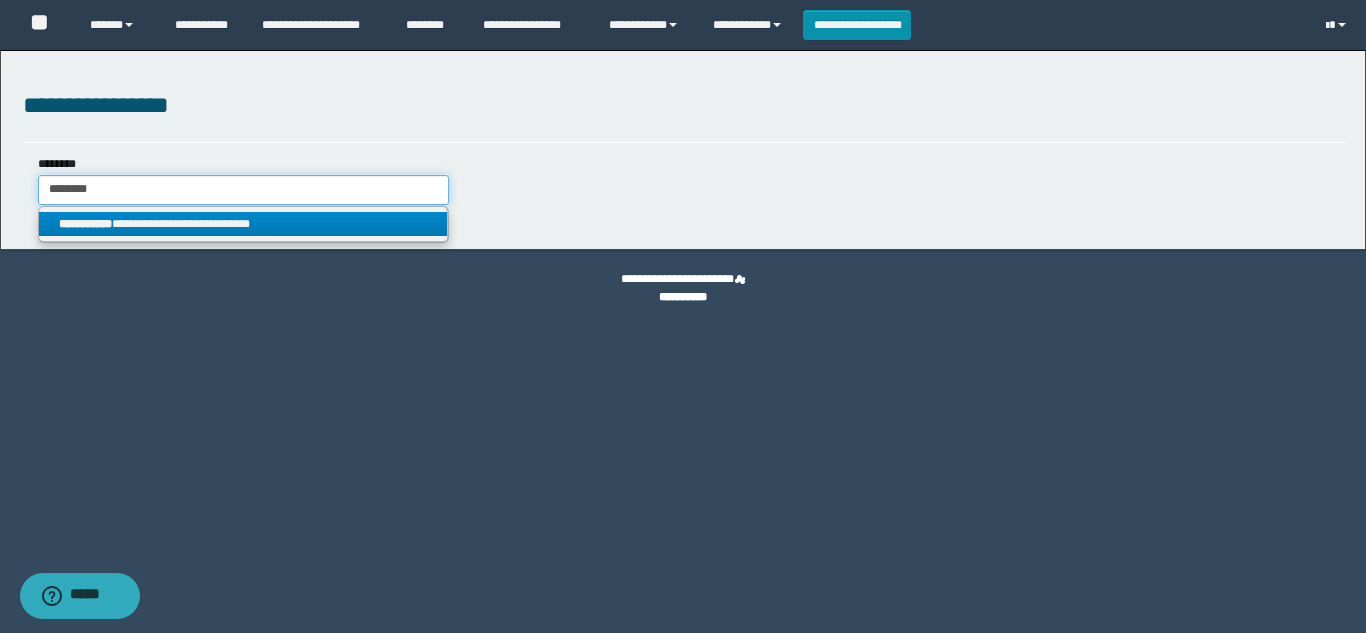 type on "********" 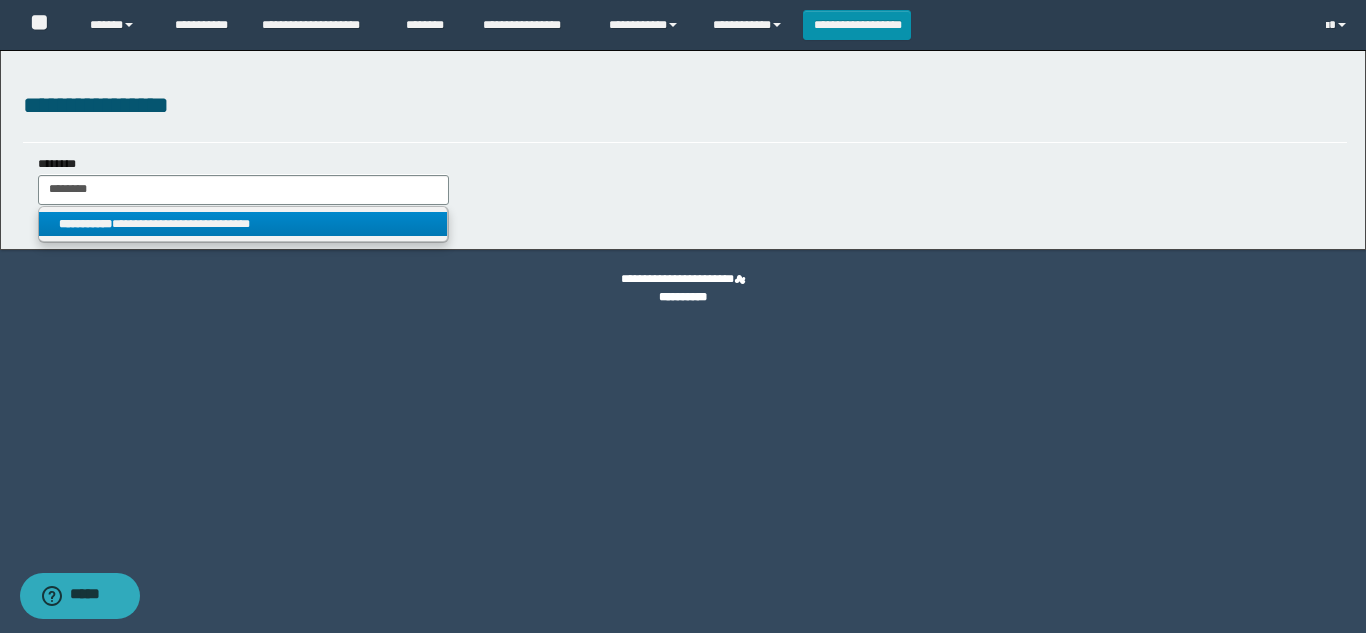 click on "**********" at bounding box center (243, 224) 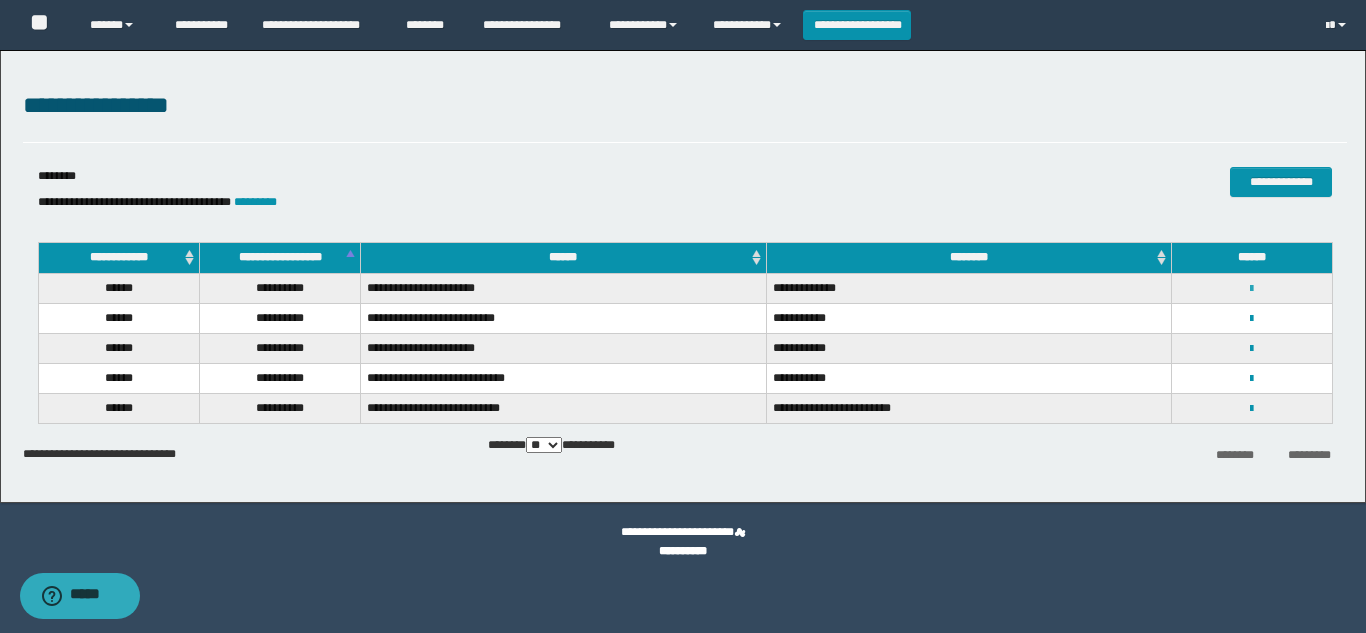click at bounding box center [1251, 289] 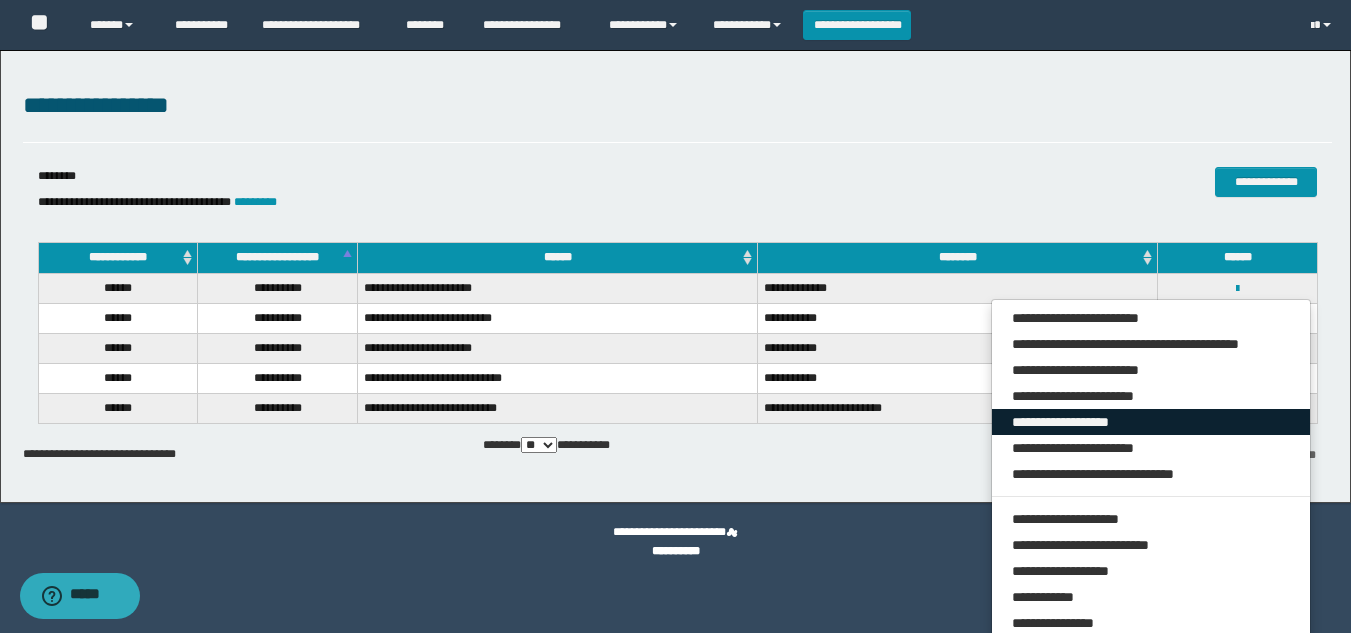 click on "**********" at bounding box center (1151, 422) 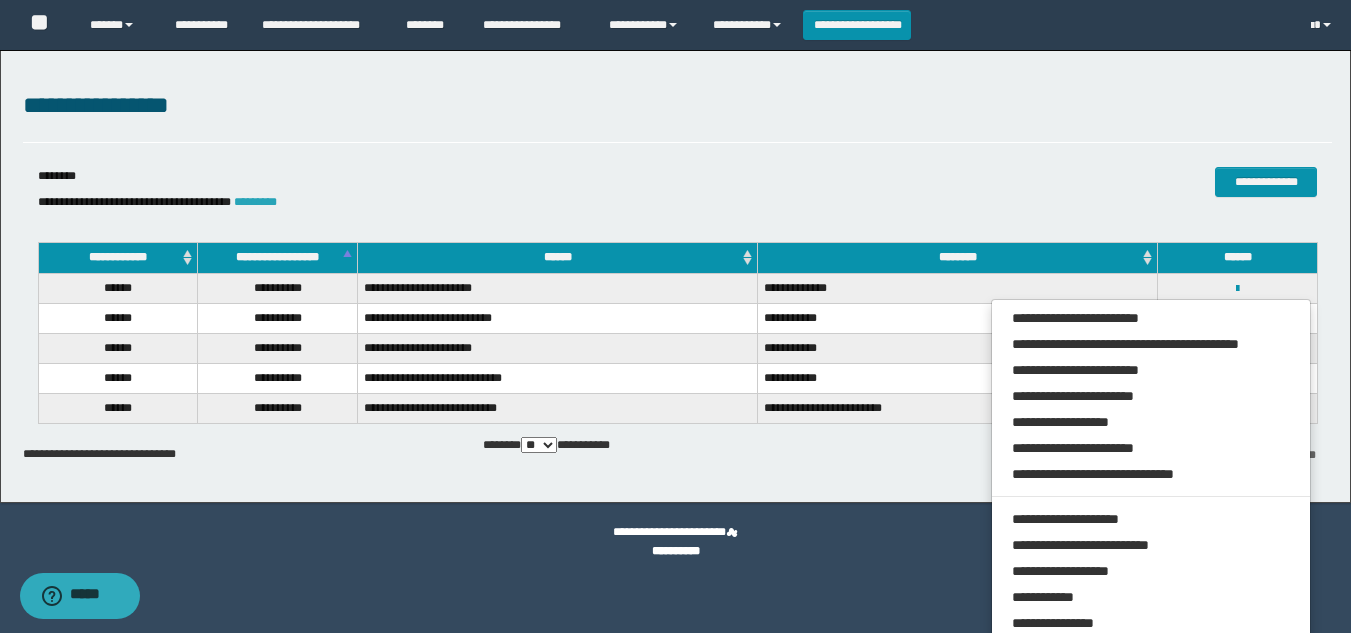 click on "*********" at bounding box center [255, 202] 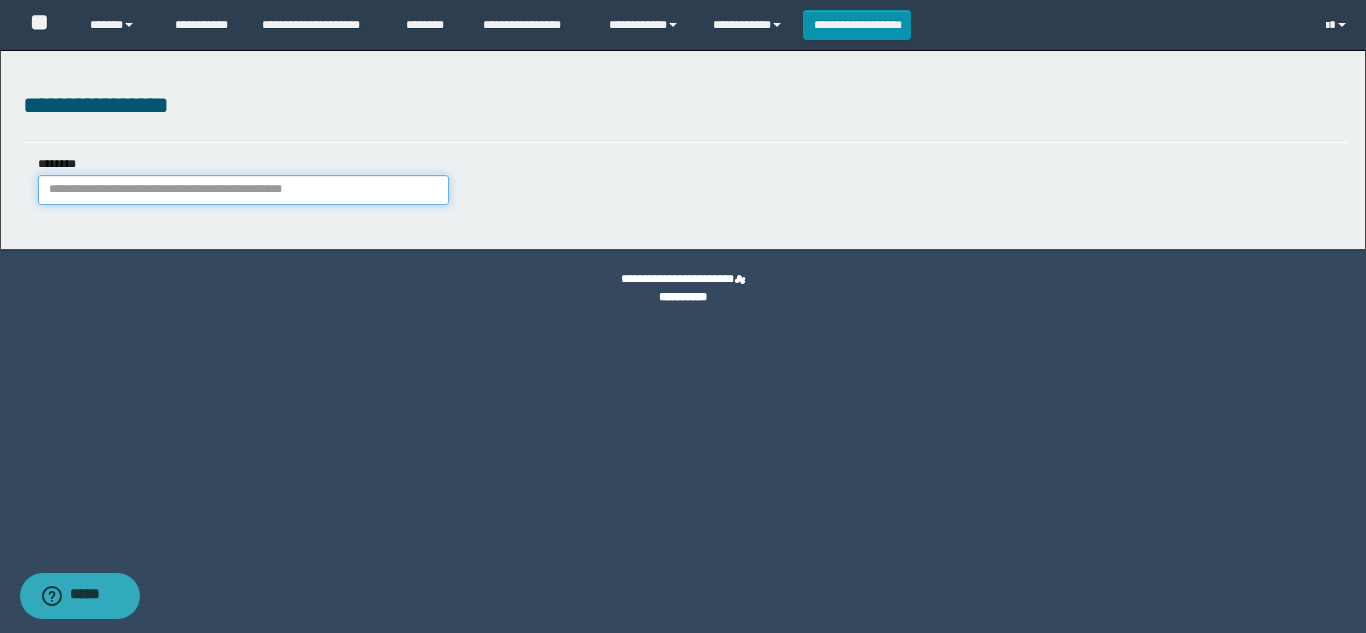 paste on "********" 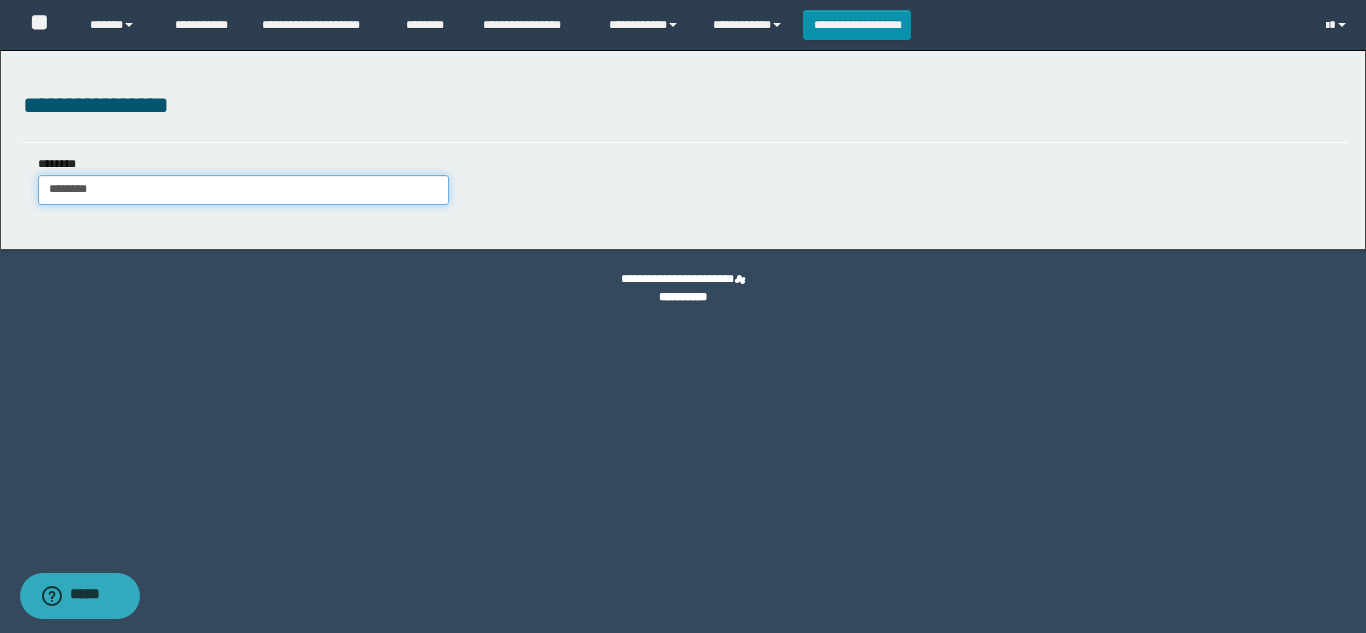 click on "********" at bounding box center [243, 190] 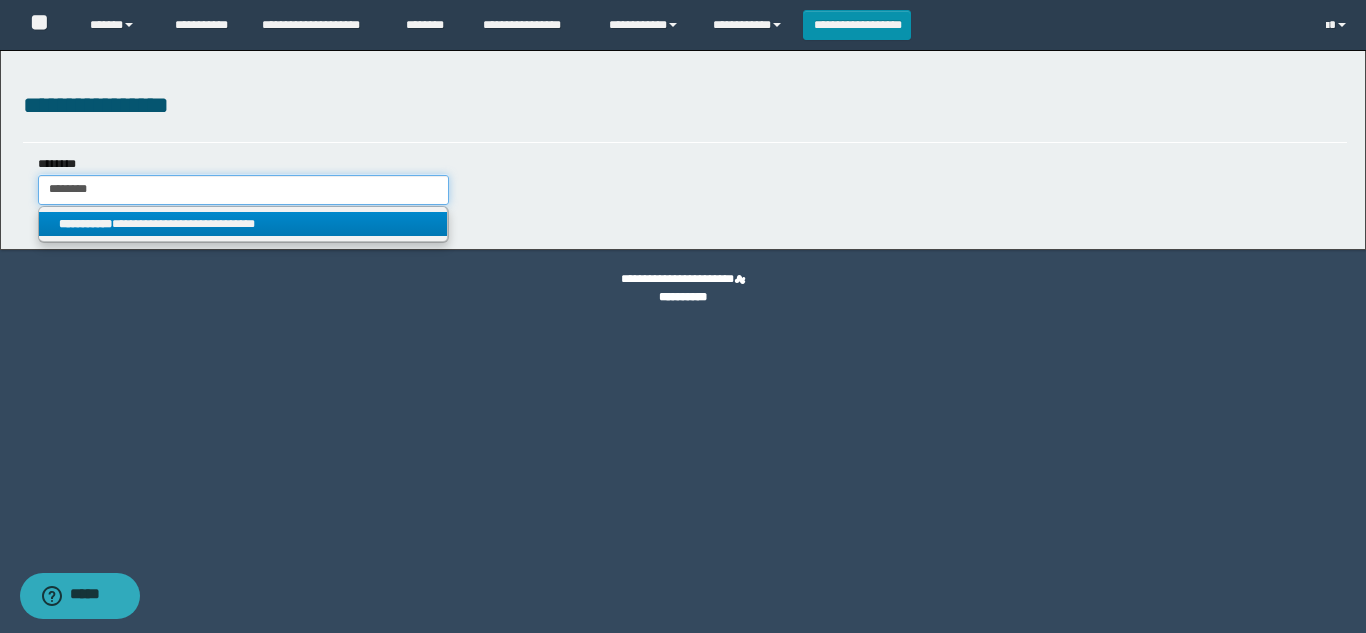 type on "********" 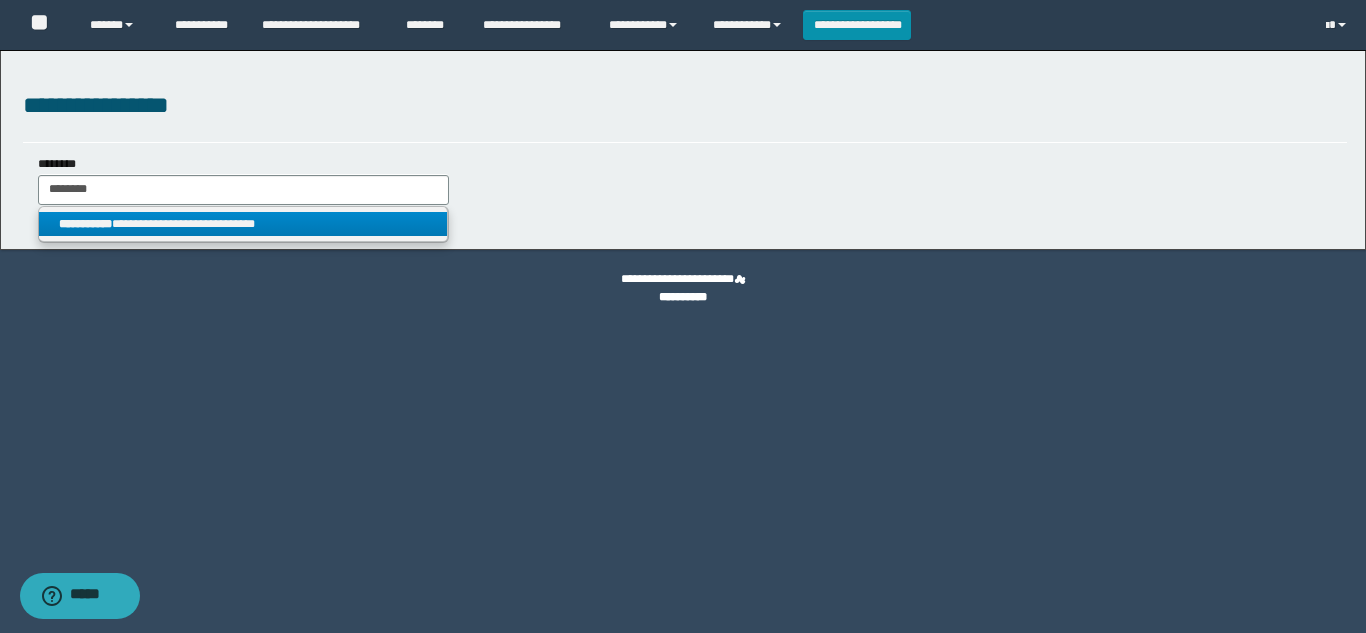 click on "**********" at bounding box center (243, 224) 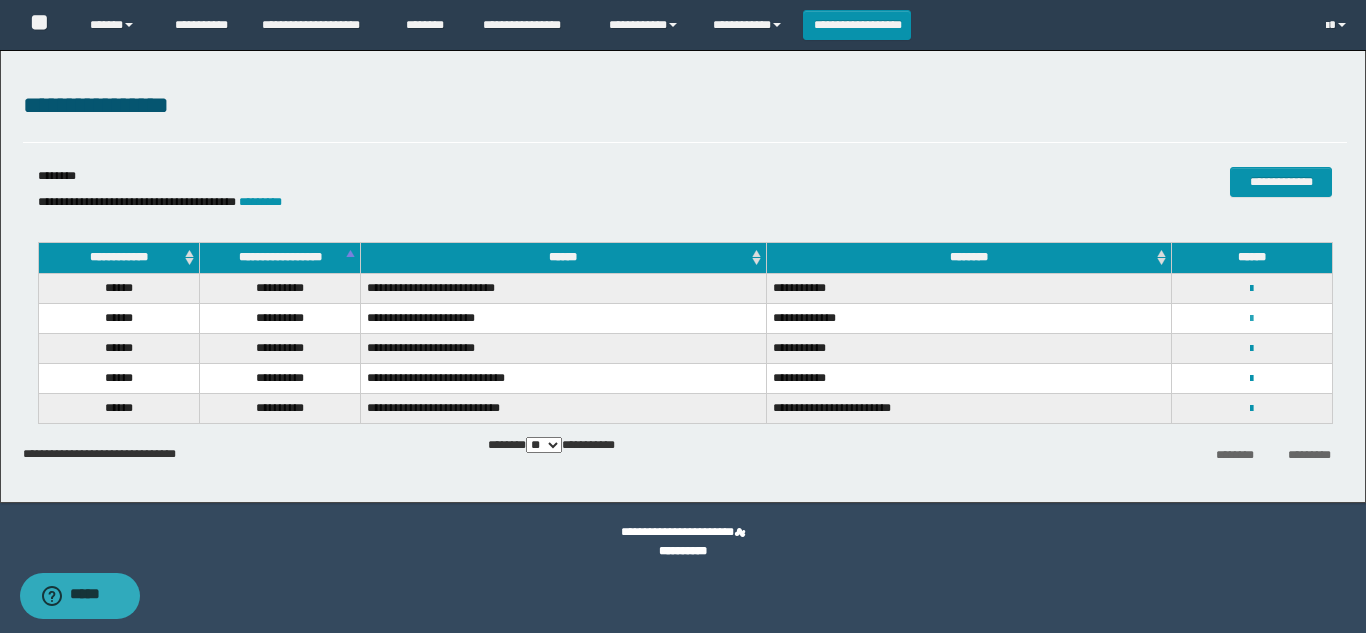 click at bounding box center (1251, 319) 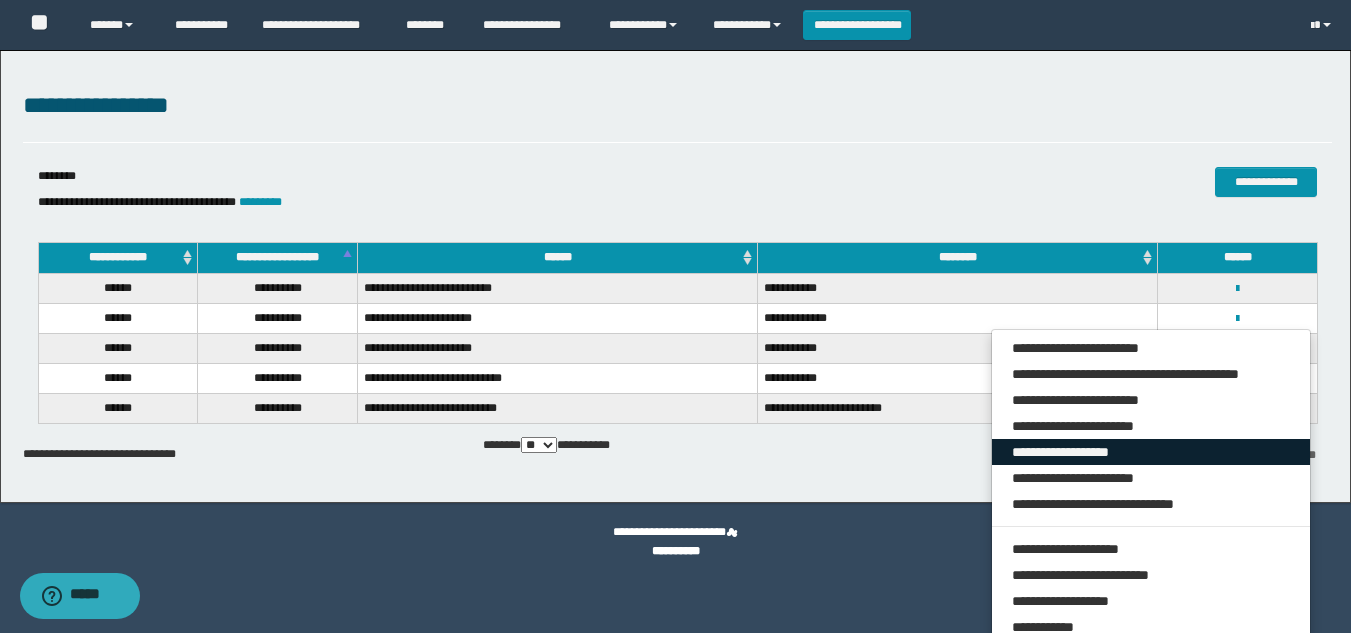 click on "**********" at bounding box center (1151, 452) 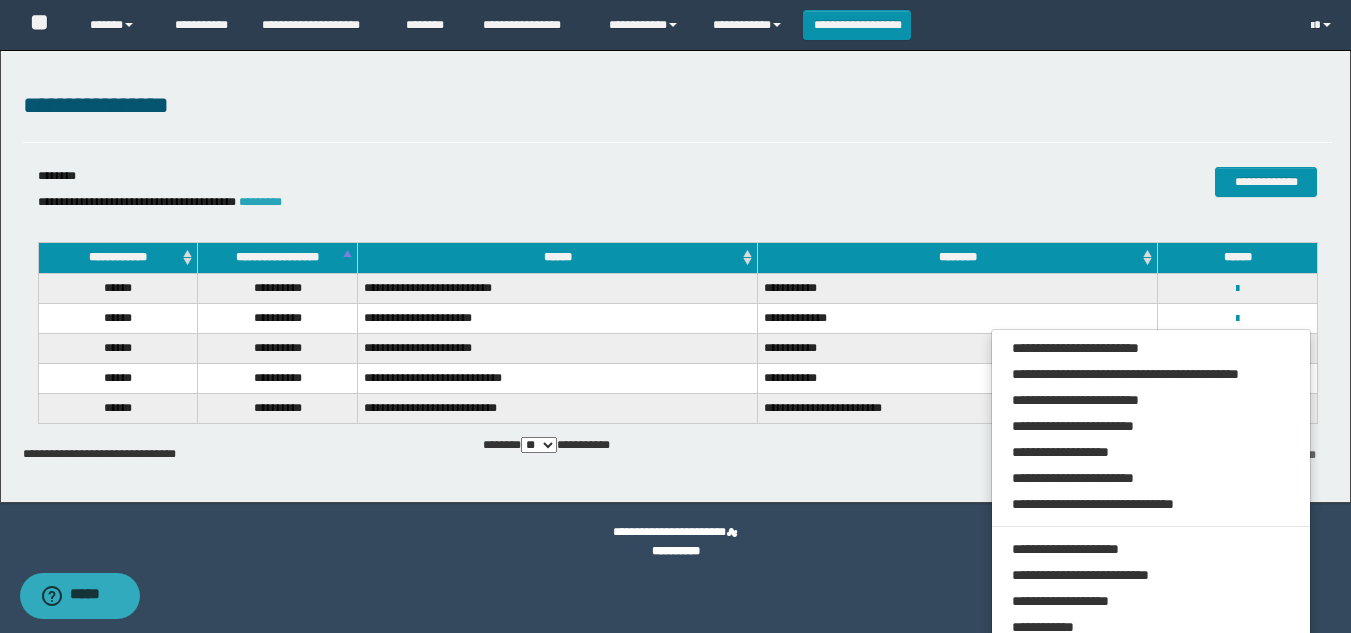click on "*********" at bounding box center (260, 202) 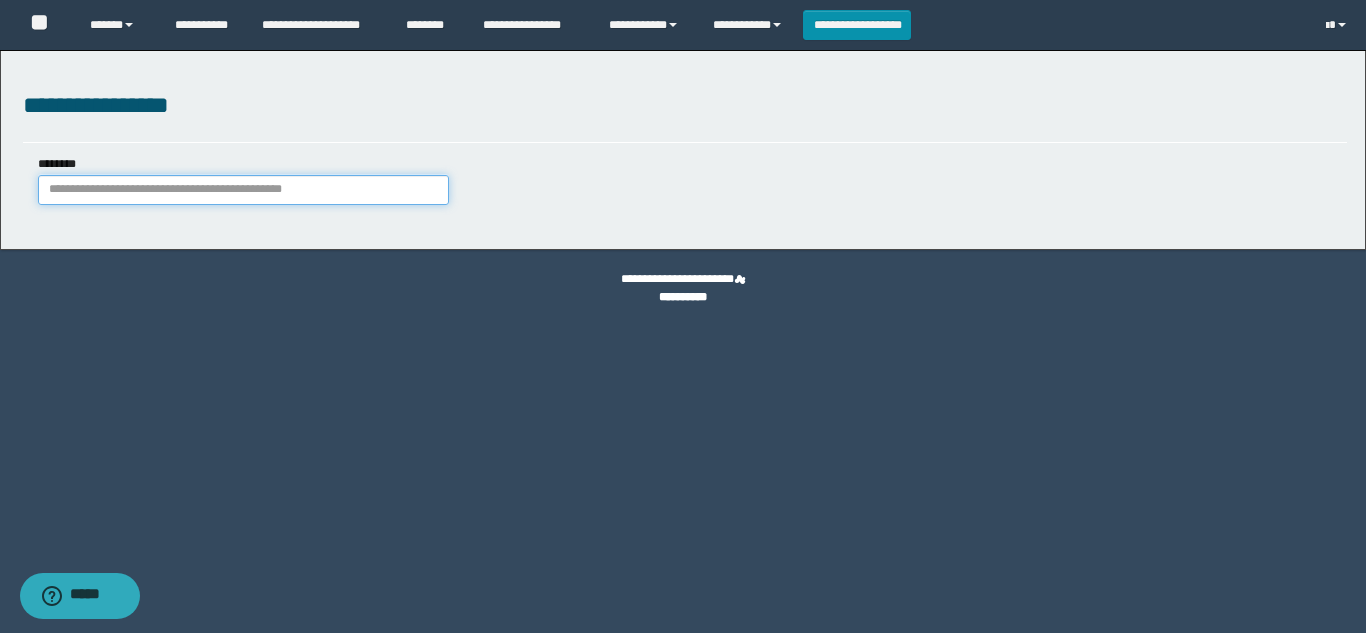 paste on "**********" 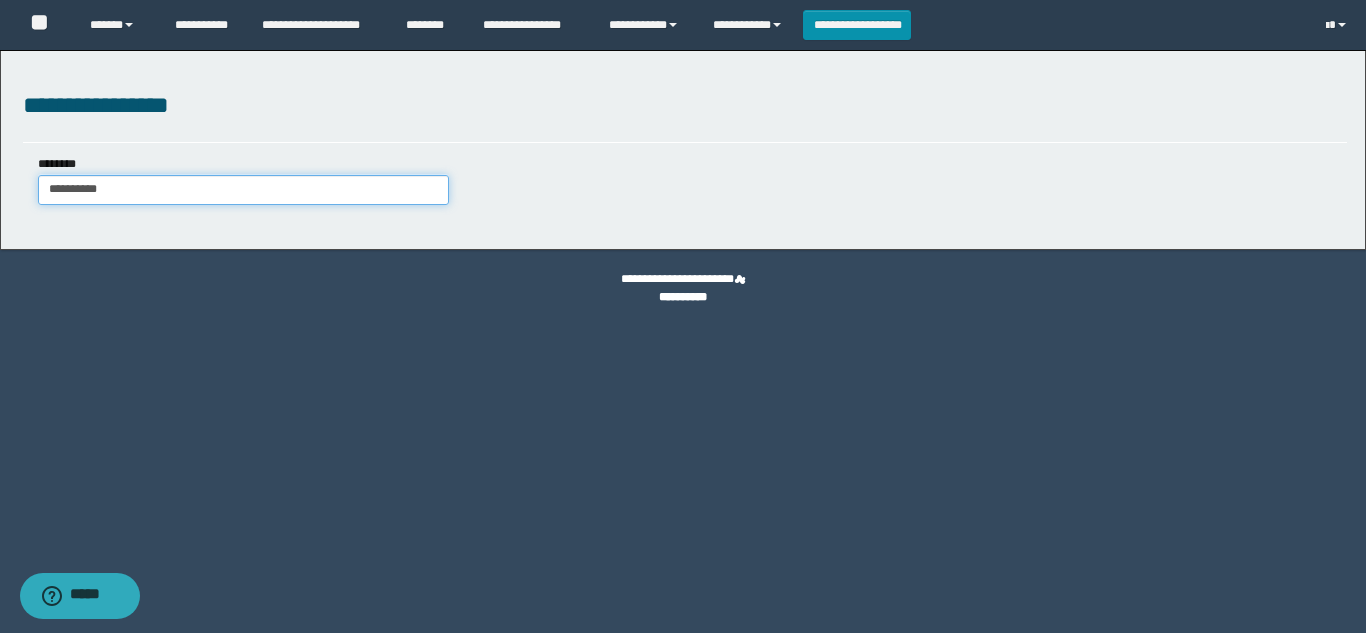 type on "**********" 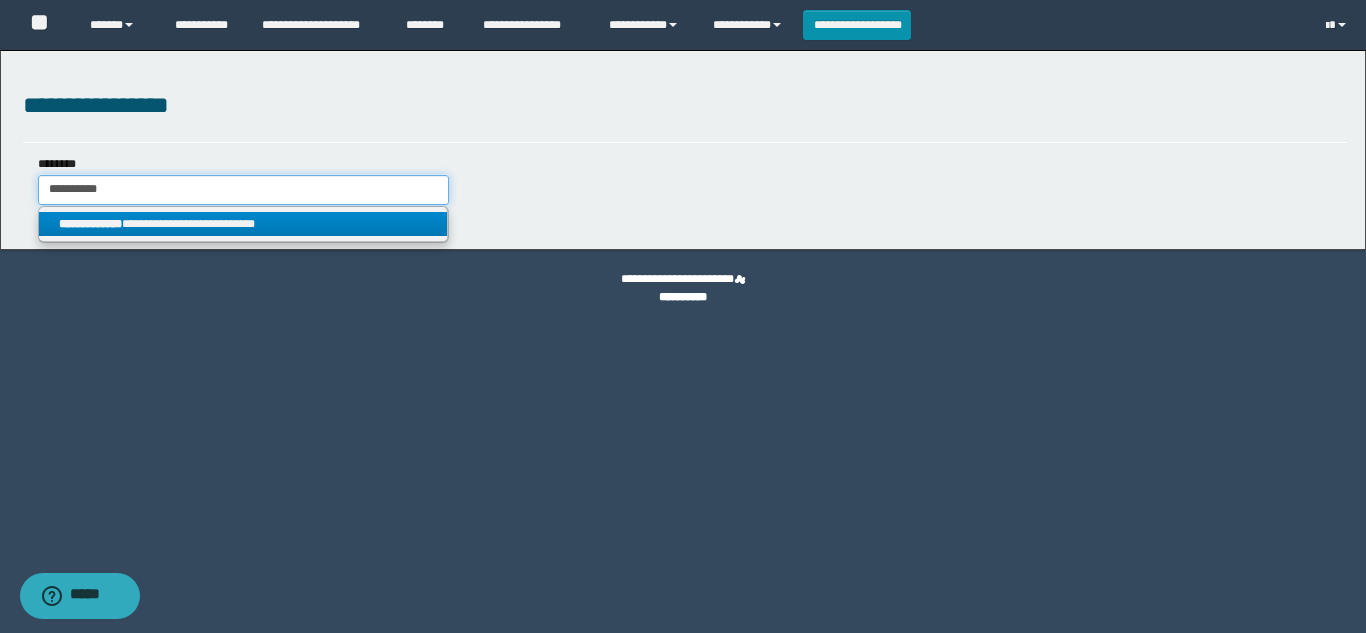 type on "**********" 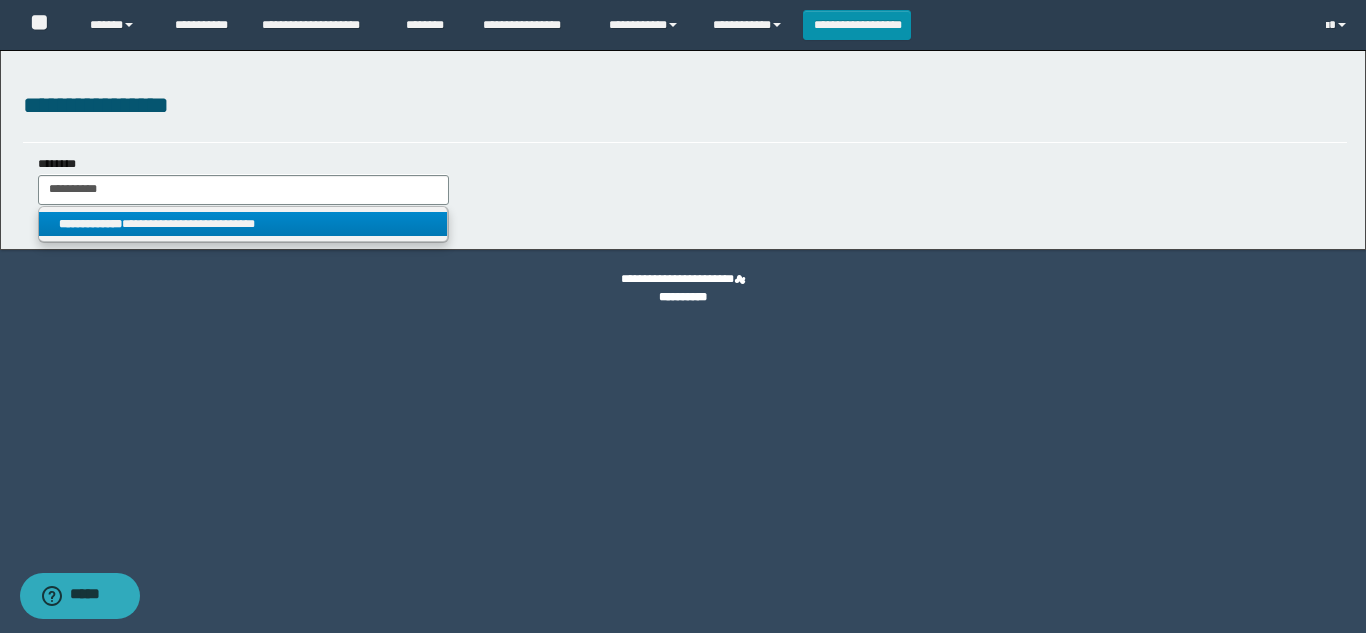 click on "**********" at bounding box center (243, 224) 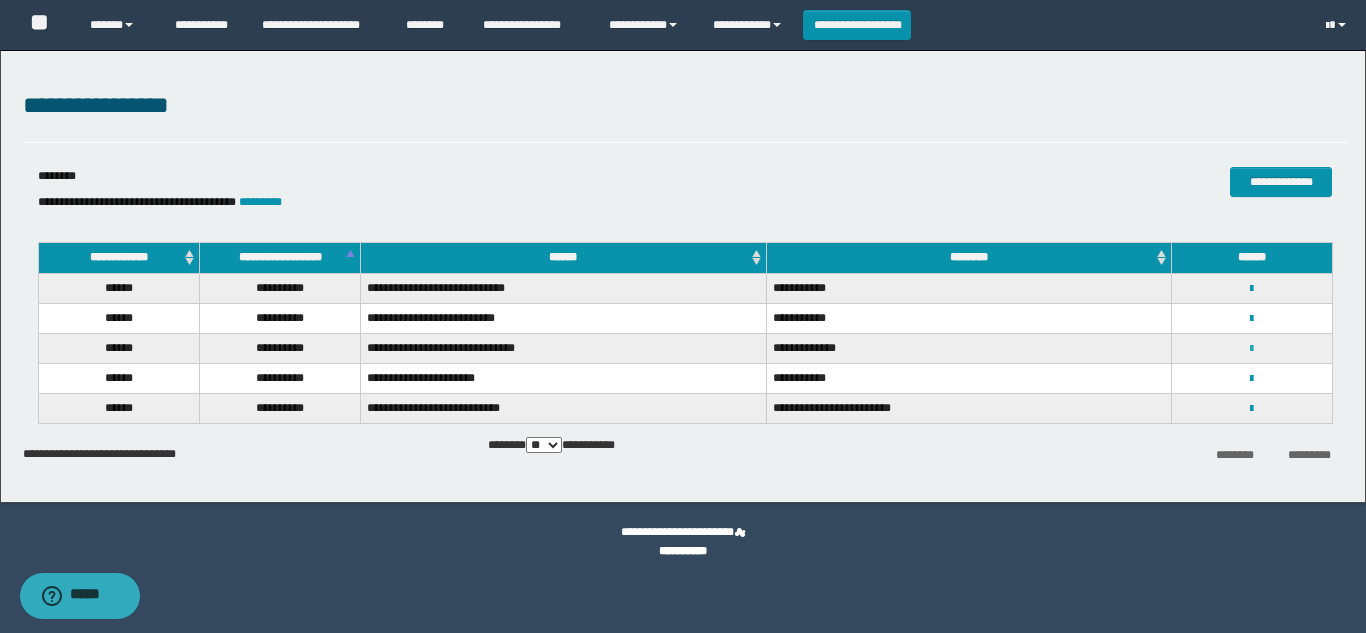 click at bounding box center [1251, 349] 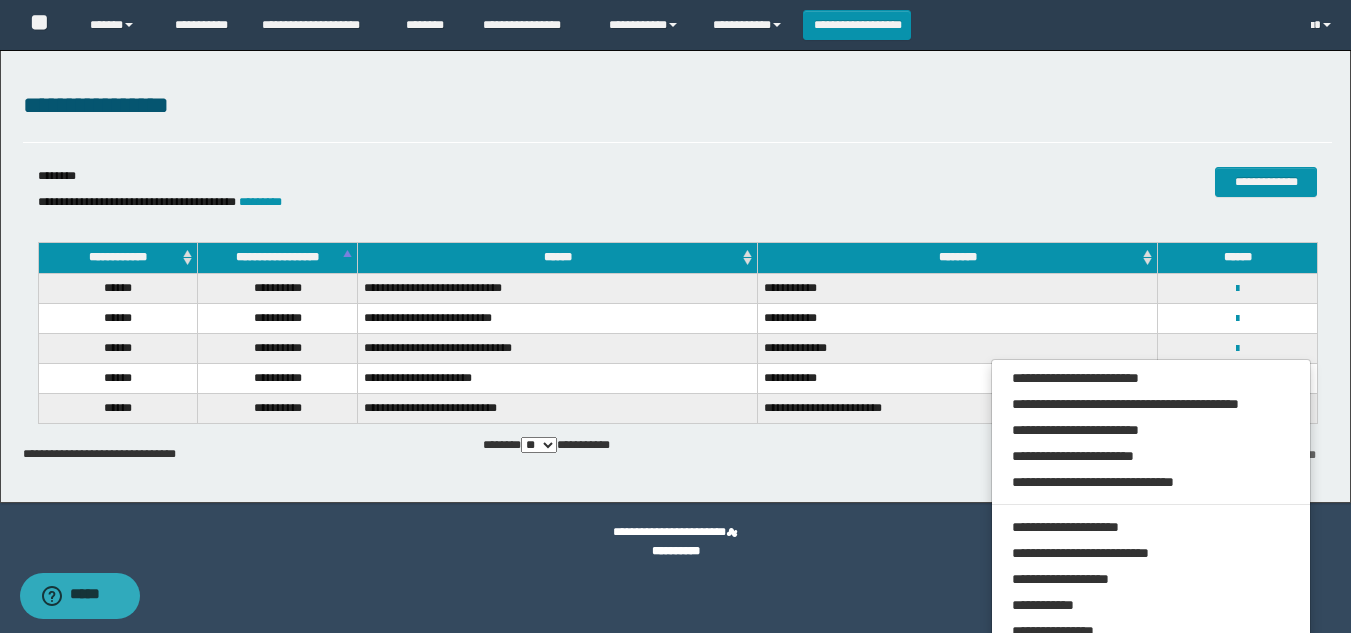 click on "**********" at bounding box center (677, 115) 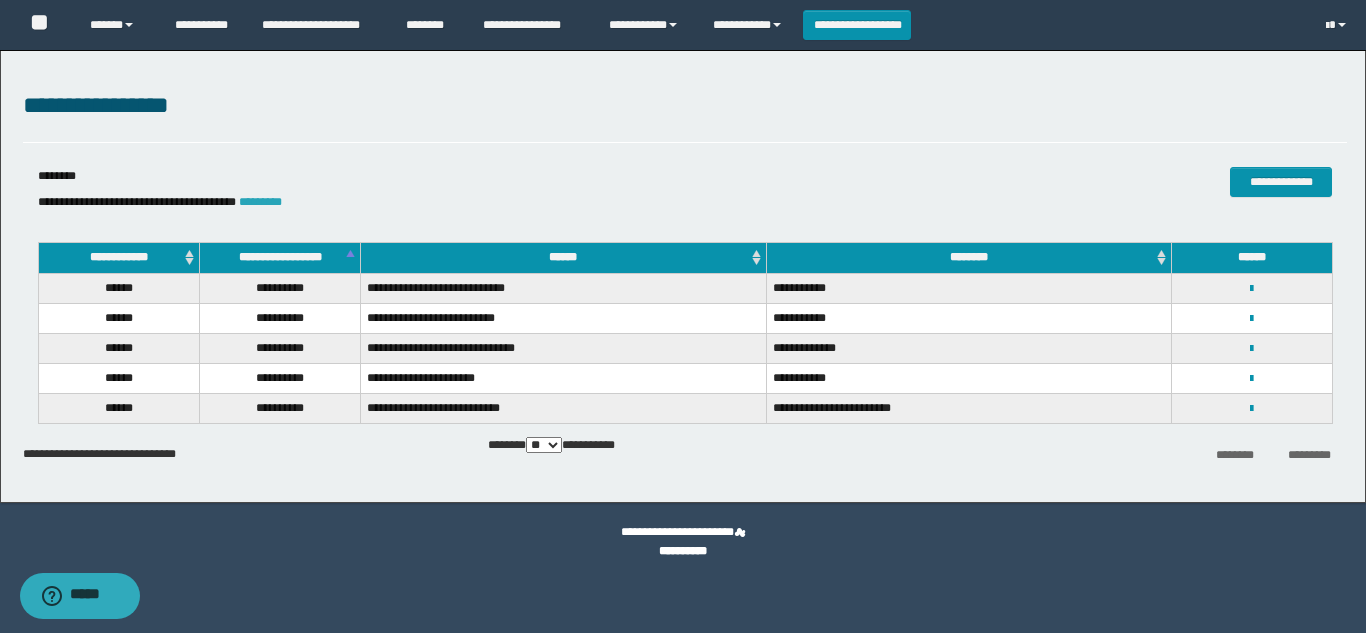 click on "*********" at bounding box center [260, 202] 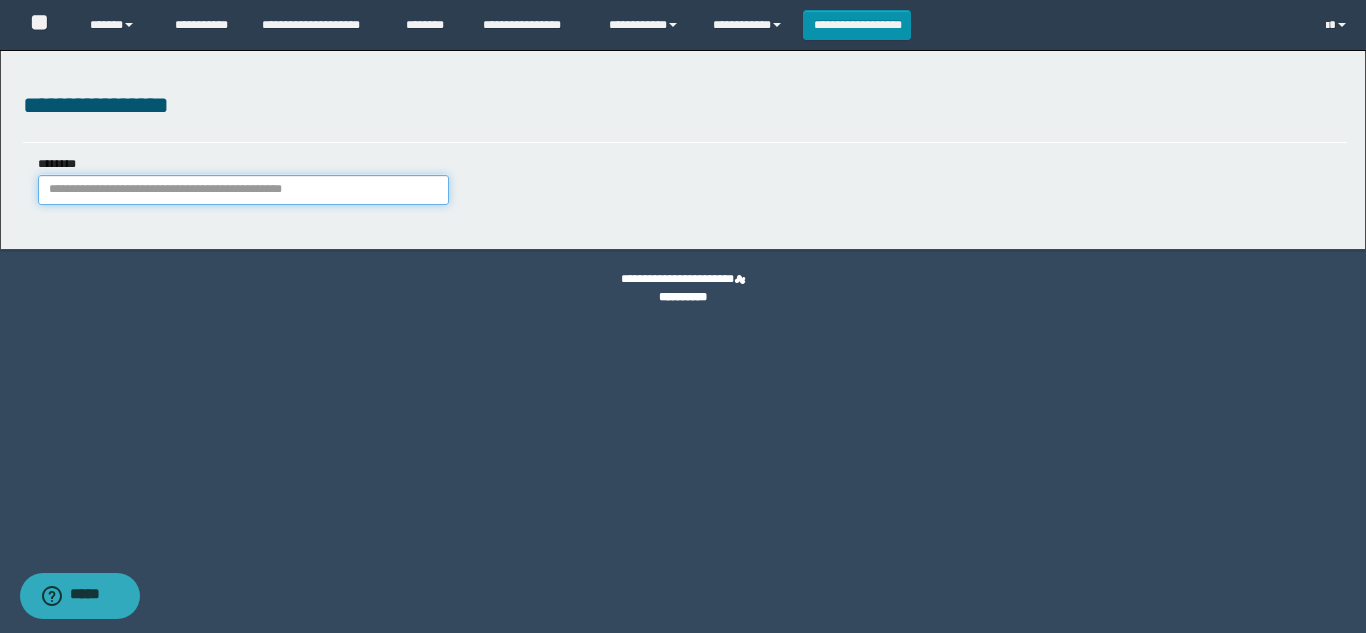 paste on "*******" 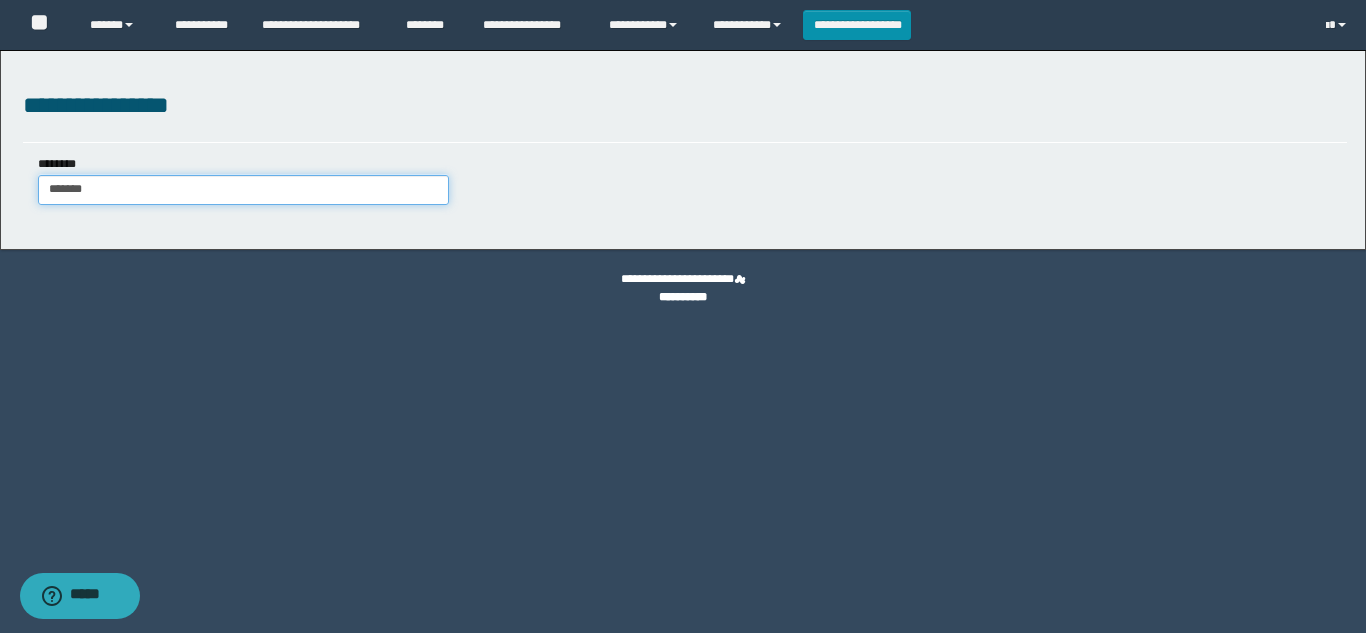 click on "*******" at bounding box center [243, 190] 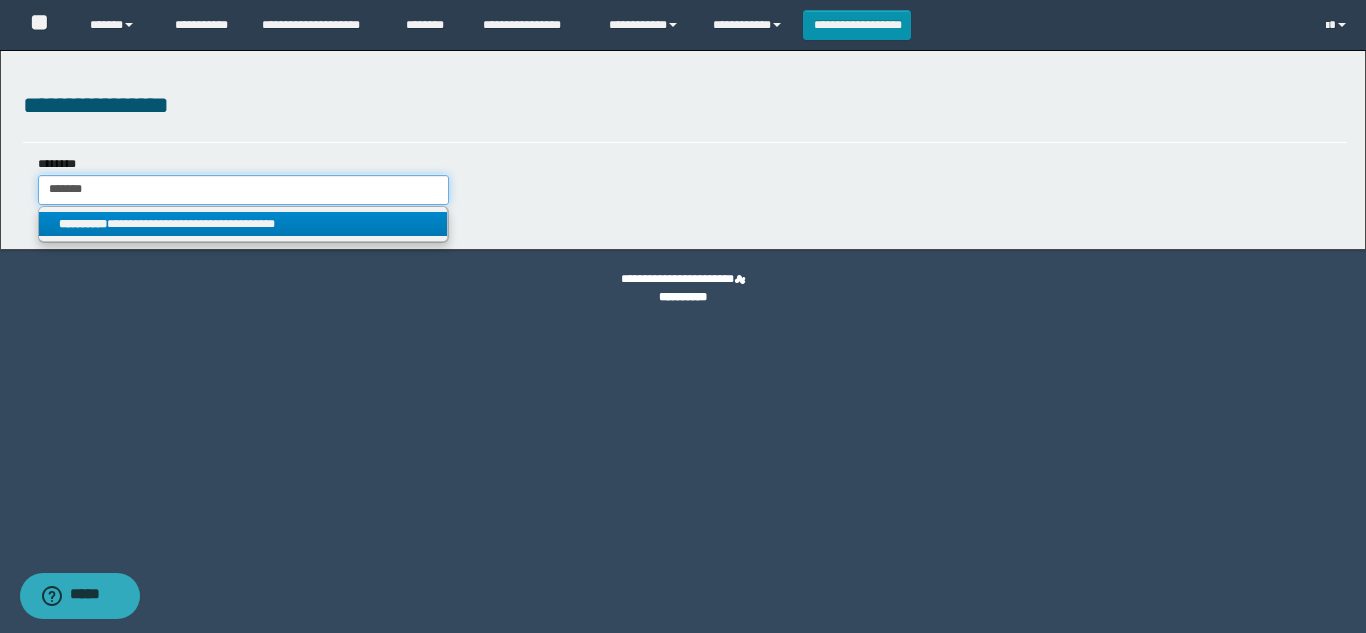 type on "*******" 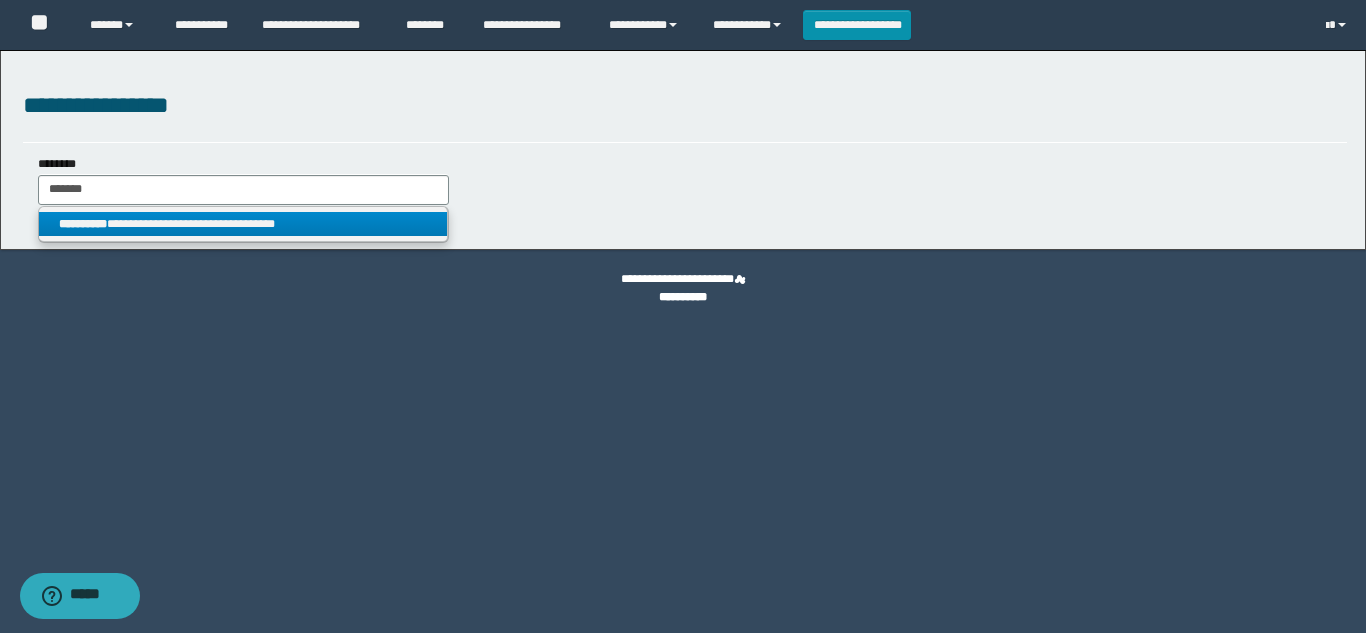 click on "**********" at bounding box center (243, 225) 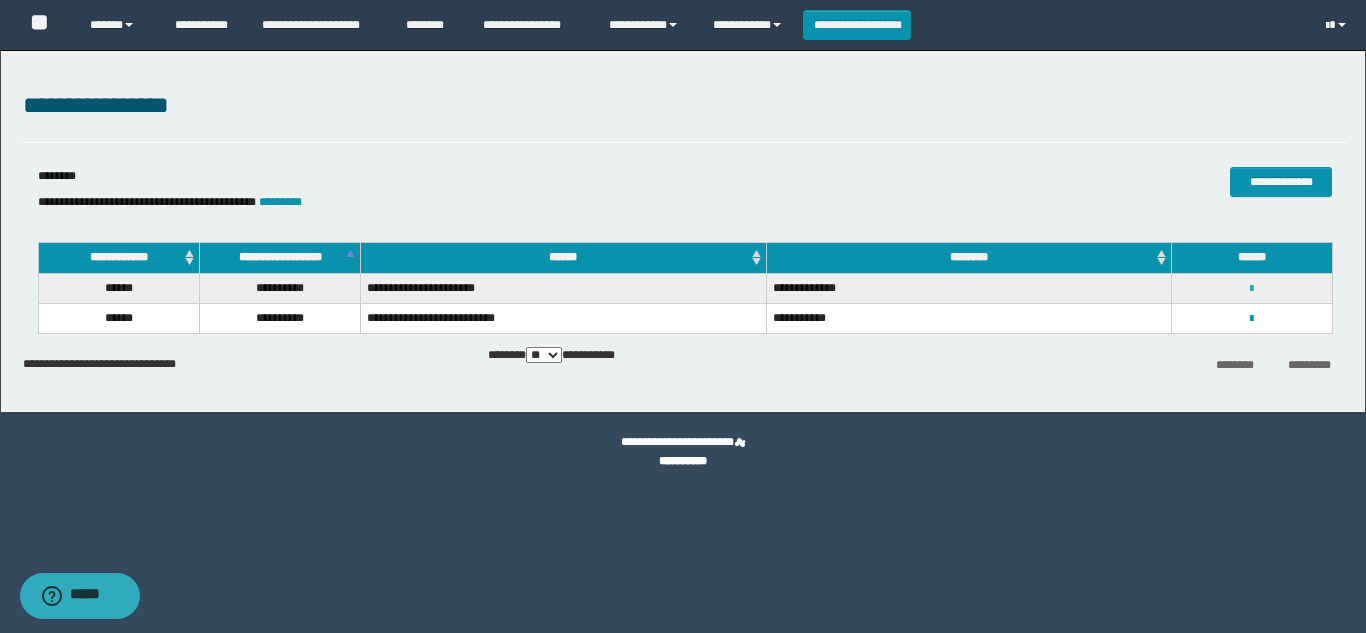 click at bounding box center (1251, 289) 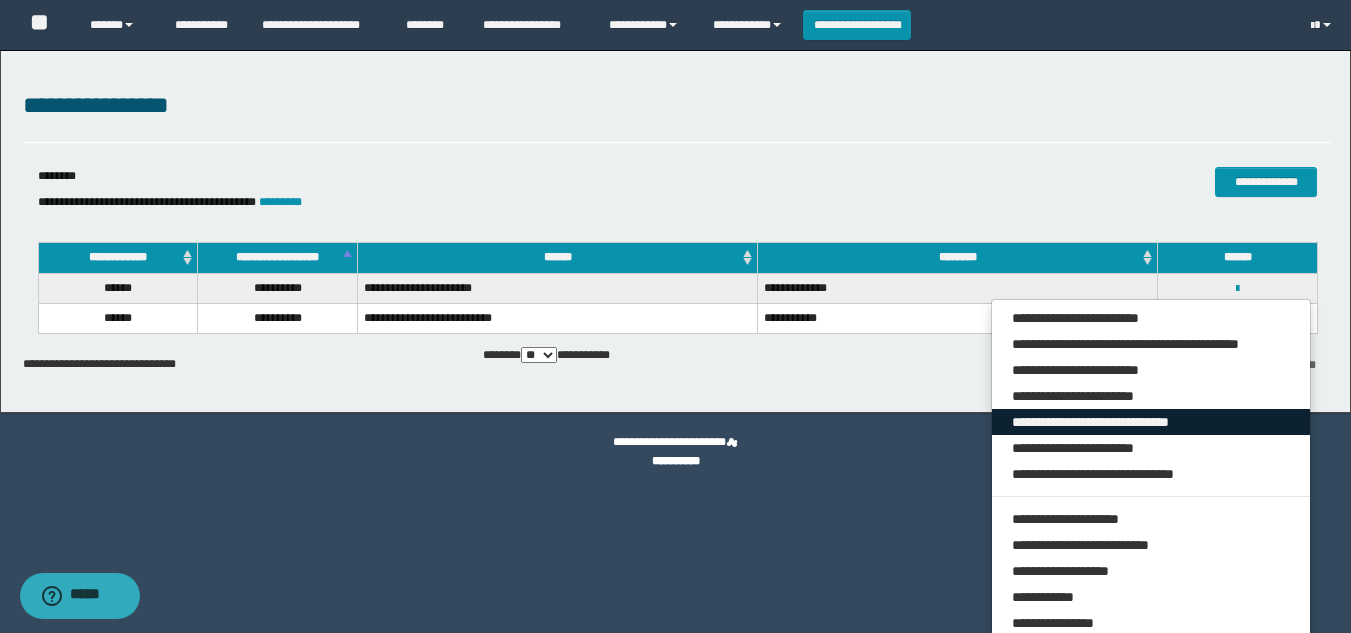 click on "**********" at bounding box center (1151, 422) 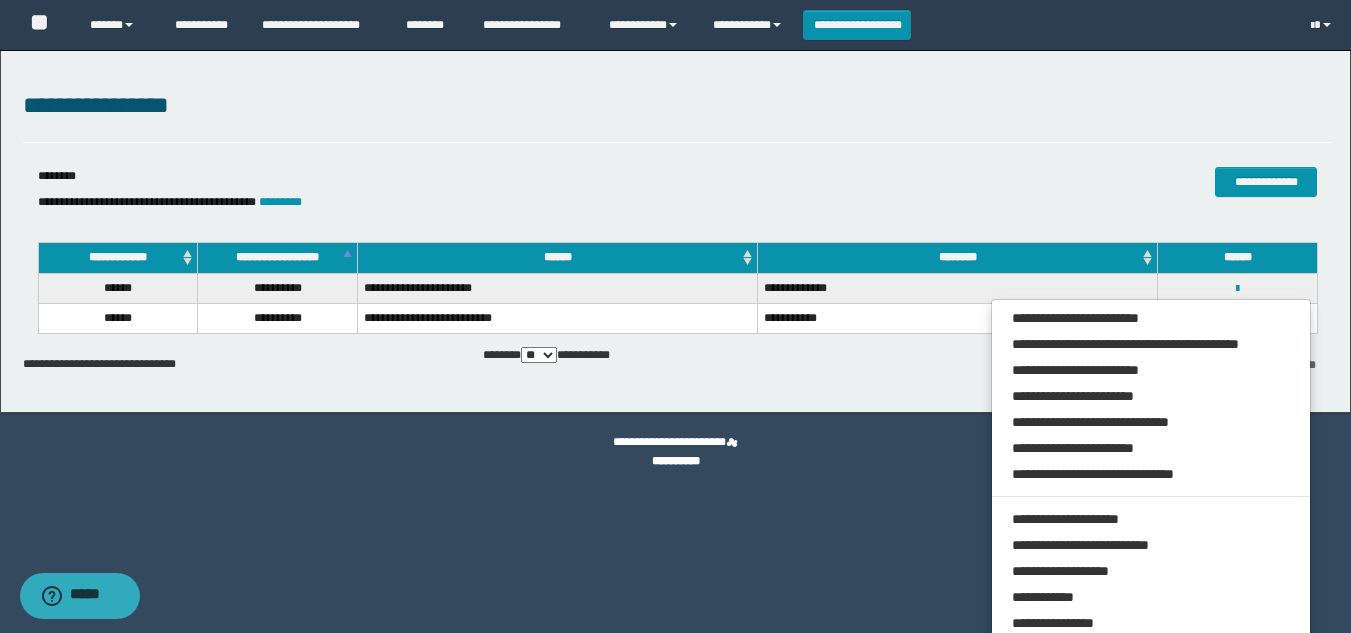 click on "**********" at bounding box center (677, 106) 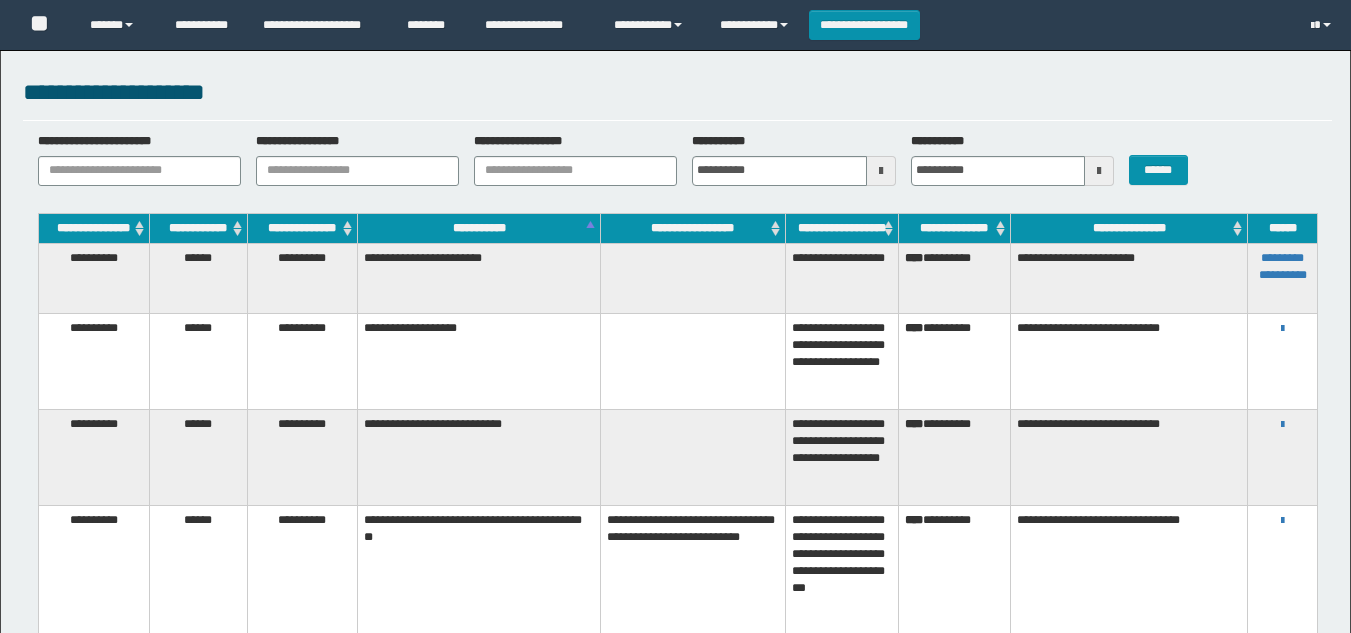 scroll, scrollTop: 634, scrollLeft: 0, axis: vertical 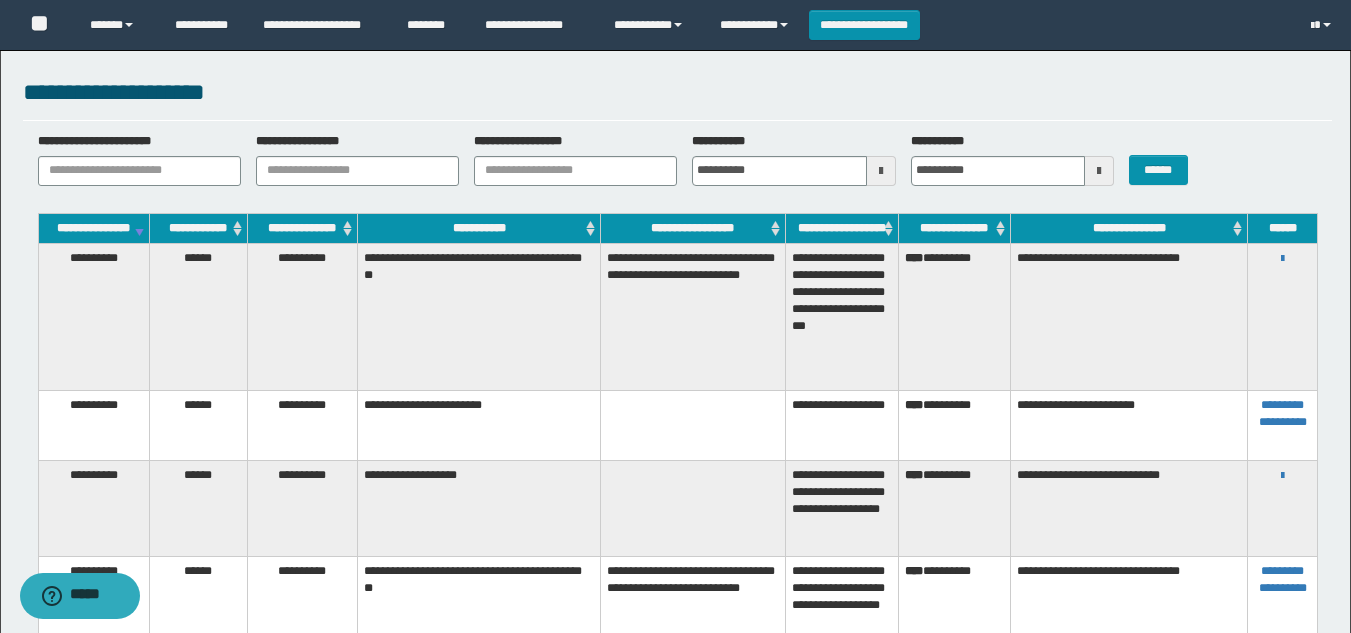 click at bounding box center (881, 171) 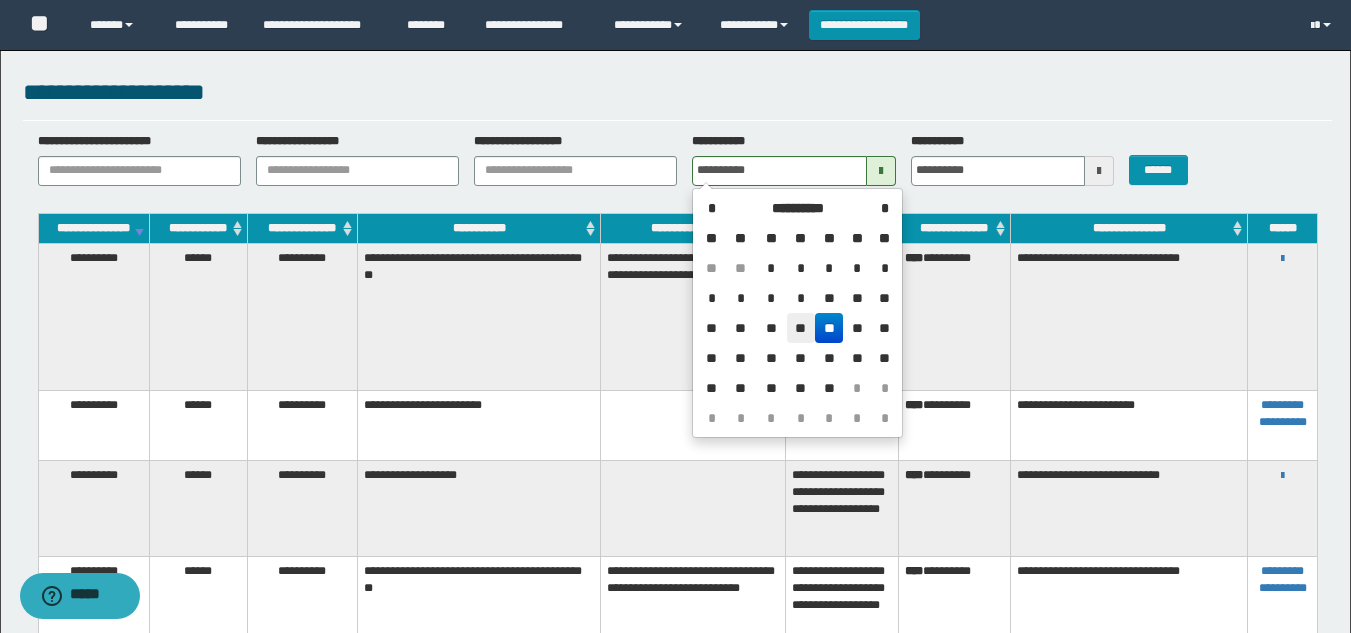 click on "**" at bounding box center (801, 328) 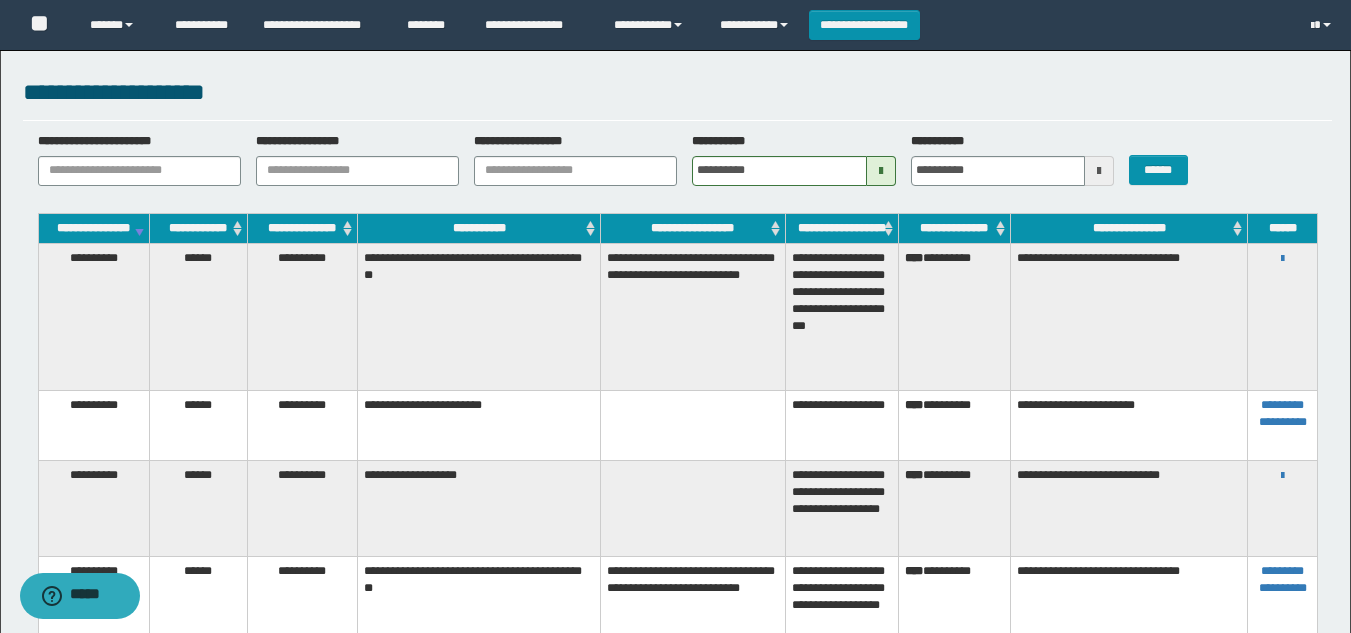 click at bounding box center (1099, 171) 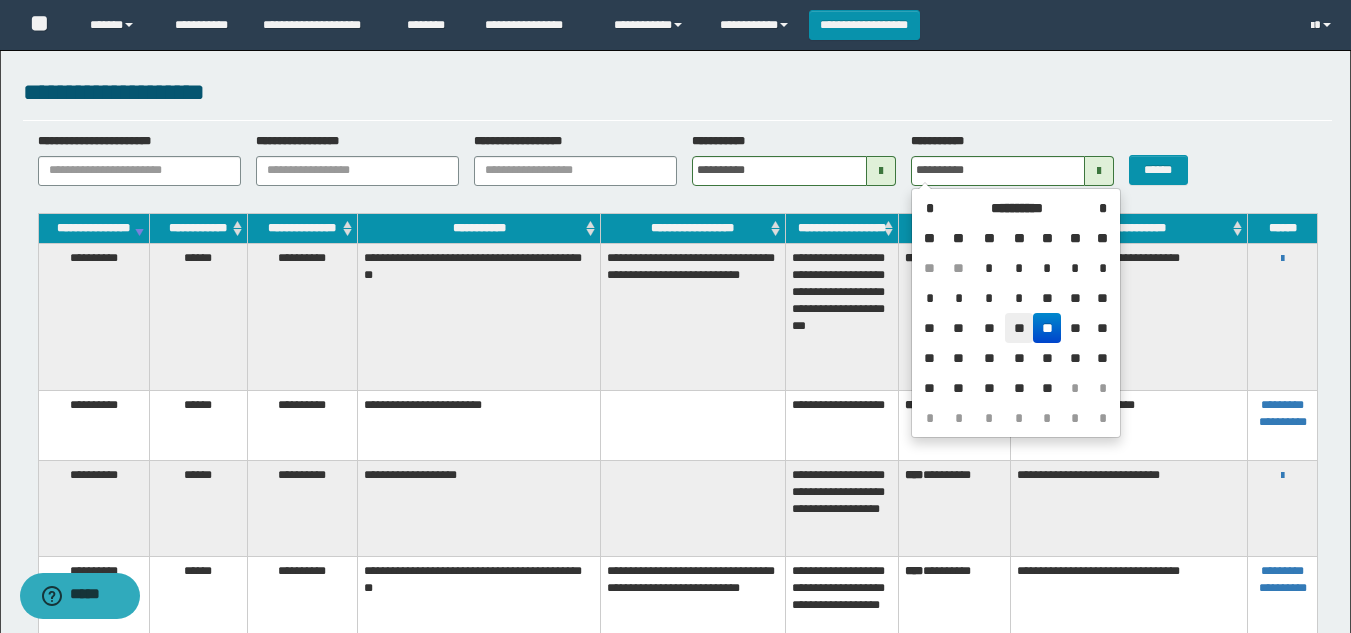 click on "**" at bounding box center (1019, 328) 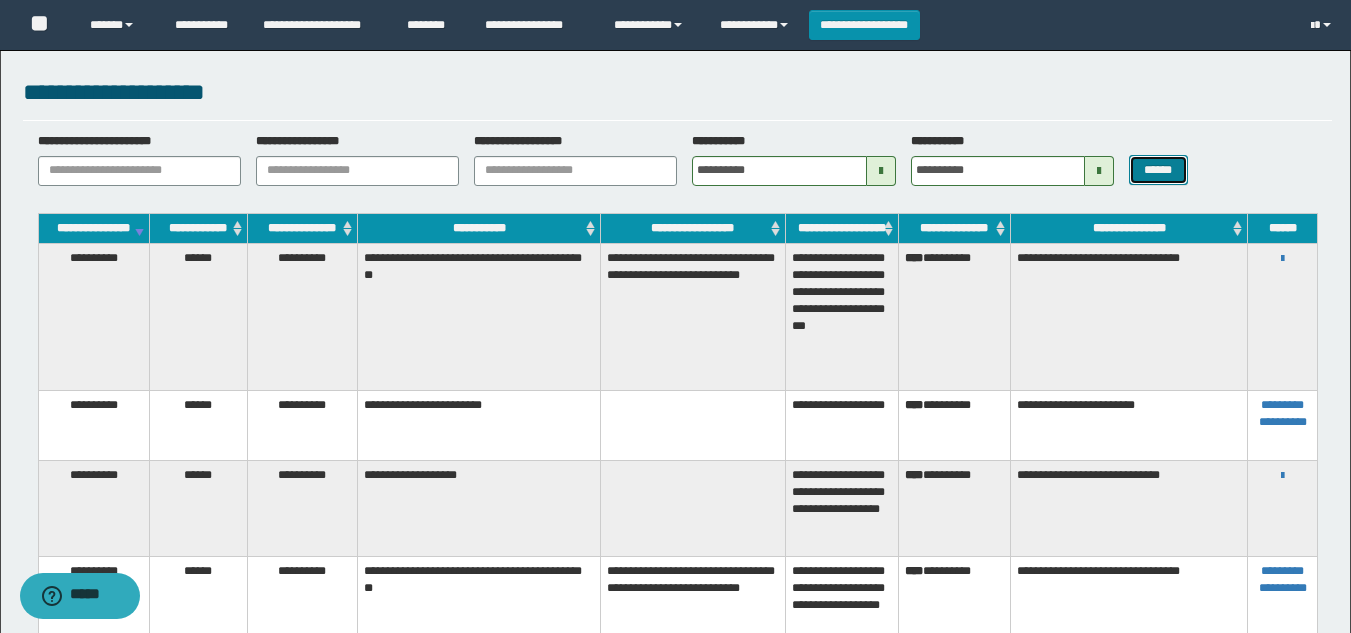 click on "******" at bounding box center (1158, 170) 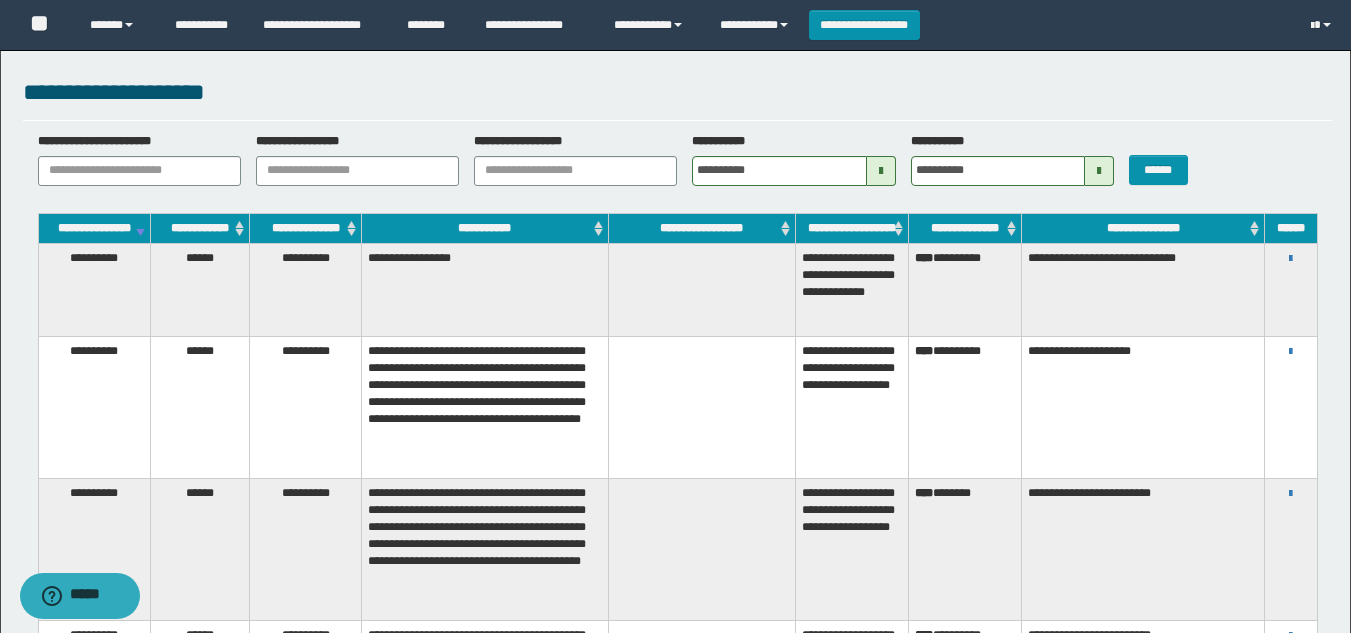 click on "**********" at bounding box center (485, 228) 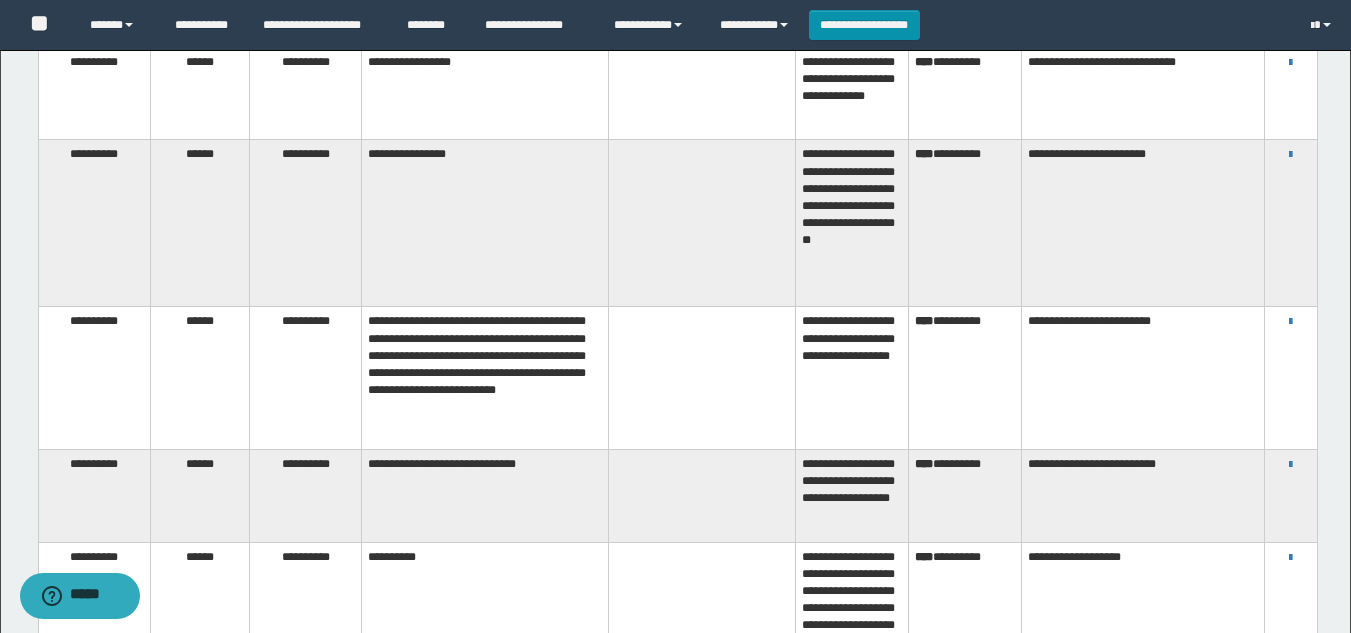 scroll, scrollTop: 302, scrollLeft: 0, axis: vertical 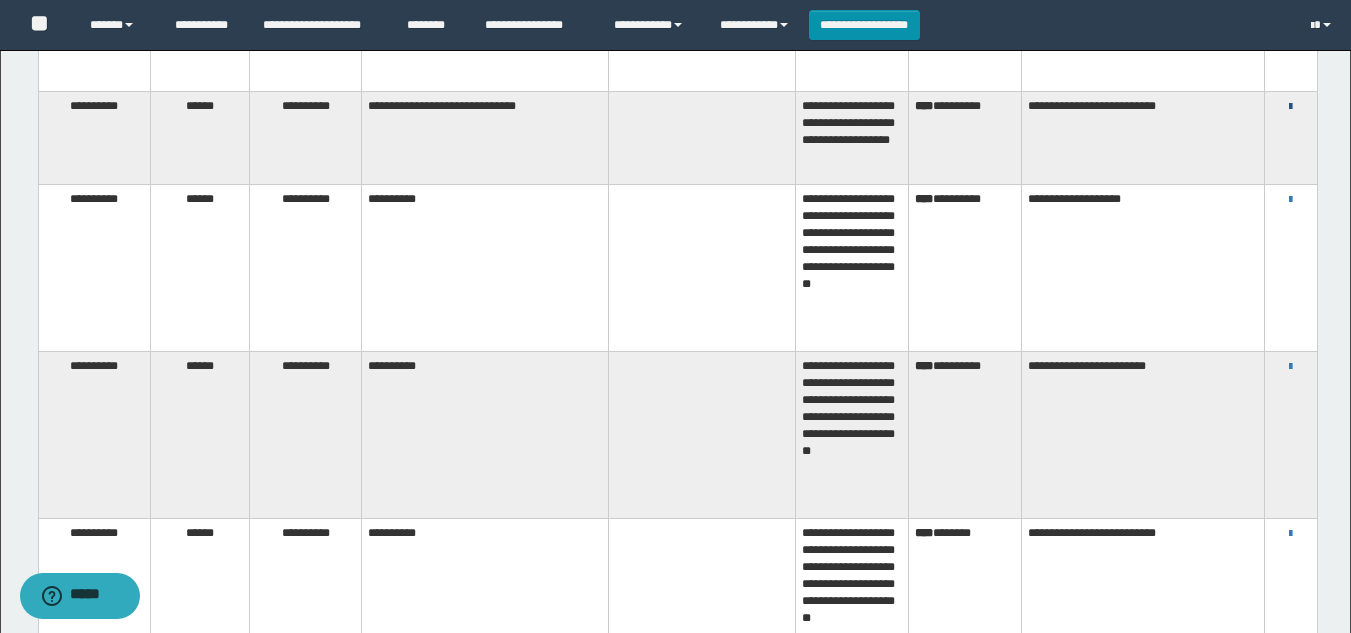 click at bounding box center [1290, 107] 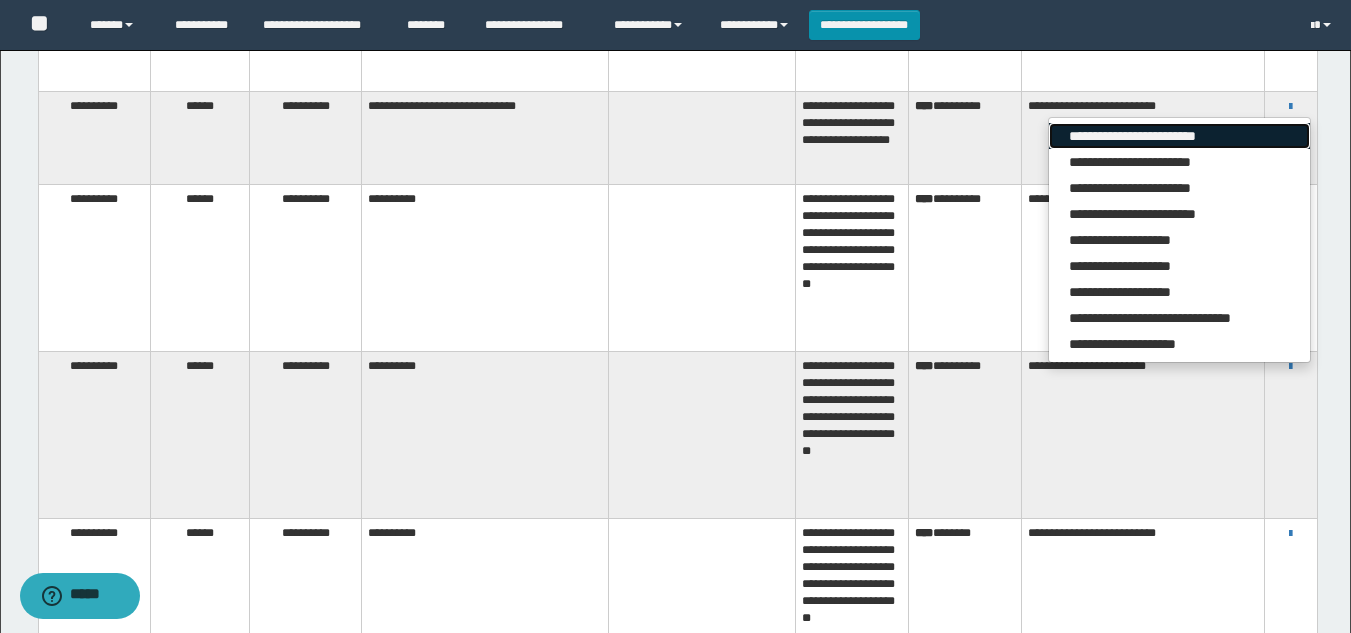 click on "**********" at bounding box center (1179, 136) 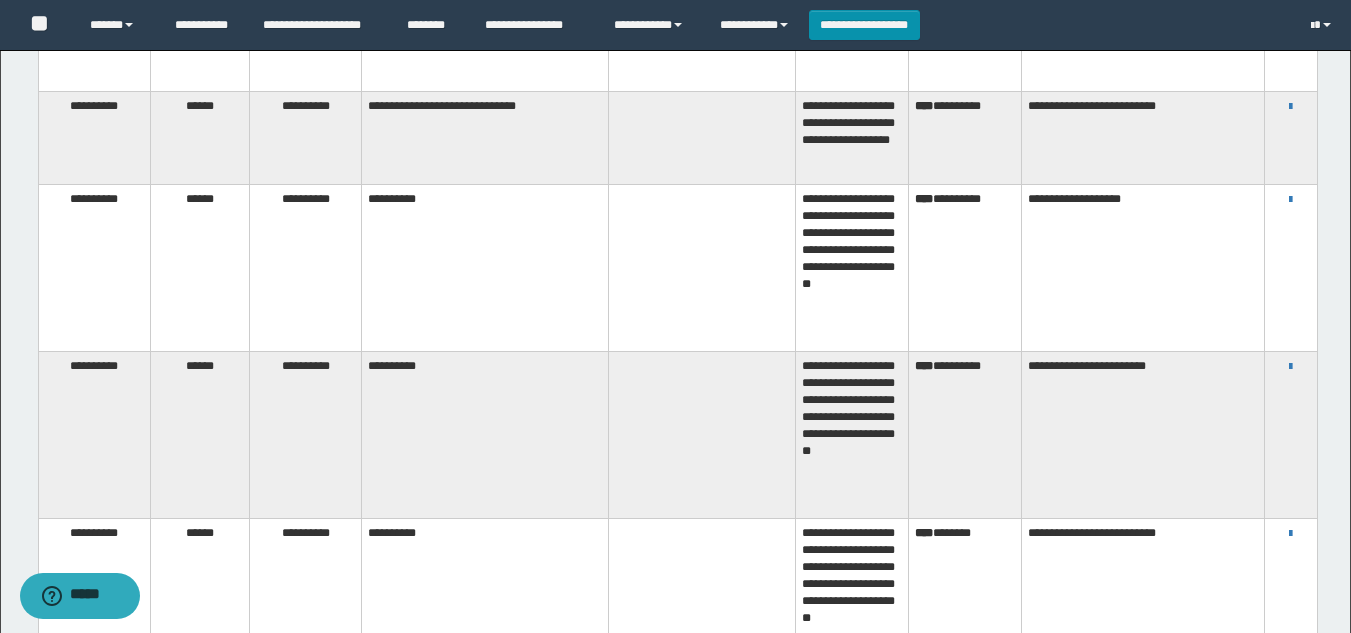 click on "**********" at bounding box center (1291, 106) 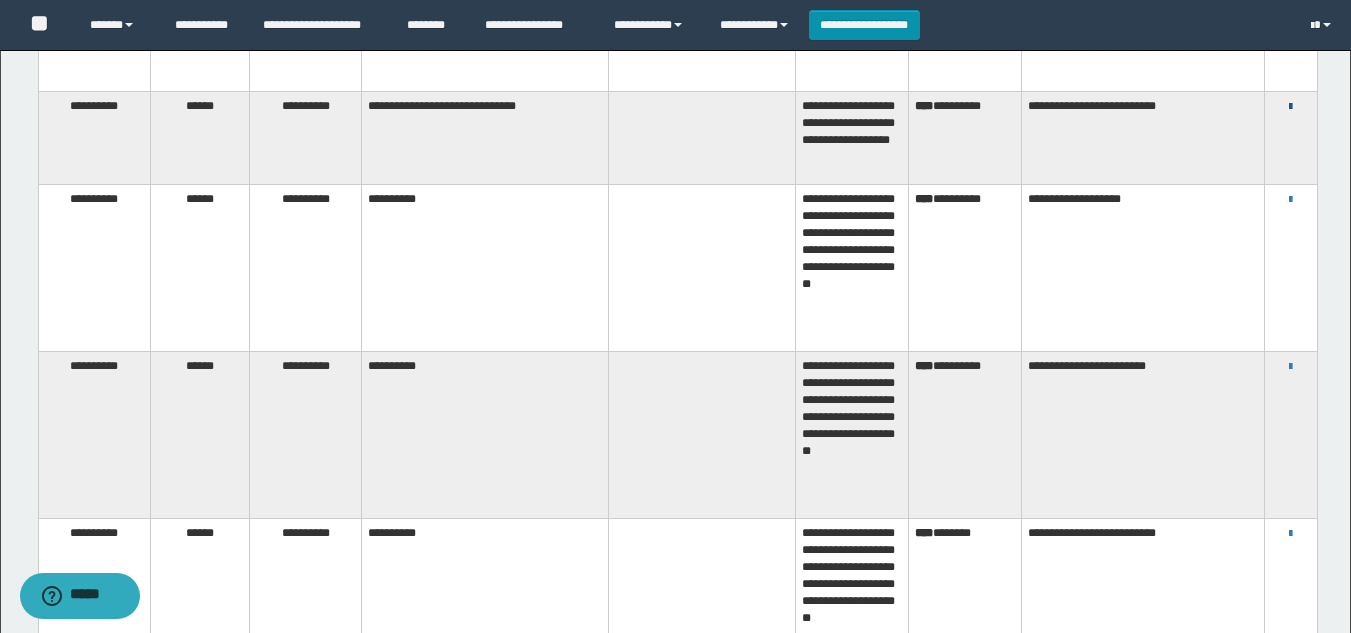 click at bounding box center [1290, 107] 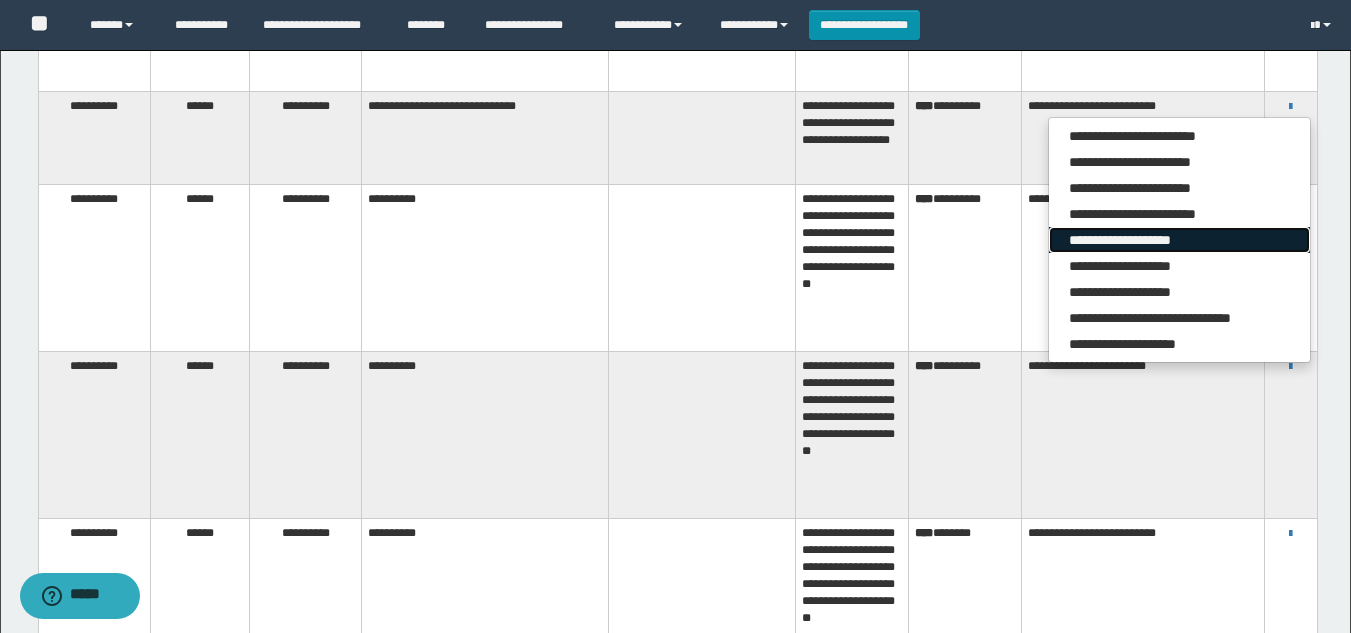click on "**********" at bounding box center [1179, 240] 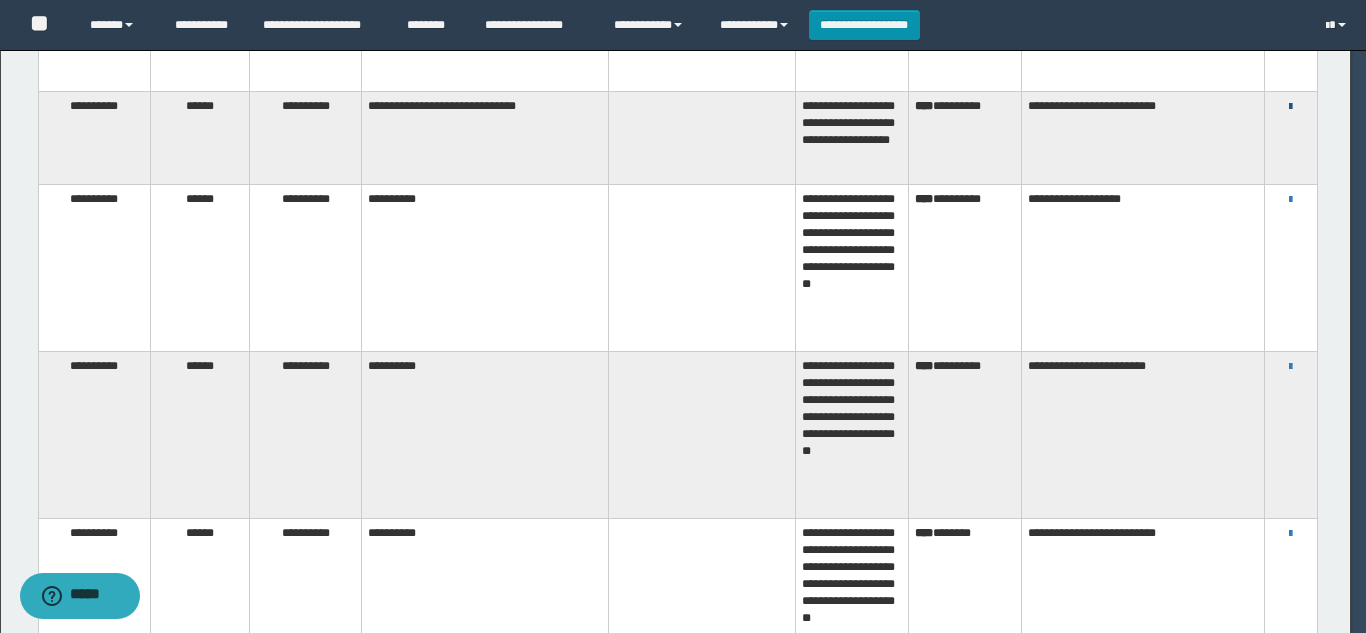 click at bounding box center (1290, 107) 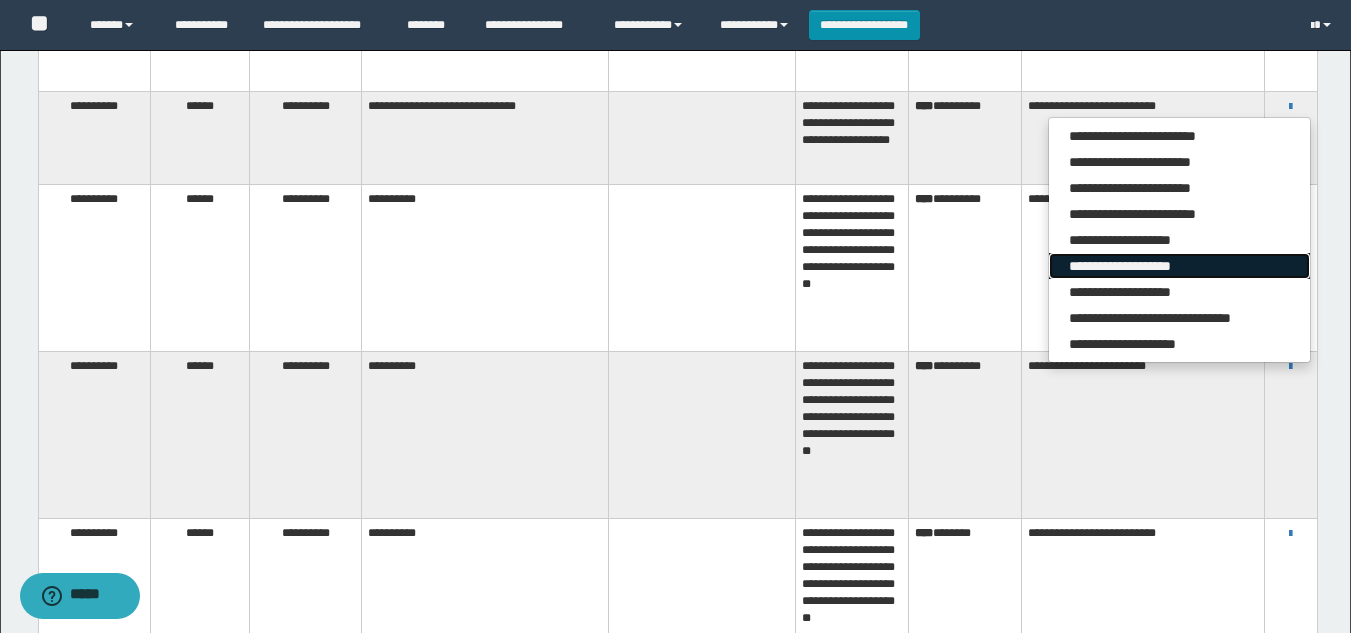 click on "**********" at bounding box center (1179, 266) 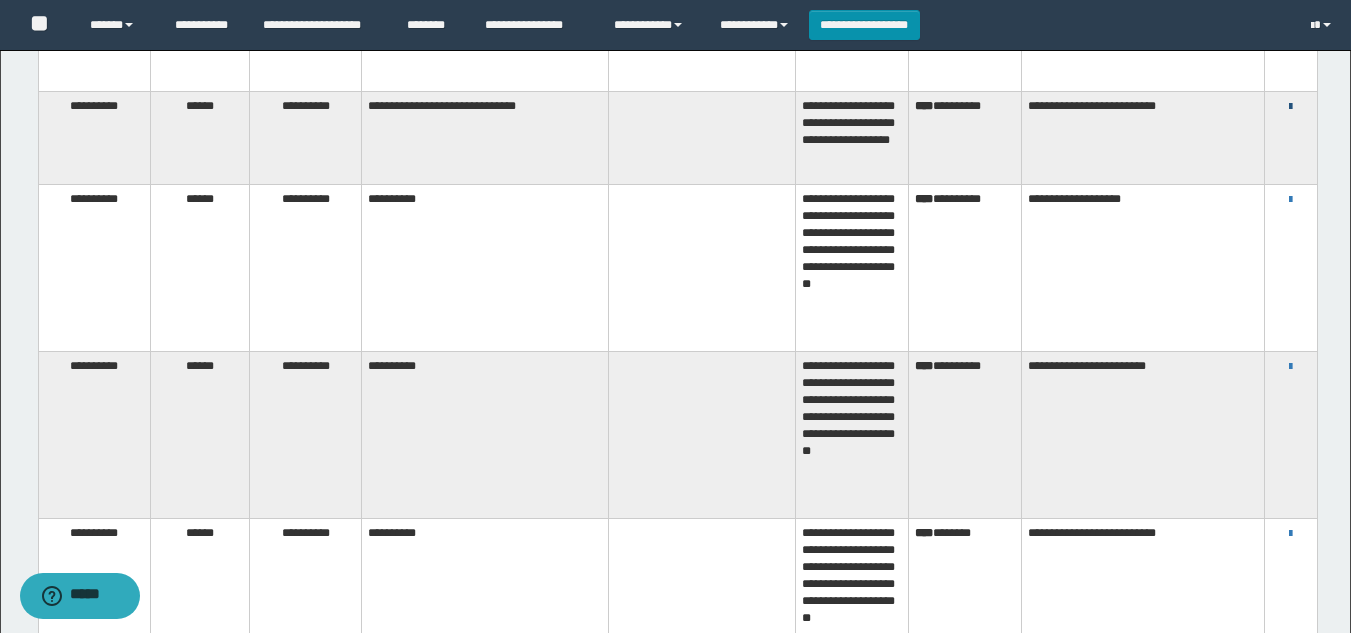 click at bounding box center (1290, 107) 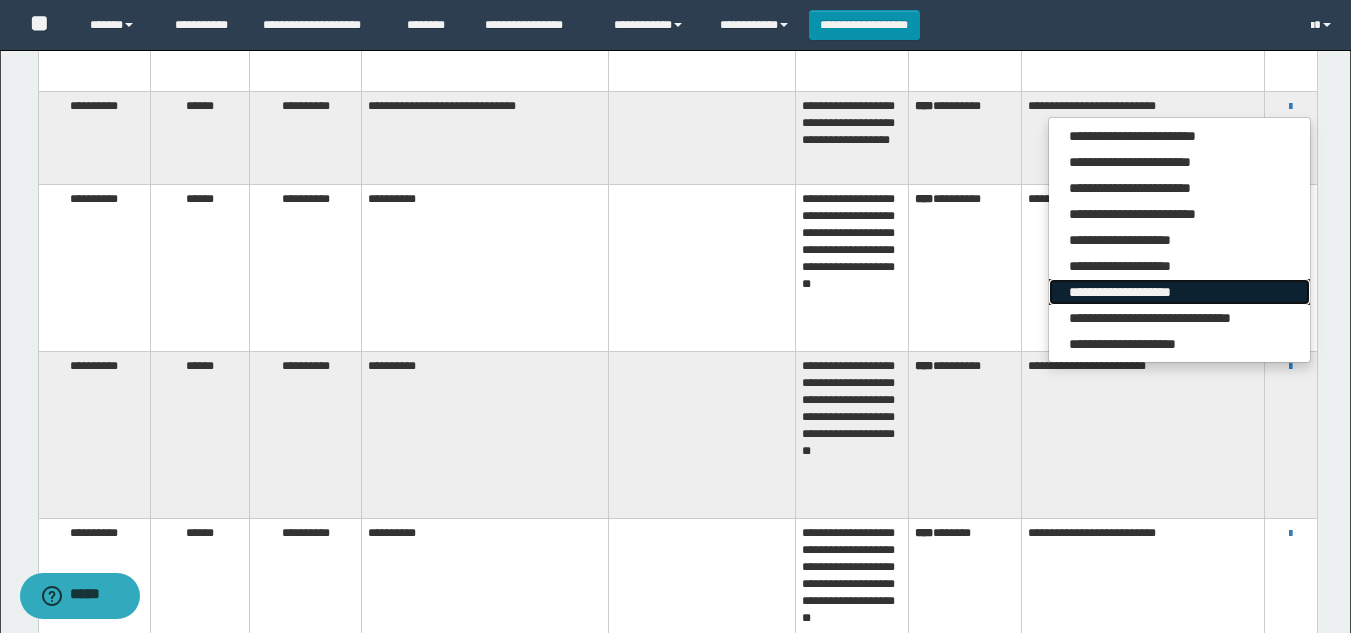 click on "**********" at bounding box center [1179, 292] 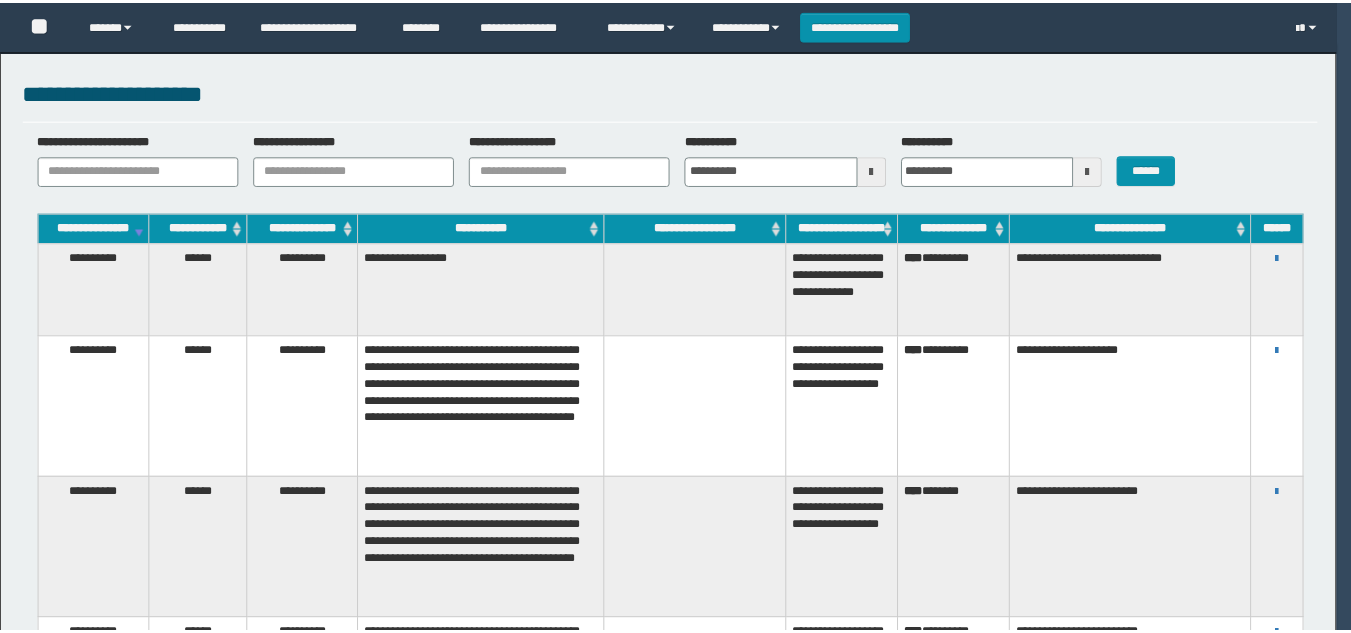 scroll, scrollTop: 0, scrollLeft: 0, axis: both 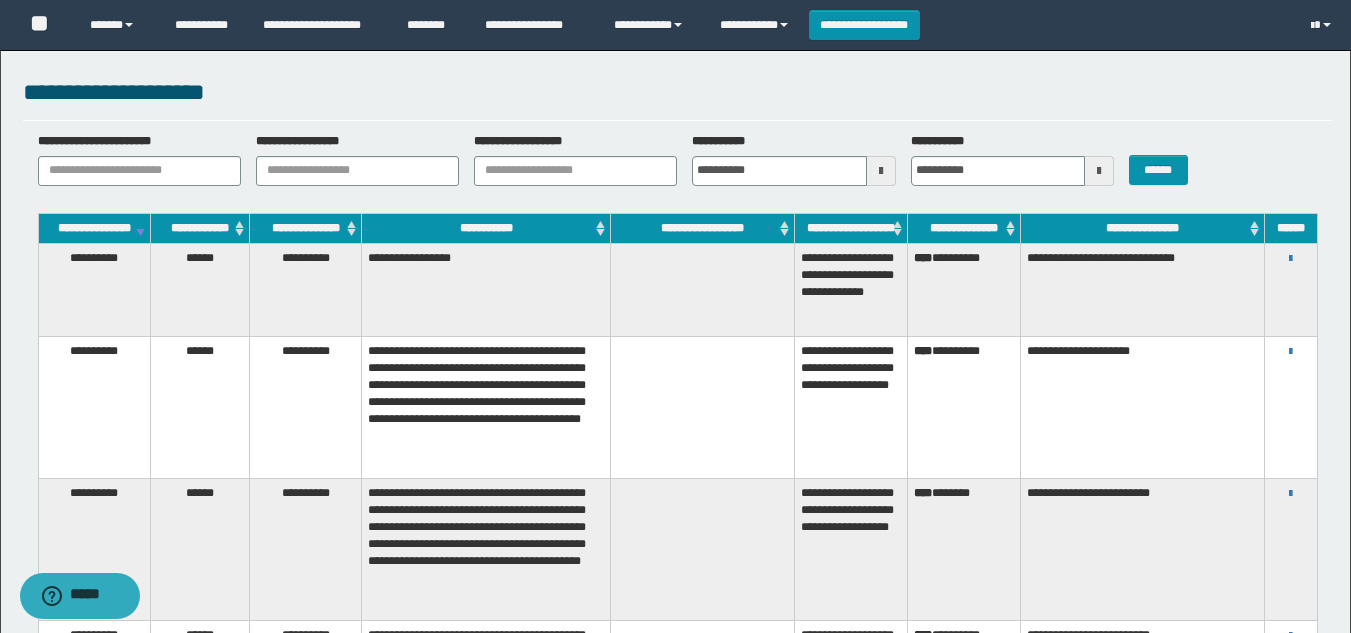 click on "**********" at bounding box center [486, 228] 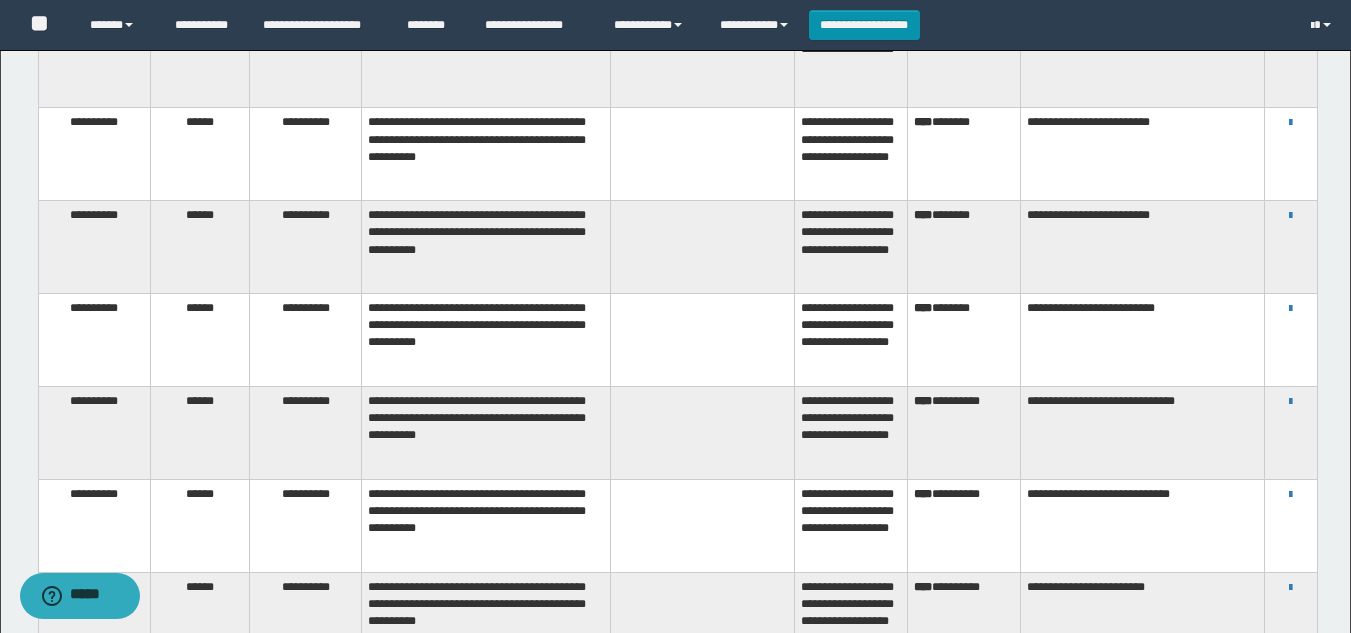 scroll, scrollTop: 2385, scrollLeft: 0, axis: vertical 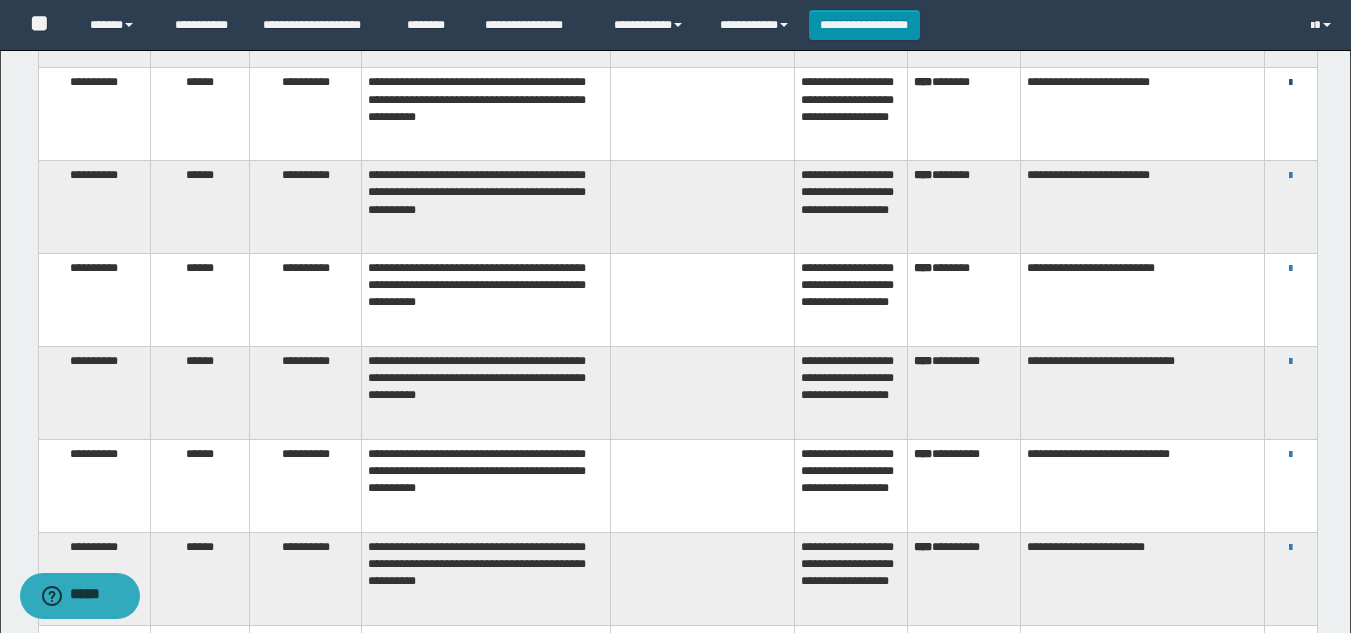 click at bounding box center [1290, 83] 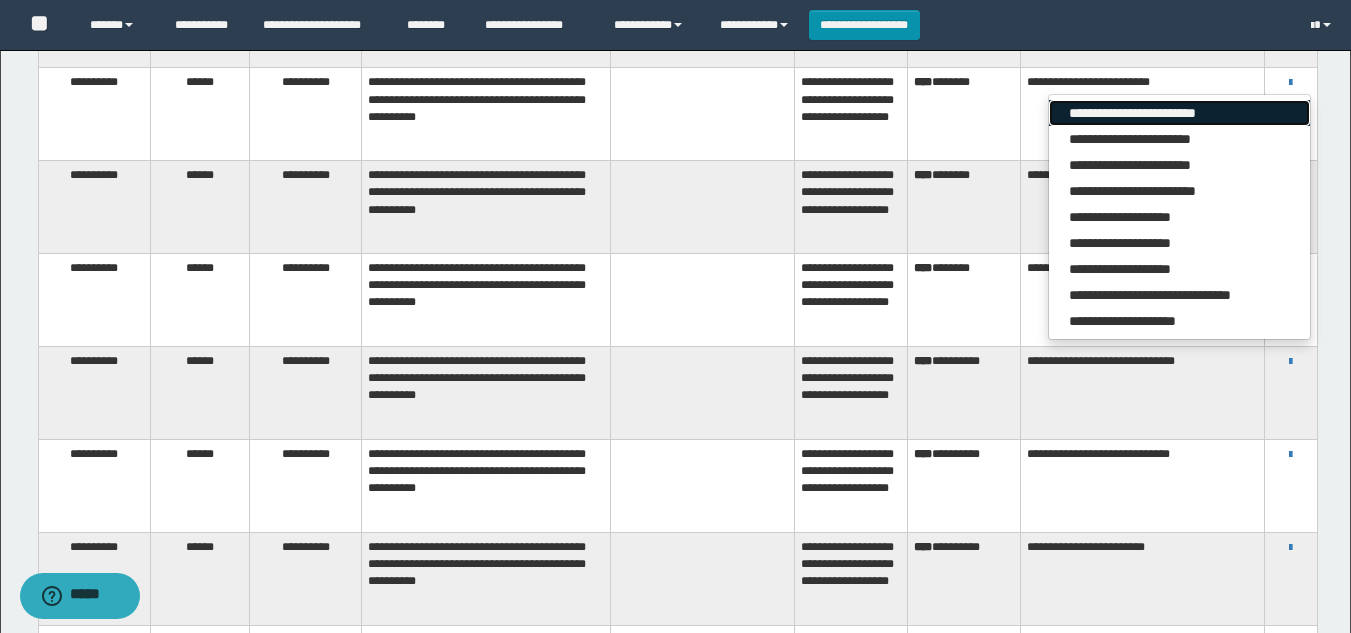 click on "**********" at bounding box center [1179, 113] 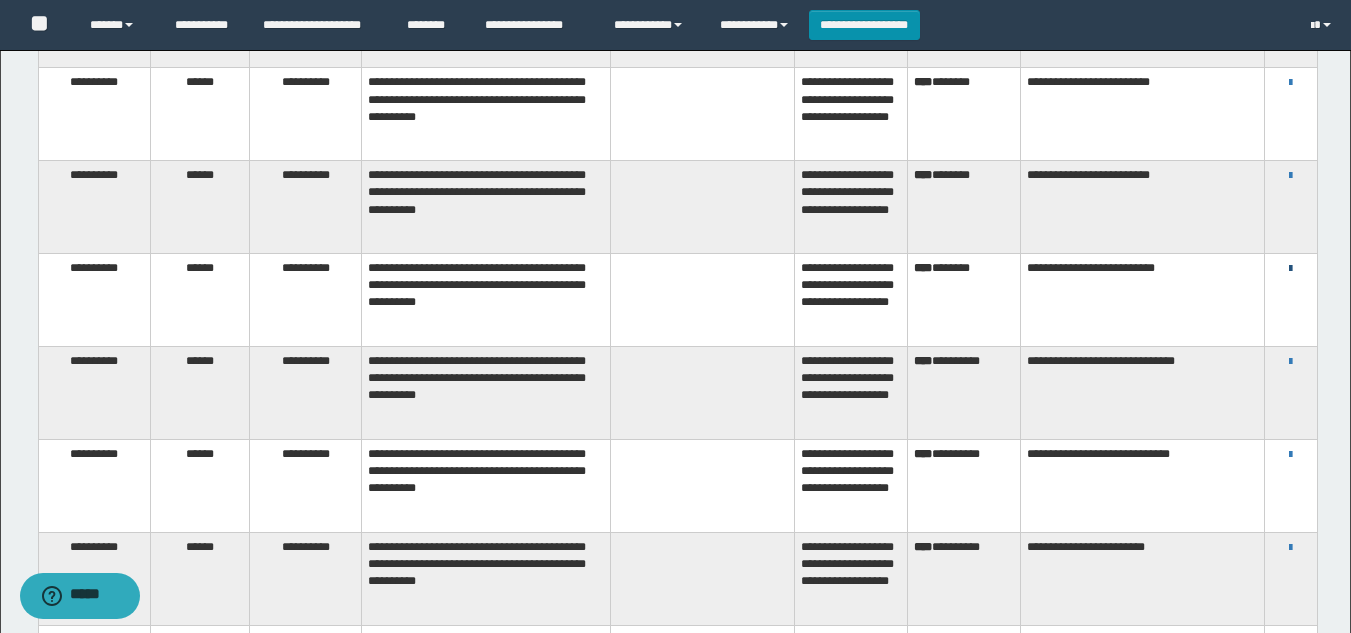 click at bounding box center (1290, 269) 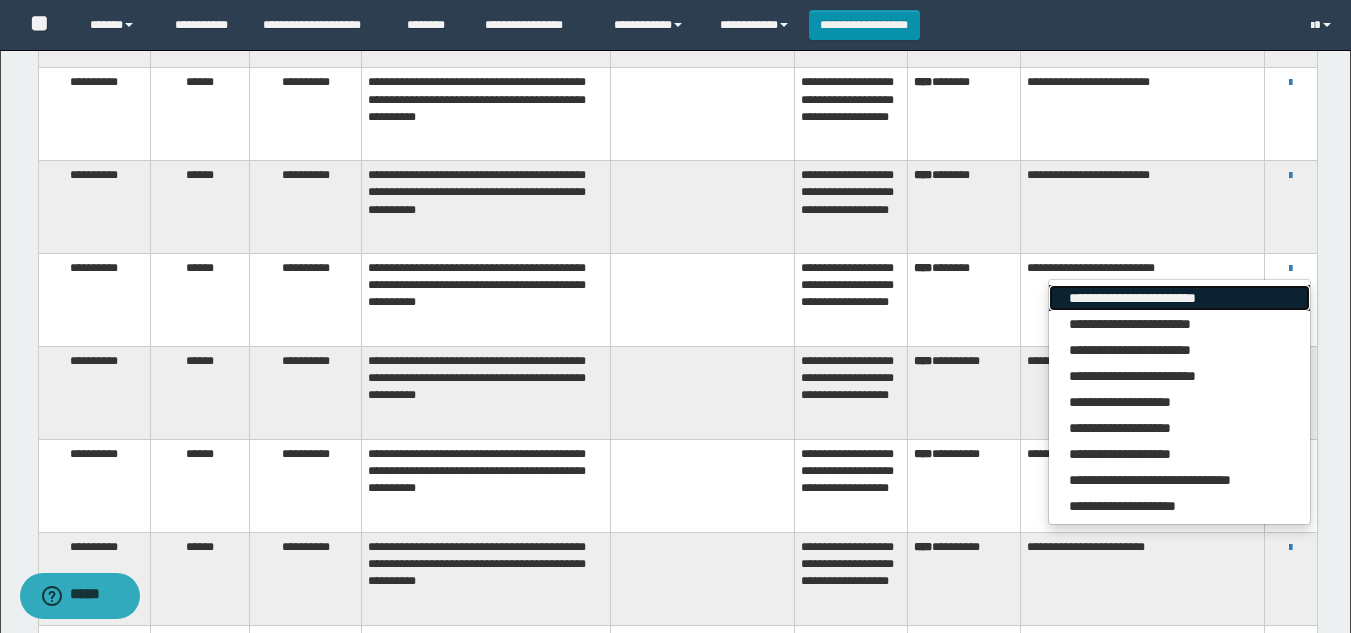 click on "**********" at bounding box center [1179, 298] 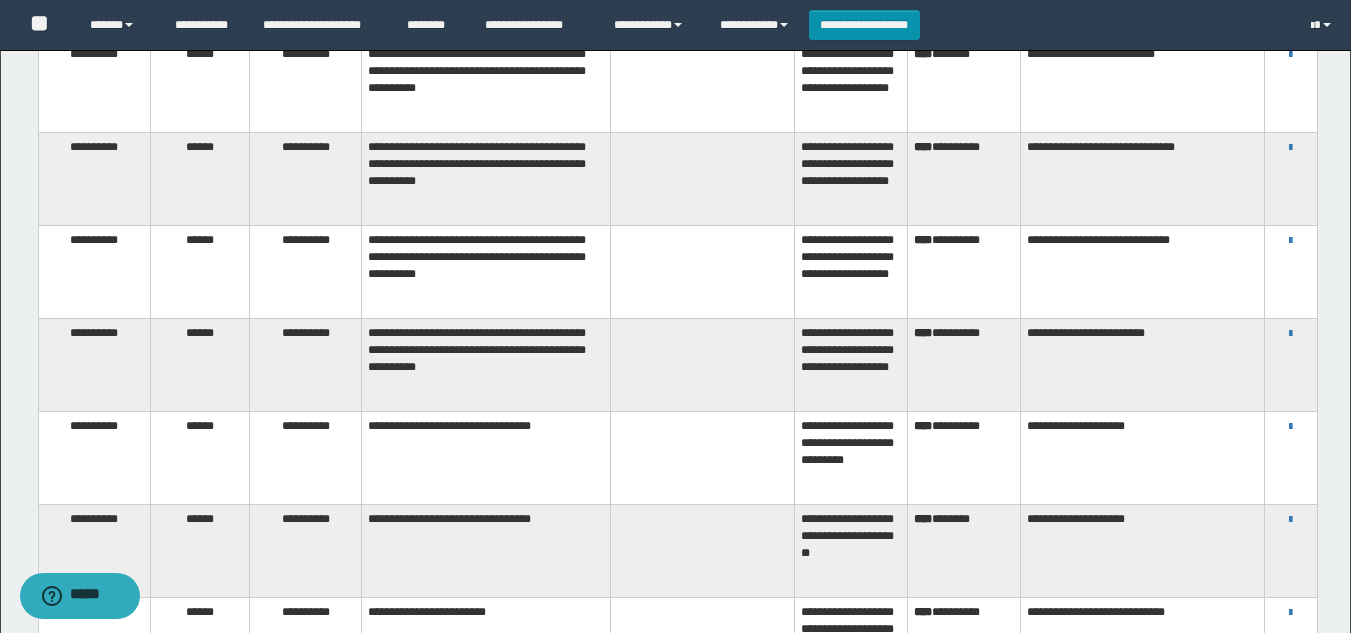 scroll, scrollTop: 2692, scrollLeft: 0, axis: vertical 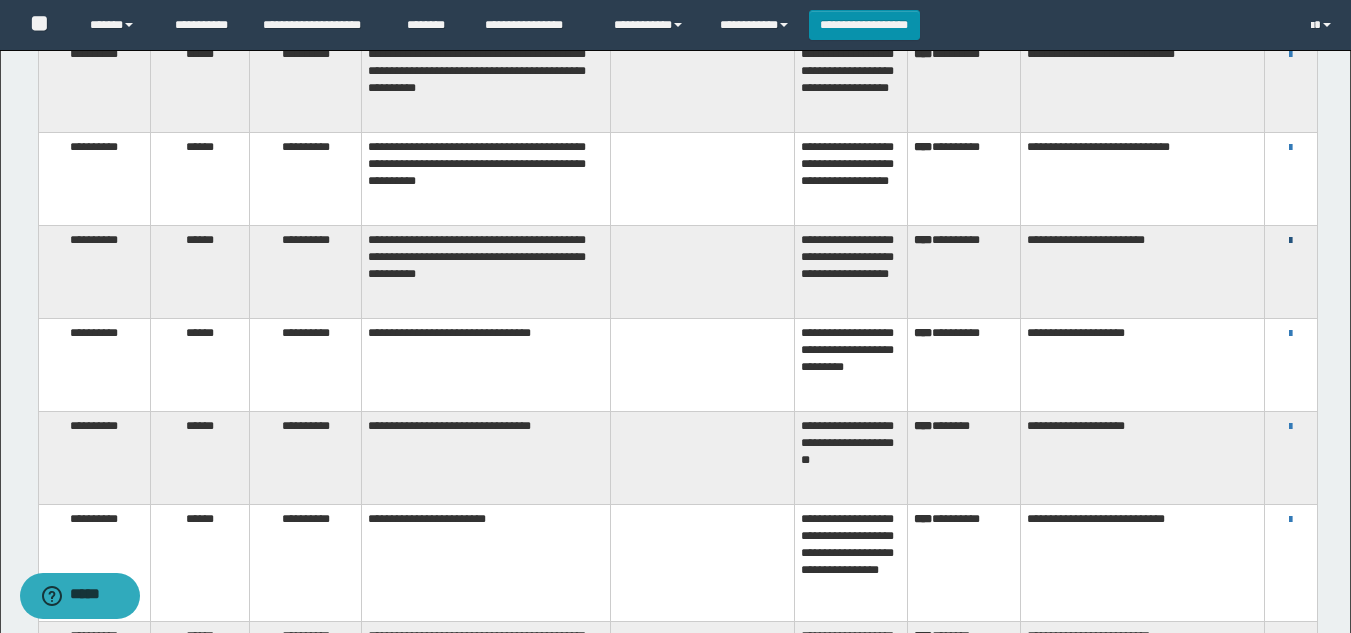 click at bounding box center [1290, 241] 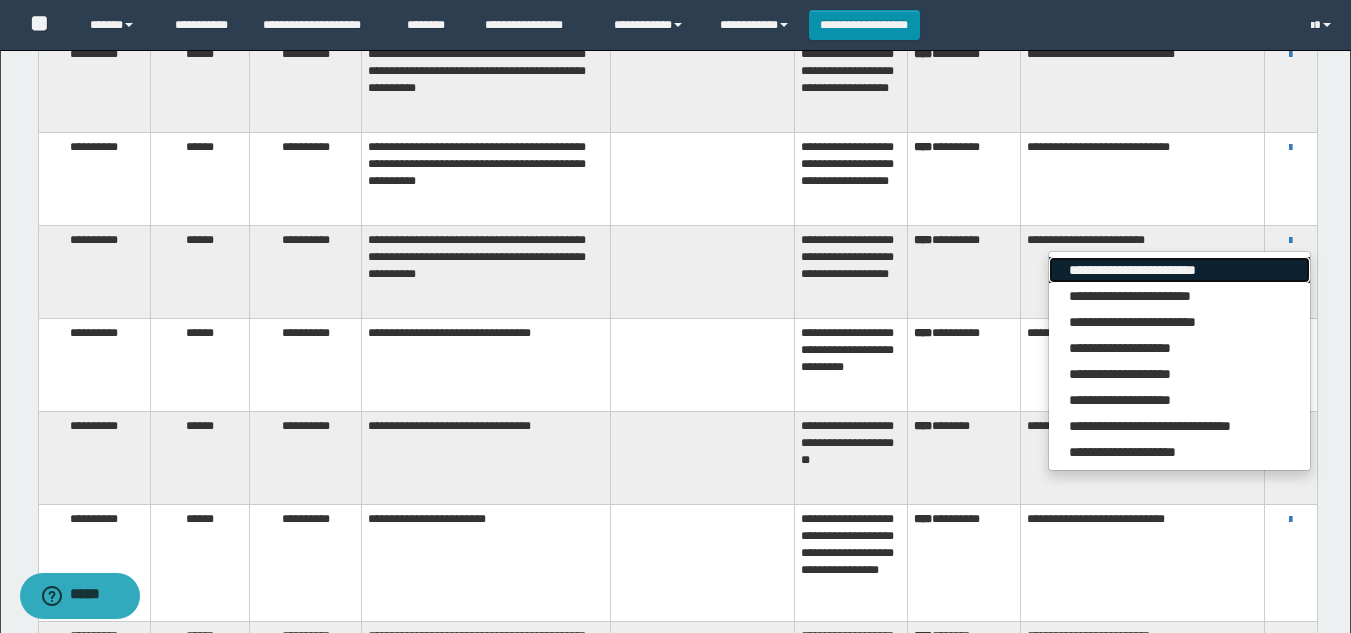 click on "**********" at bounding box center (1179, 270) 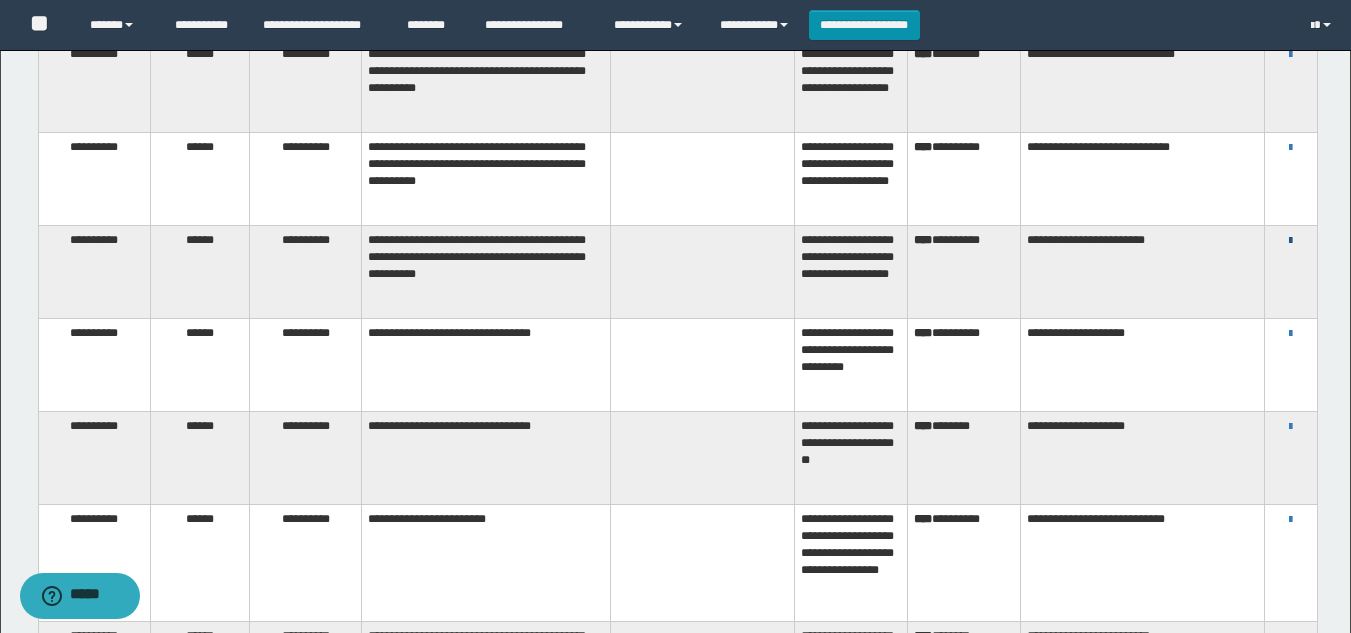 click at bounding box center [1290, 241] 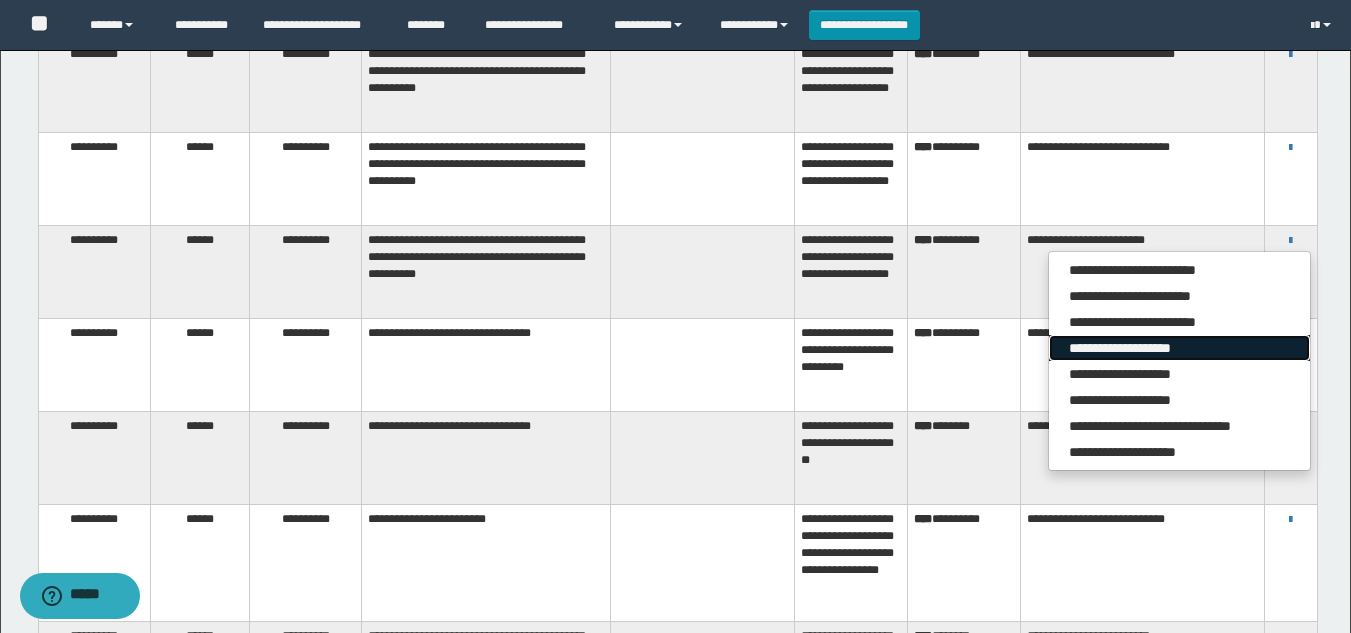 click on "**********" at bounding box center (1179, 348) 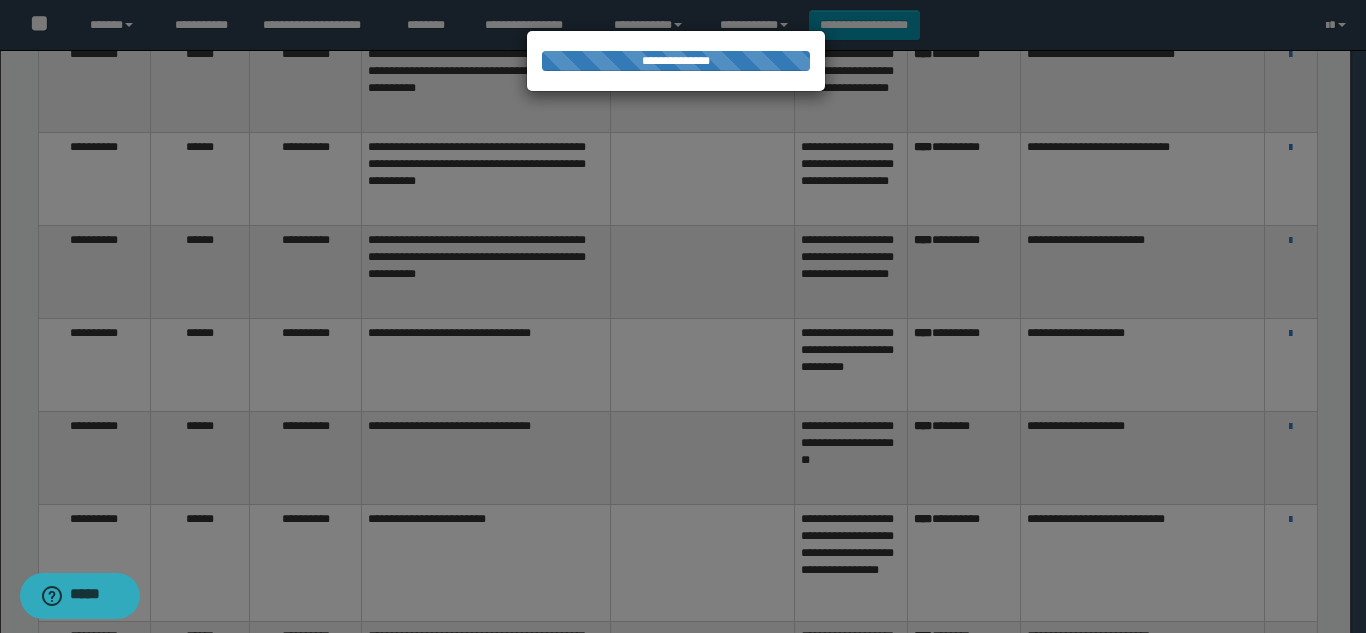 click at bounding box center [683, 316] 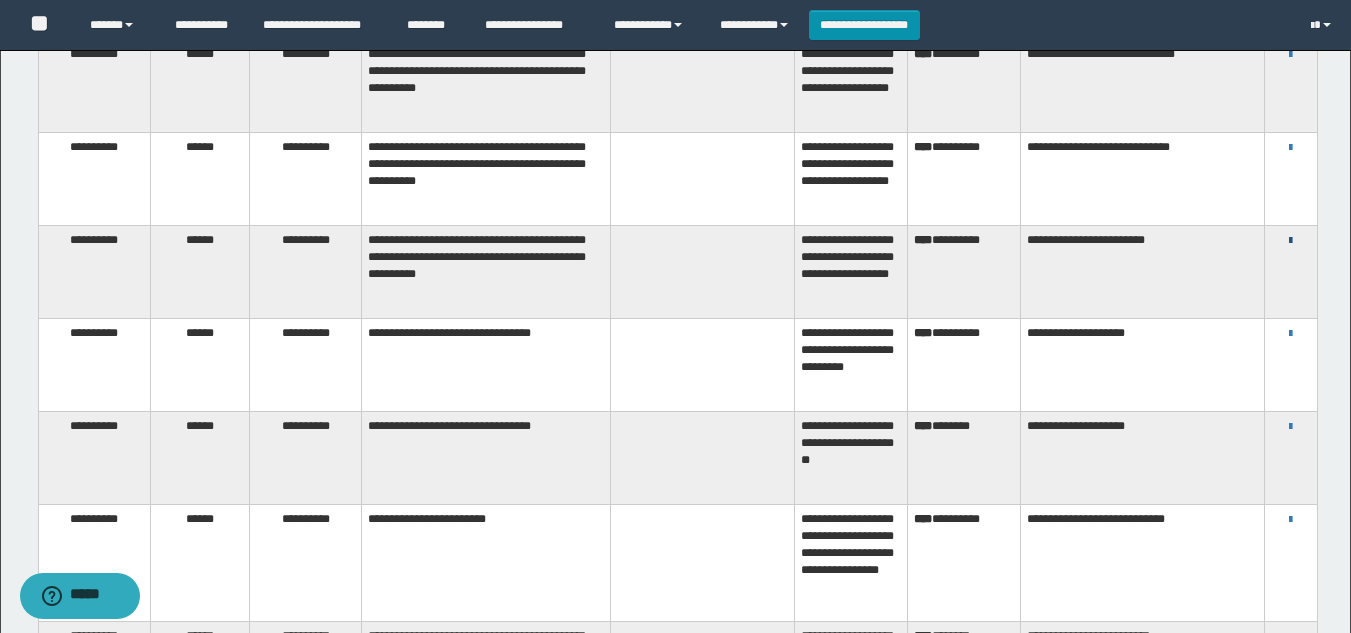 click at bounding box center [1290, 241] 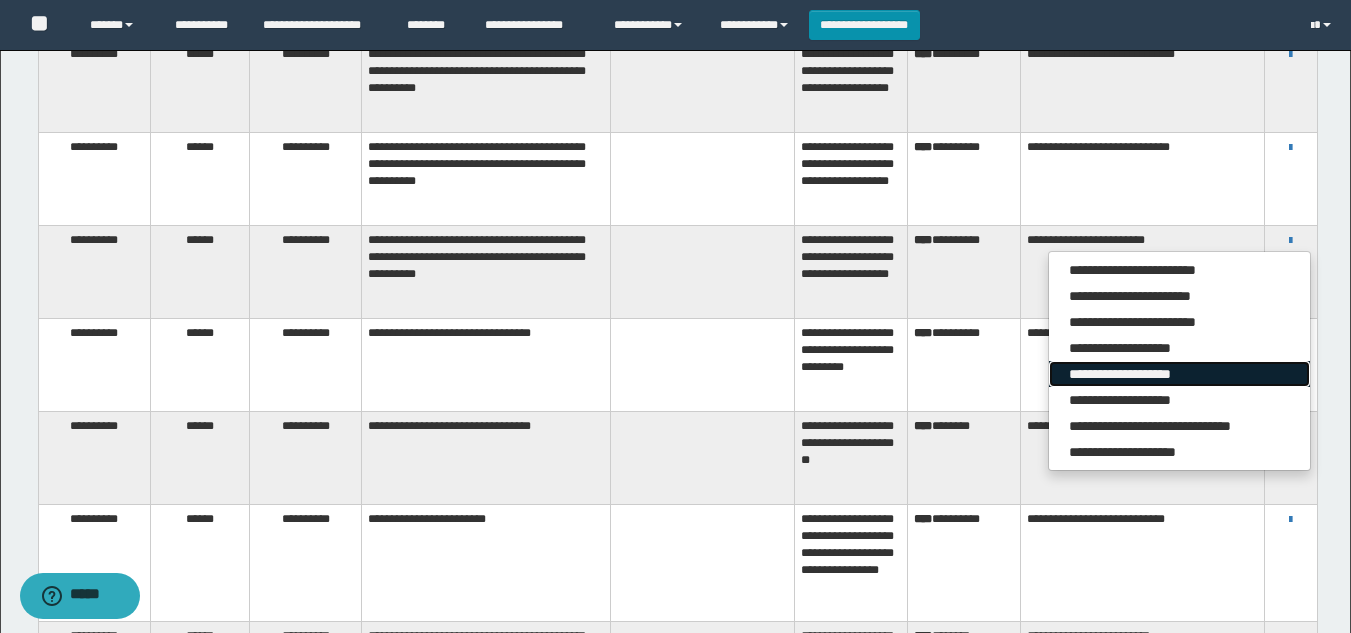 click on "**********" at bounding box center (1179, 374) 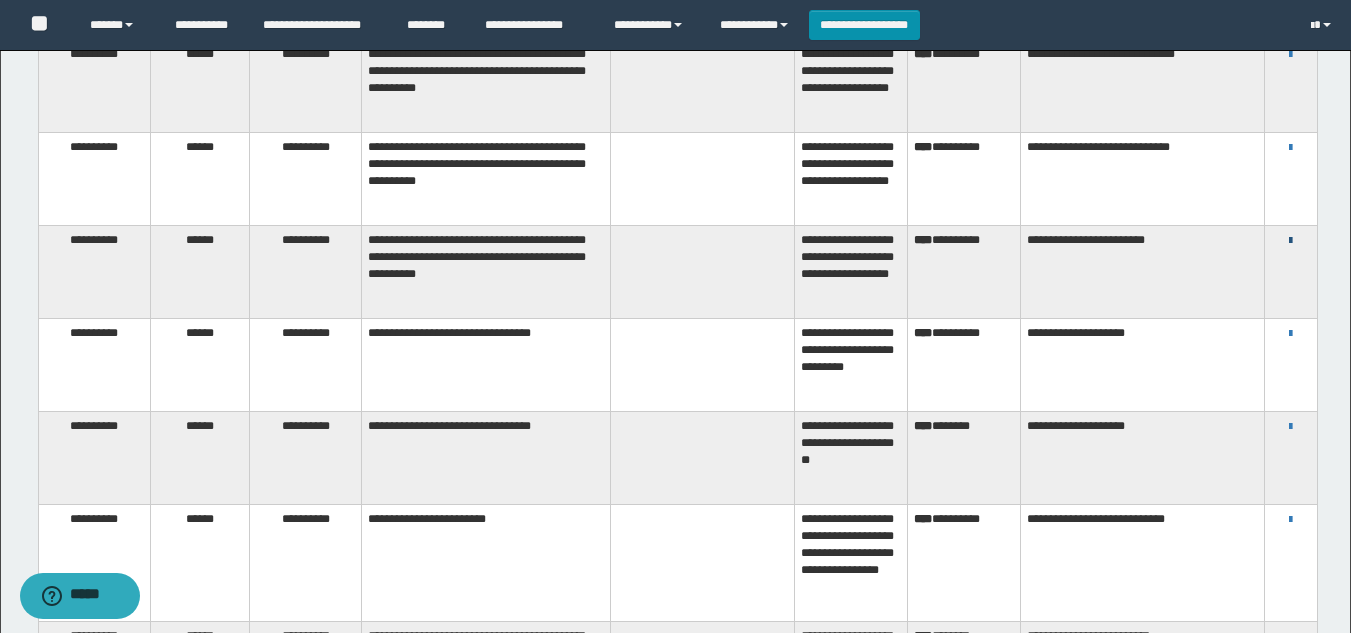 click at bounding box center (1290, 241) 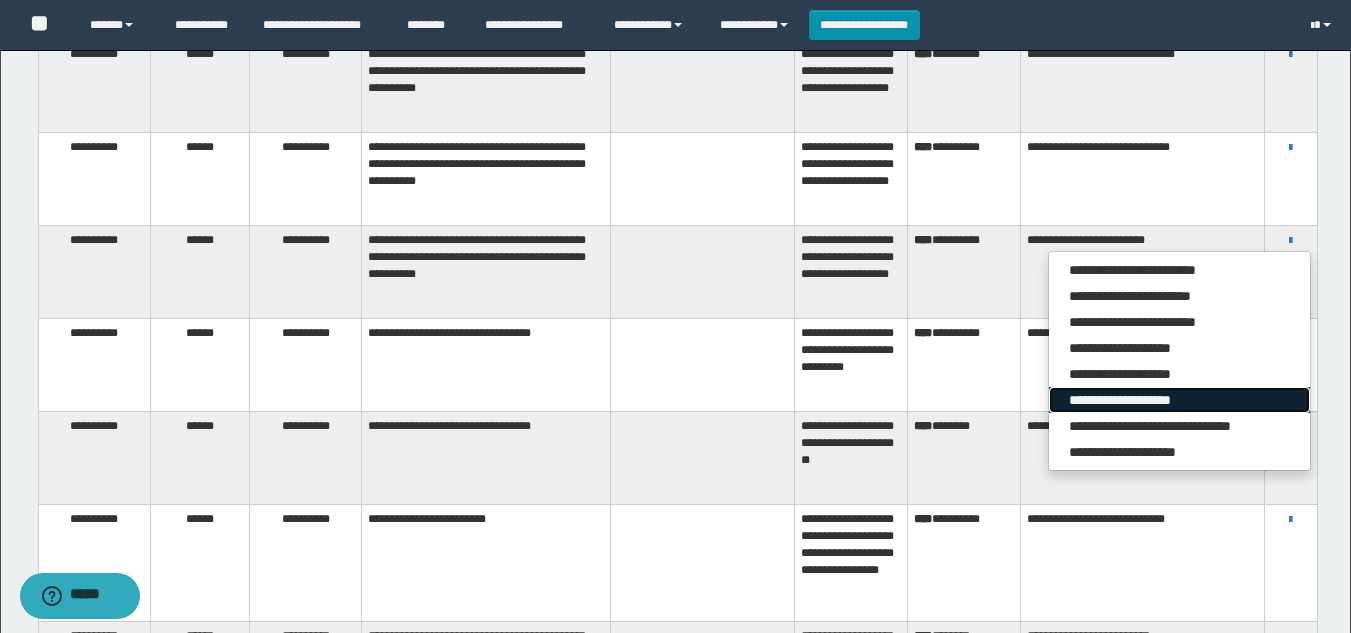 click on "**********" at bounding box center (1179, 400) 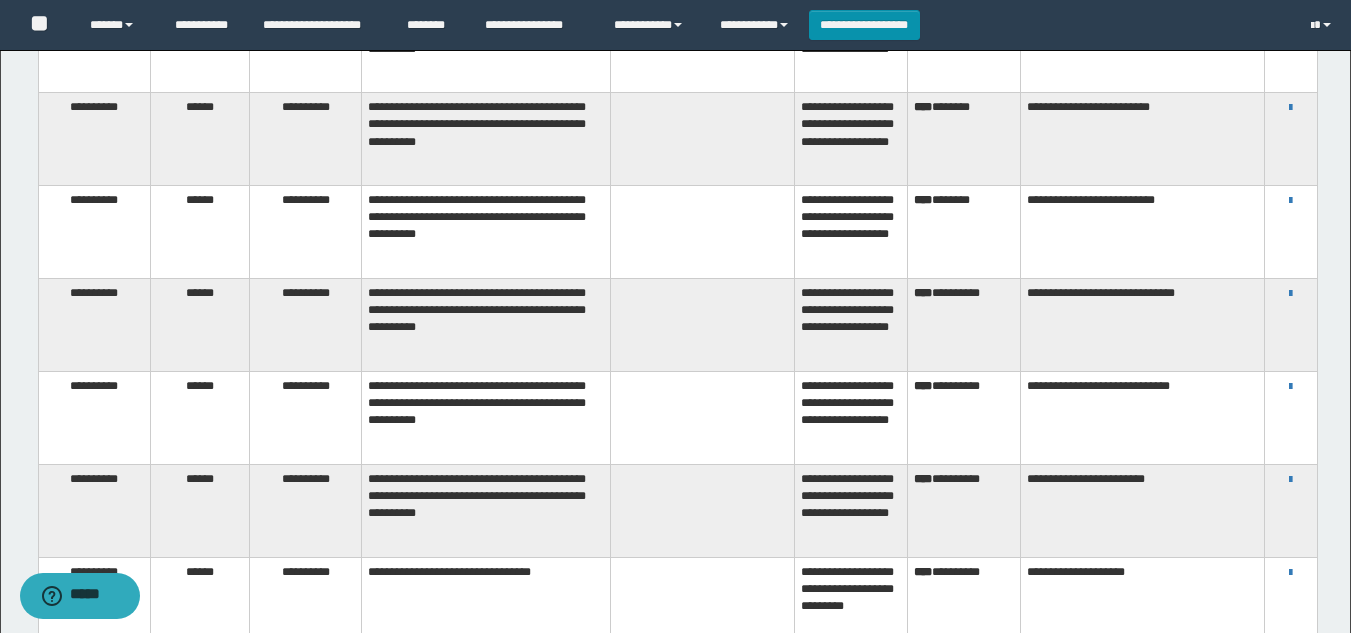 scroll, scrollTop: 2440, scrollLeft: 0, axis: vertical 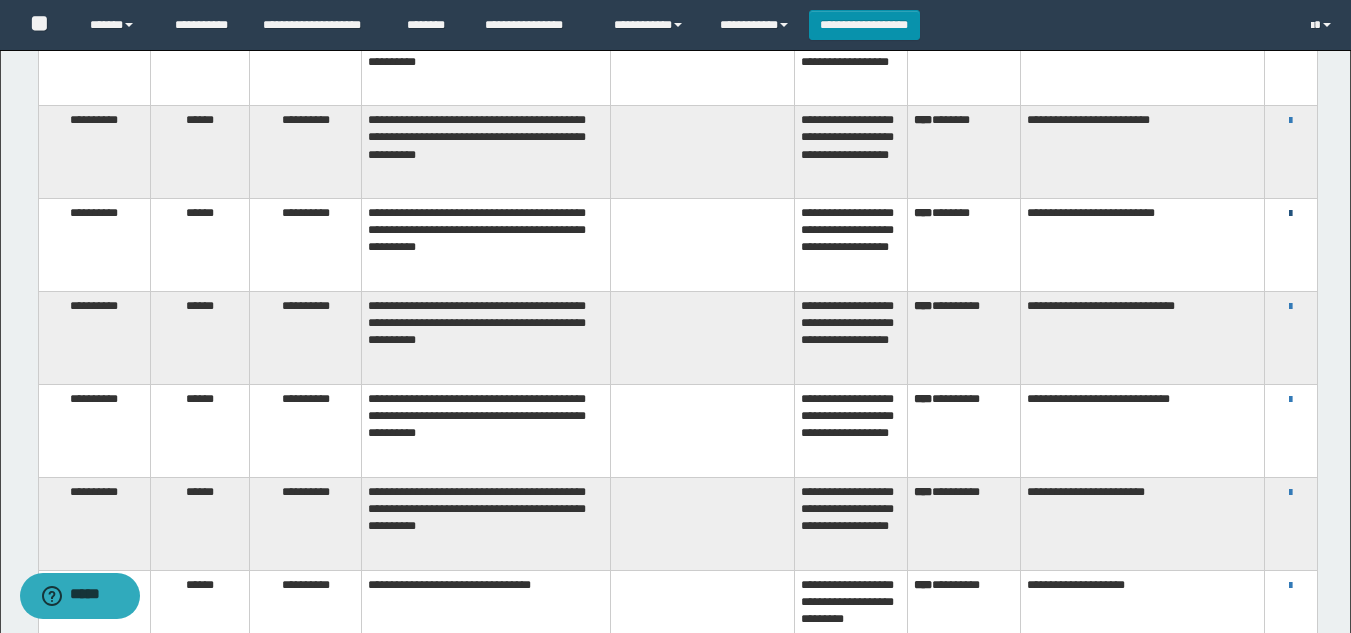 click at bounding box center (1290, 214) 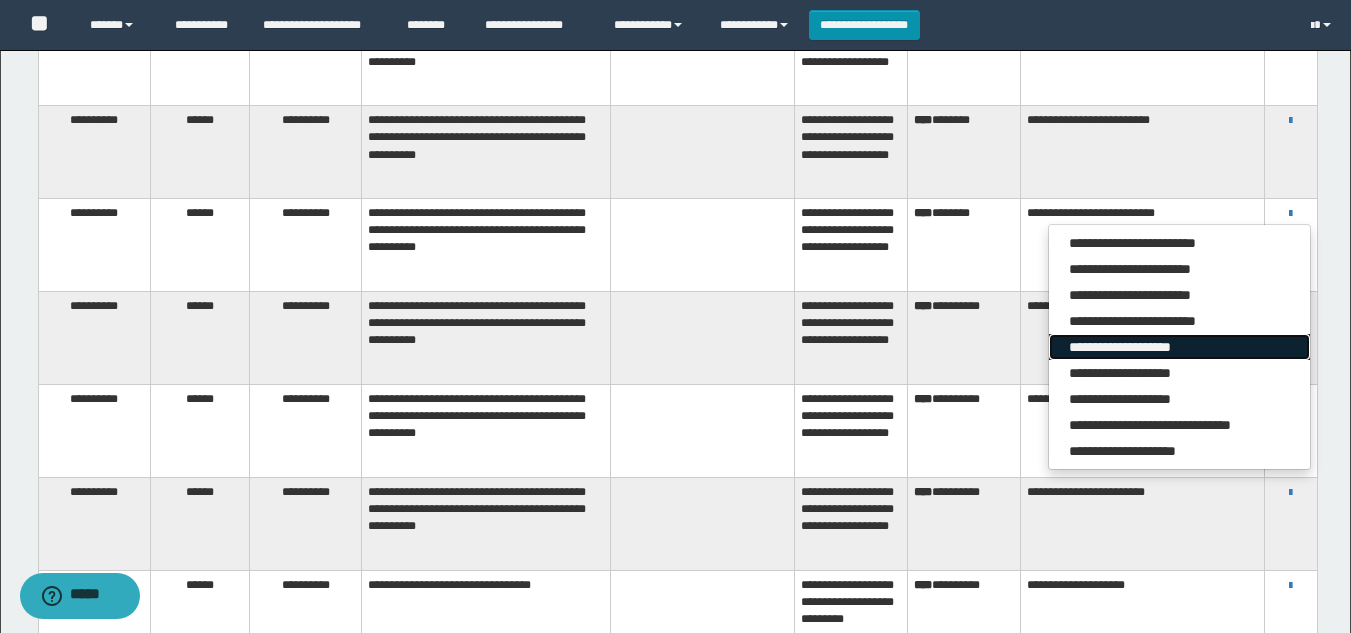 click on "**********" at bounding box center (1179, 347) 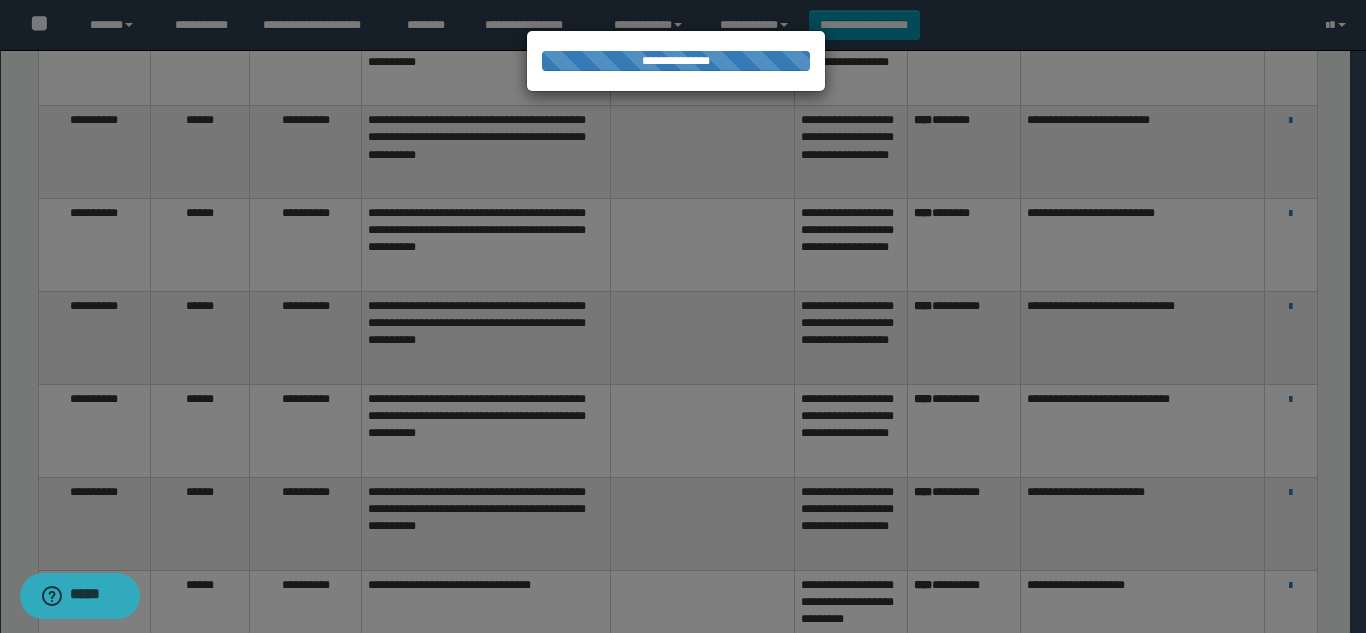 click at bounding box center (683, 316) 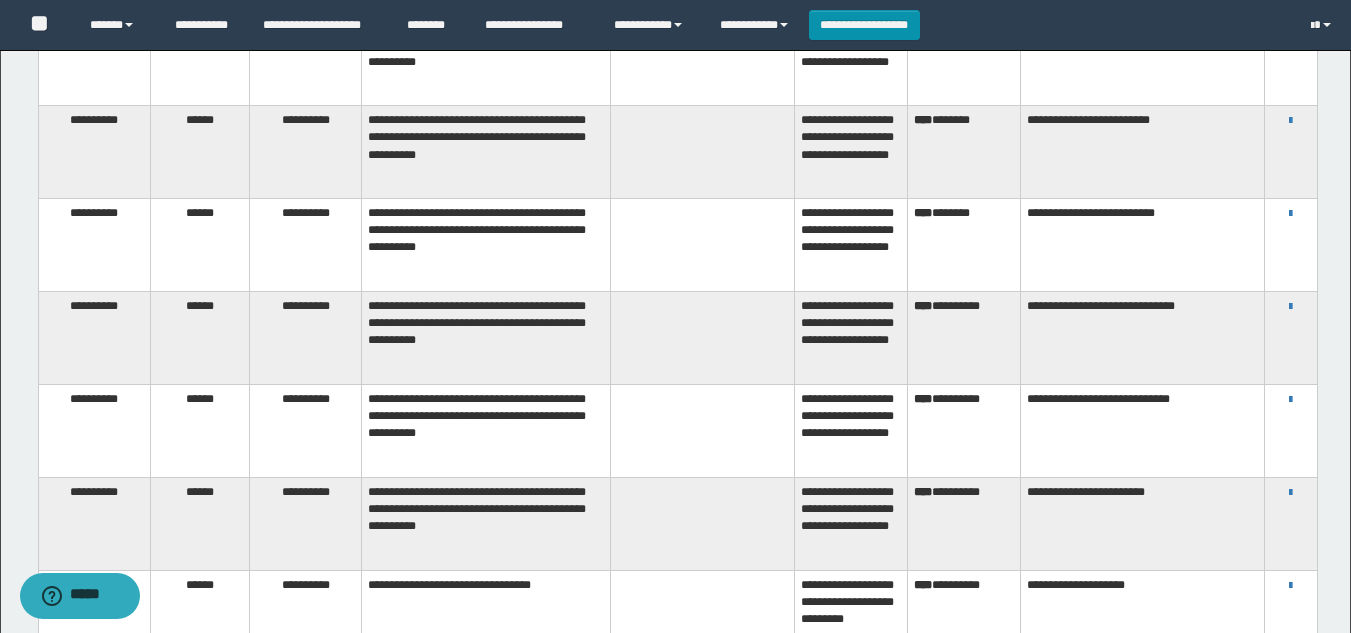 click on "**********" at bounding box center [1290, 245] 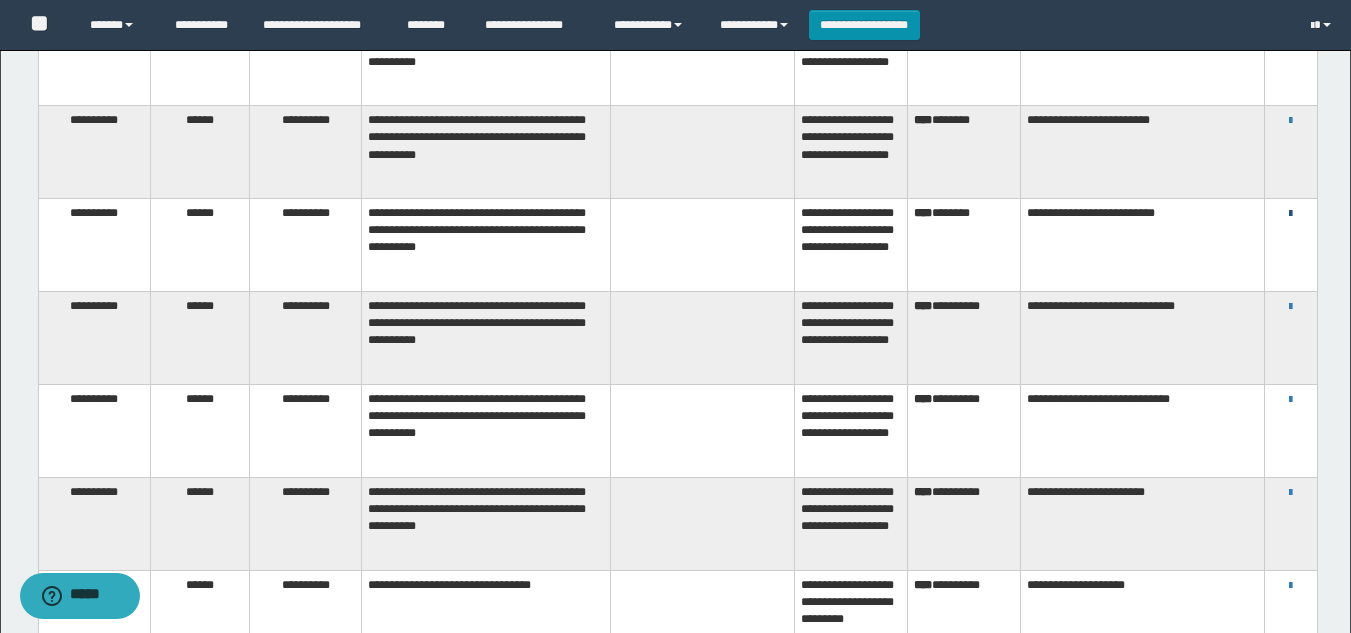 click at bounding box center (1290, 214) 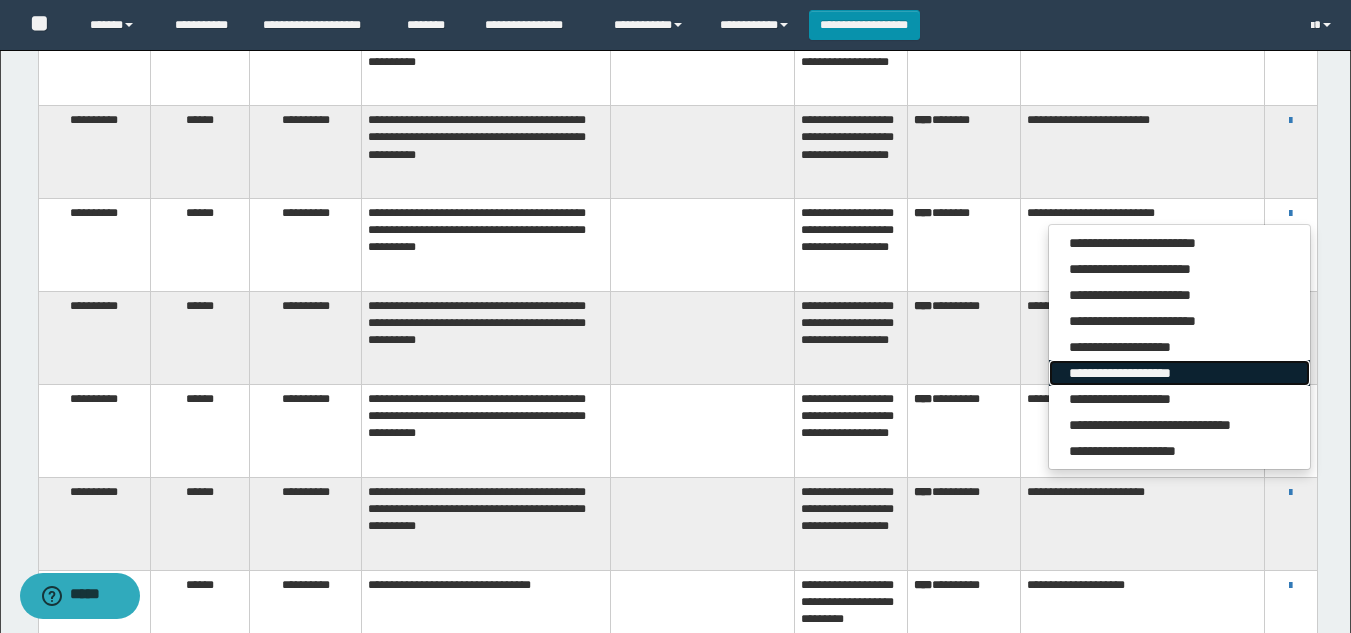 click on "**********" at bounding box center (1179, 373) 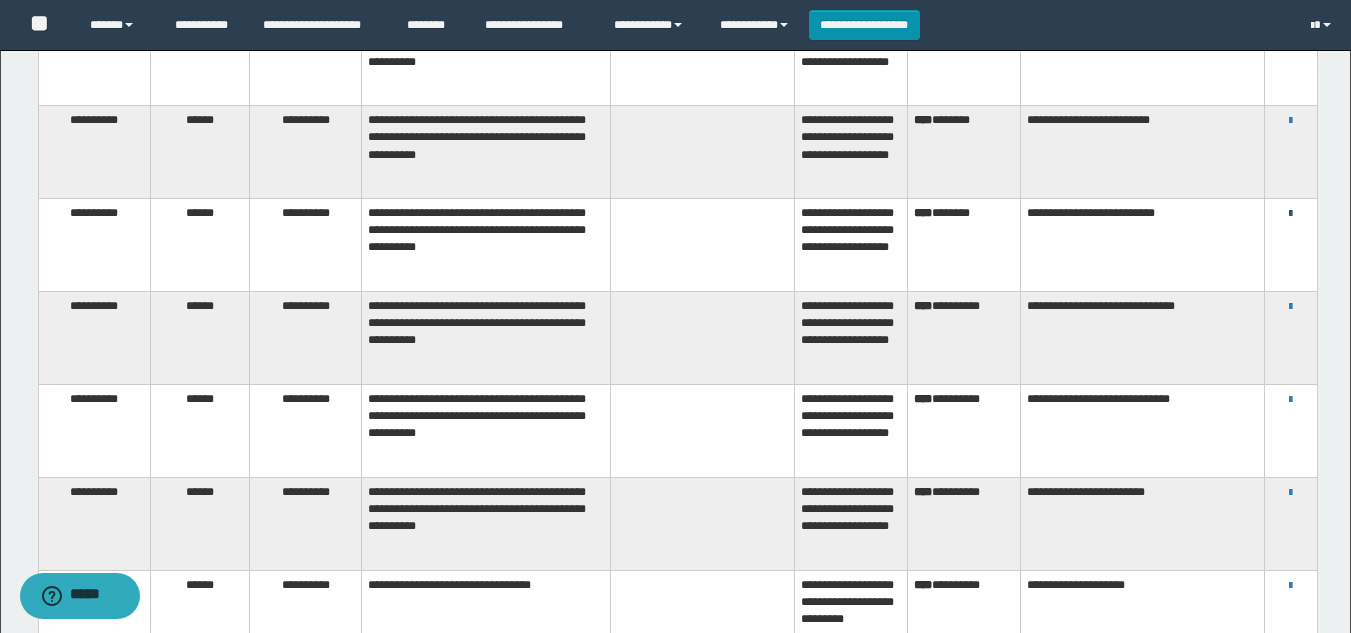 click at bounding box center [1290, 214] 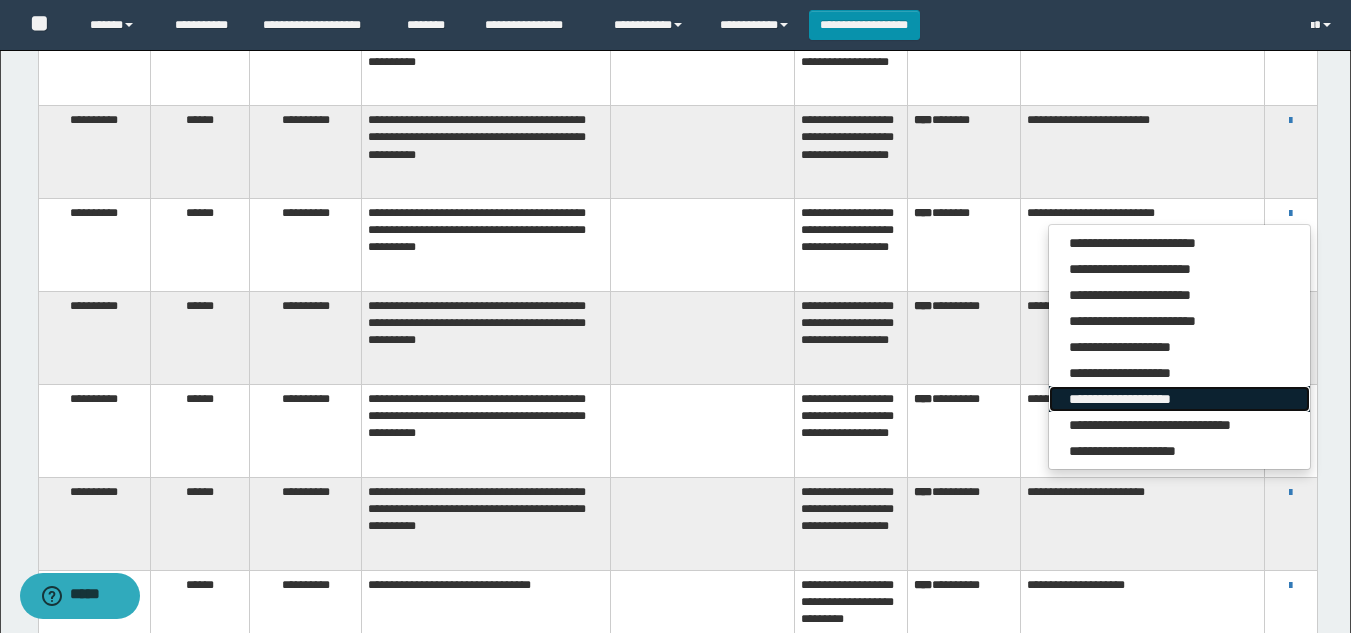 click on "**********" at bounding box center (1179, 399) 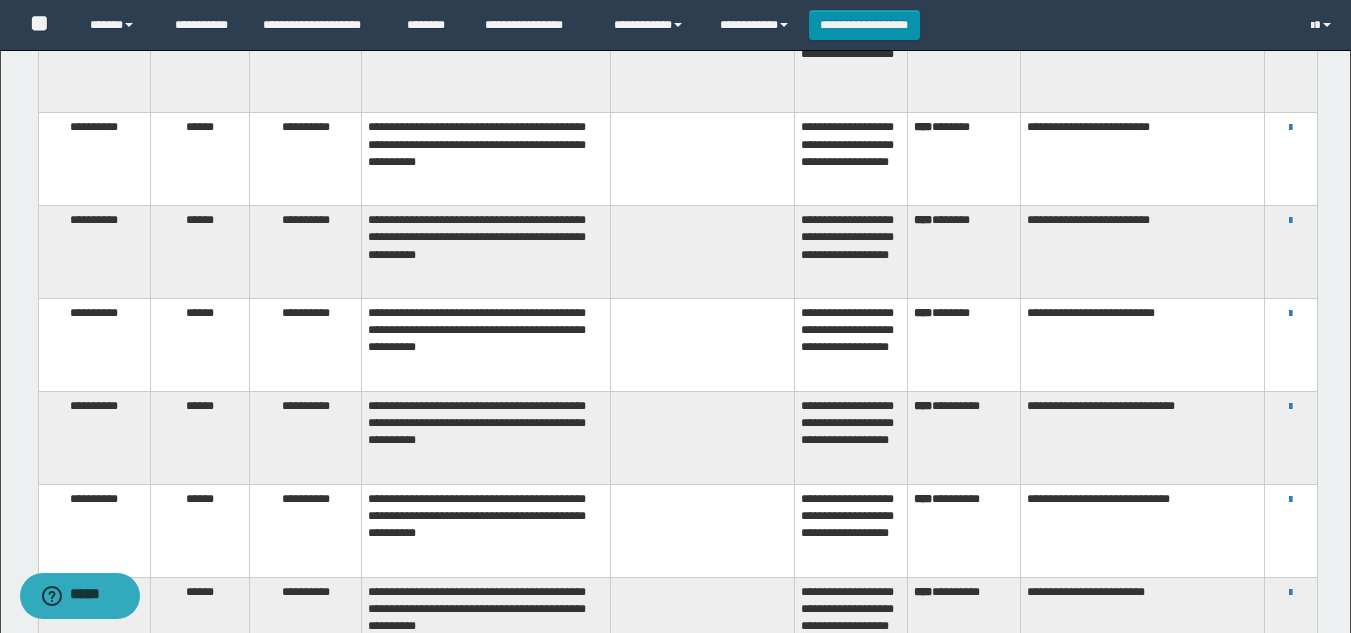 scroll, scrollTop: 2327, scrollLeft: 0, axis: vertical 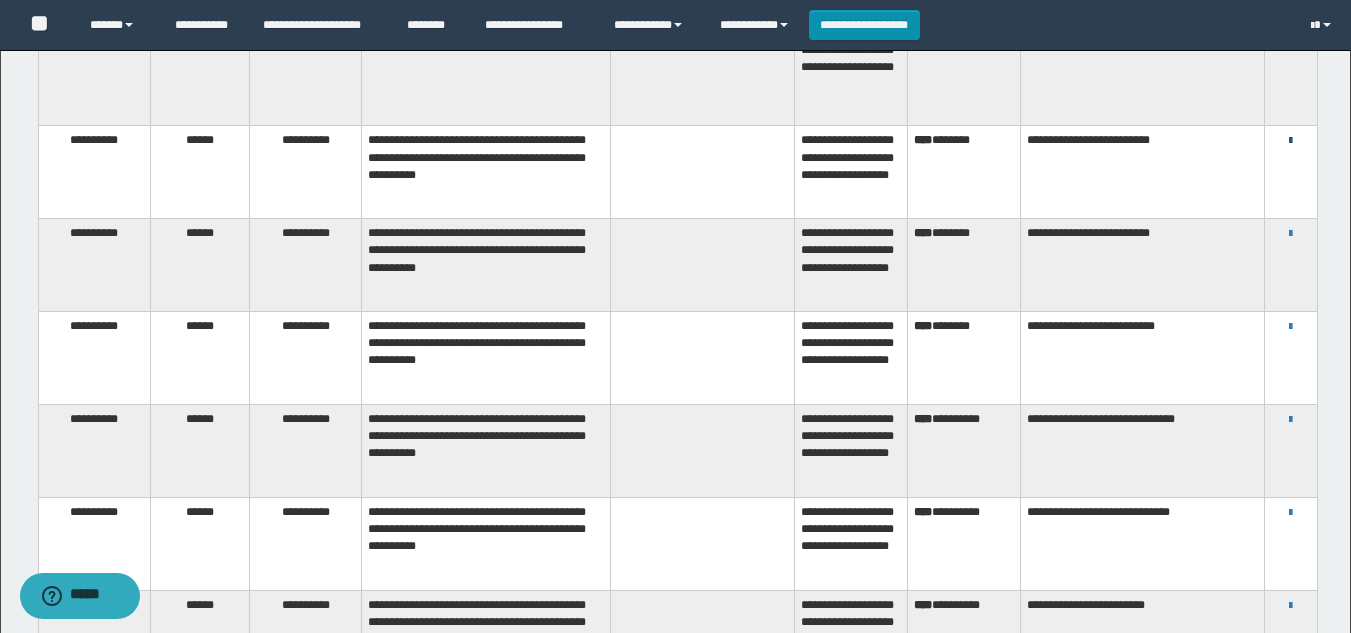 click at bounding box center (1290, 141) 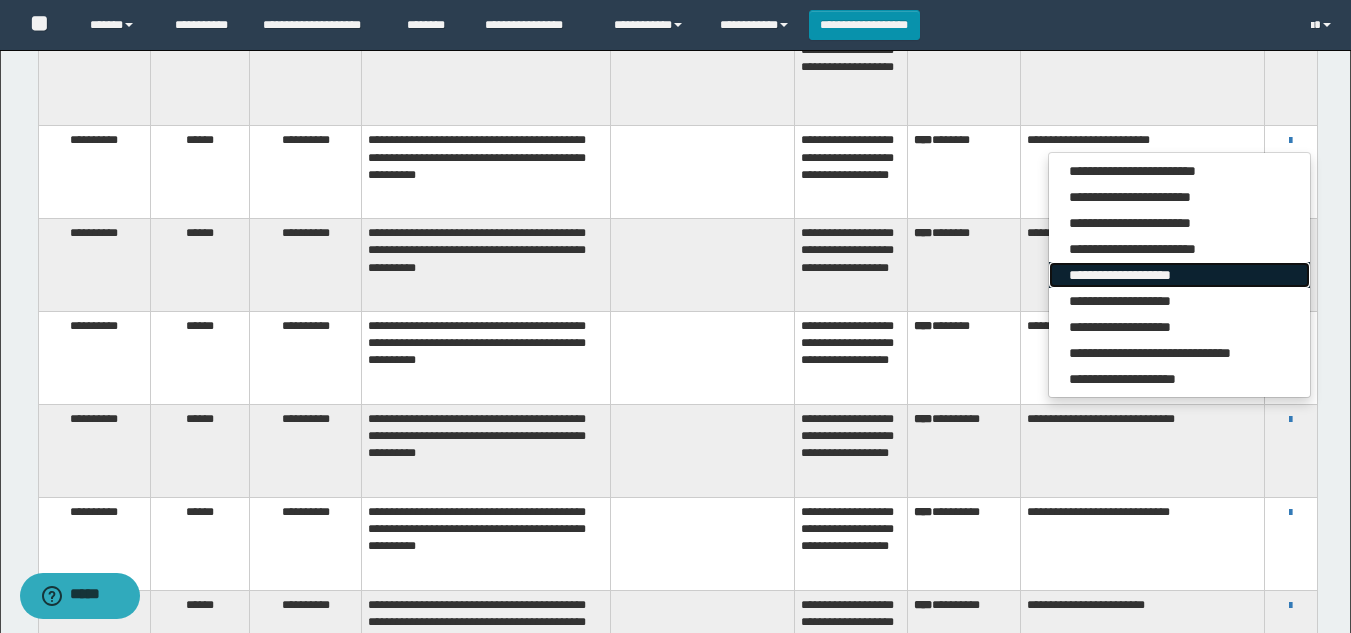 click on "**********" at bounding box center [1179, 275] 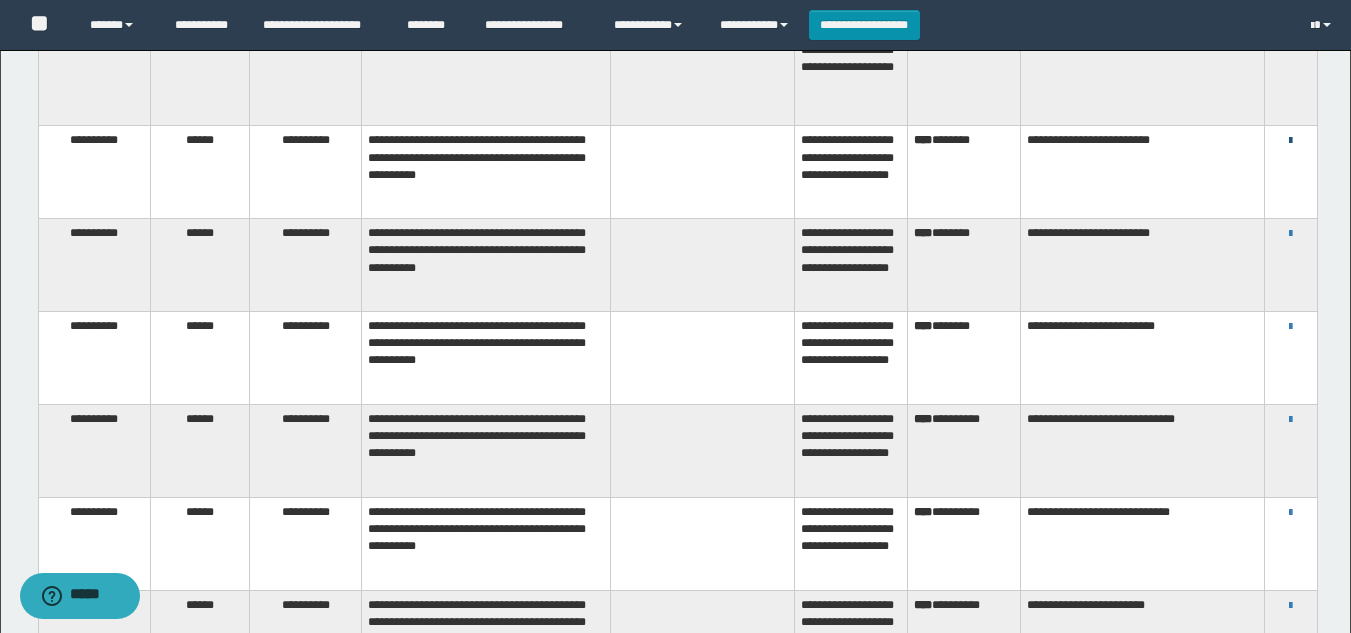 click at bounding box center (1290, 141) 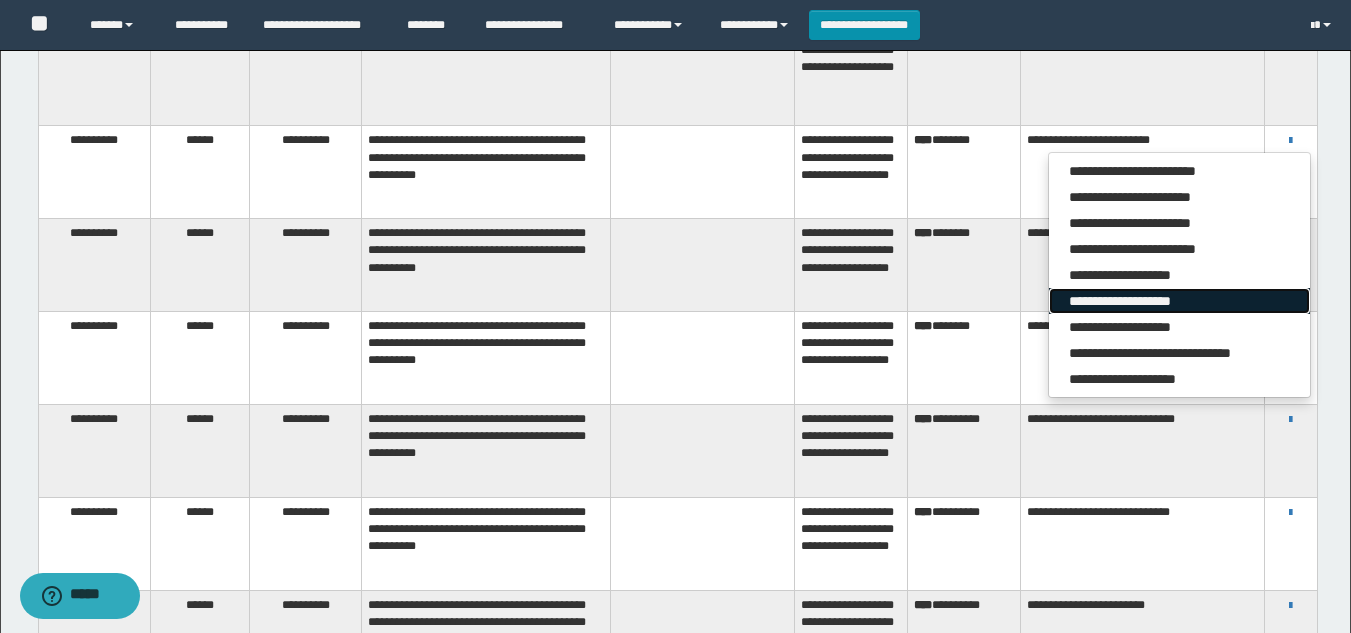 click on "**********" at bounding box center (1179, 301) 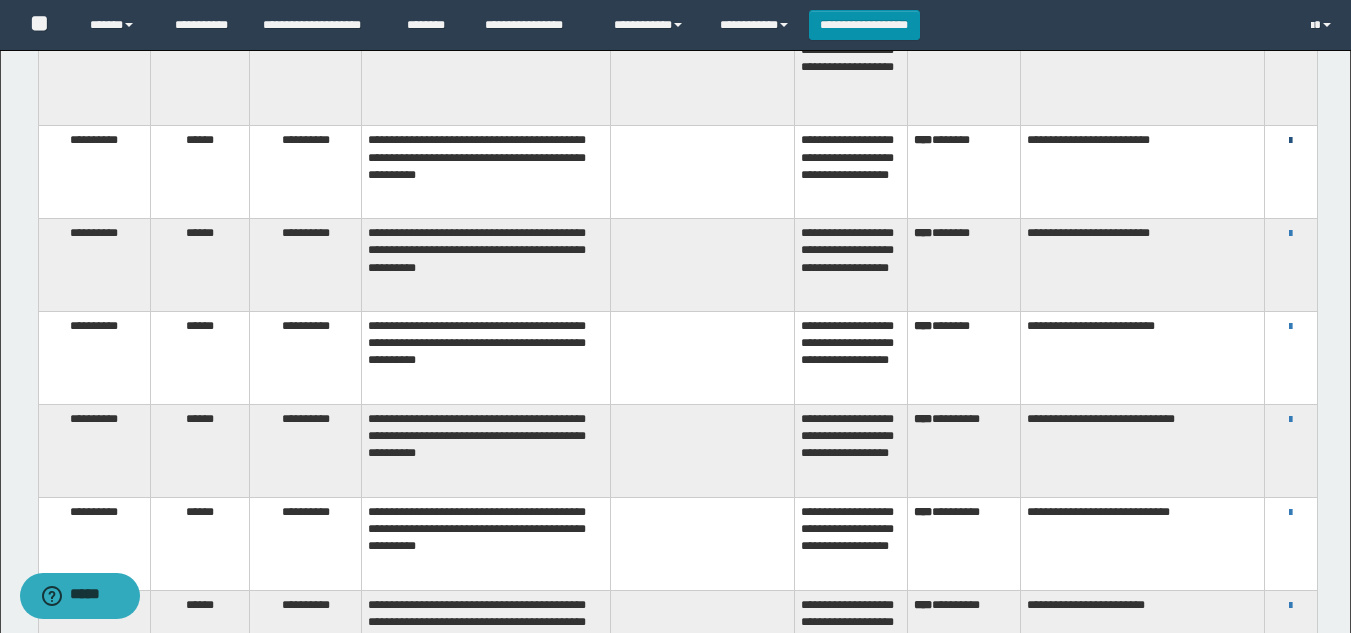 click at bounding box center (1290, 141) 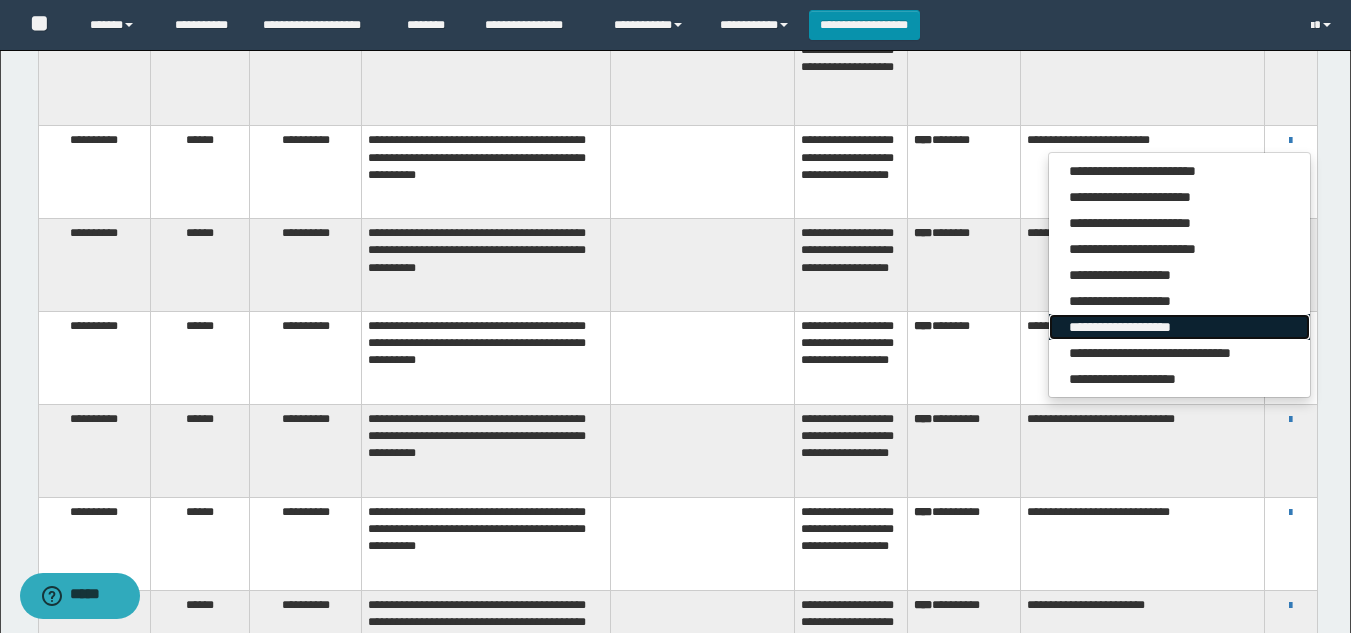 click on "**********" at bounding box center [1179, 327] 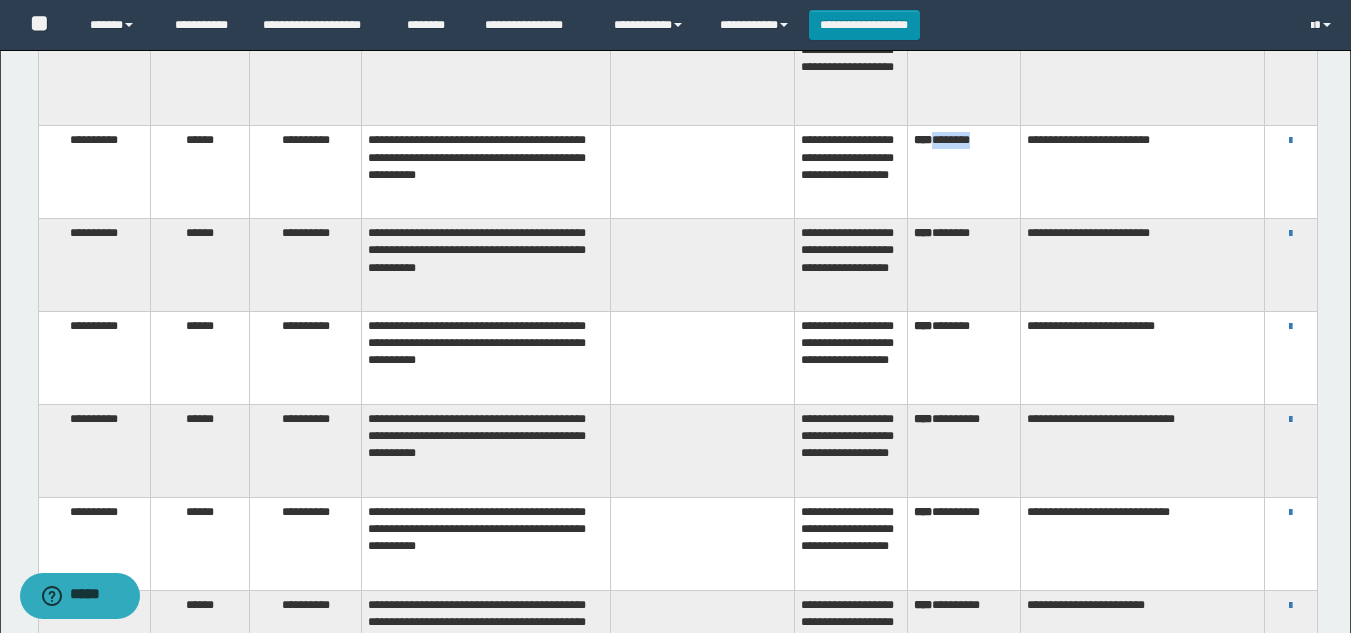 drag, startPoint x: 994, startPoint y: 133, endPoint x: 939, endPoint y: 137, distance: 55.145264 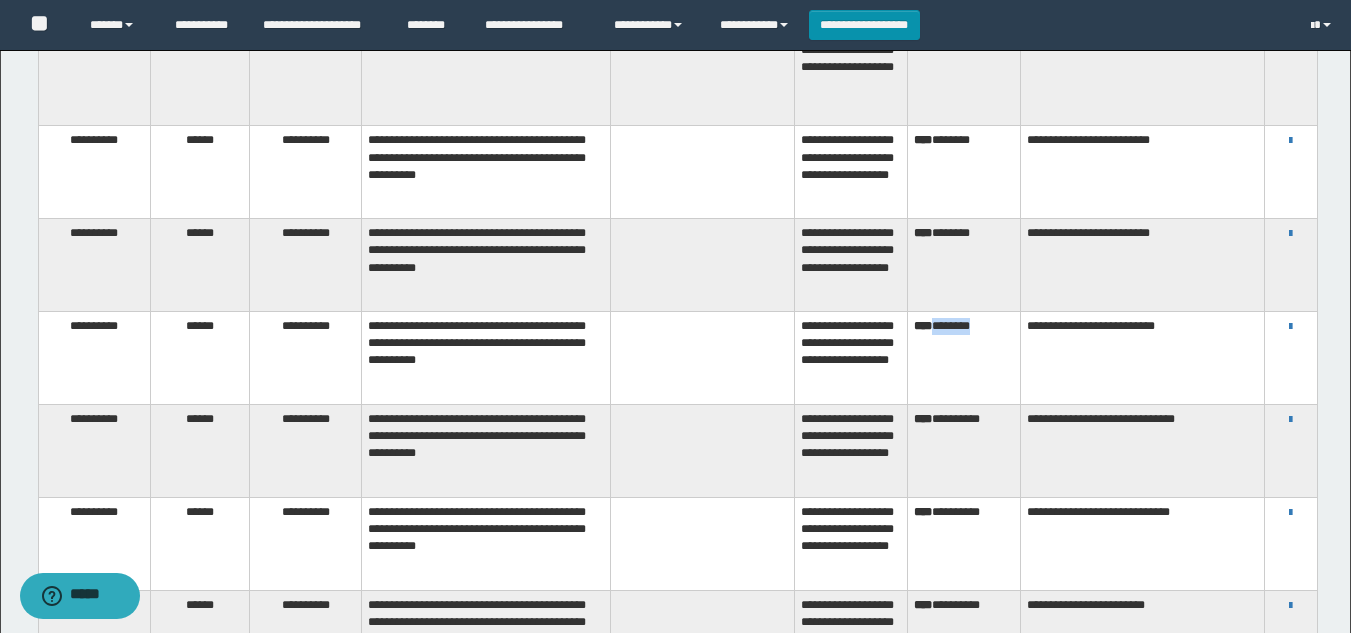 drag, startPoint x: 995, startPoint y: 324, endPoint x: 939, endPoint y: 325, distance: 56.008926 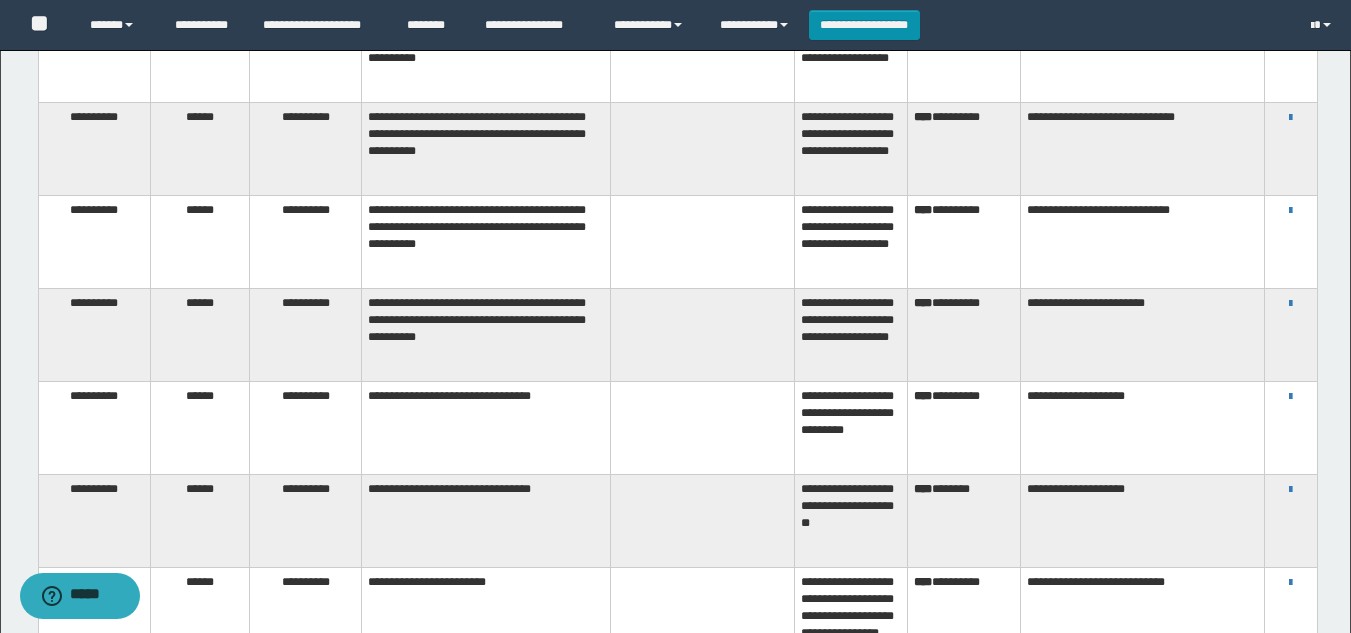 scroll, scrollTop: 2685, scrollLeft: 0, axis: vertical 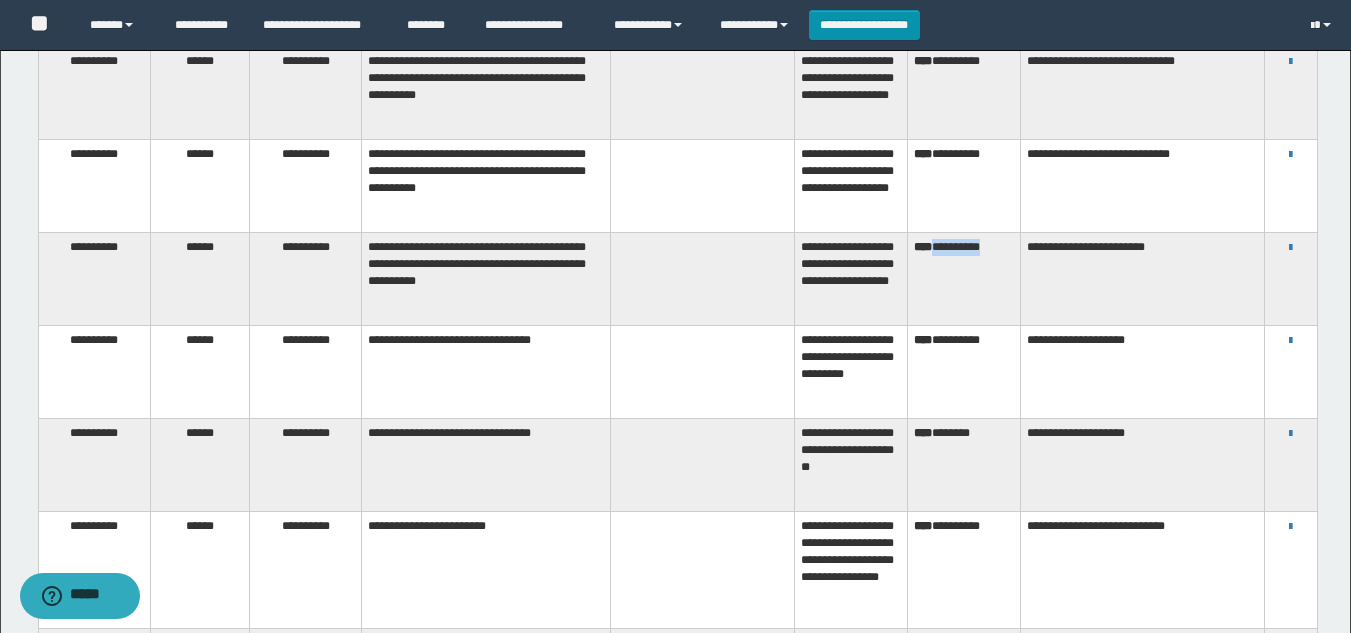 drag, startPoint x: 1006, startPoint y: 268, endPoint x: 941, endPoint y: 261, distance: 65.37584 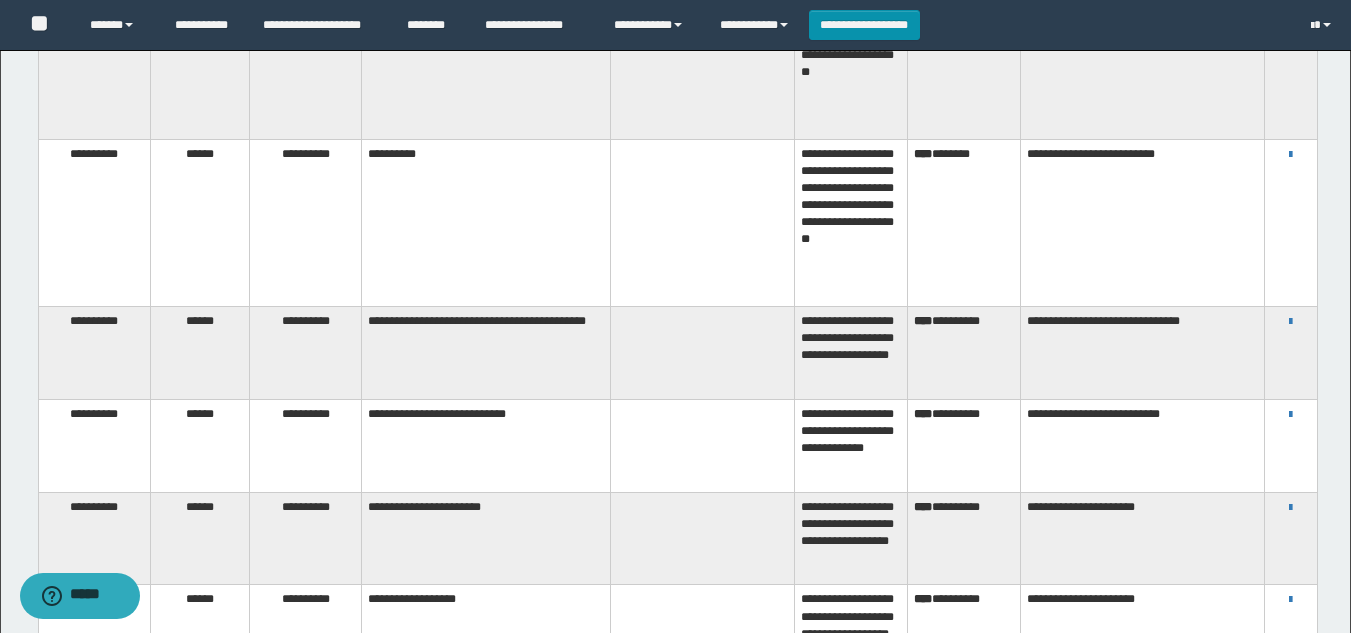 scroll, scrollTop: 473, scrollLeft: 0, axis: vertical 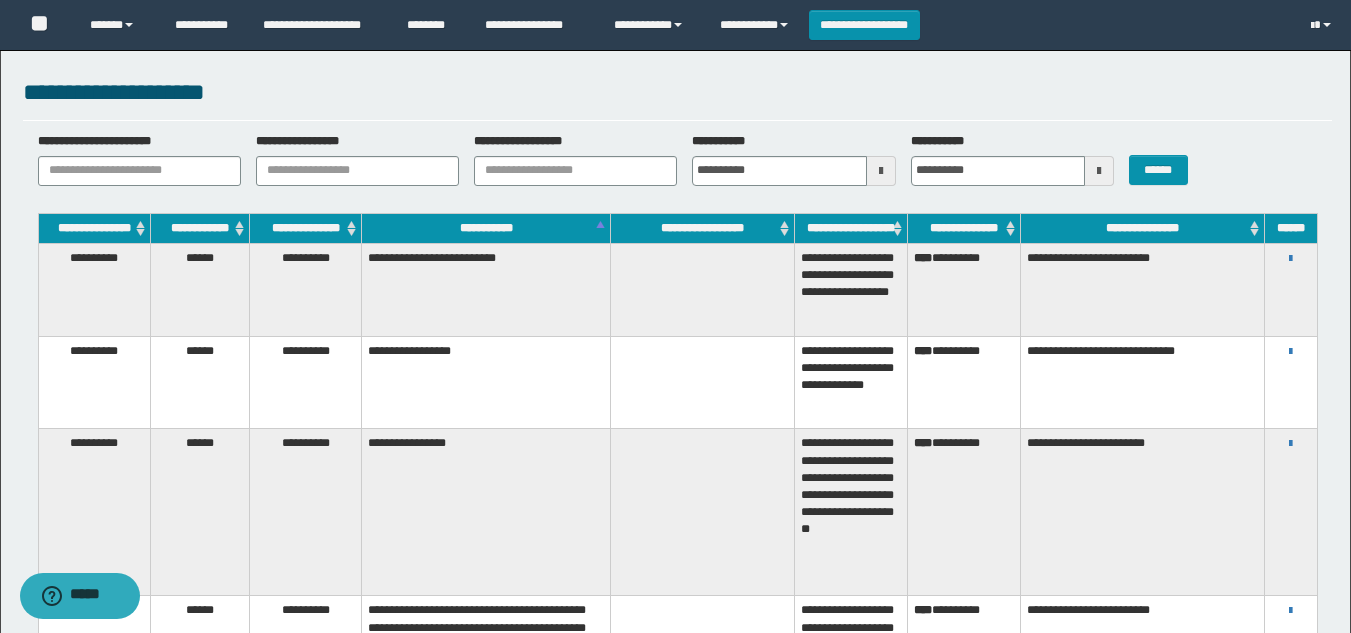 click at bounding box center [881, 171] 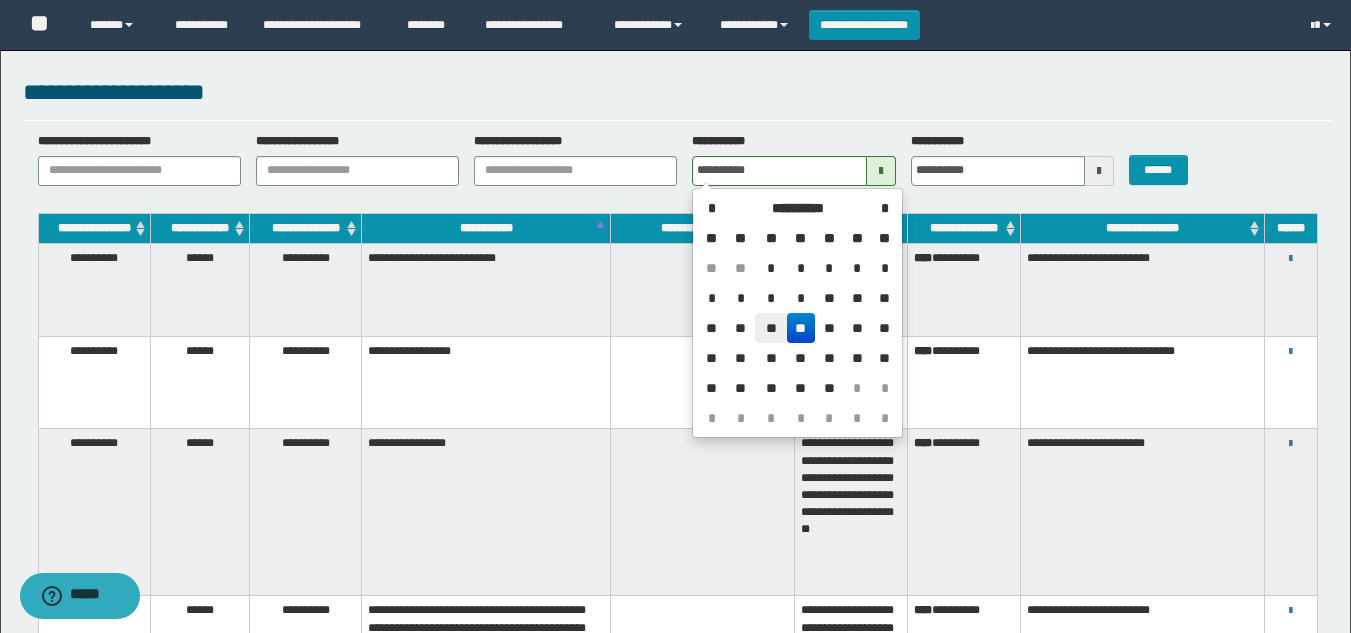 click on "**" at bounding box center [771, 328] 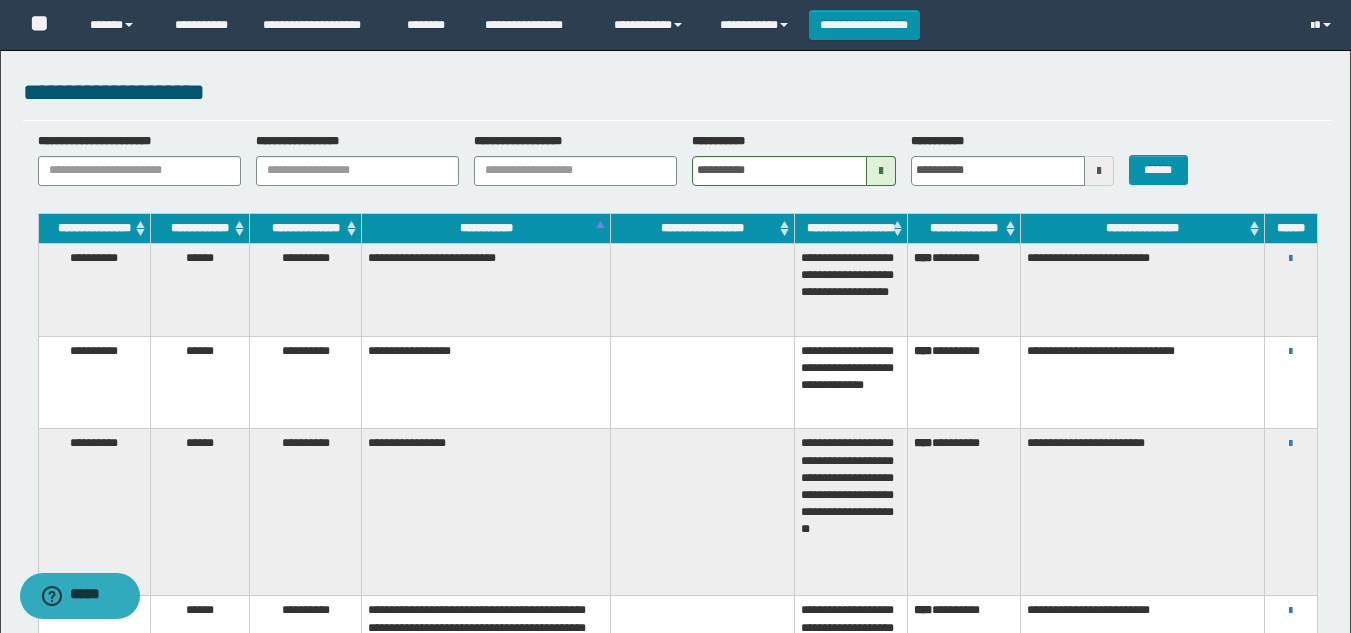 click at bounding box center [1099, 171] 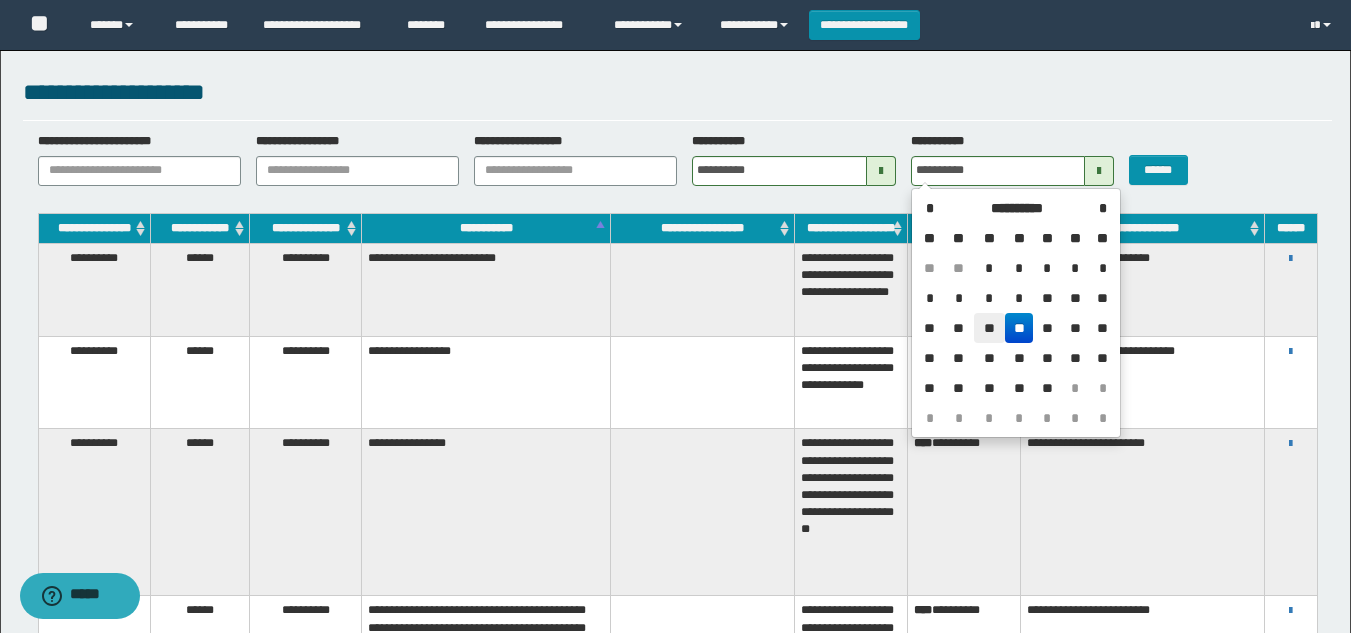 click on "**" at bounding box center [990, 328] 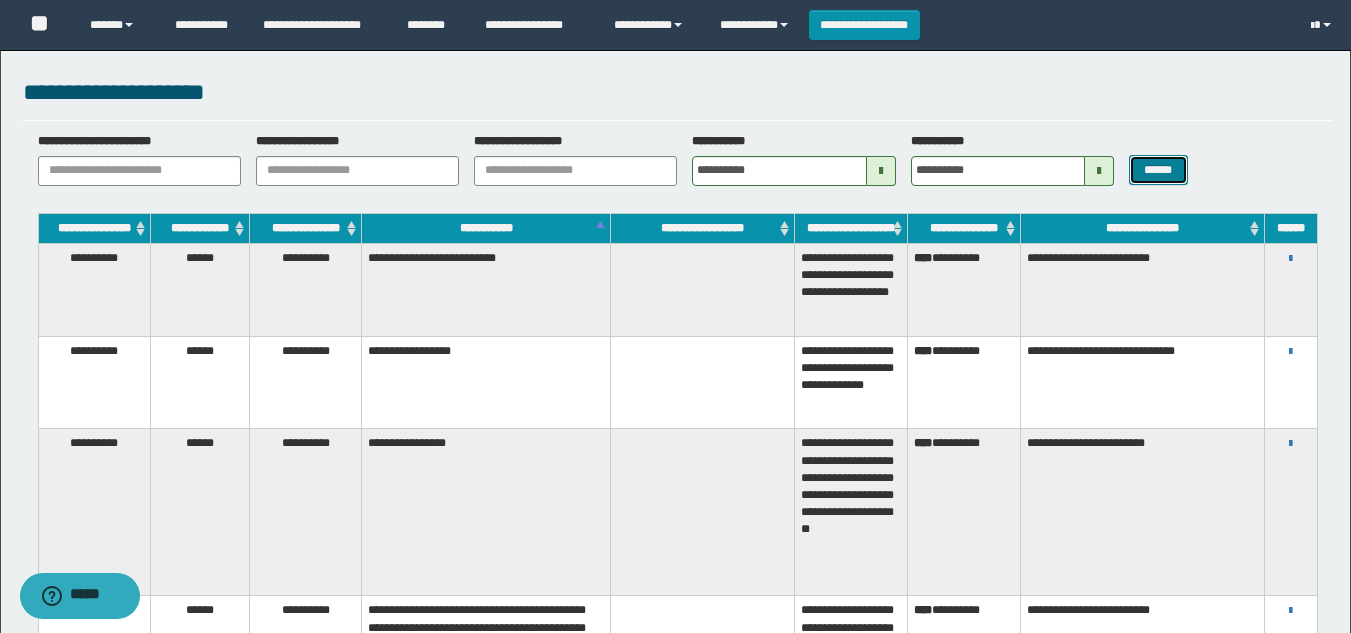 click on "******" at bounding box center [1158, 170] 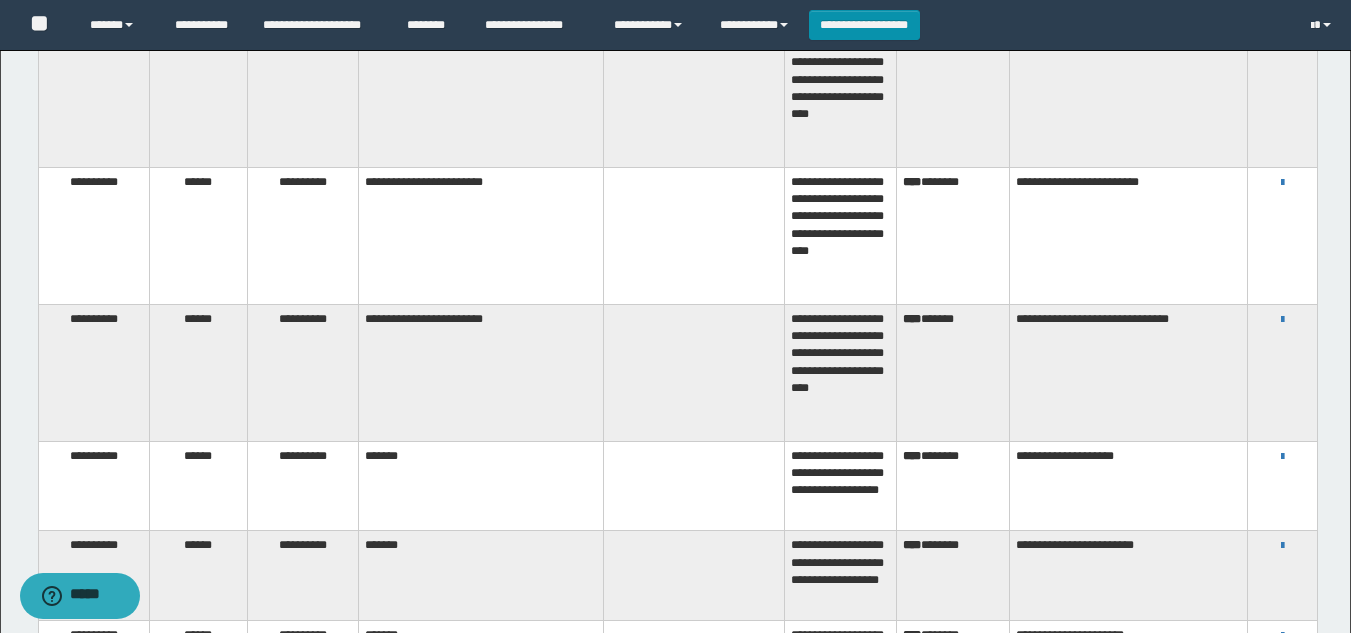 scroll, scrollTop: 773, scrollLeft: 0, axis: vertical 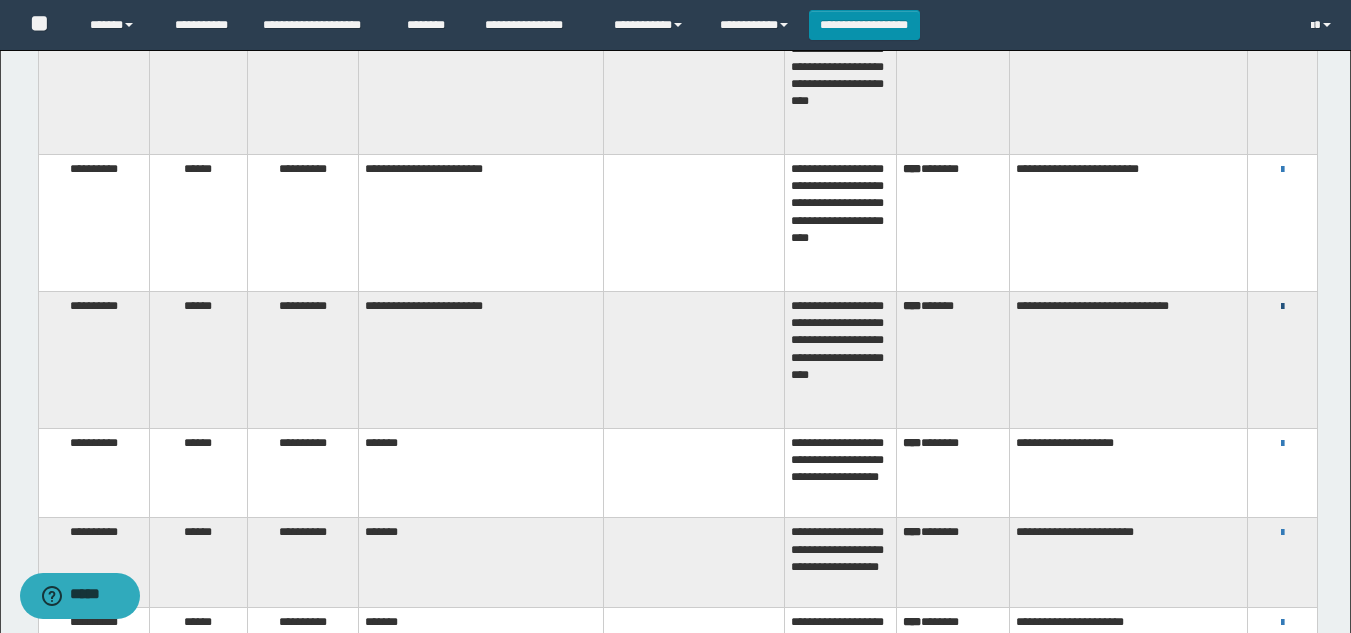 click at bounding box center [1282, 307] 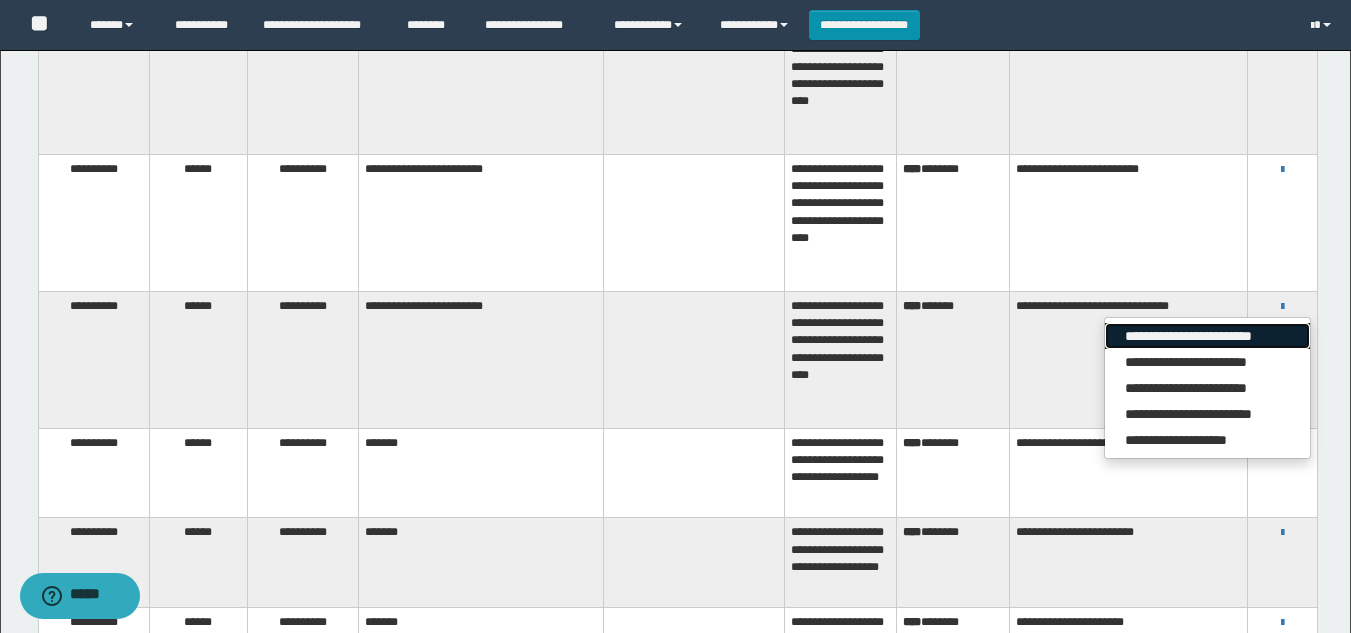 click on "**********" at bounding box center (1207, 336) 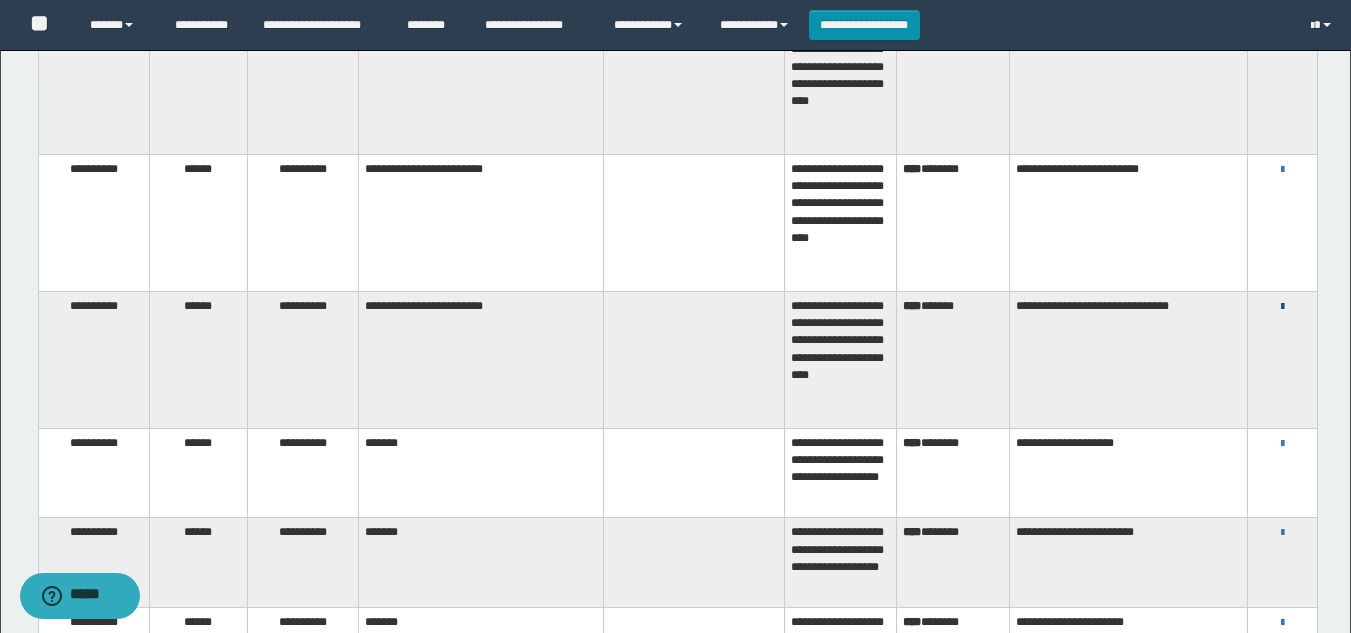 click at bounding box center [1282, 307] 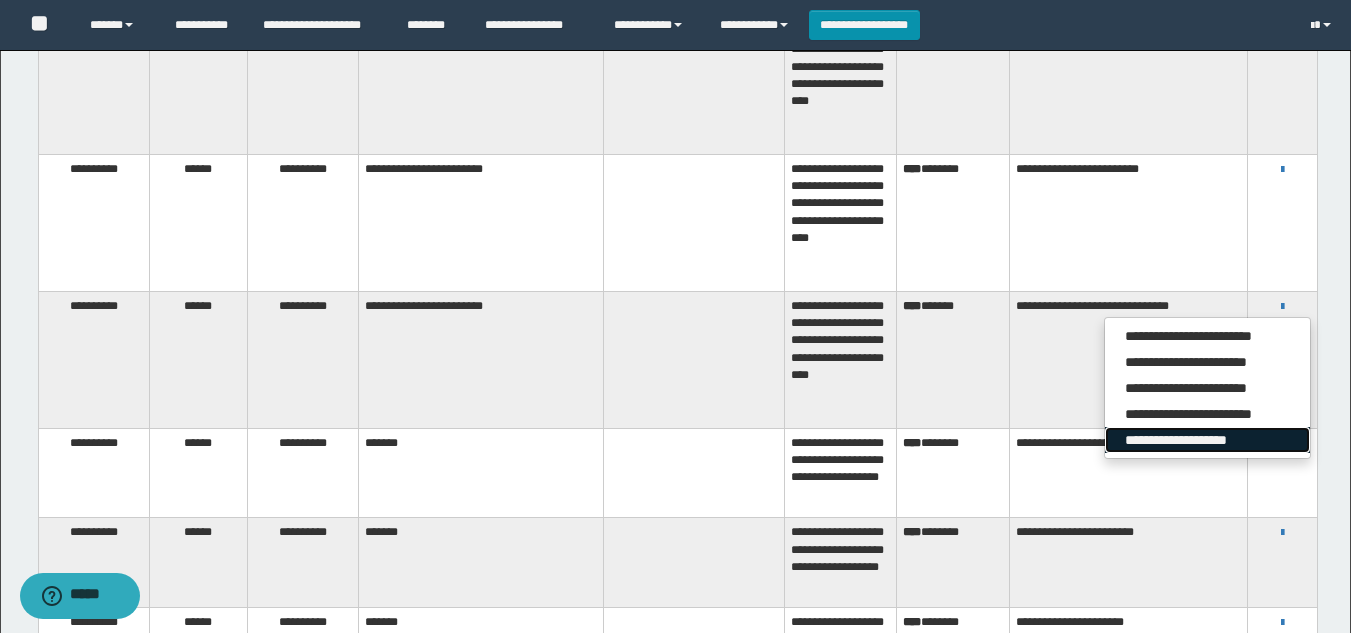 click on "**********" at bounding box center [1207, 440] 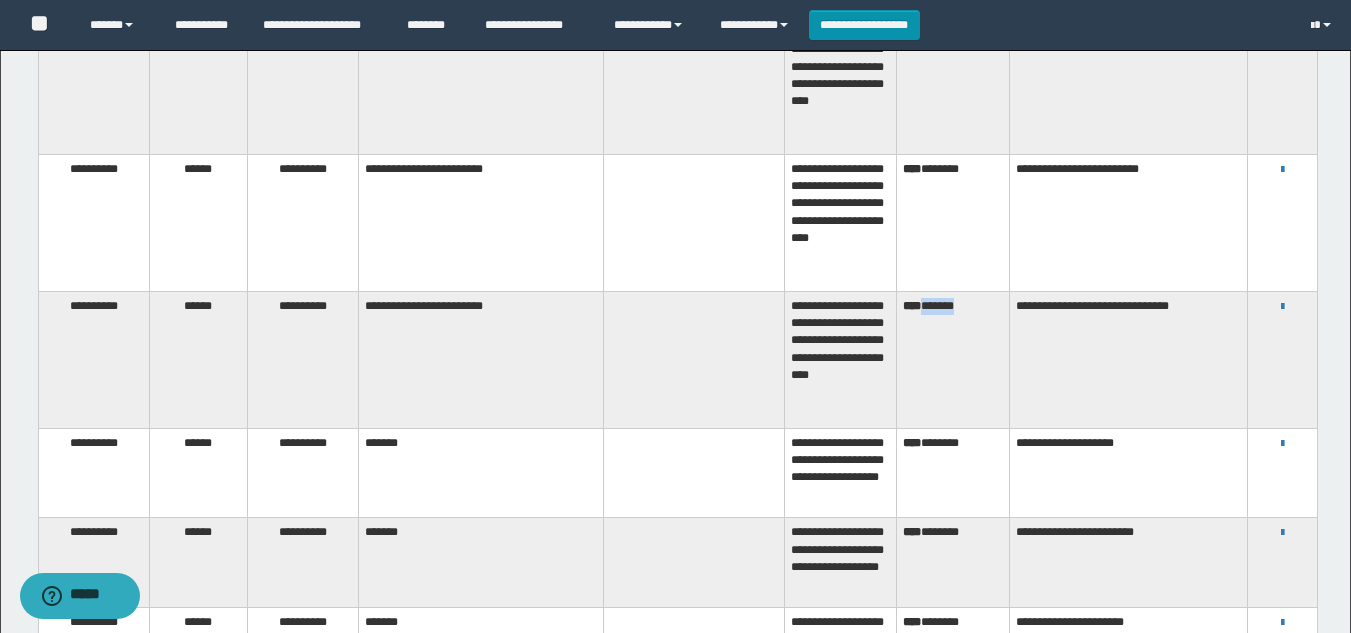 drag, startPoint x: 980, startPoint y: 192, endPoint x: 931, endPoint y: 200, distance: 49.648766 